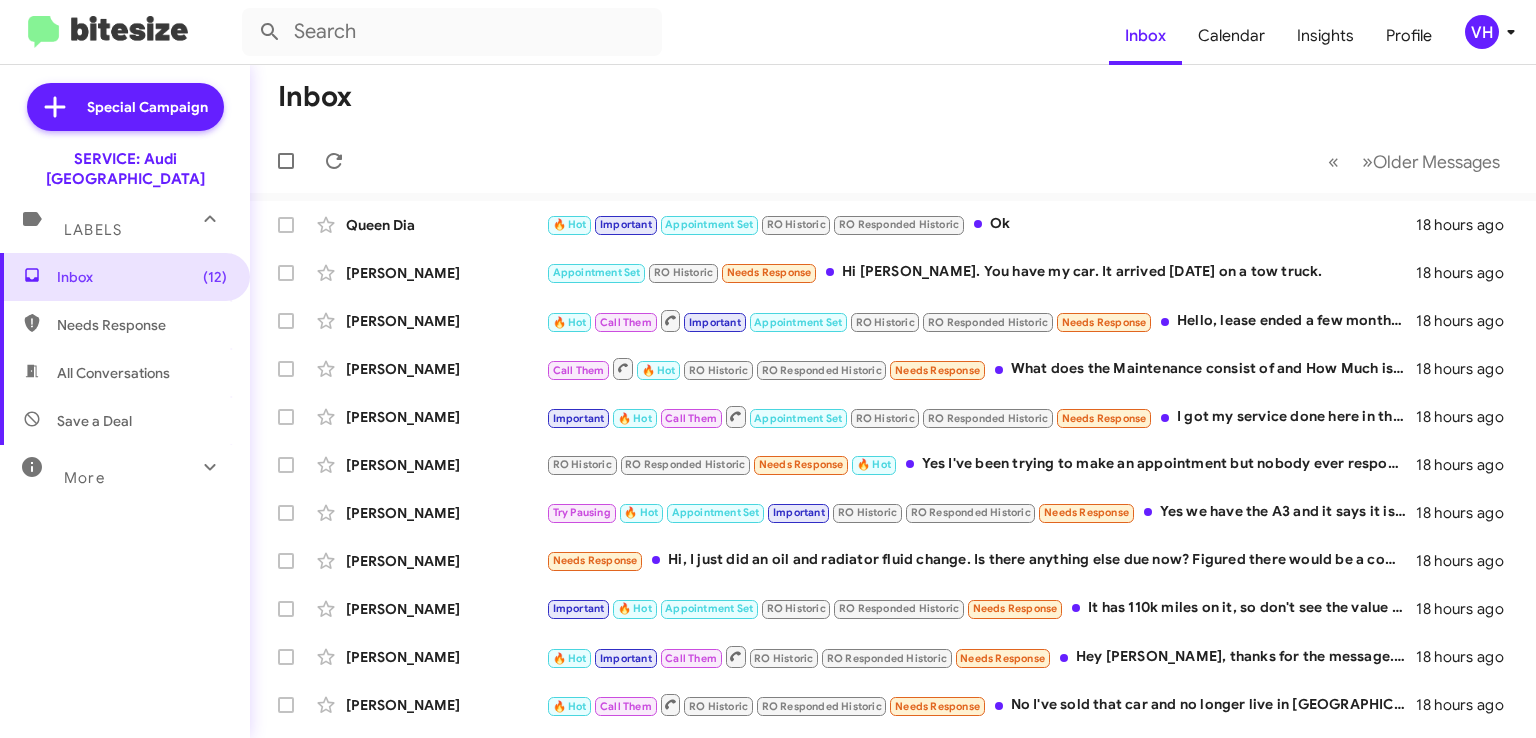 scroll, scrollTop: 0, scrollLeft: 0, axis: both 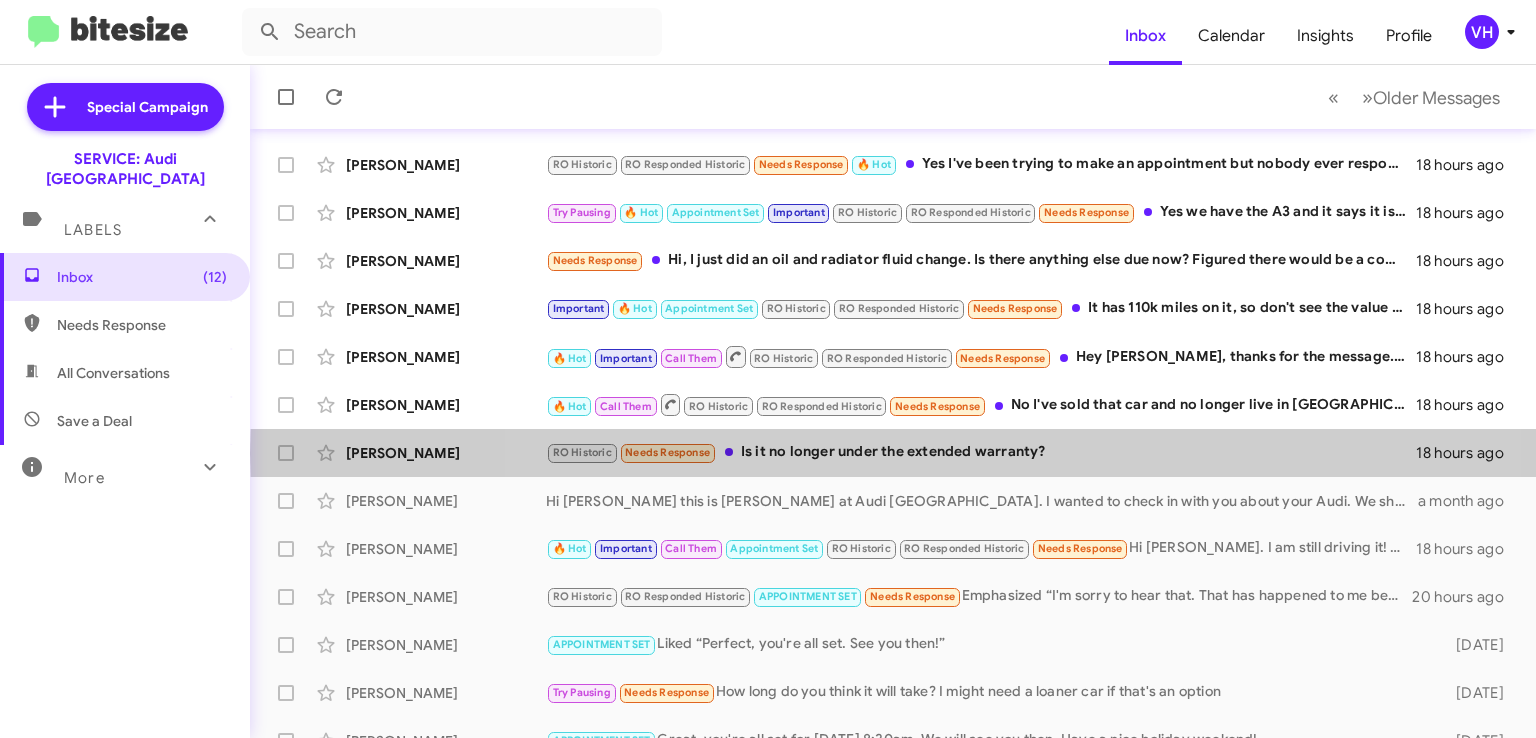click on "RO Historic   Needs Response   Is it no longer under the extended warranty?" 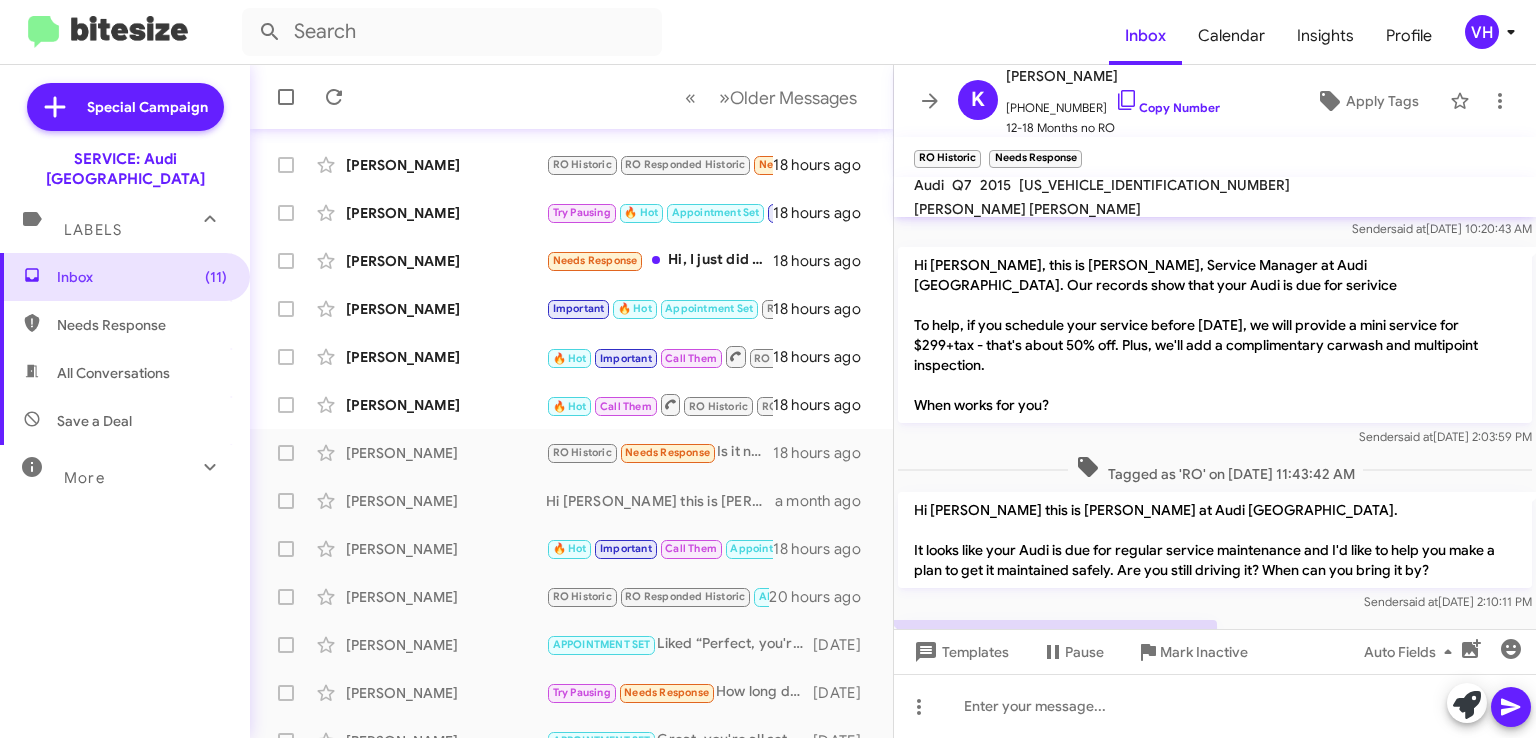 scroll, scrollTop: 262, scrollLeft: 0, axis: vertical 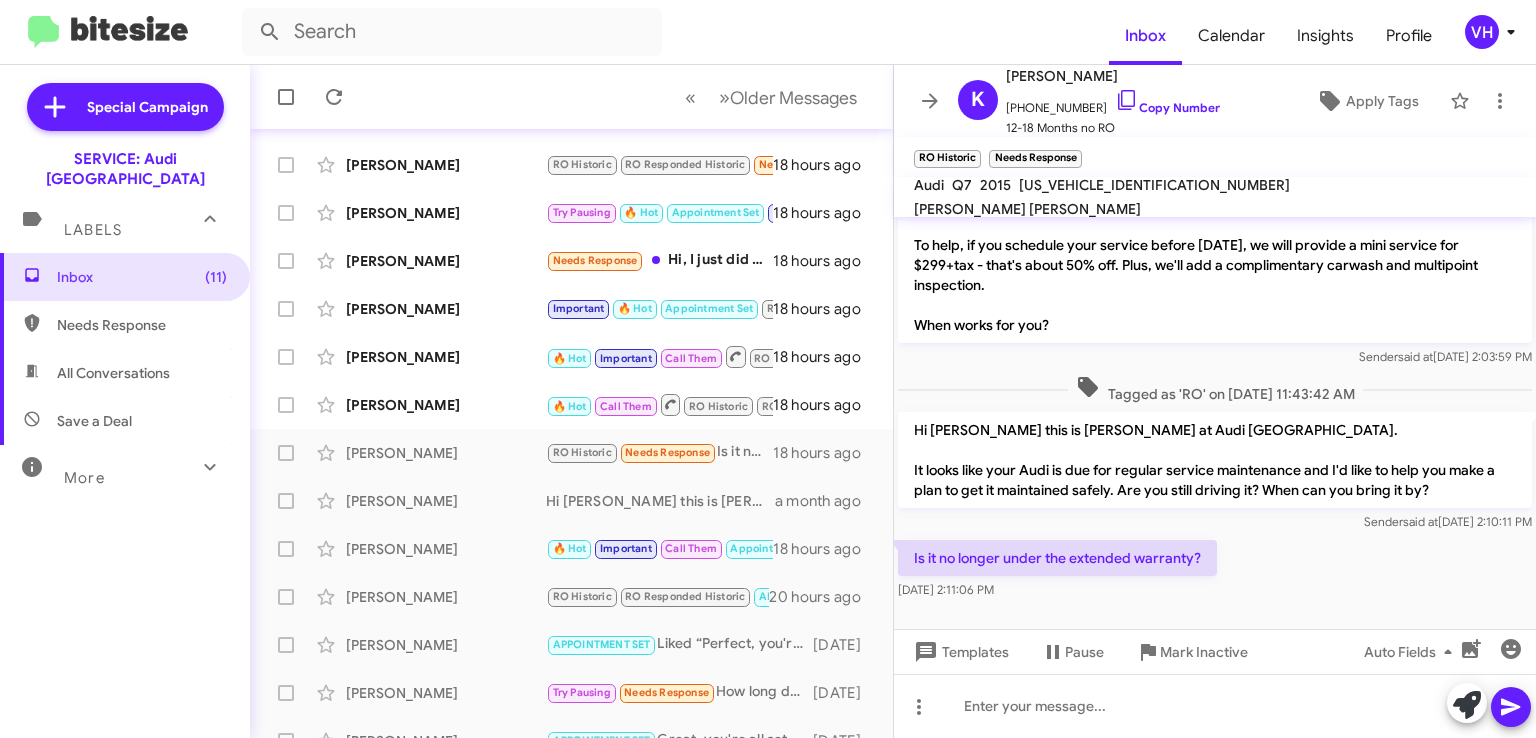 click on "WA1DGAFE8FD003116" 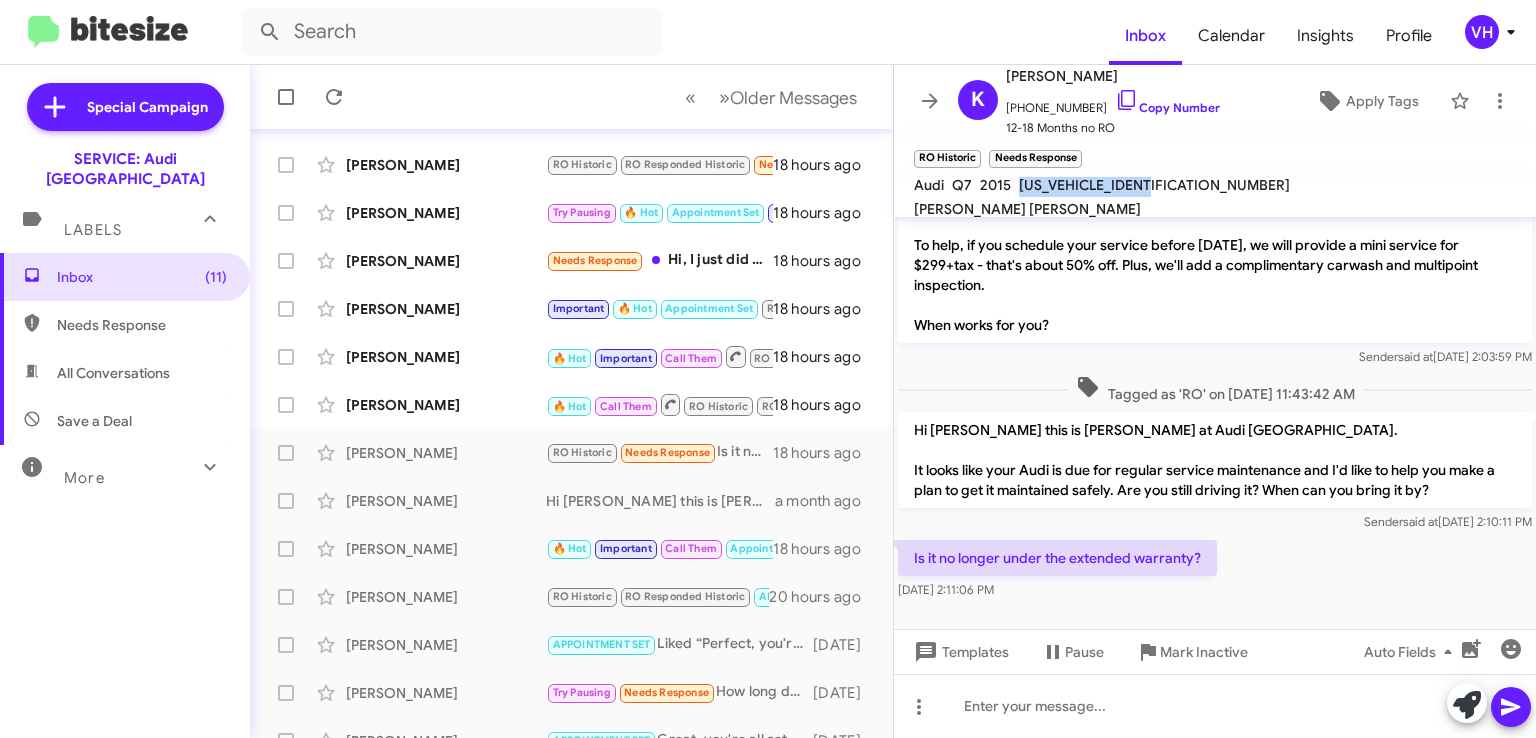 click on "WA1DGAFE8FD003116" 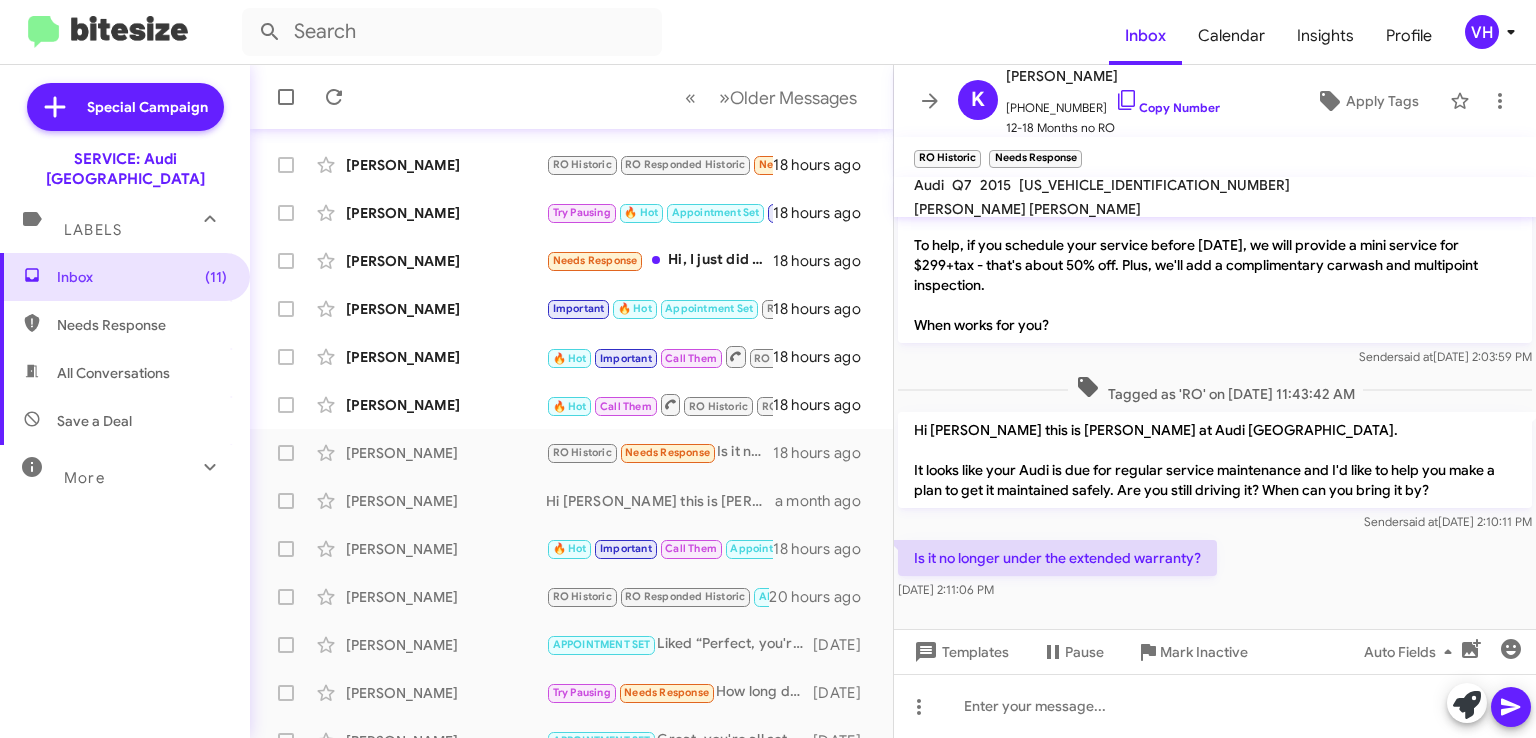 click on "Is it no longer under the extended warranty?" 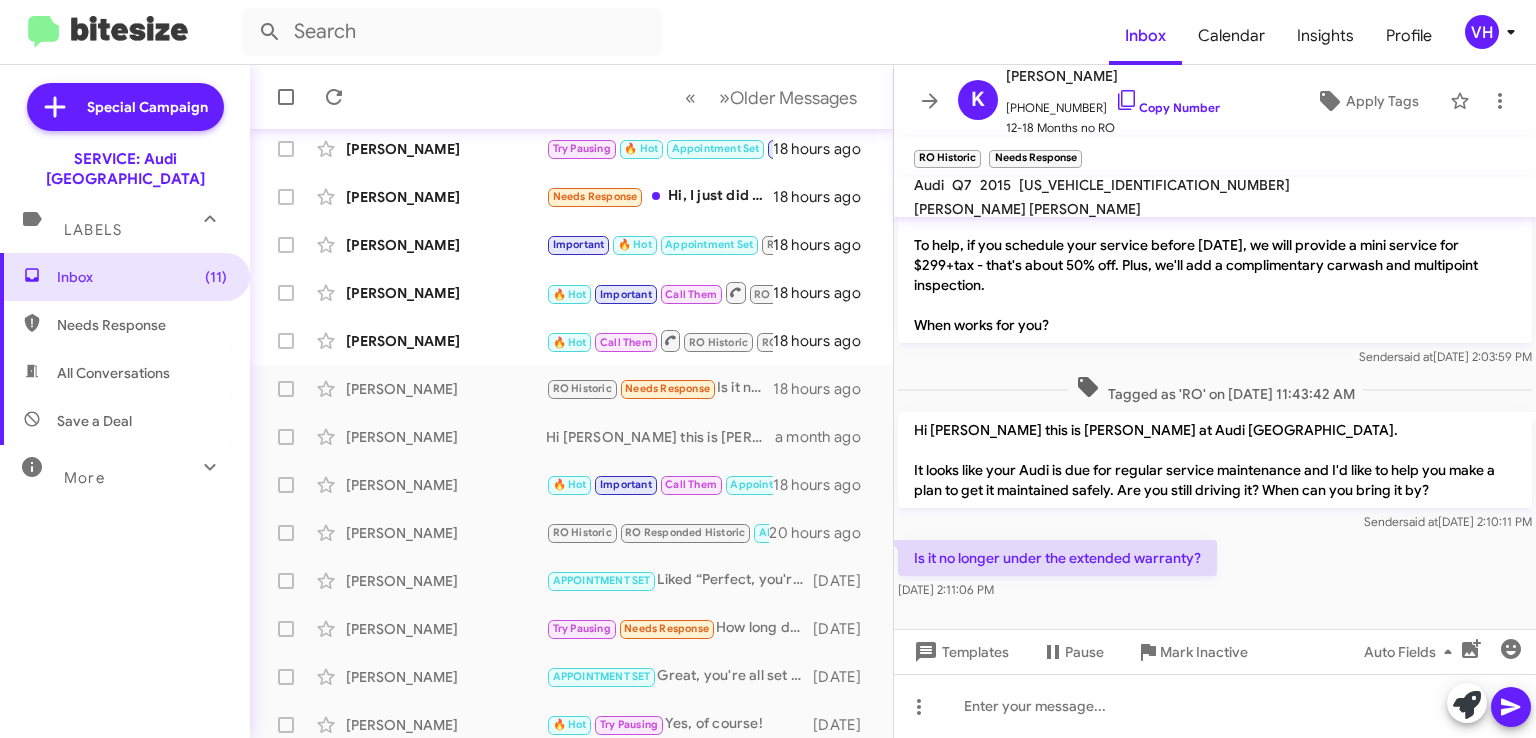 scroll, scrollTop: 423, scrollLeft: 0, axis: vertical 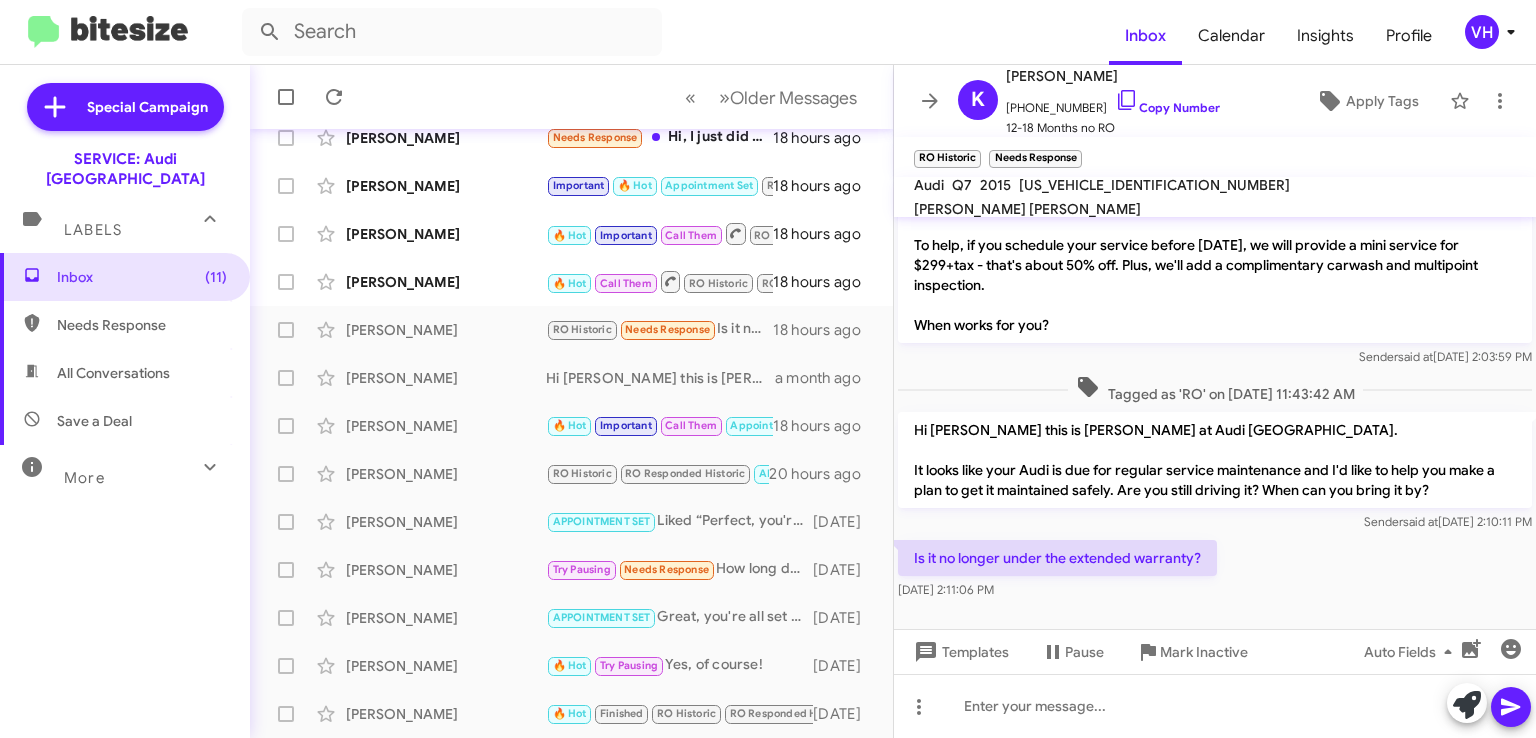 click on "WA1DGAFE8FD003116" 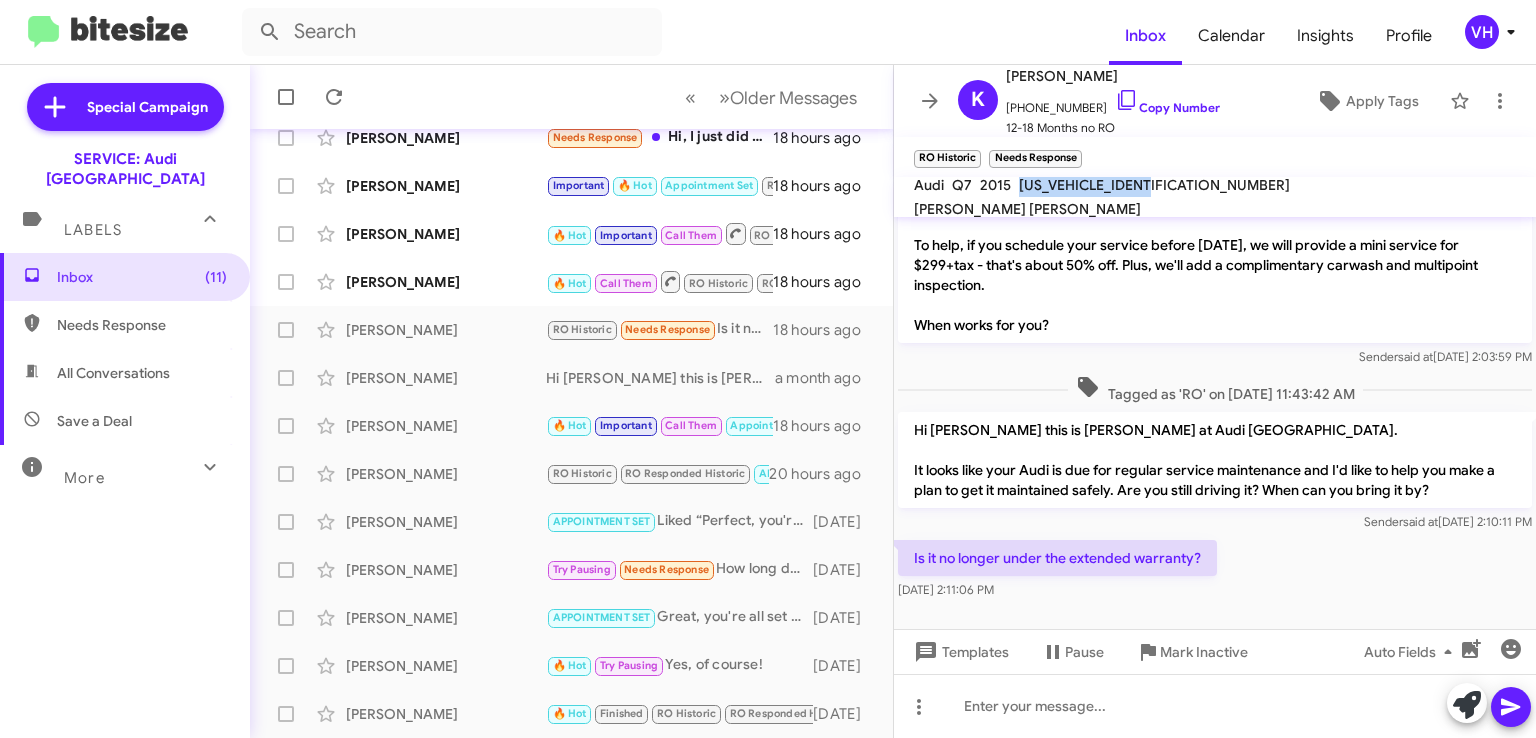 click on "WA1DGAFE8FD003116" 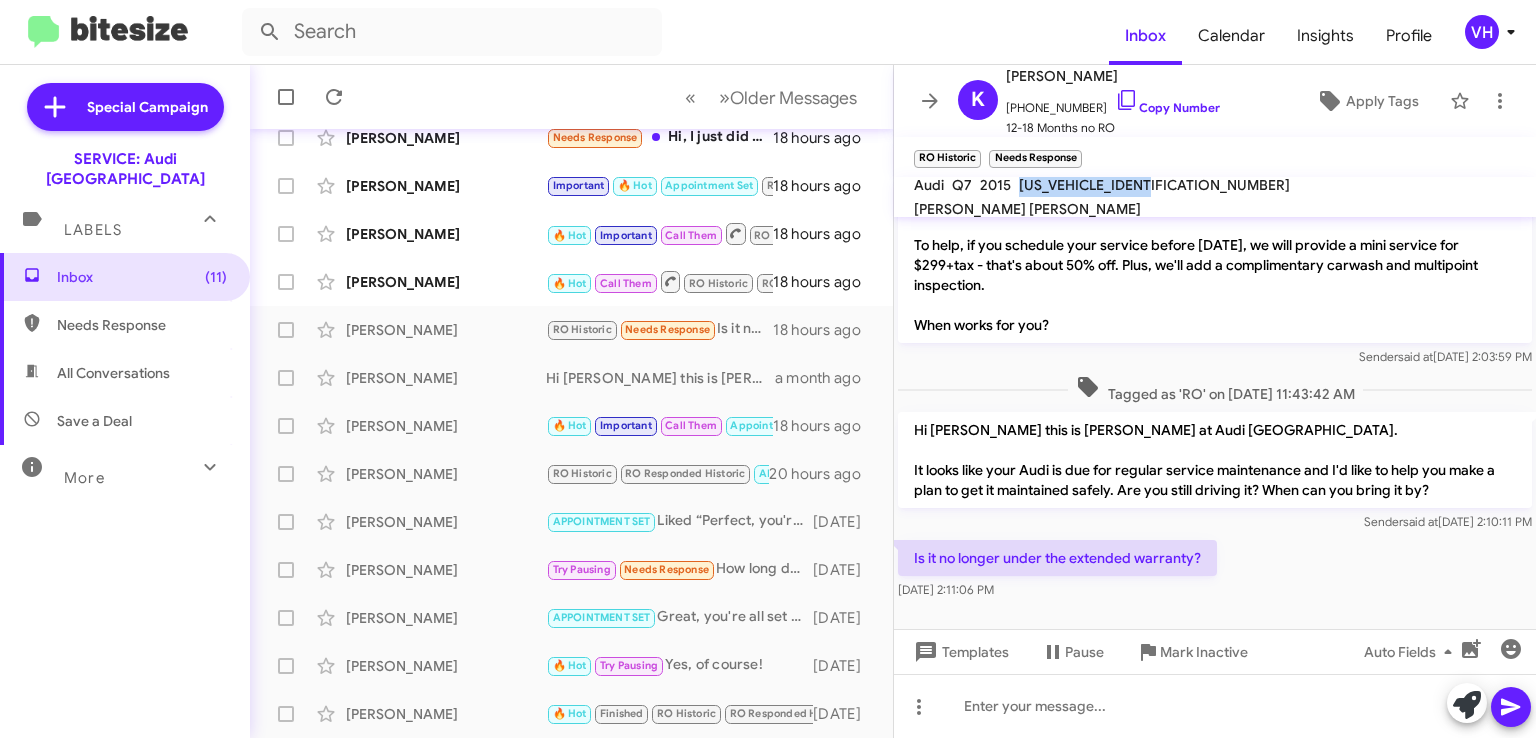 copy on "WA1DGAFE8FD003116" 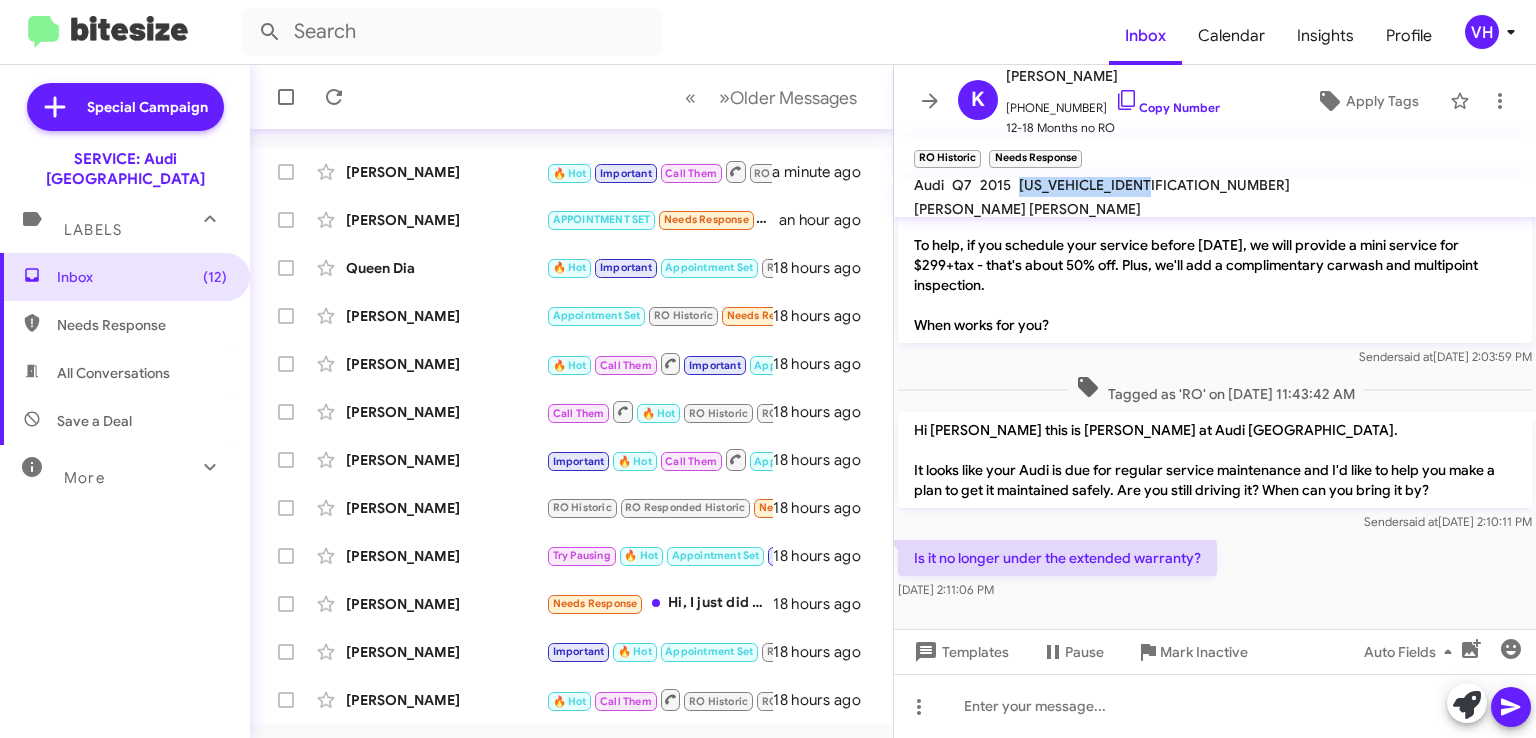 scroll, scrollTop: 100, scrollLeft: 0, axis: vertical 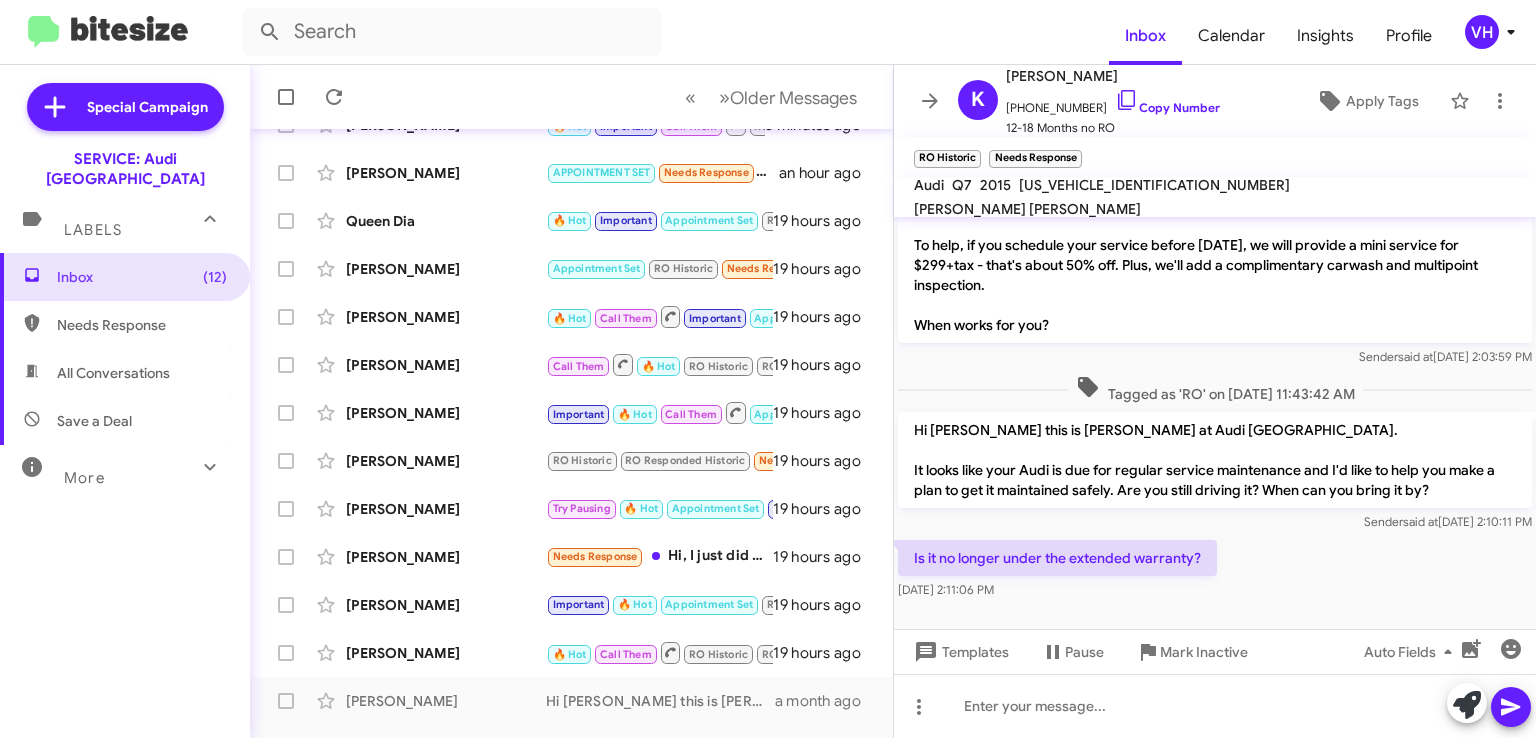 click on "Hi Kathleen, this is Alan Ng, Service Manager at Audi Oakland. Our records show that your Audi is due for serivice
To help, if you schedule your service before 6/30/24, we will provide a mini service for $299+tax - that's about 50% off. Plus, we'll add a complimentary carwash and multipoint inspection.
When works for you?" 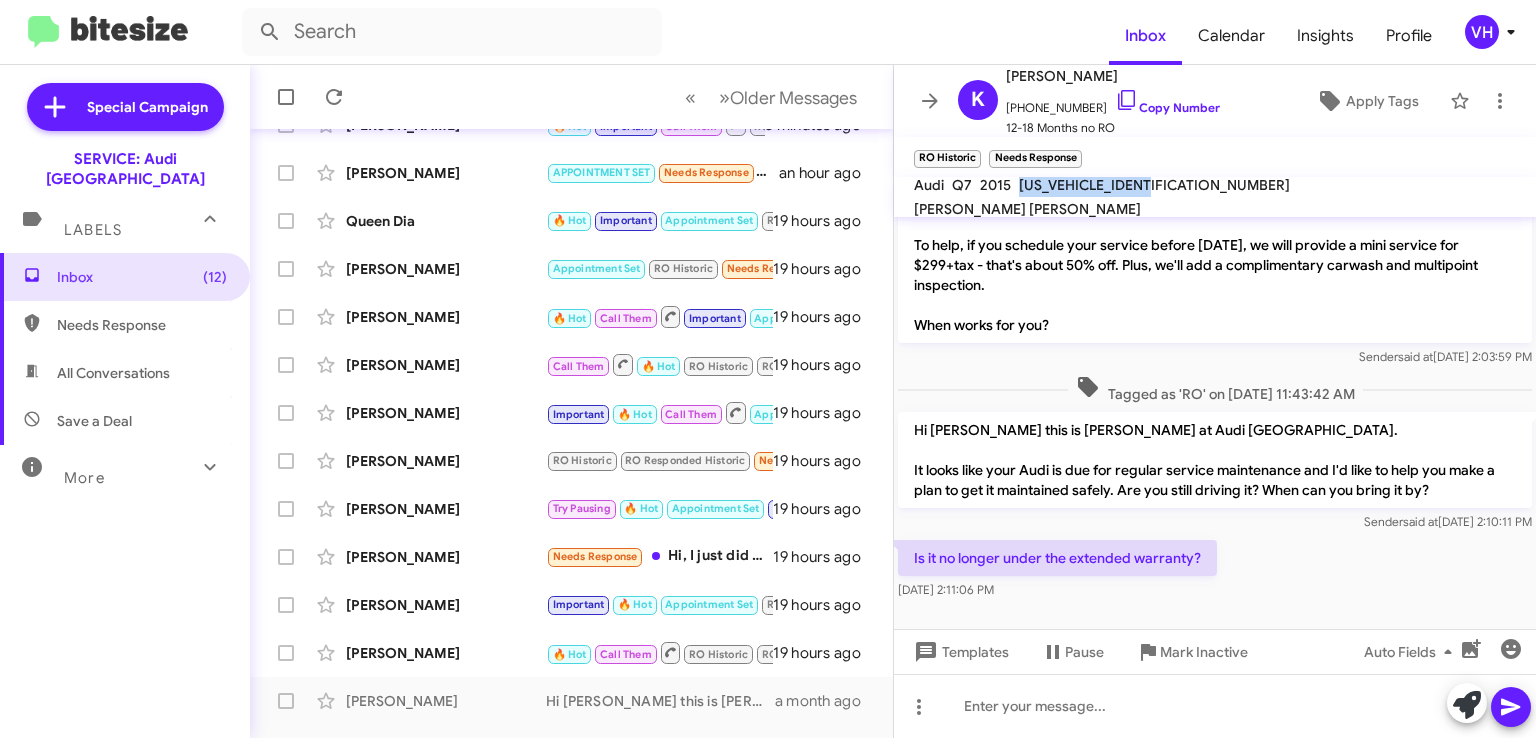 click on "WA1DGAFE8FD003116" 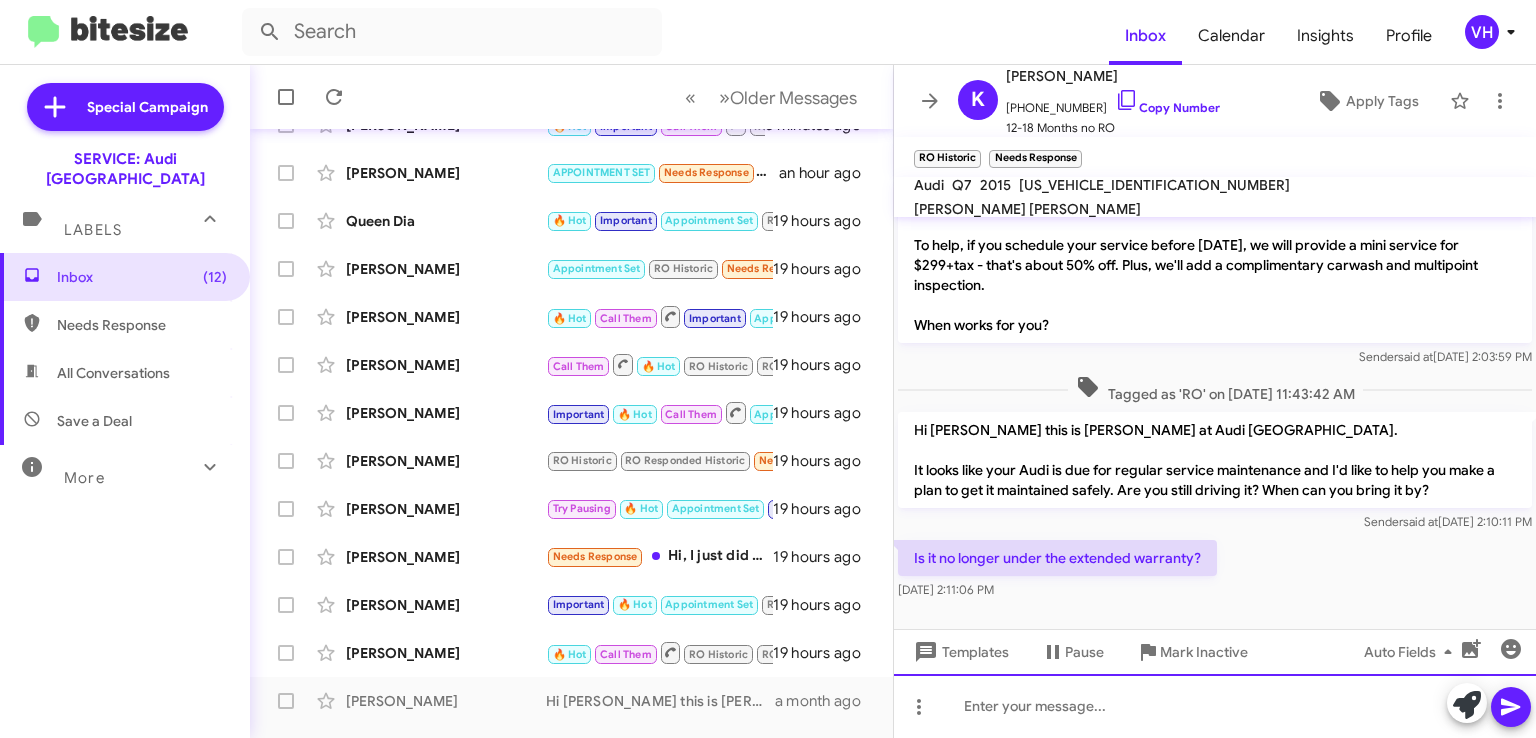 click 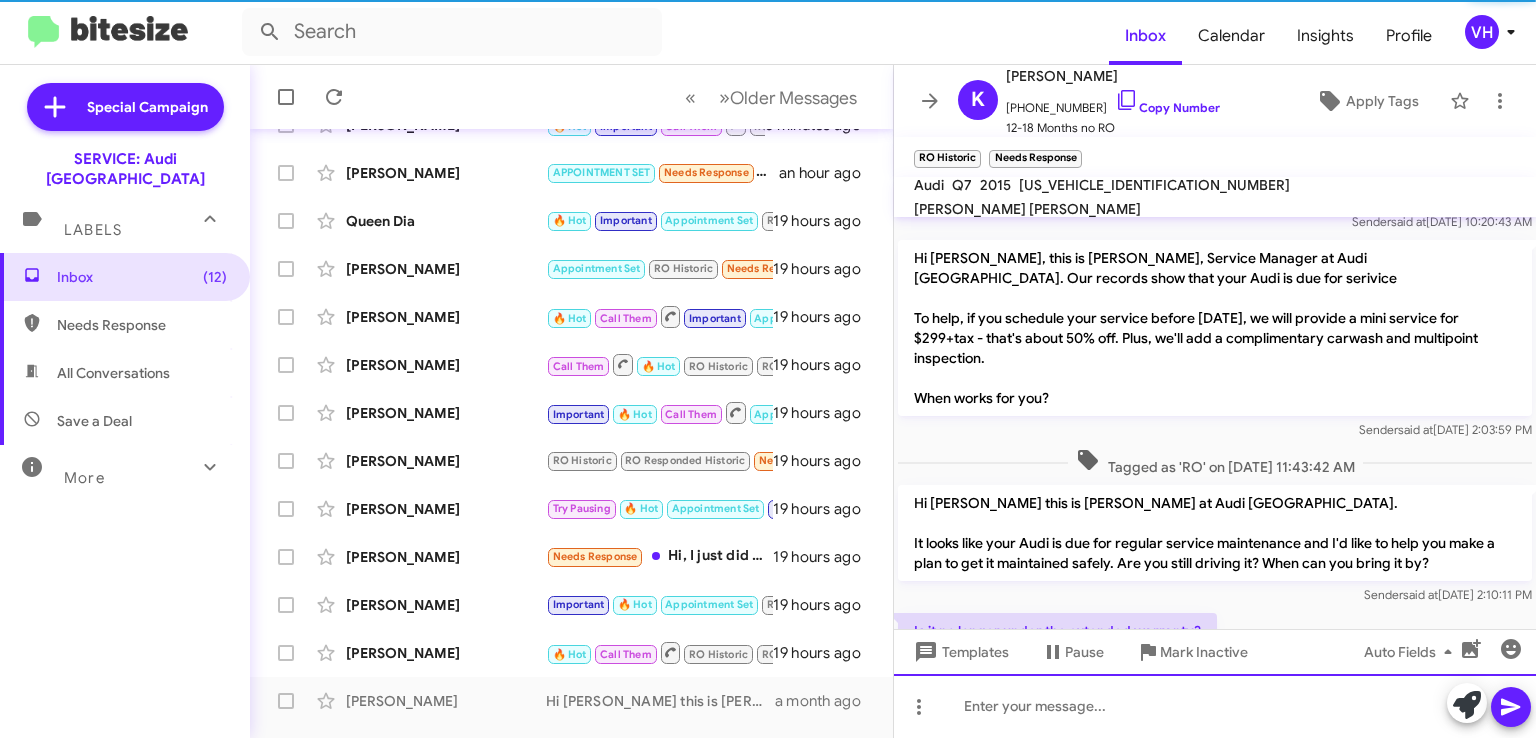 scroll, scrollTop: 336, scrollLeft: 0, axis: vertical 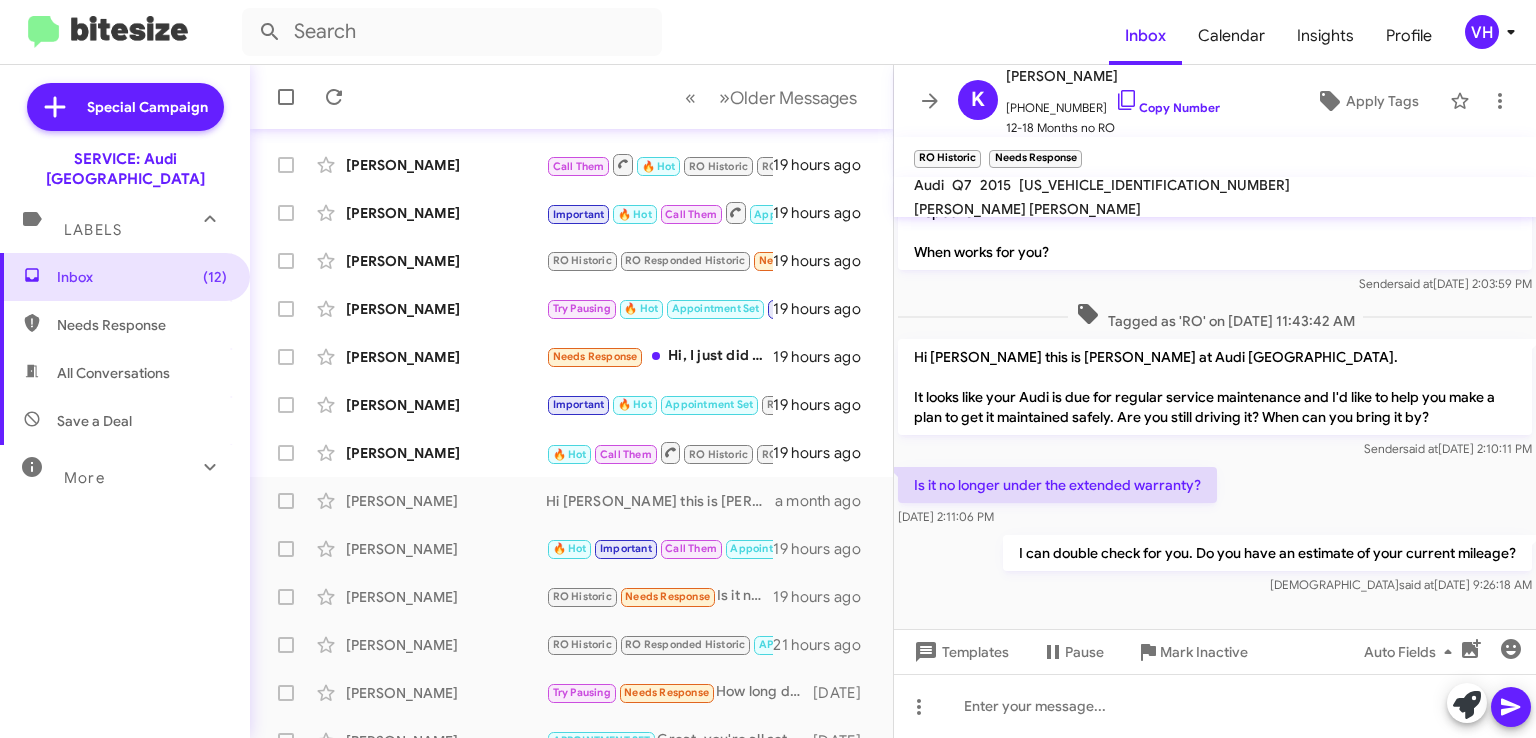 click on "Anna Frankel" 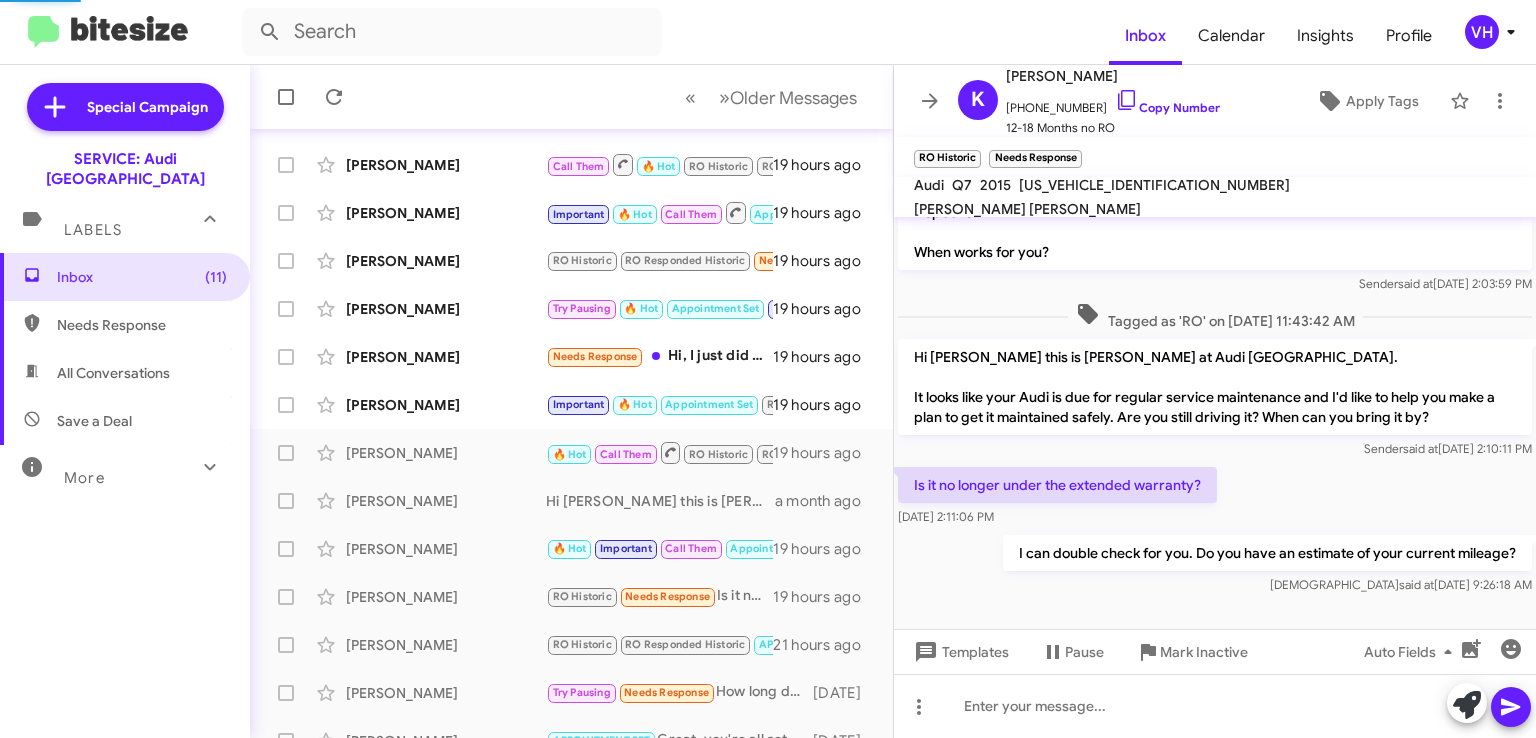 scroll, scrollTop: 1040, scrollLeft: 0, axis: vertical 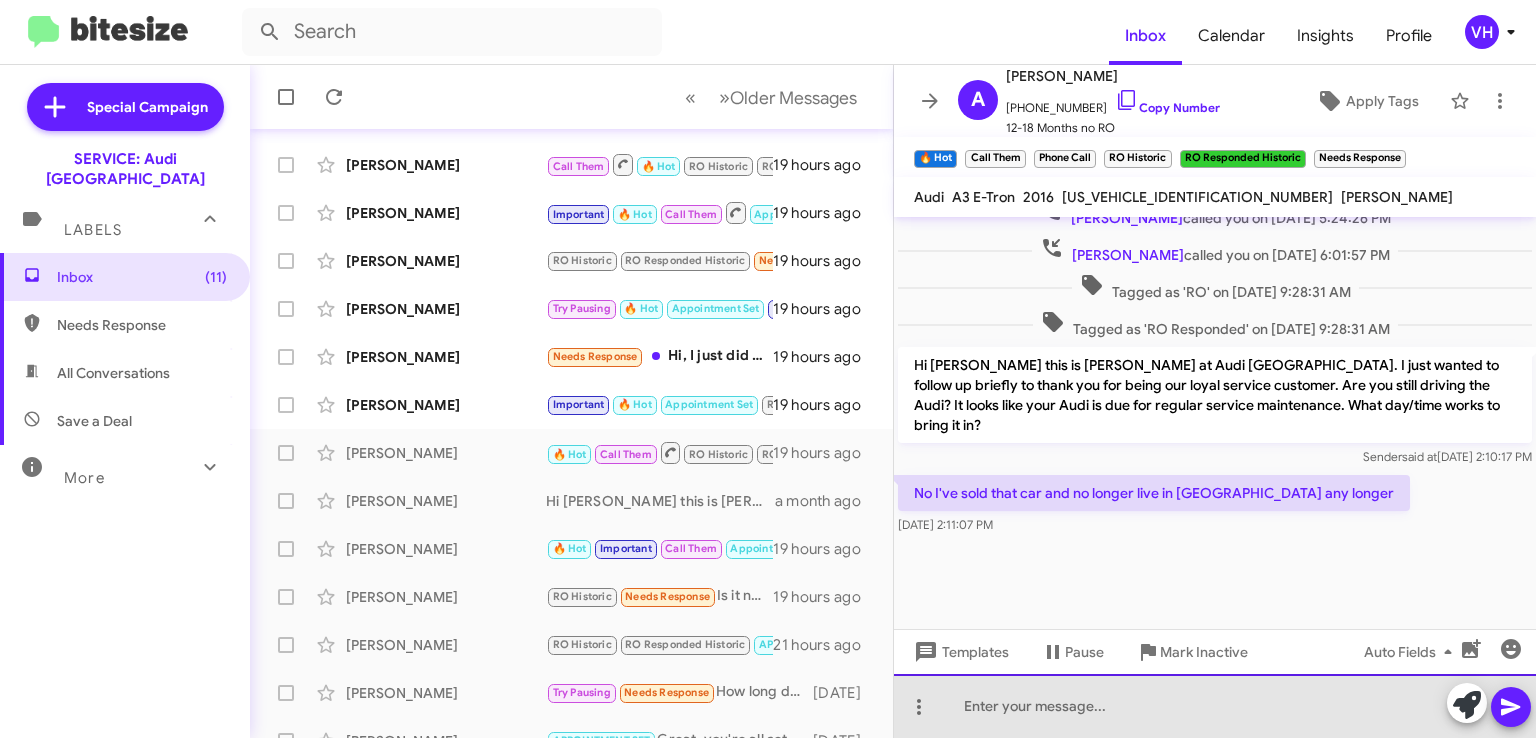 click 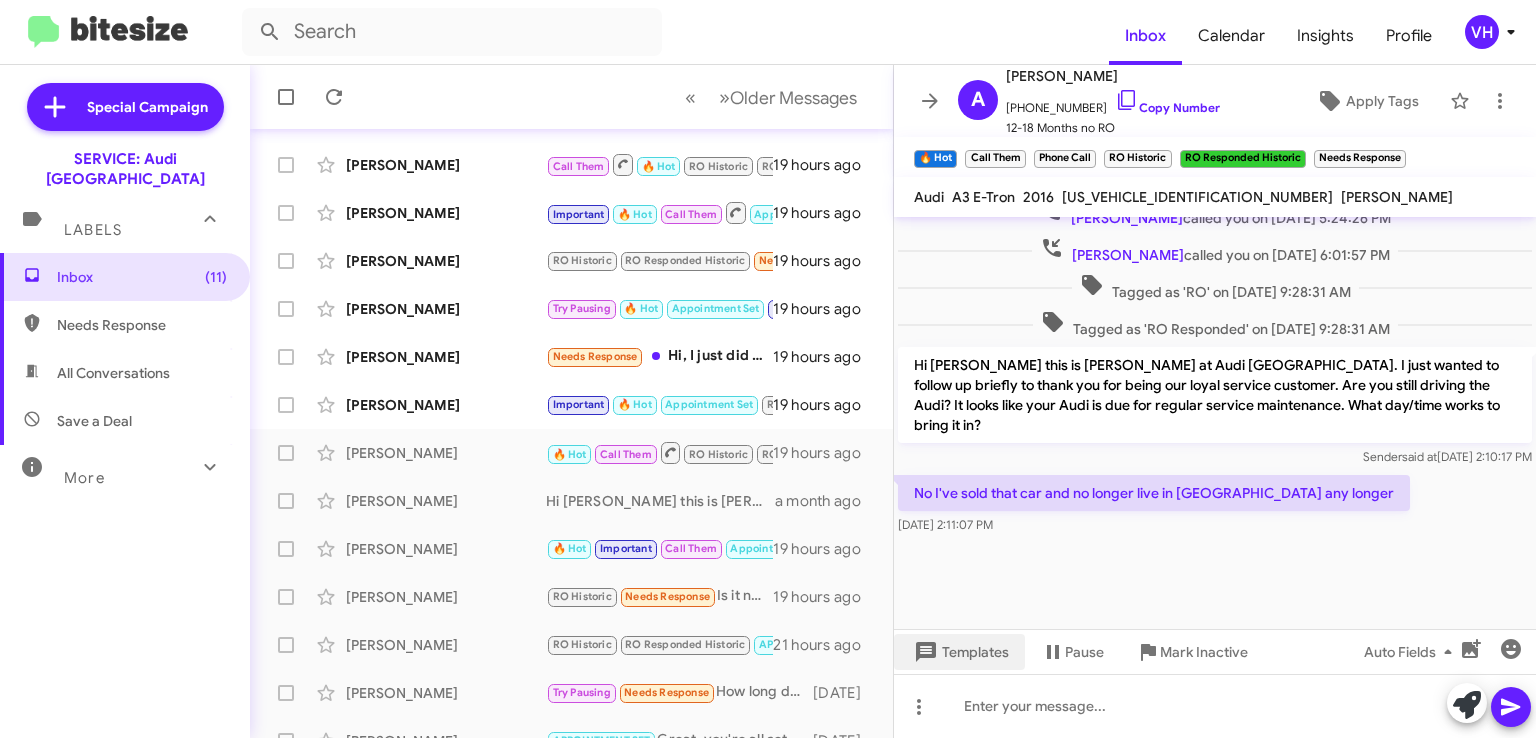 click on "Templates" 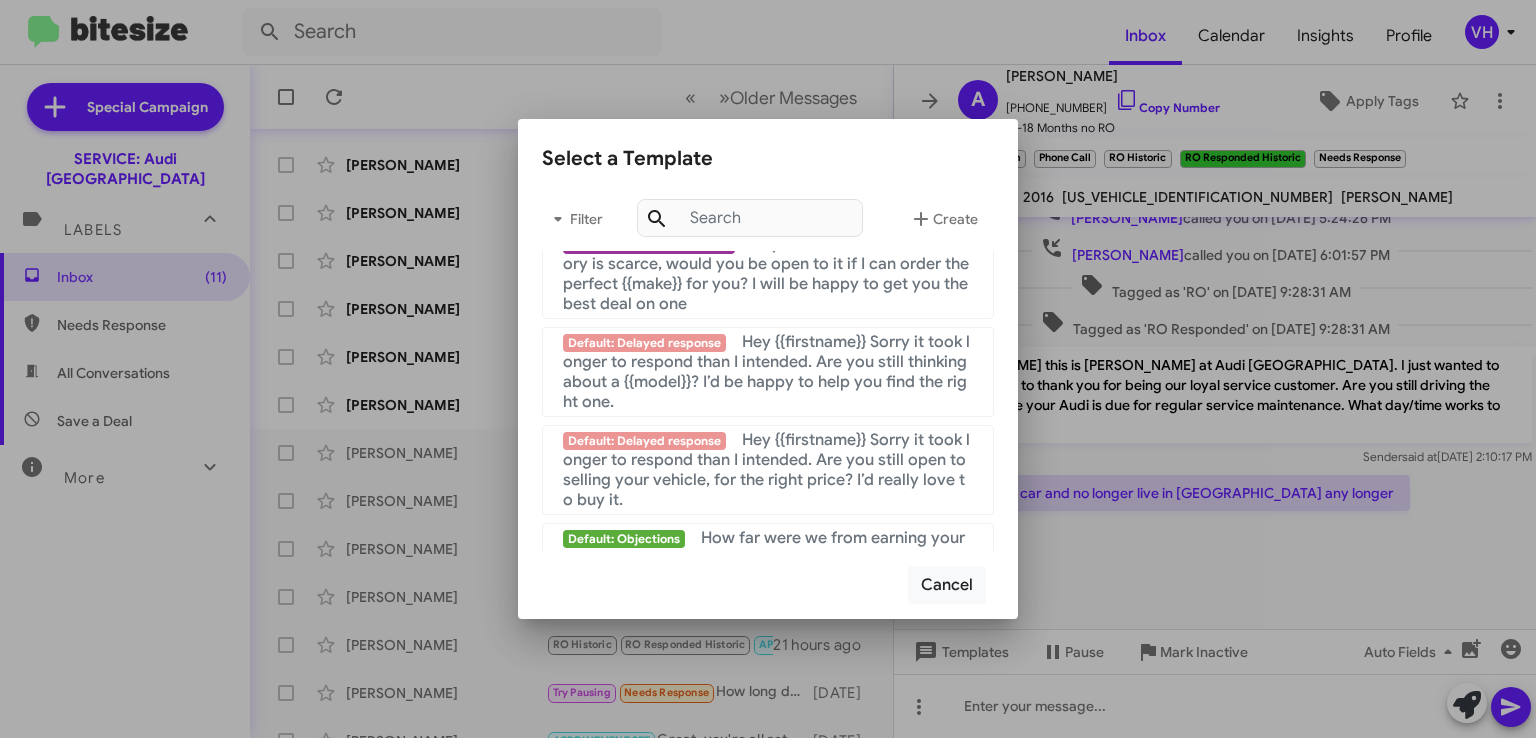 scroll, scrollTop: 1345, scrollLeft: 0, axis: vertical 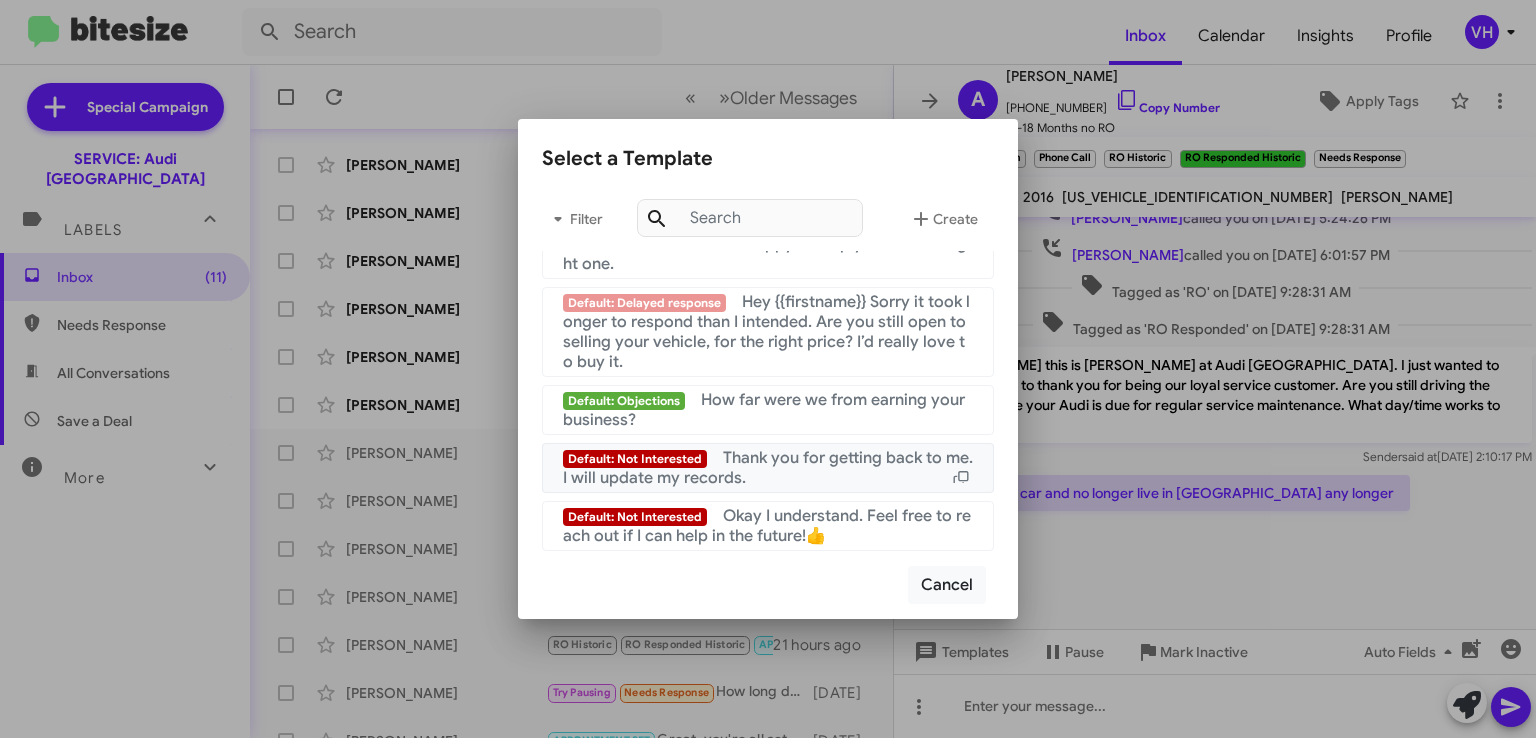 click on "Default: Not Interested  Thank you for getting back to me. I will update my records." at bounding box center [768, 468] 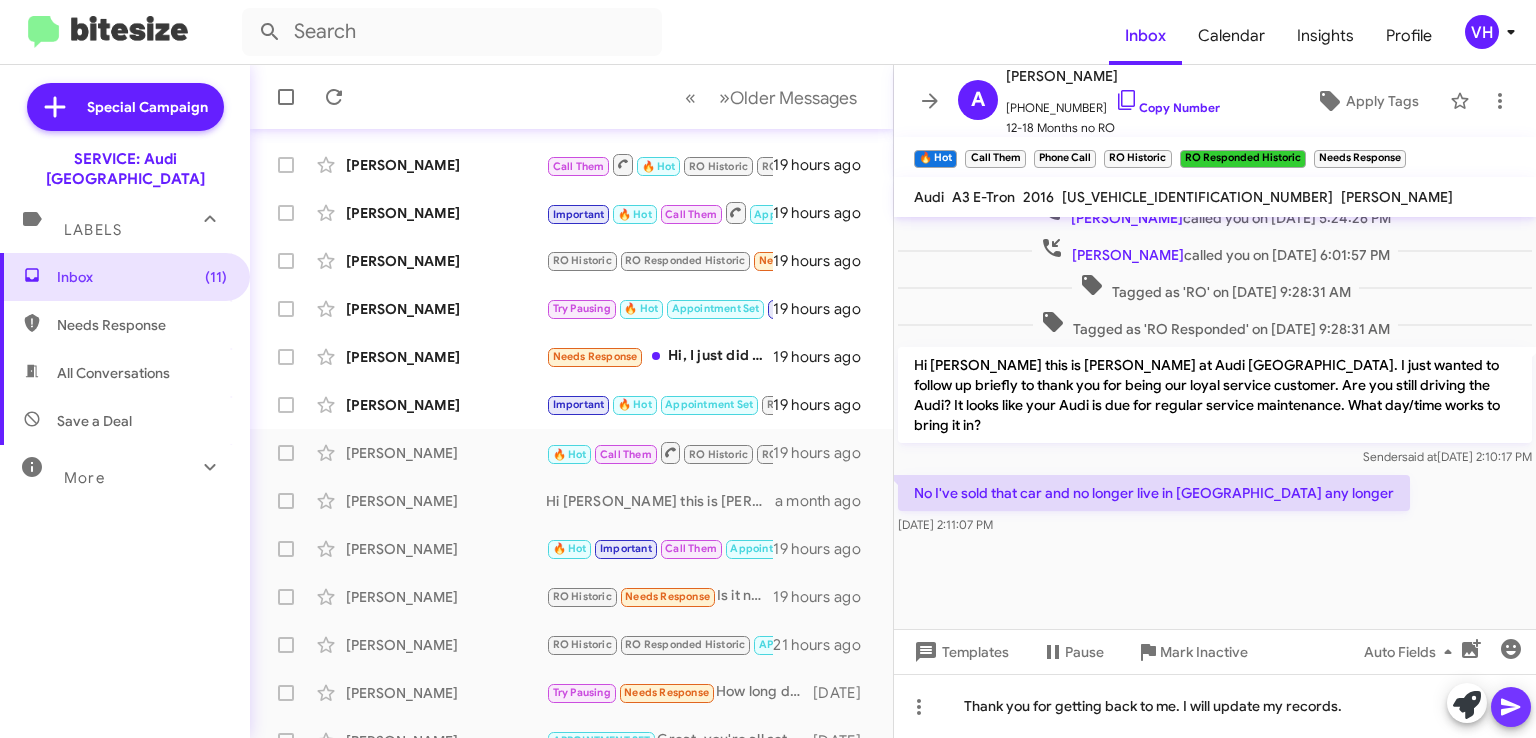 click 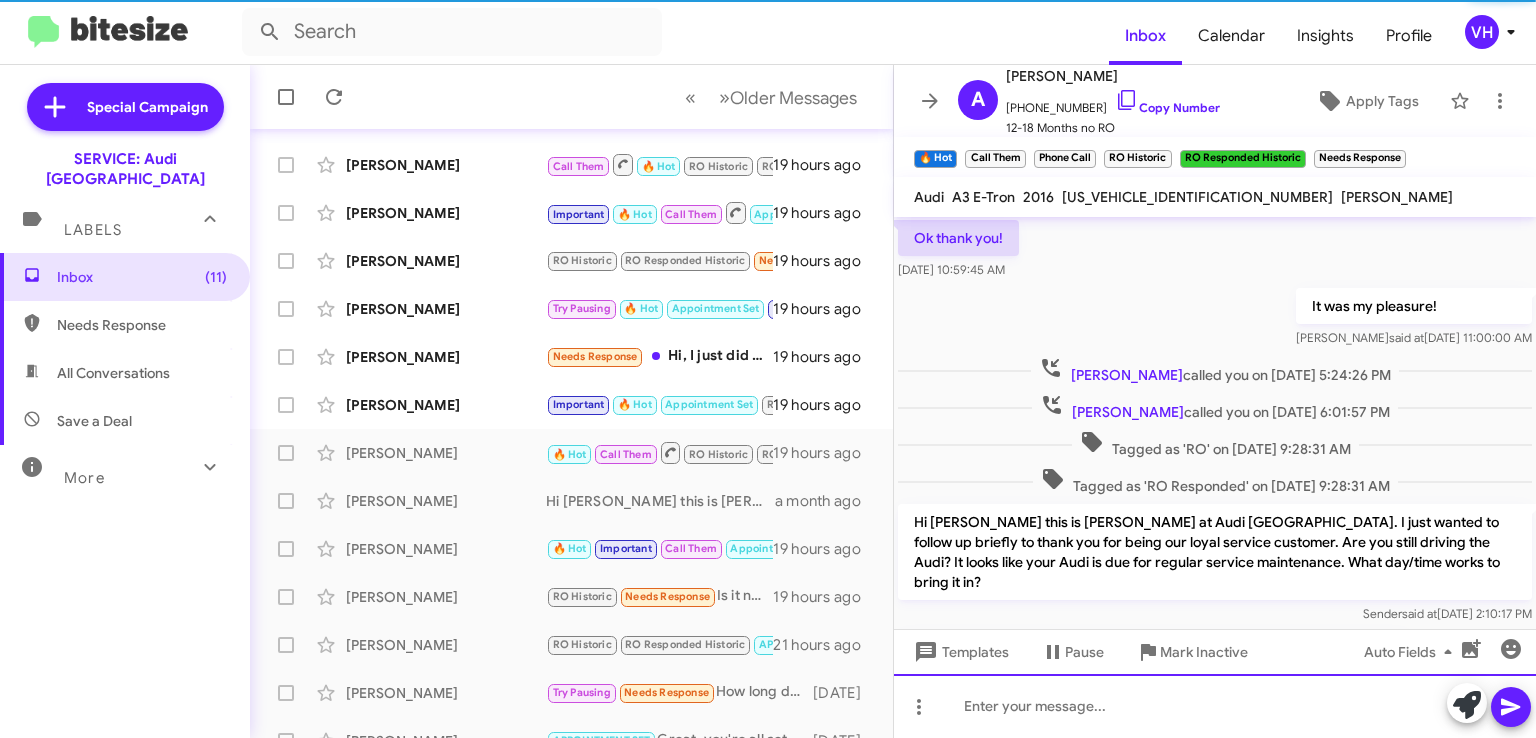 scroll, scrollTop: 1112, scrollLeft: 0, axis: vertical 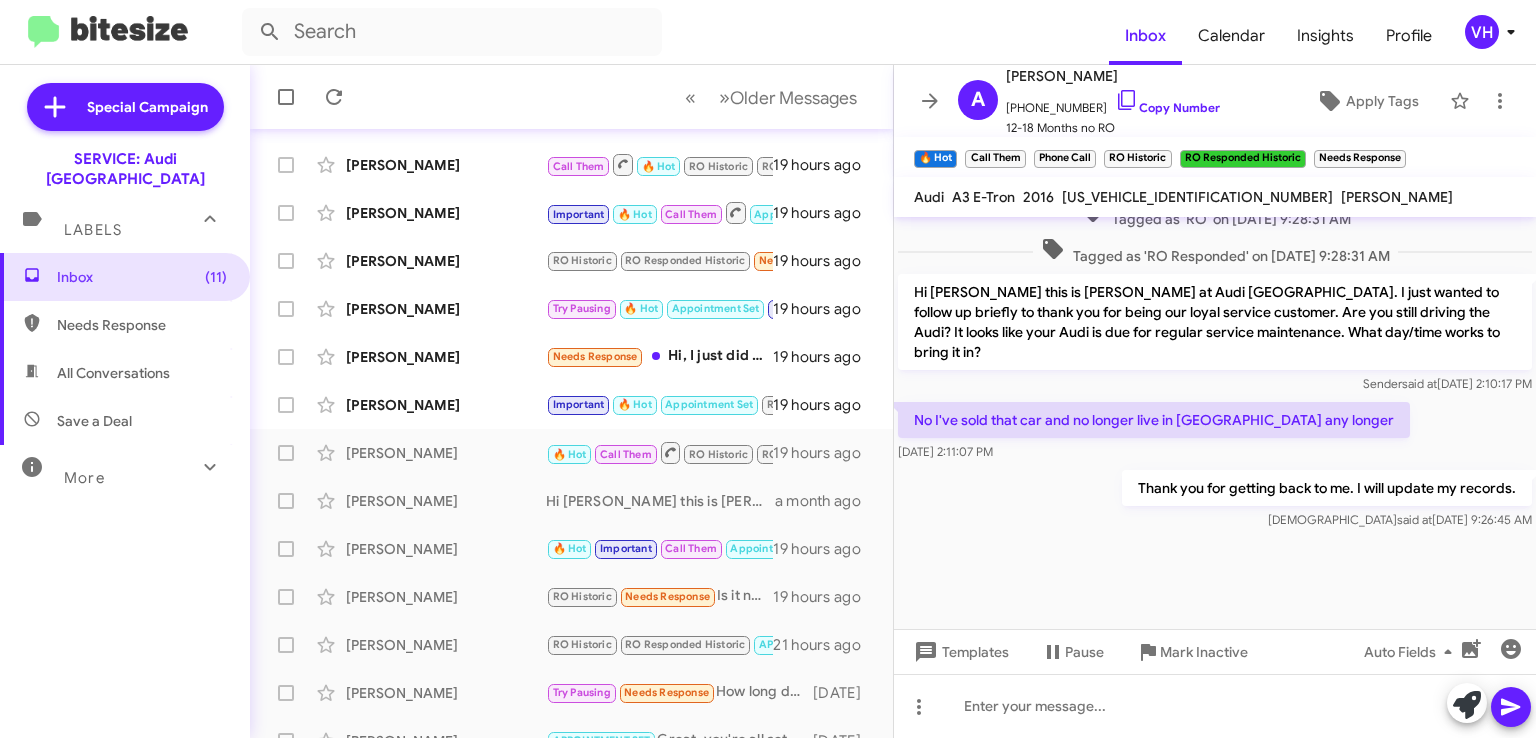 click on "×" 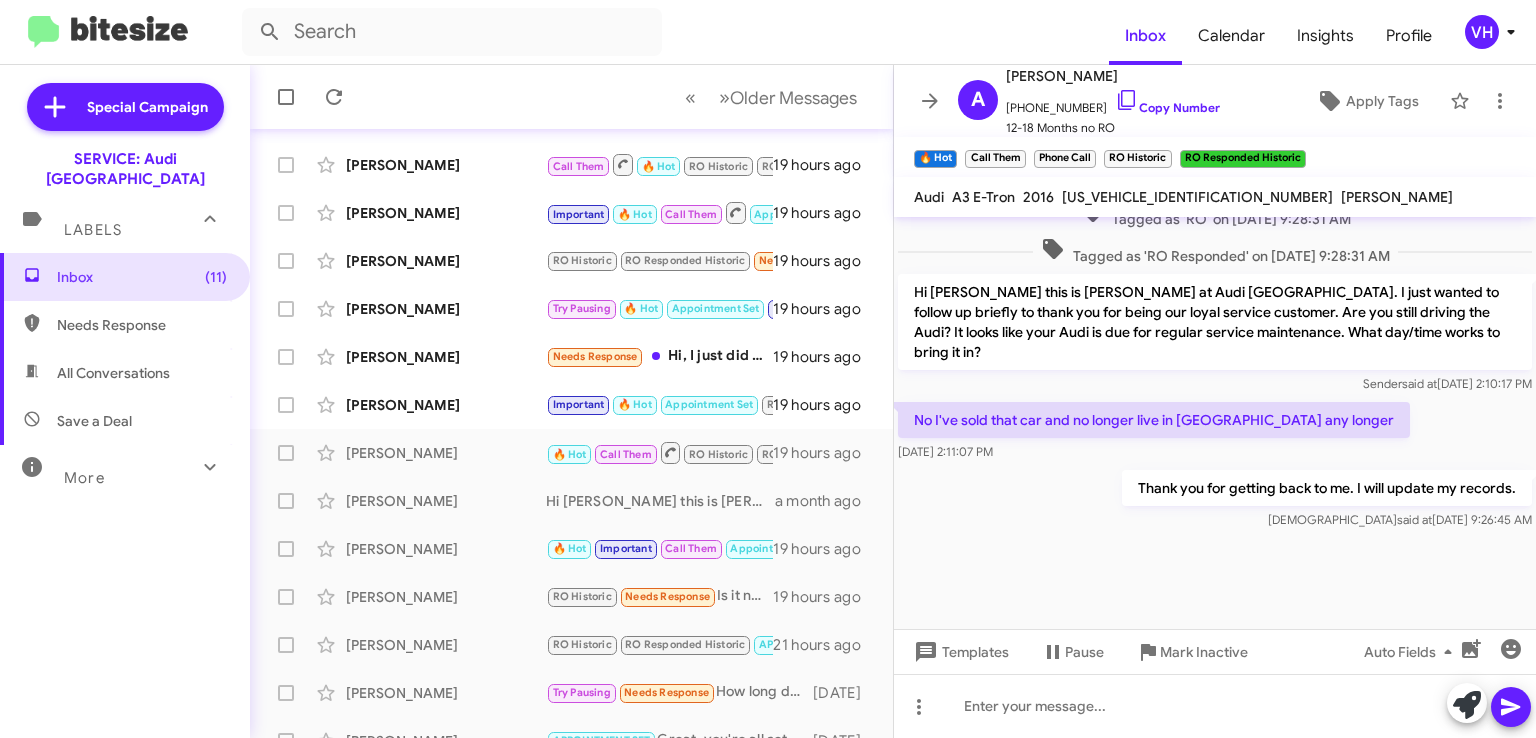 click on "×" 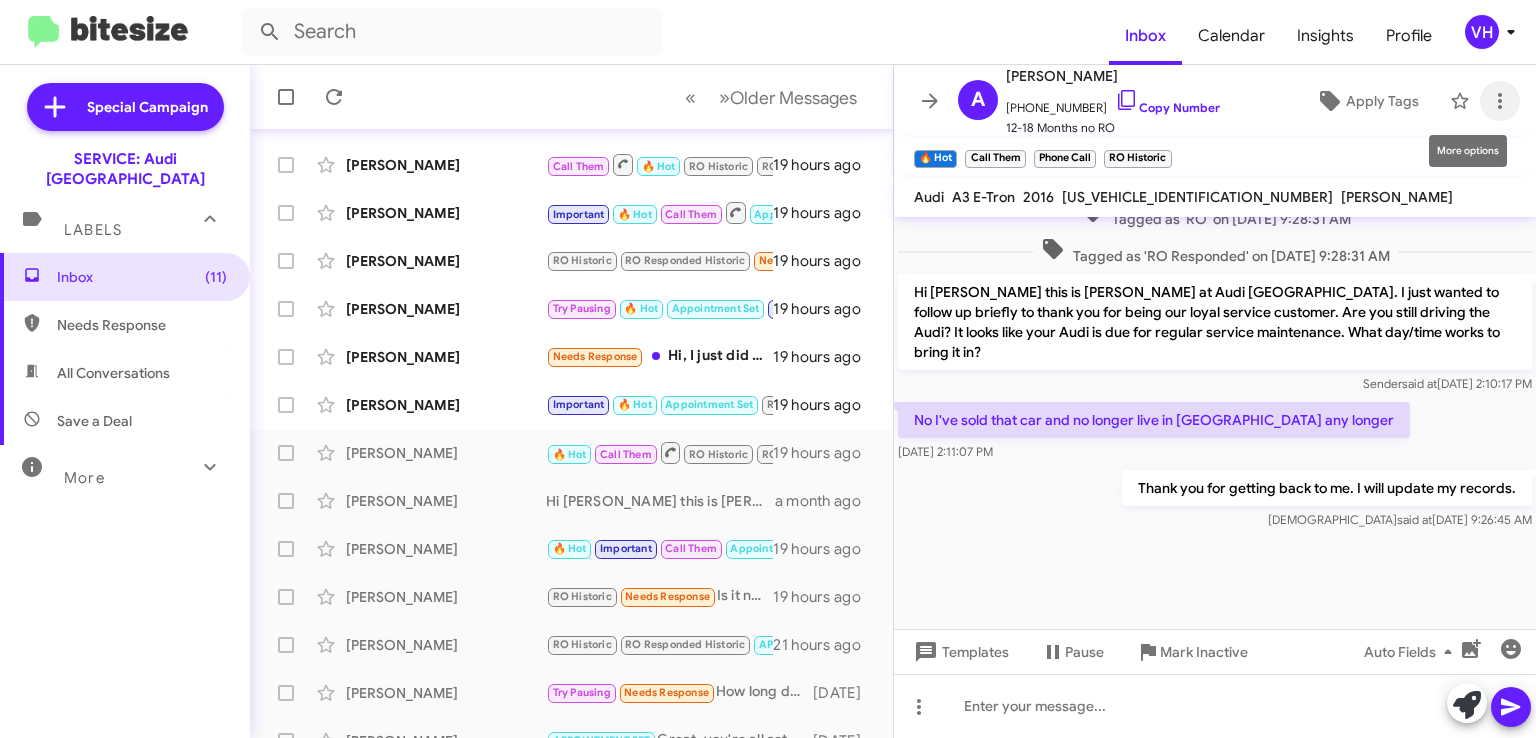 click 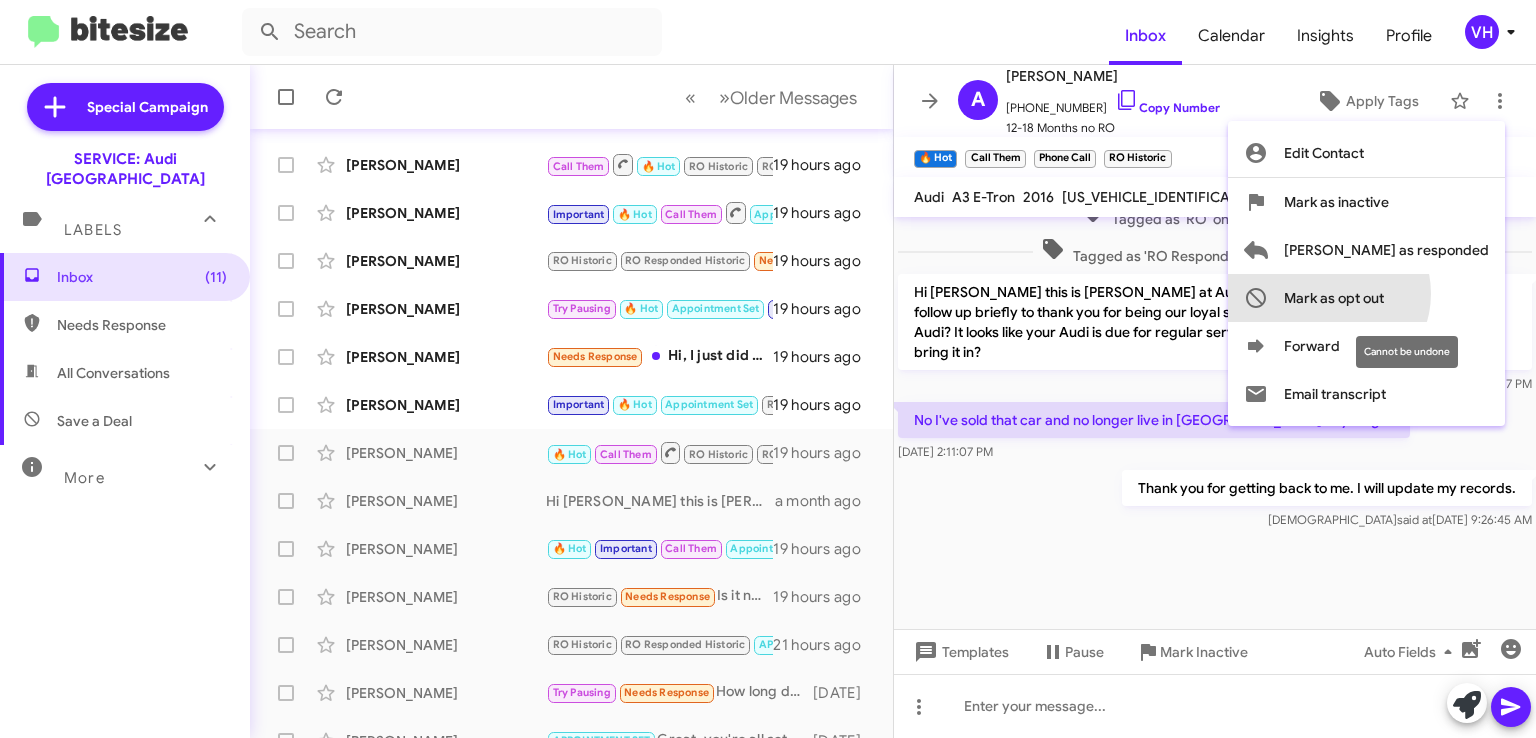 click on "Mark as opt out" at bounding box center [1334, 298] 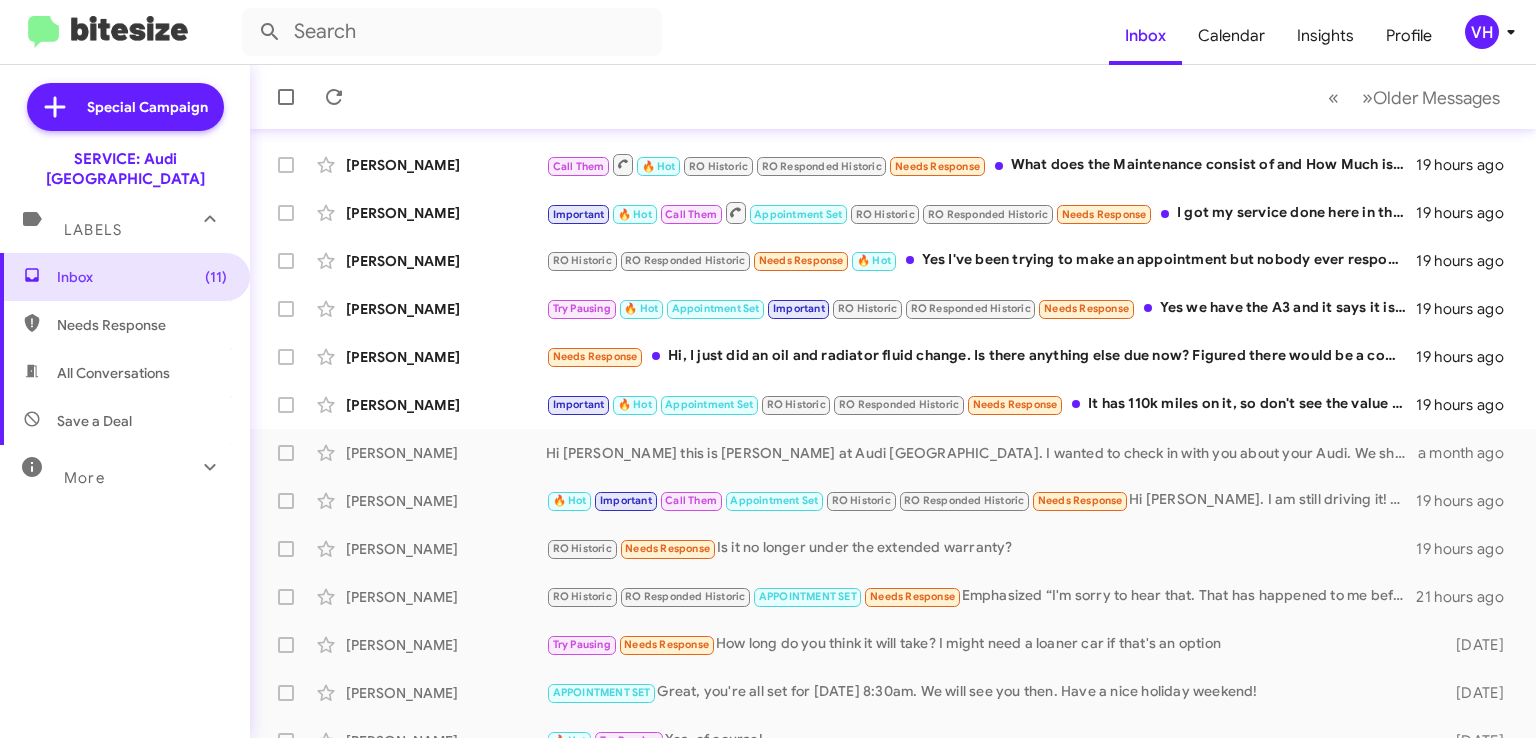 click on "[PERSON_NAME]" 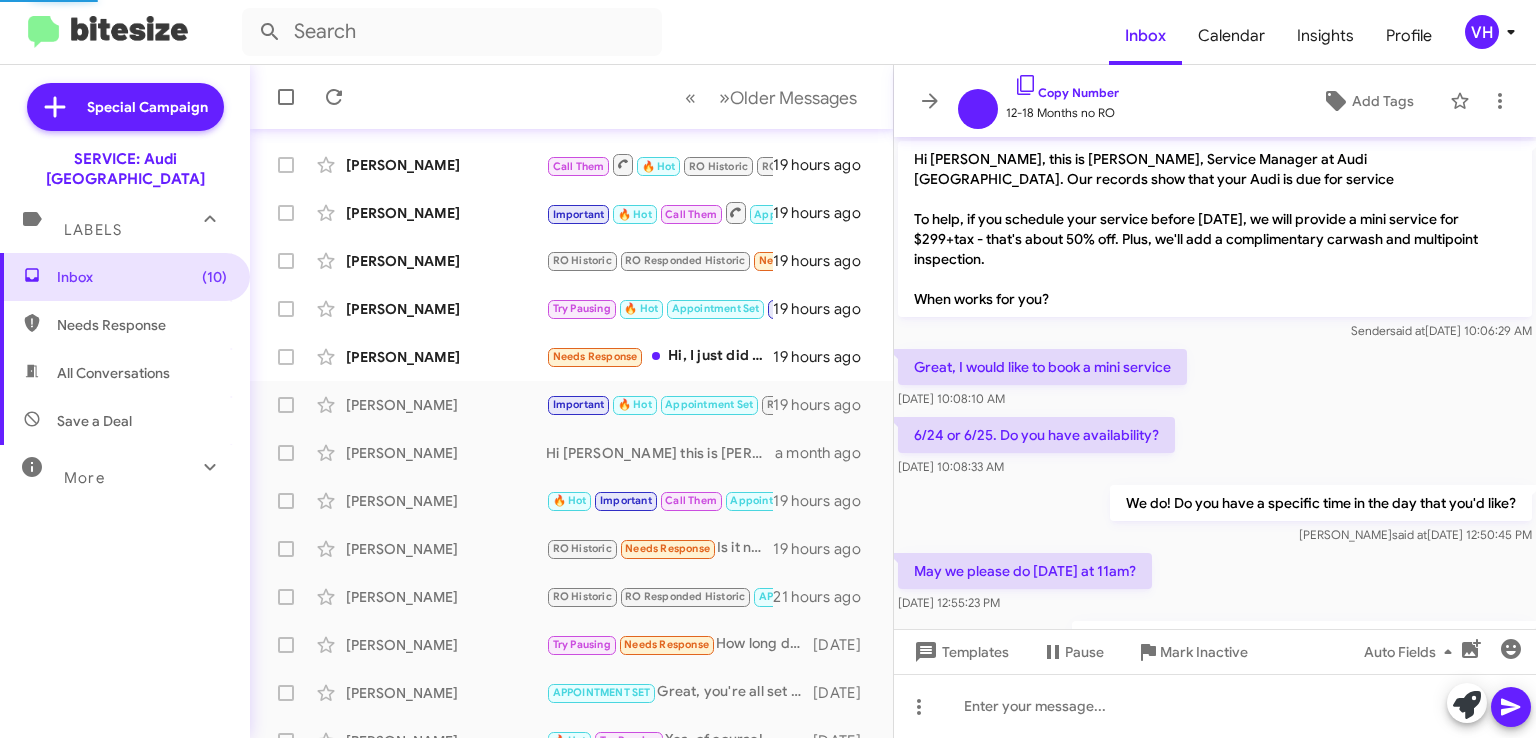 scroll, scrollTop: 897, scrollLeft: 0, axis: vertical 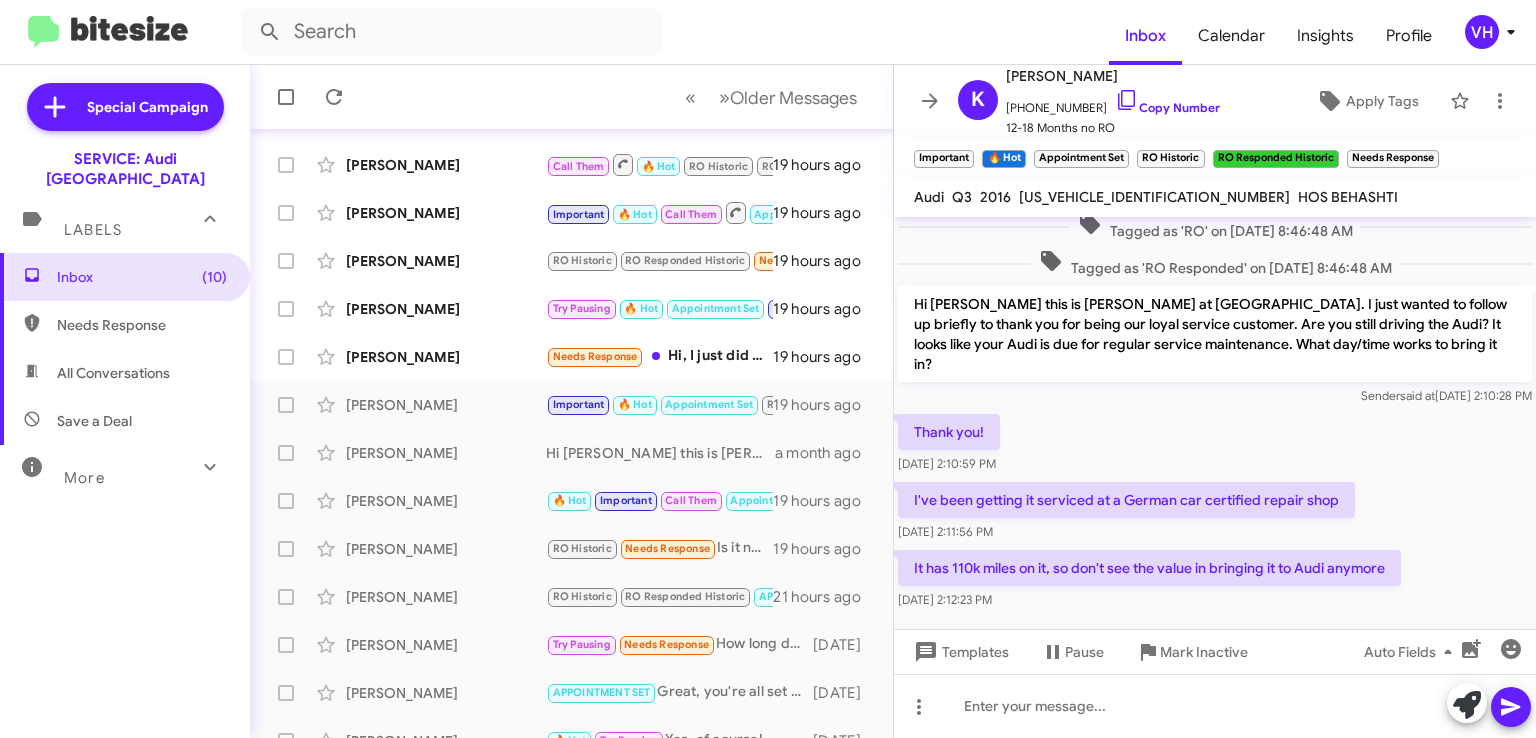 drag, startPoint x: 1292, startPoint y: 333, endPoint x: 1385, endPoint y: 358, distance: 96.30161 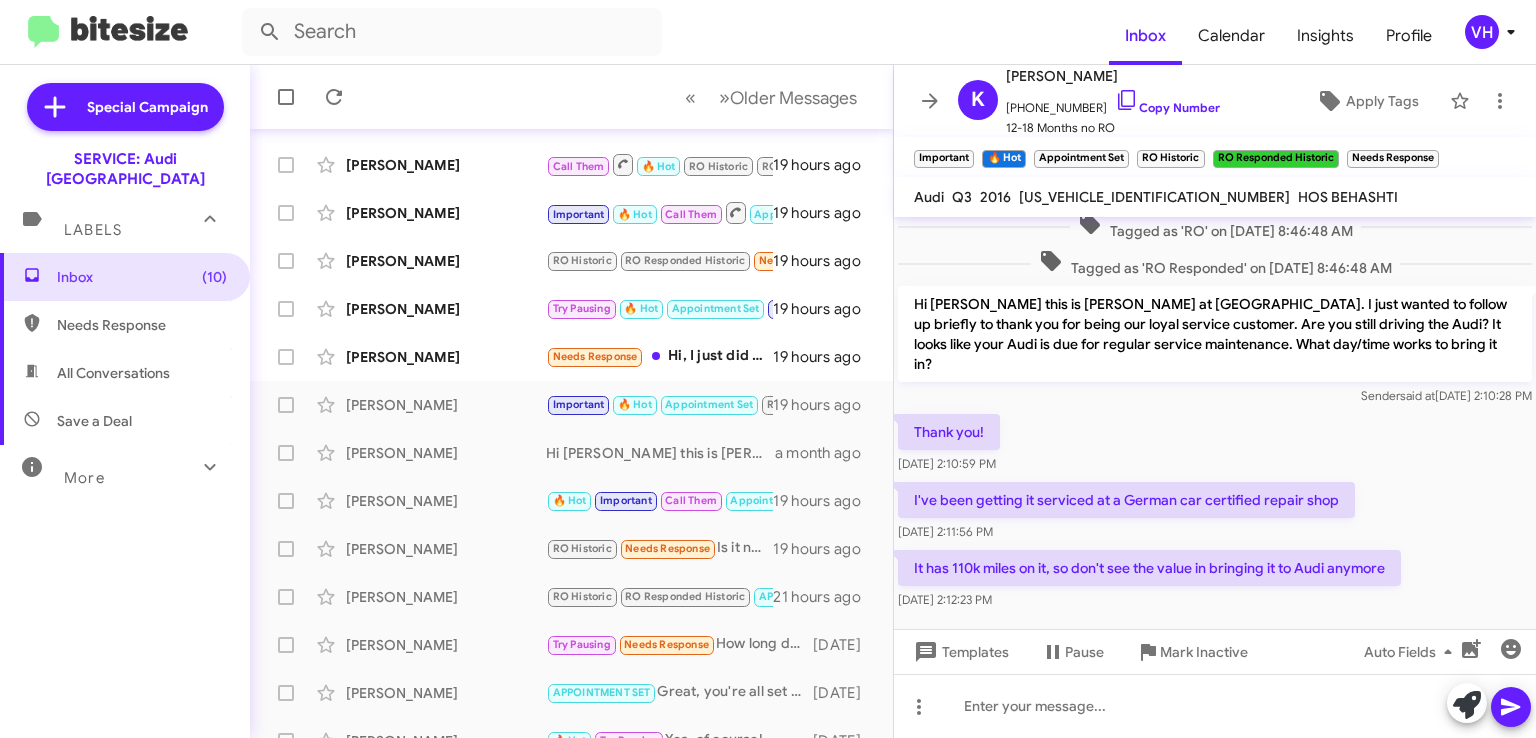 click on "Hi Kelsey this is Steven Bainbridge at Audi Oakland. I just wanted to follow up briefly to thank you for being our loyal service customer. Are you still driving the Audi? It looks like your Audi is due for regular service maintenance. What day/time works to bring it in?" 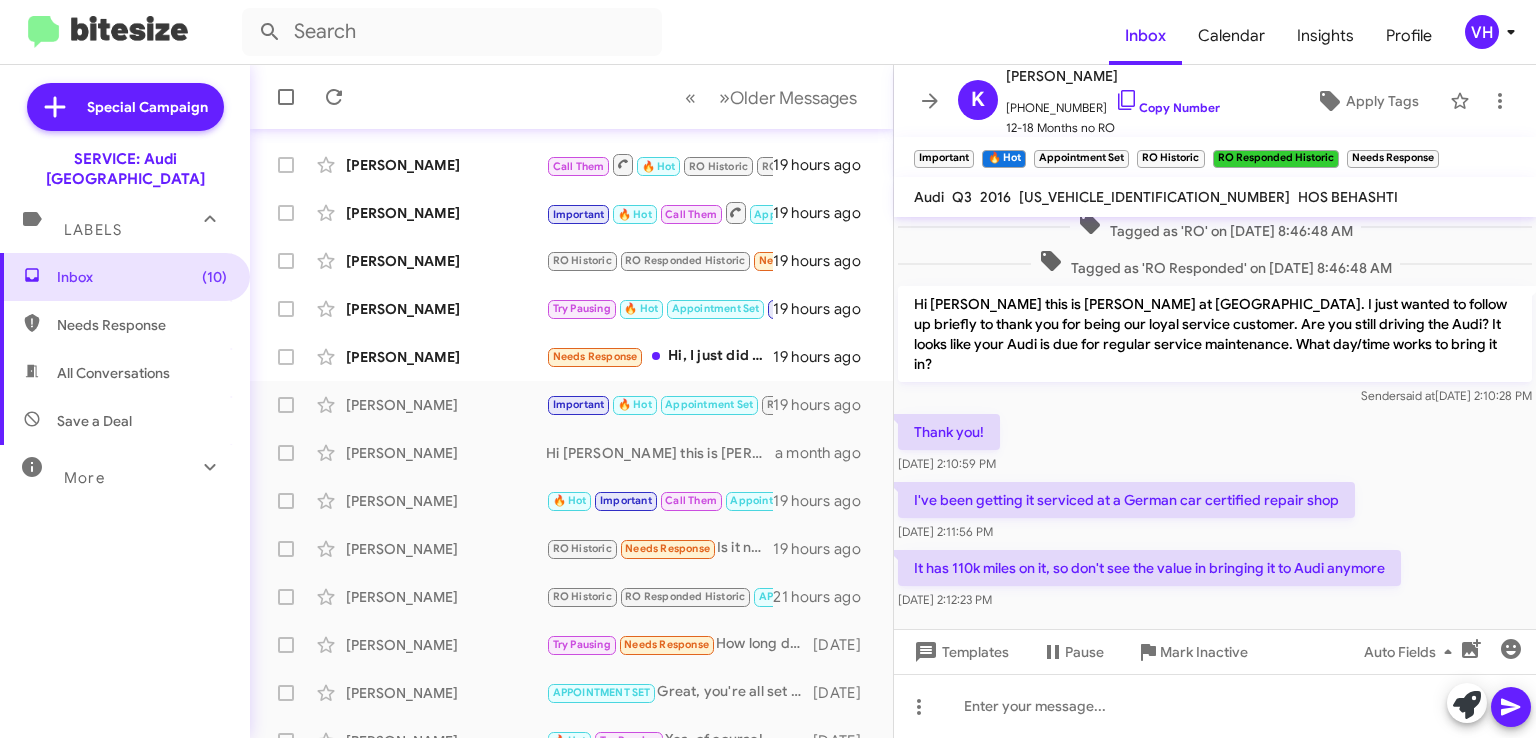 scroll, scrollTop: 977, scrollLeft: 0, axis: vertical 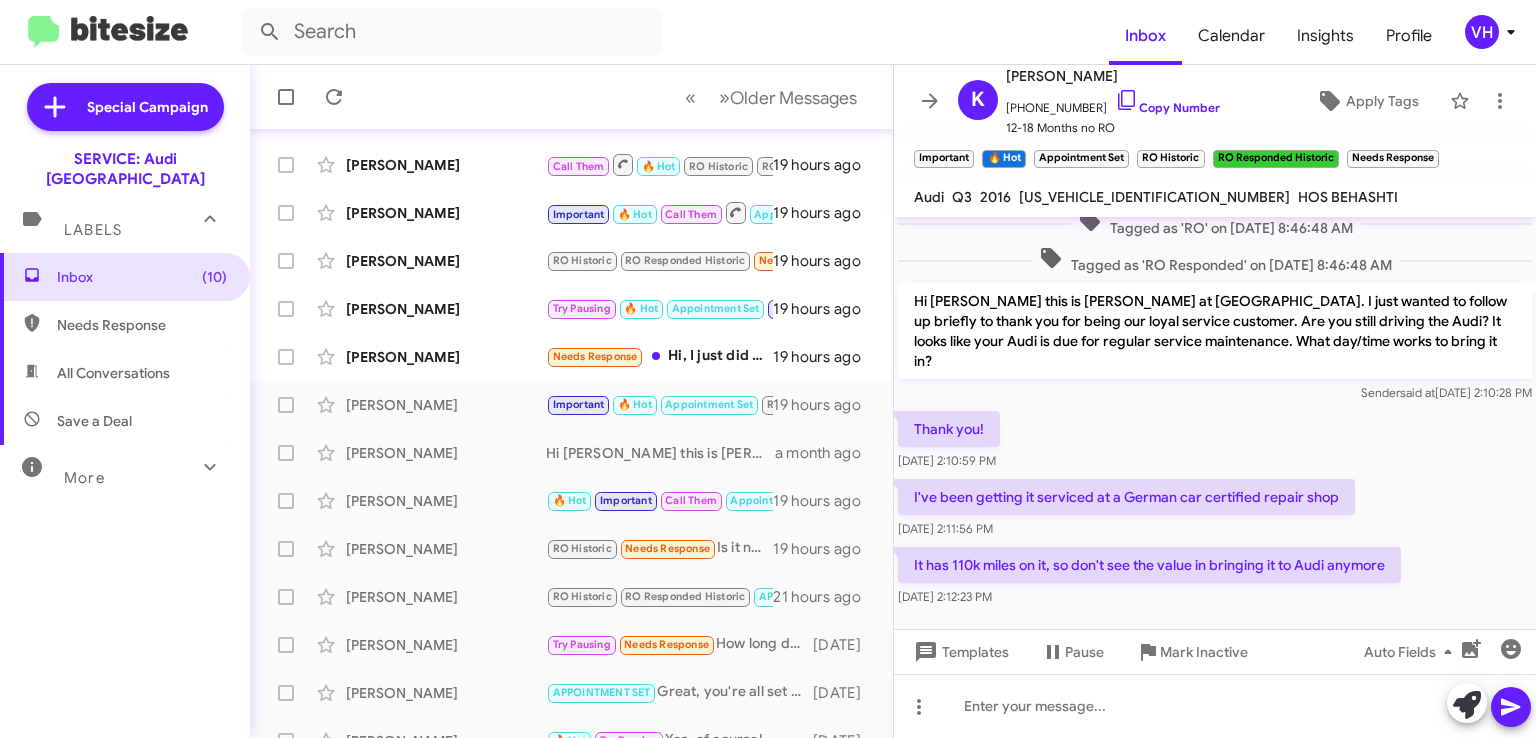 click on "WA1EFCFS8GR020821" 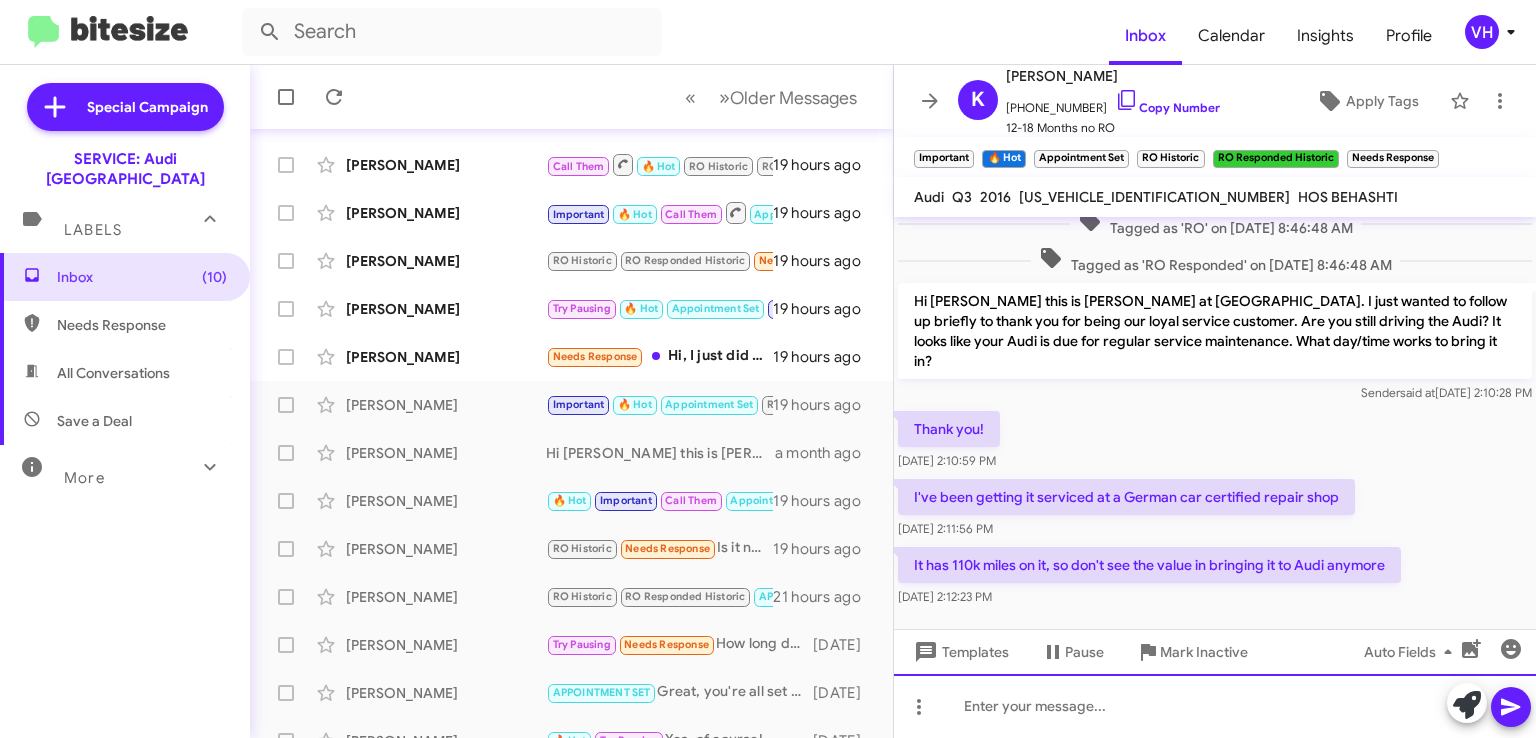 click 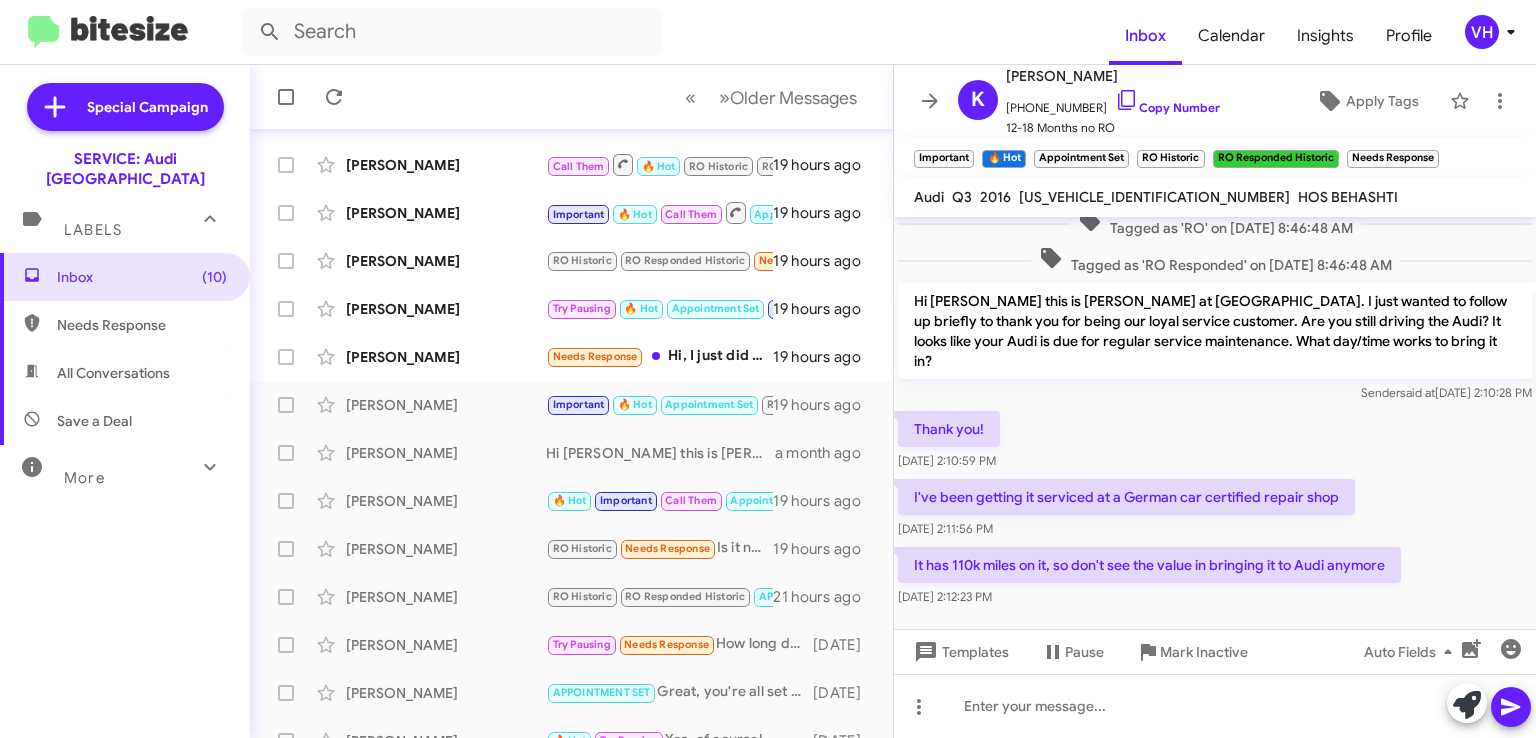 click on "Templates" 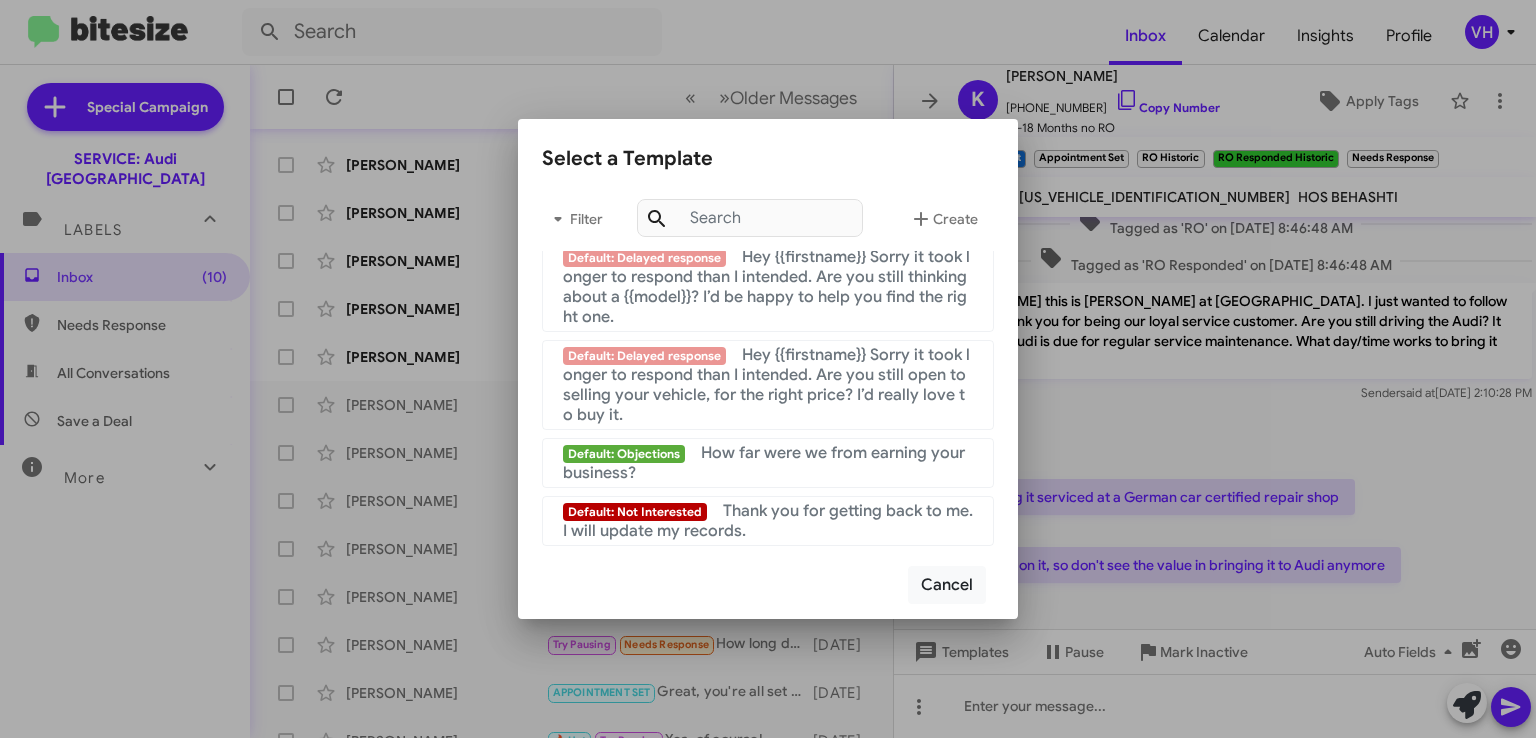 scroll, scrollTop: 1345, scrollLeft: 0, axis: vertical 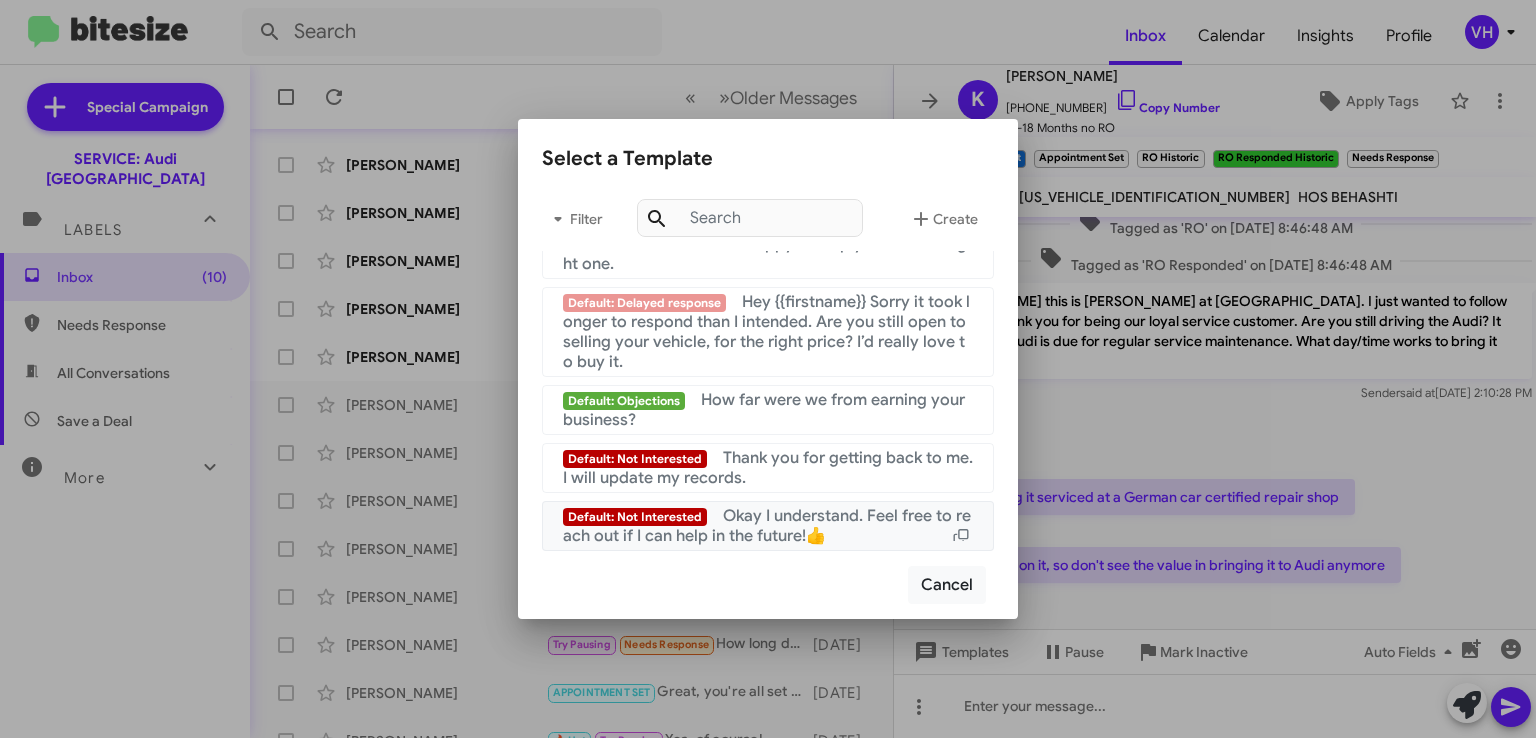 click on "Default: Not Interested  Okay I understand. Feel free to reach out if I can help in the future!👍" at bounding box center [768, 526] 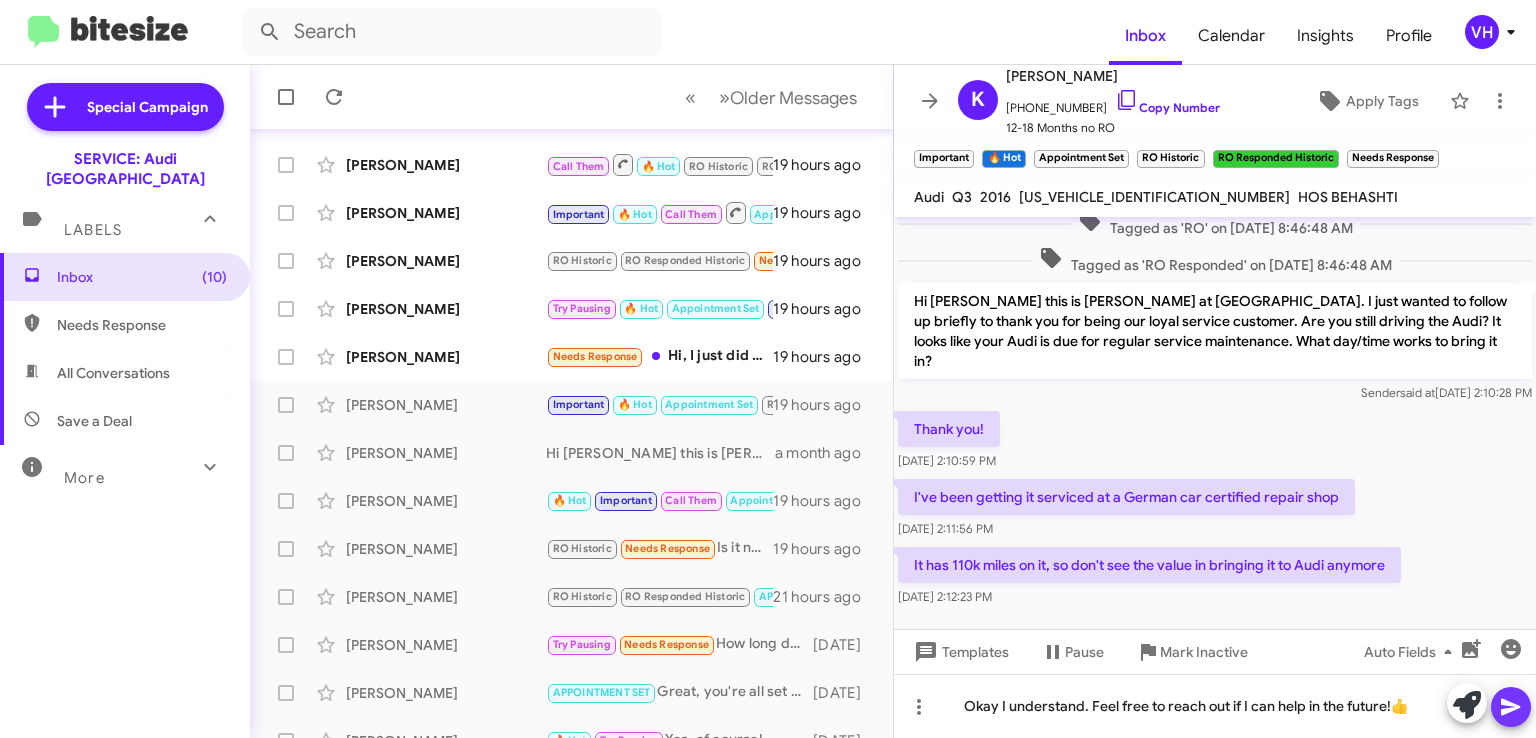 click 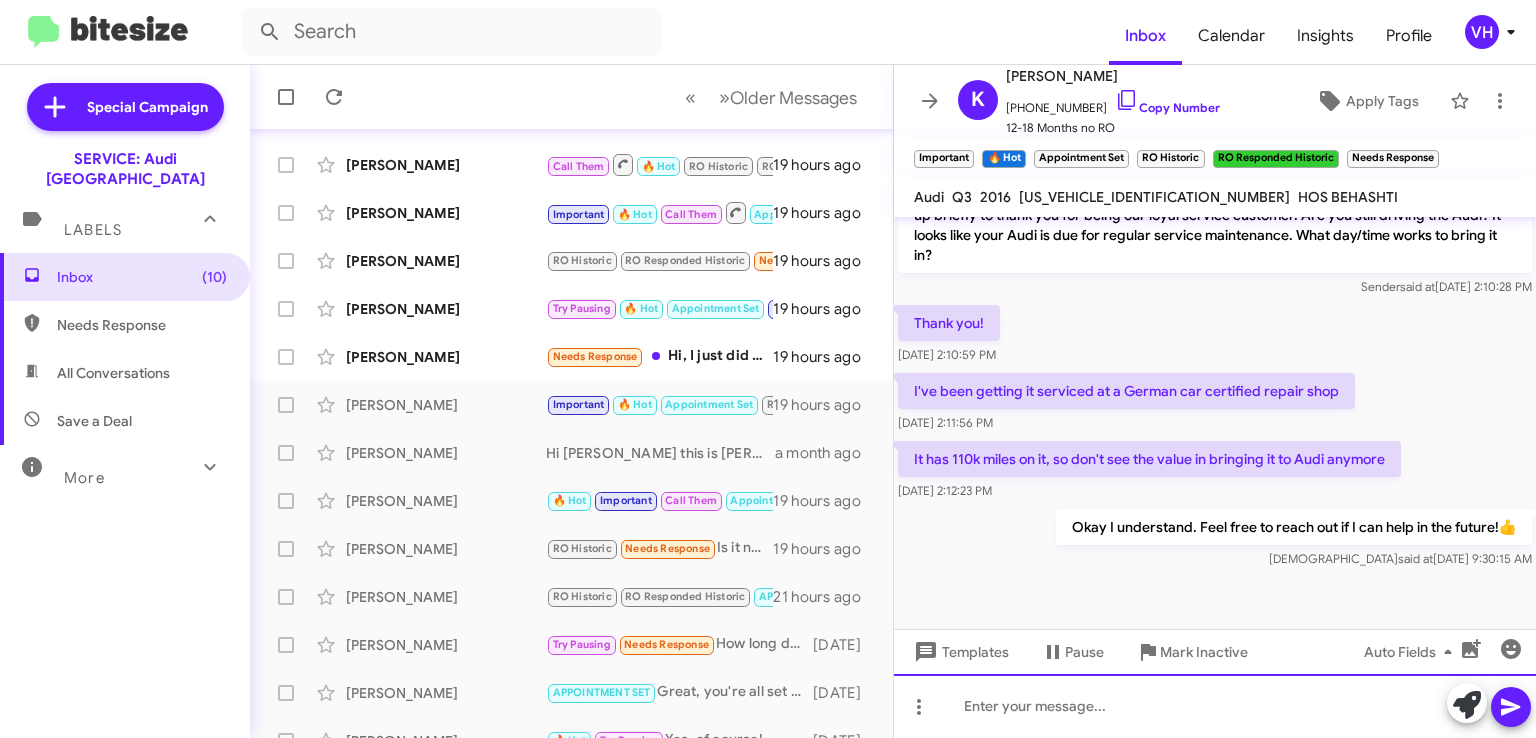 scroll, scrollTop: 1051, scrollLeft: 0, axis: vertical 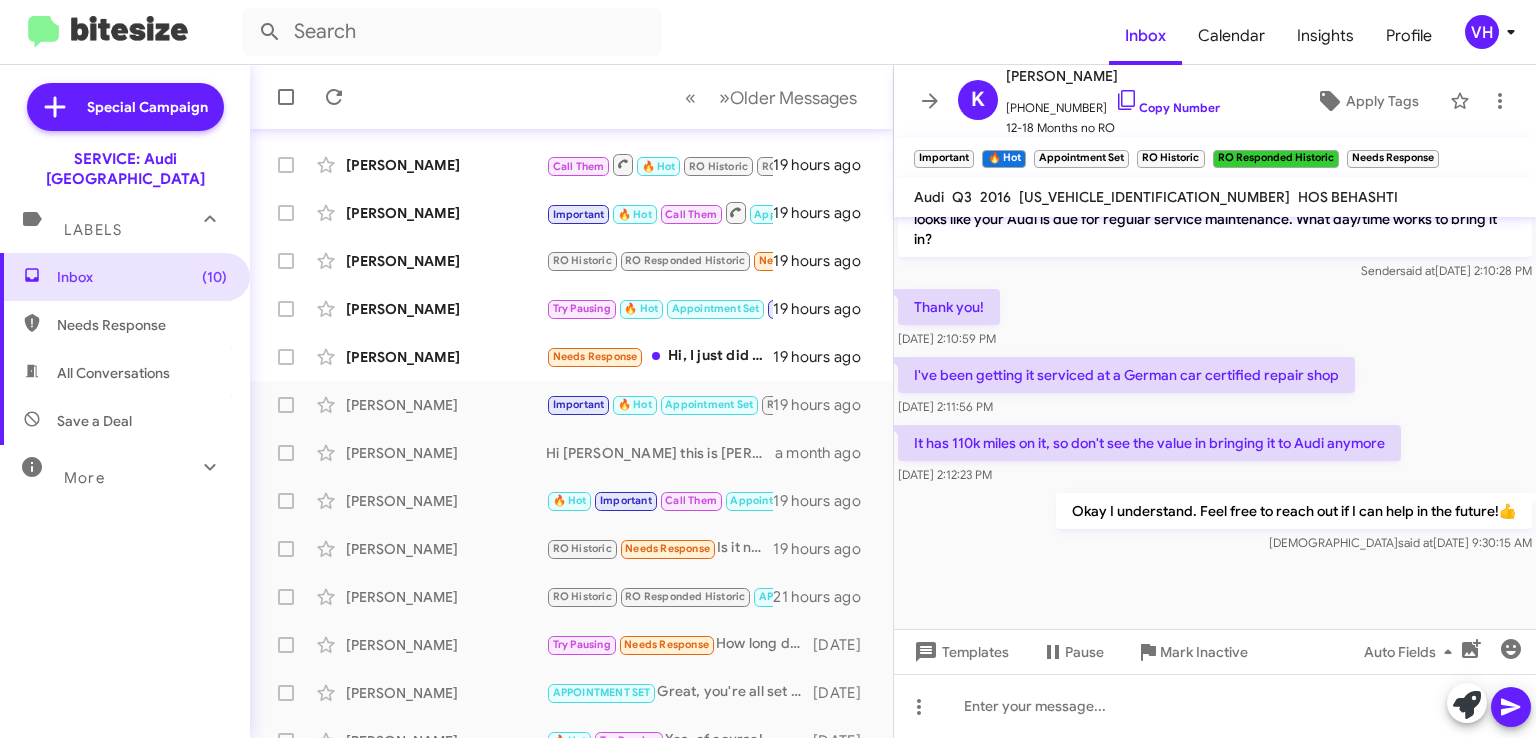 click on "×" 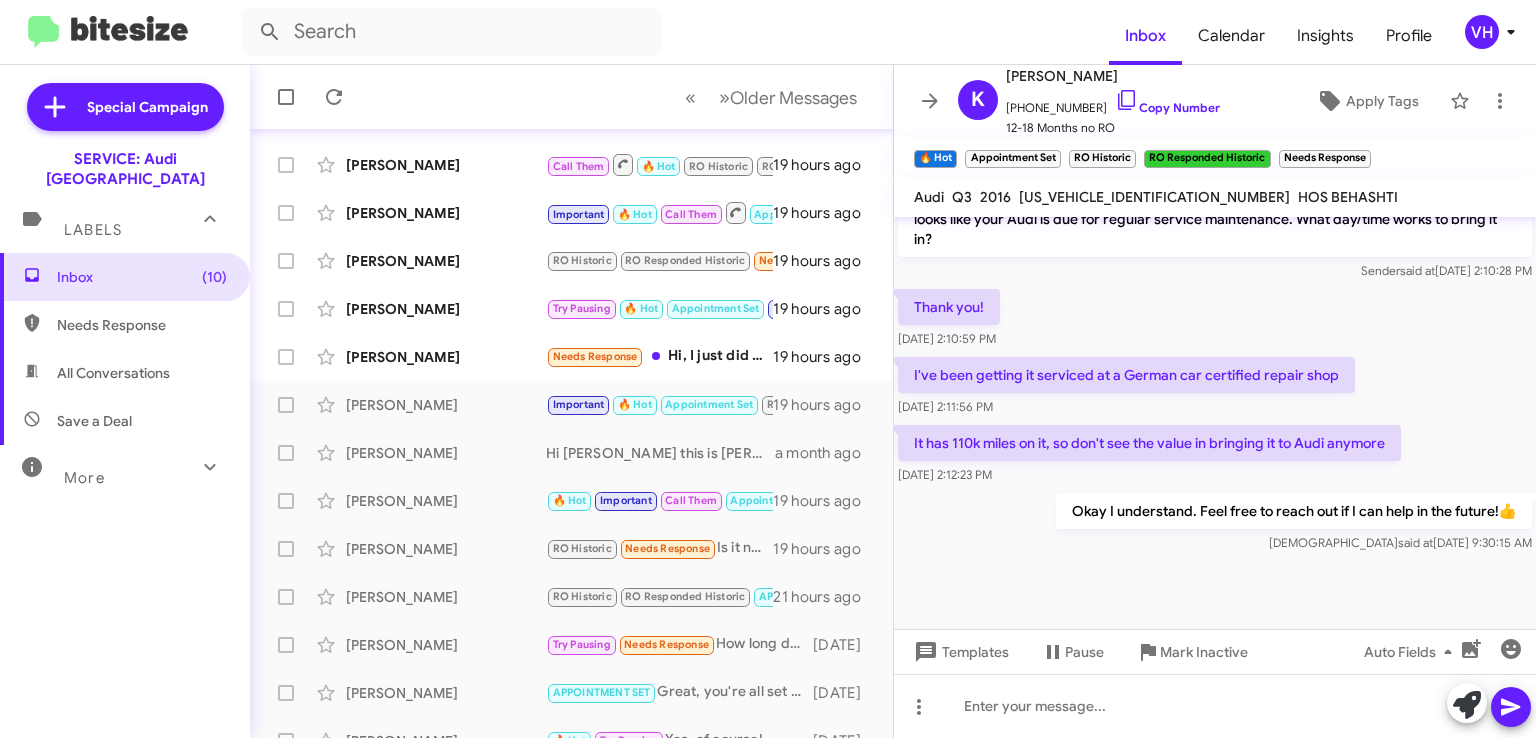 click on "×" 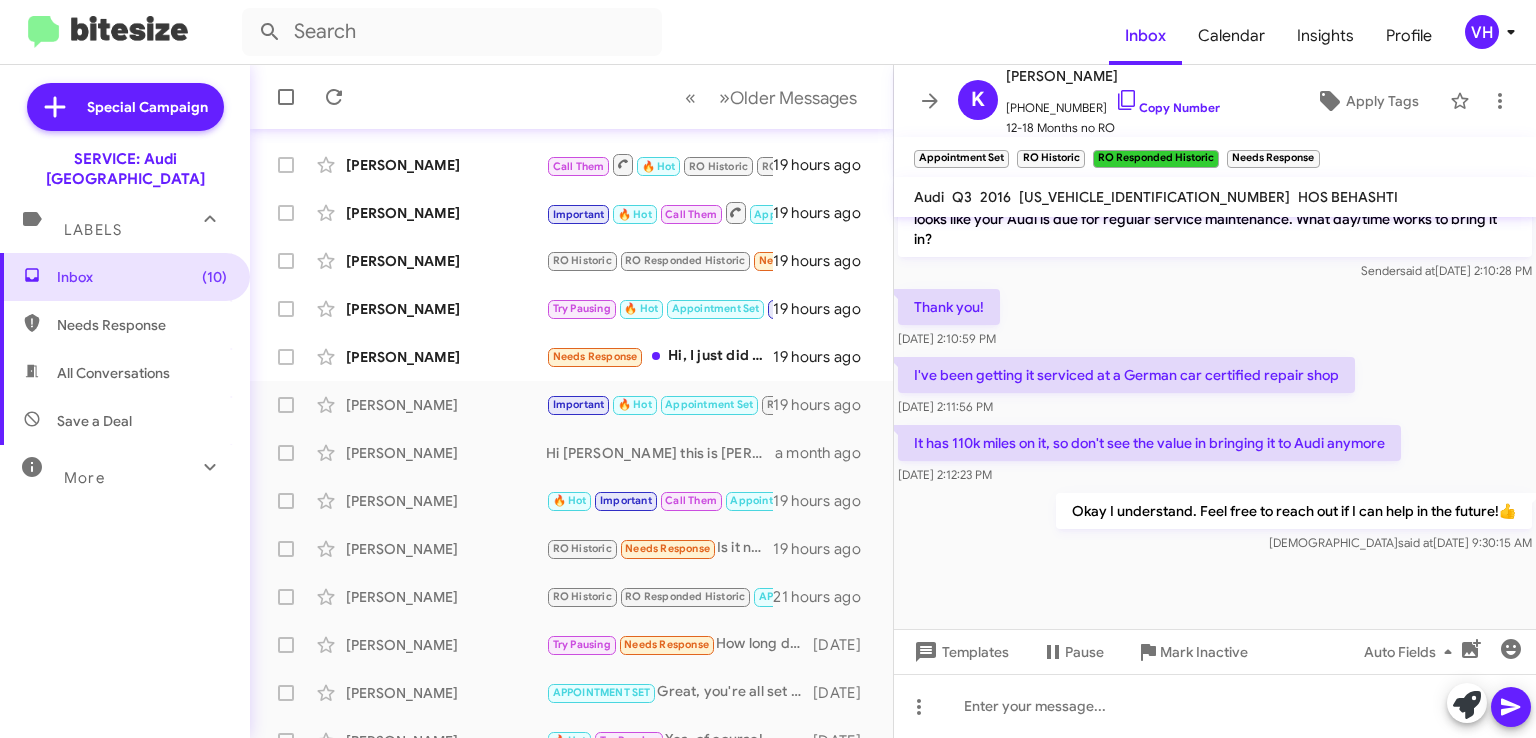 click on "×" 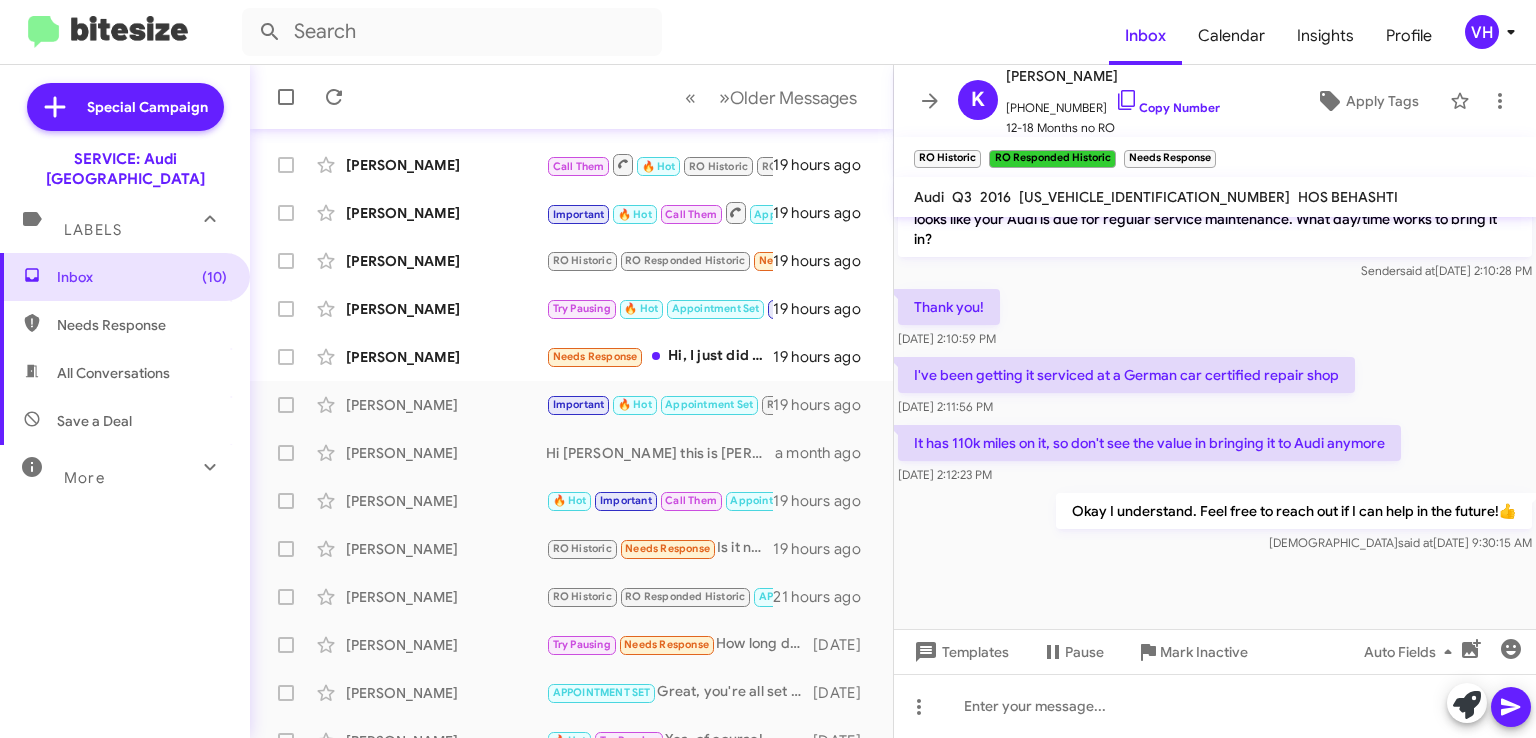 click on "×" 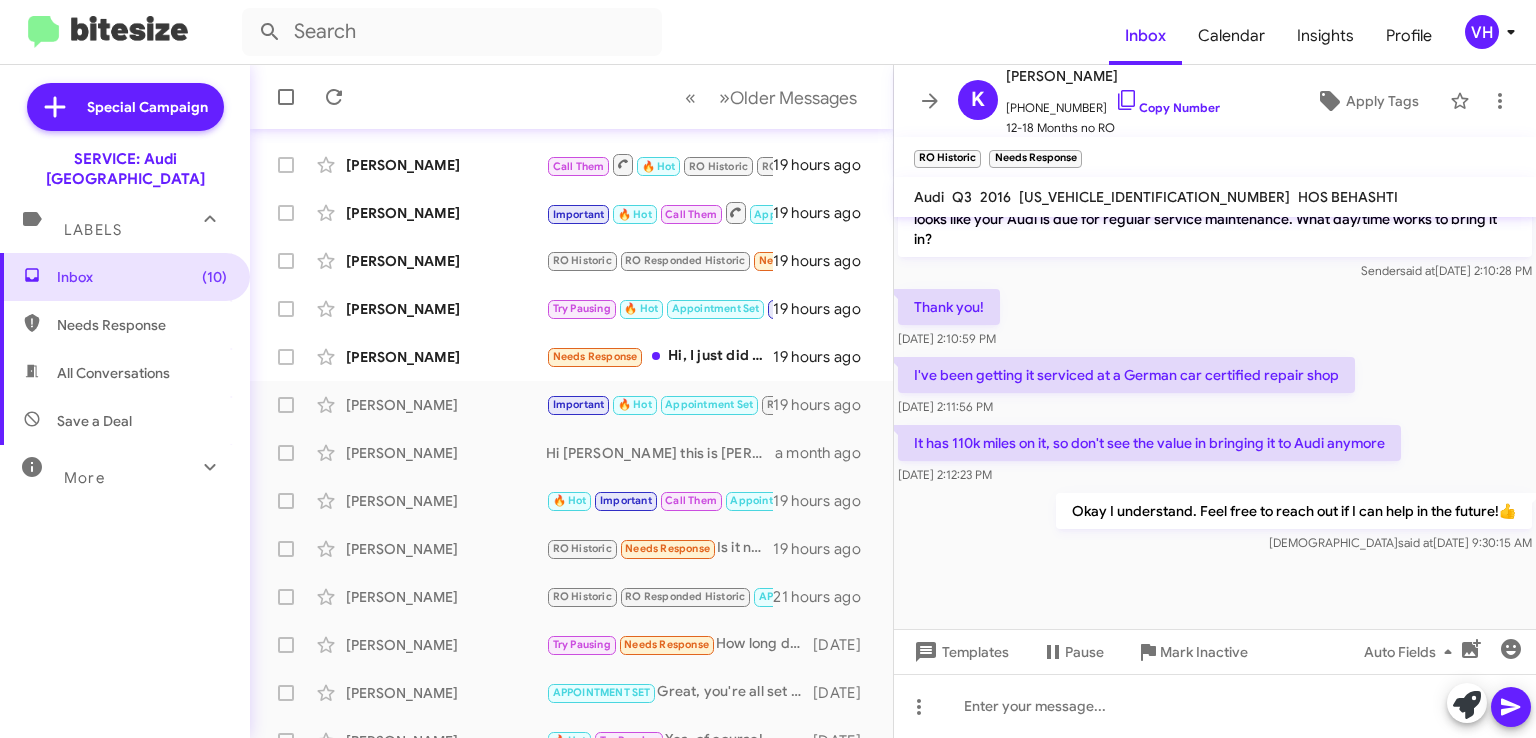 click on "×" 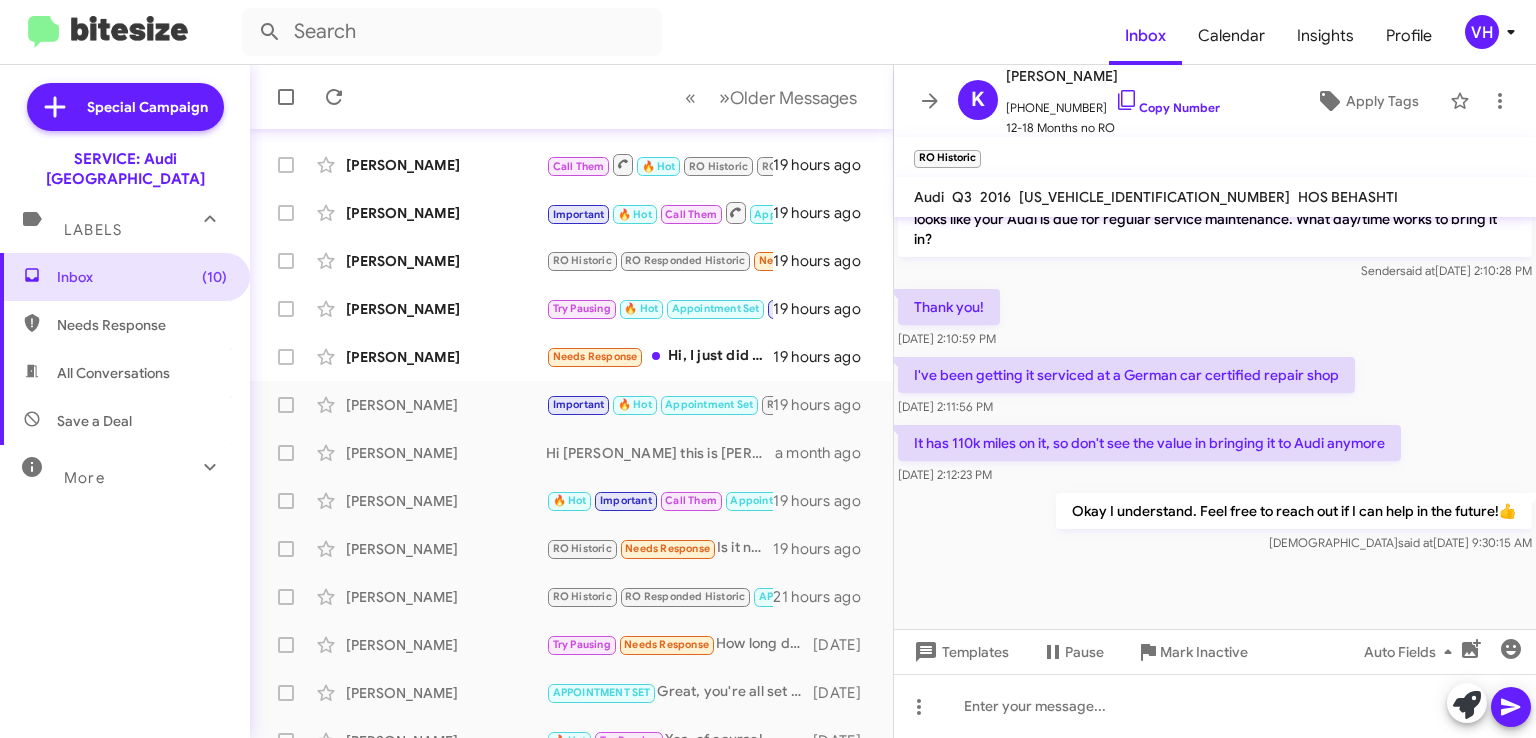 click on "×" 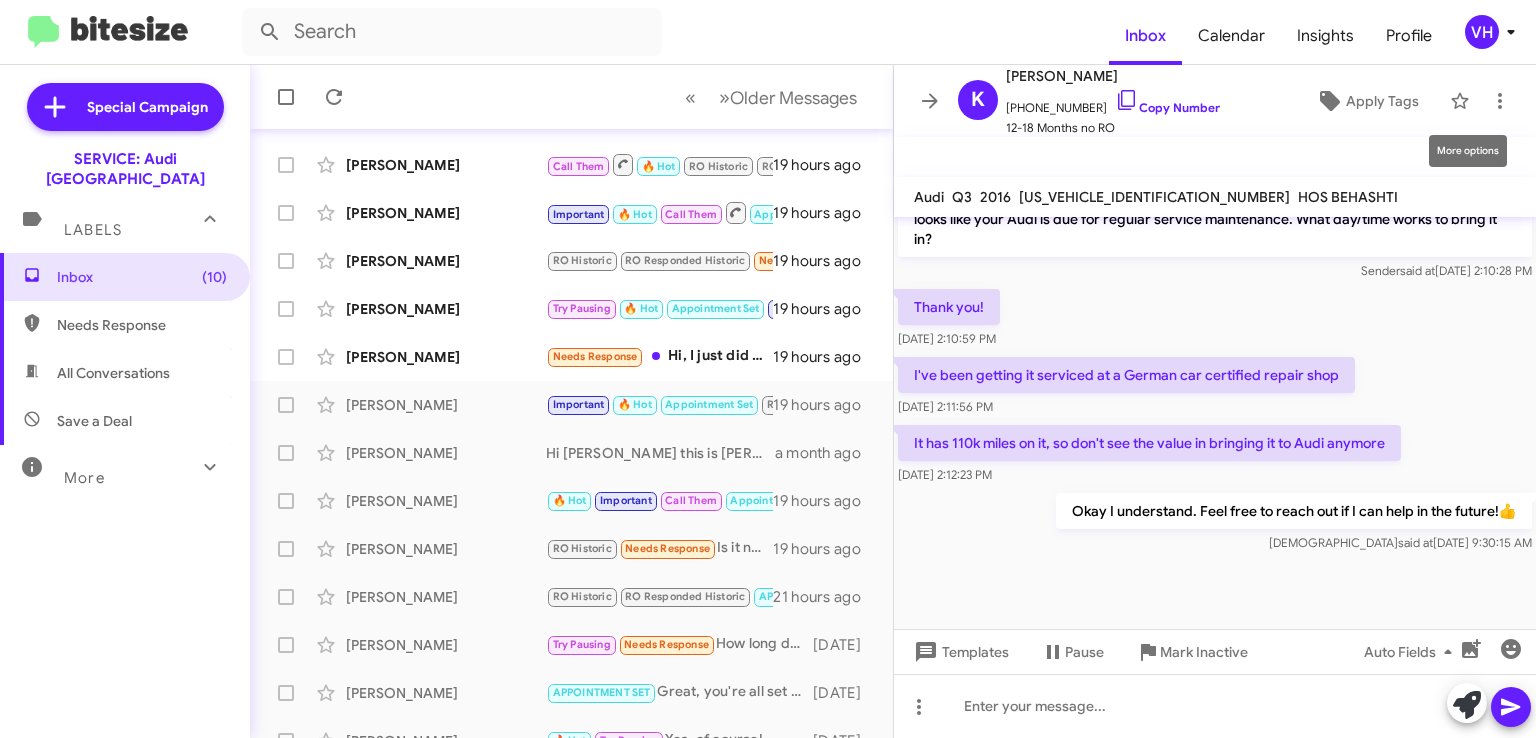 click 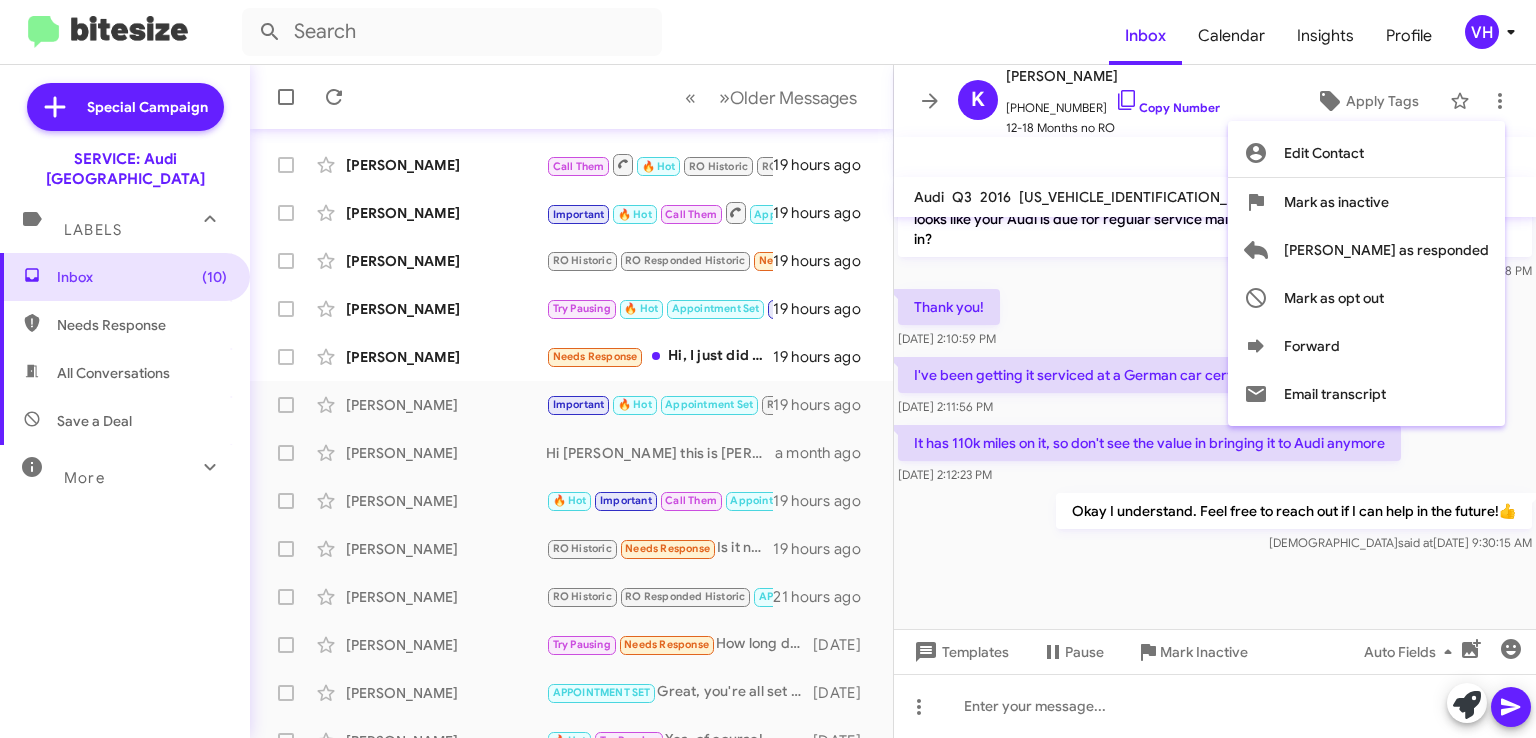 click at bounding box center [768, 369] 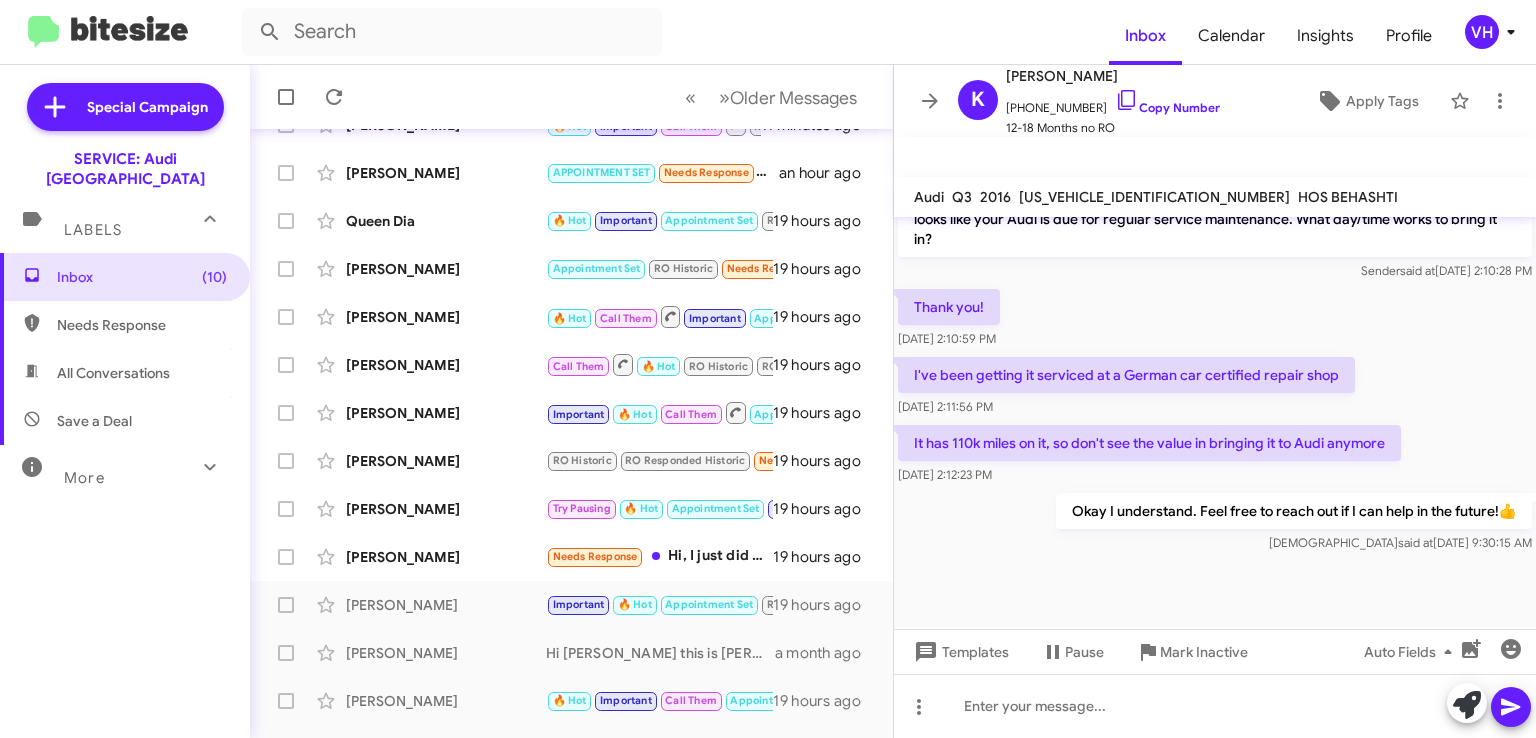 scroll, scrollTop: 200, scrollLeft: 0, axis: vertical 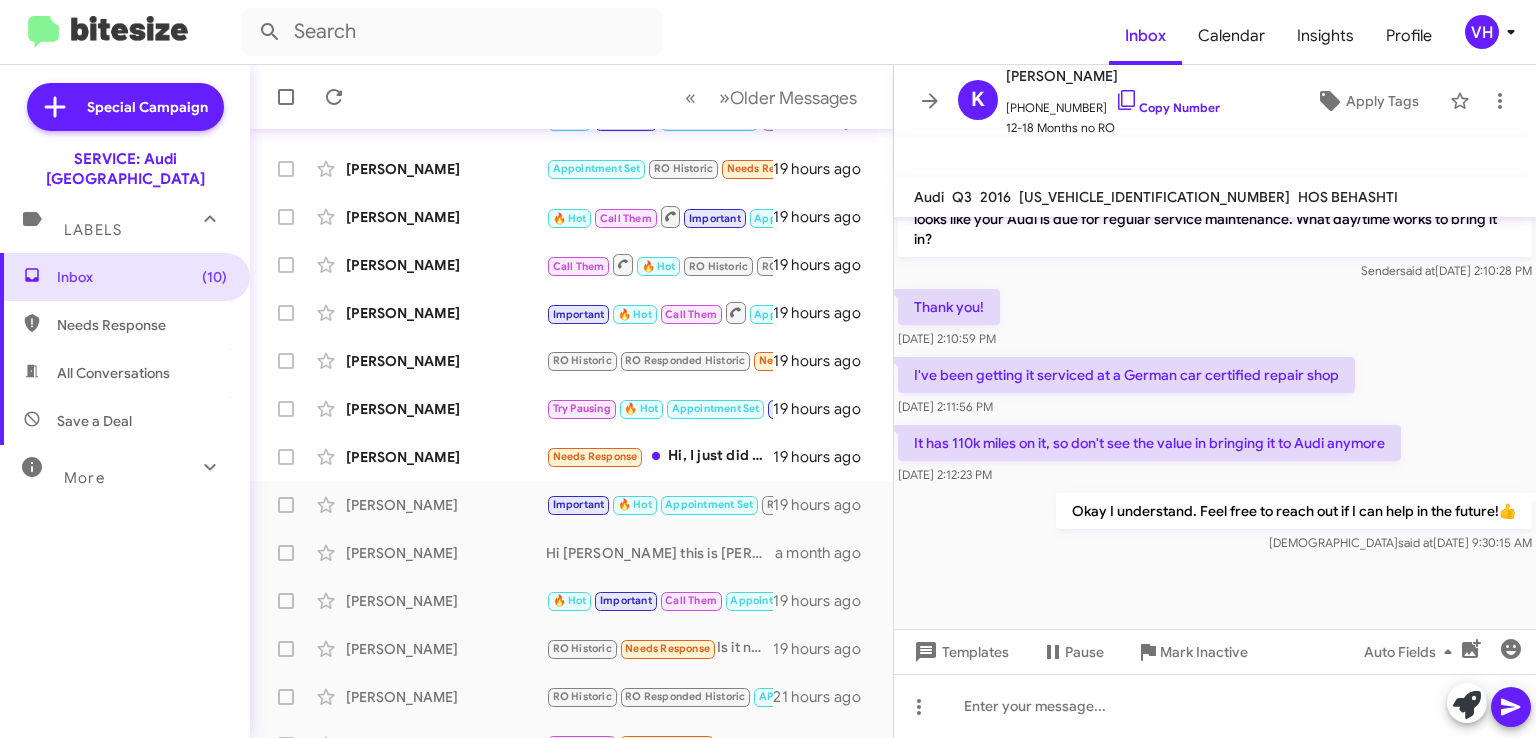 click on "[PERSON_NAME]" 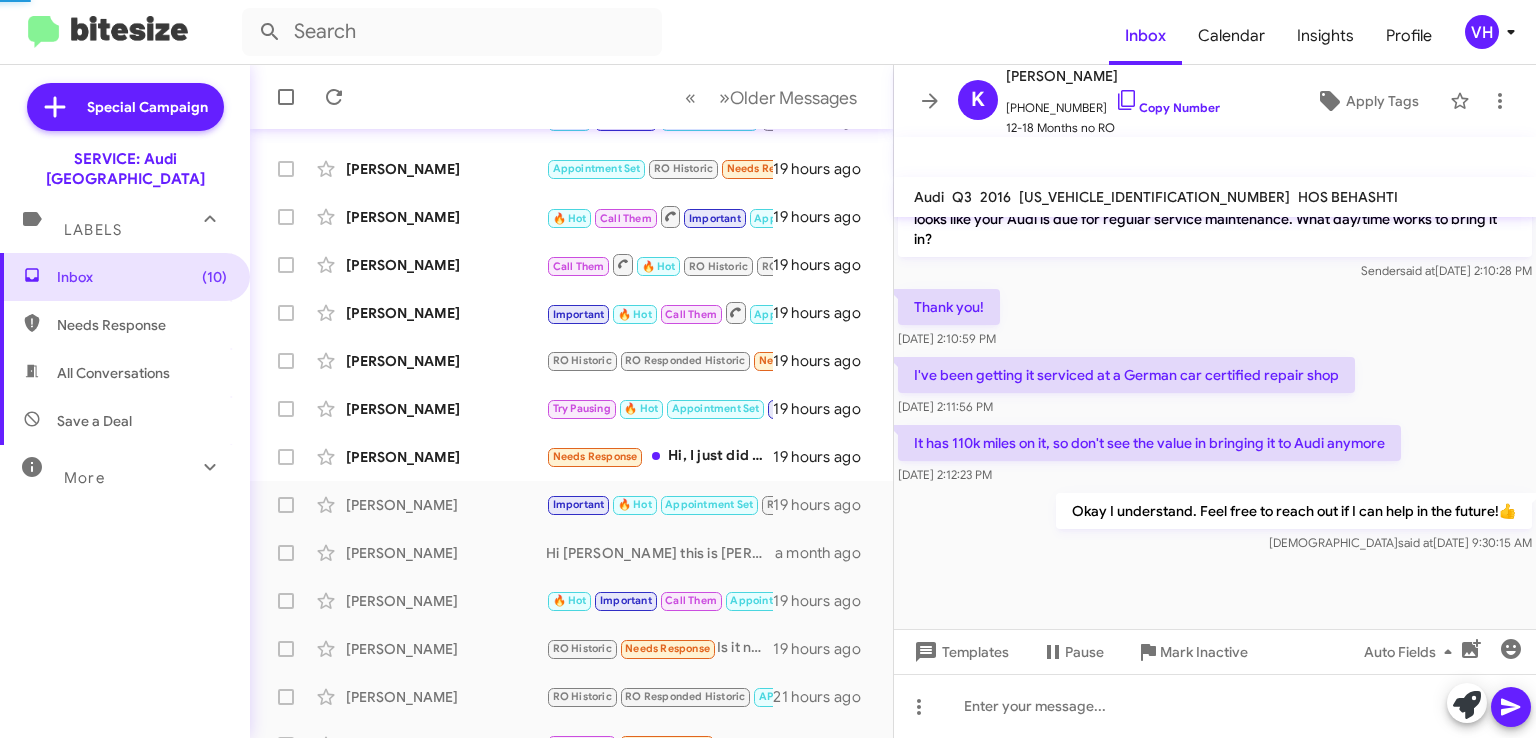 scroll, scrollTop: 892, scrollLeft: 0, axis: vertical 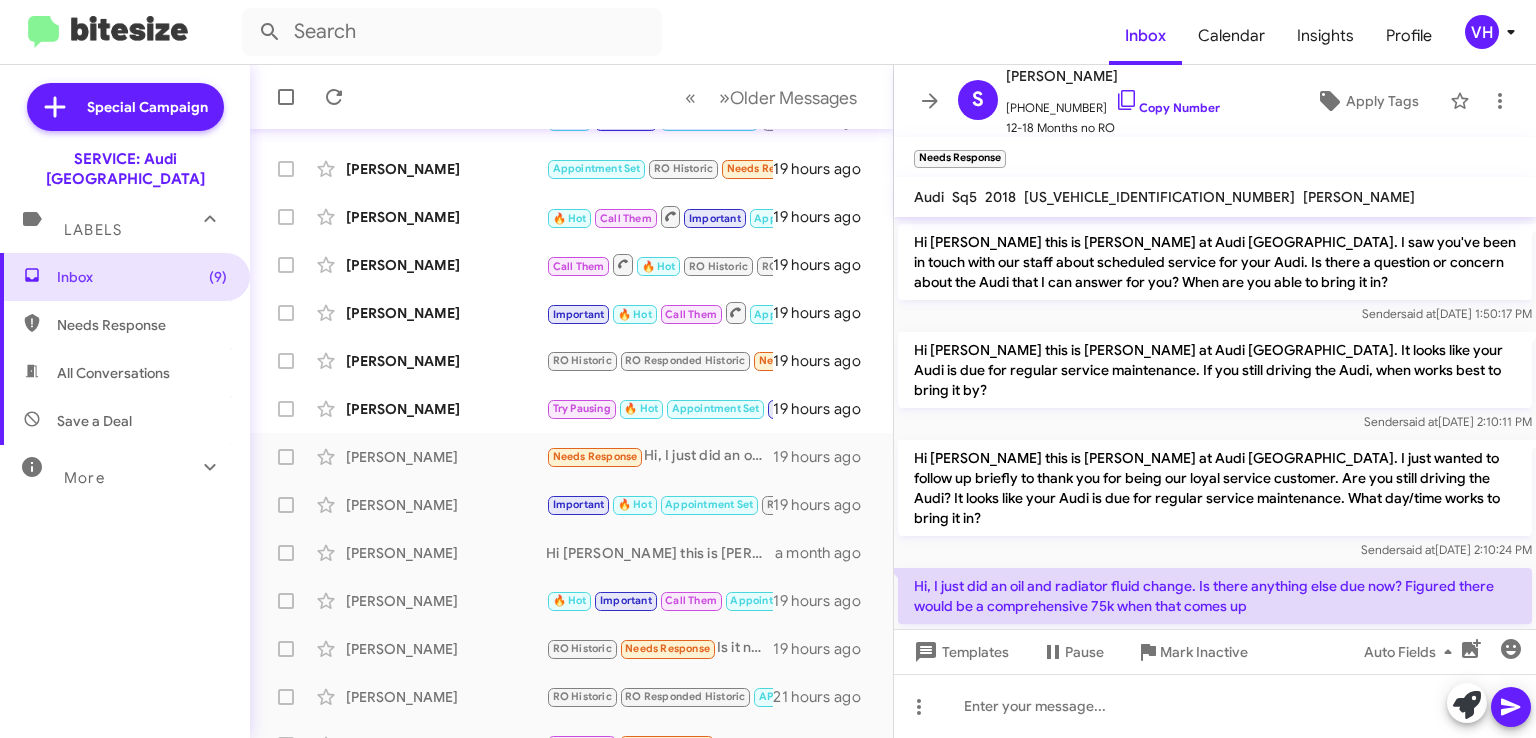 drag, startPoint x: 1202, startPoint y: 526, endPoint x: 1263, endPoint y: 529, distance: 61.073727 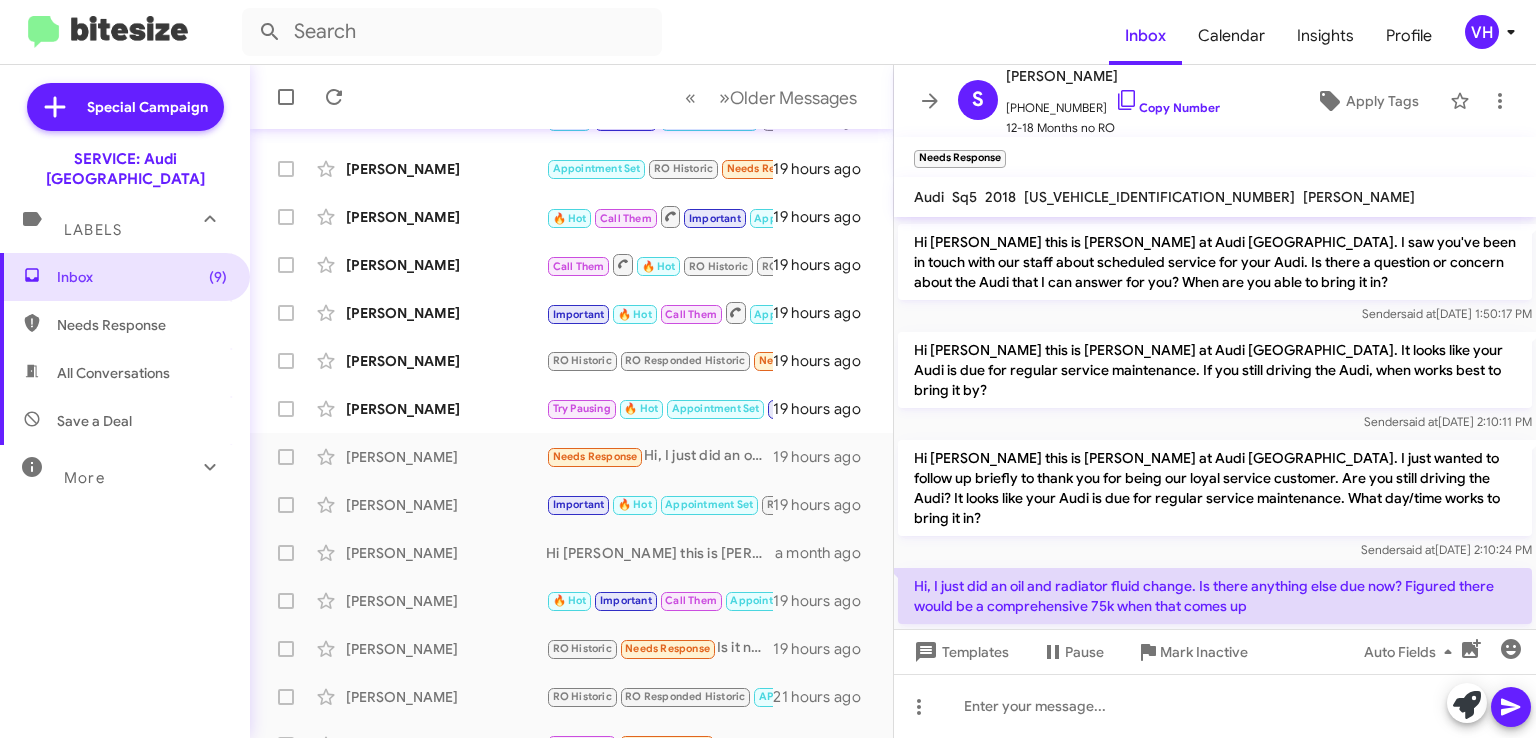 click on "Hi, I just did an oil and radiator fluid change. Is there anything else due now? Figured there would be a comprehensive 75k when that comes up    Jul 8, 2025, 2:12:36 PM" 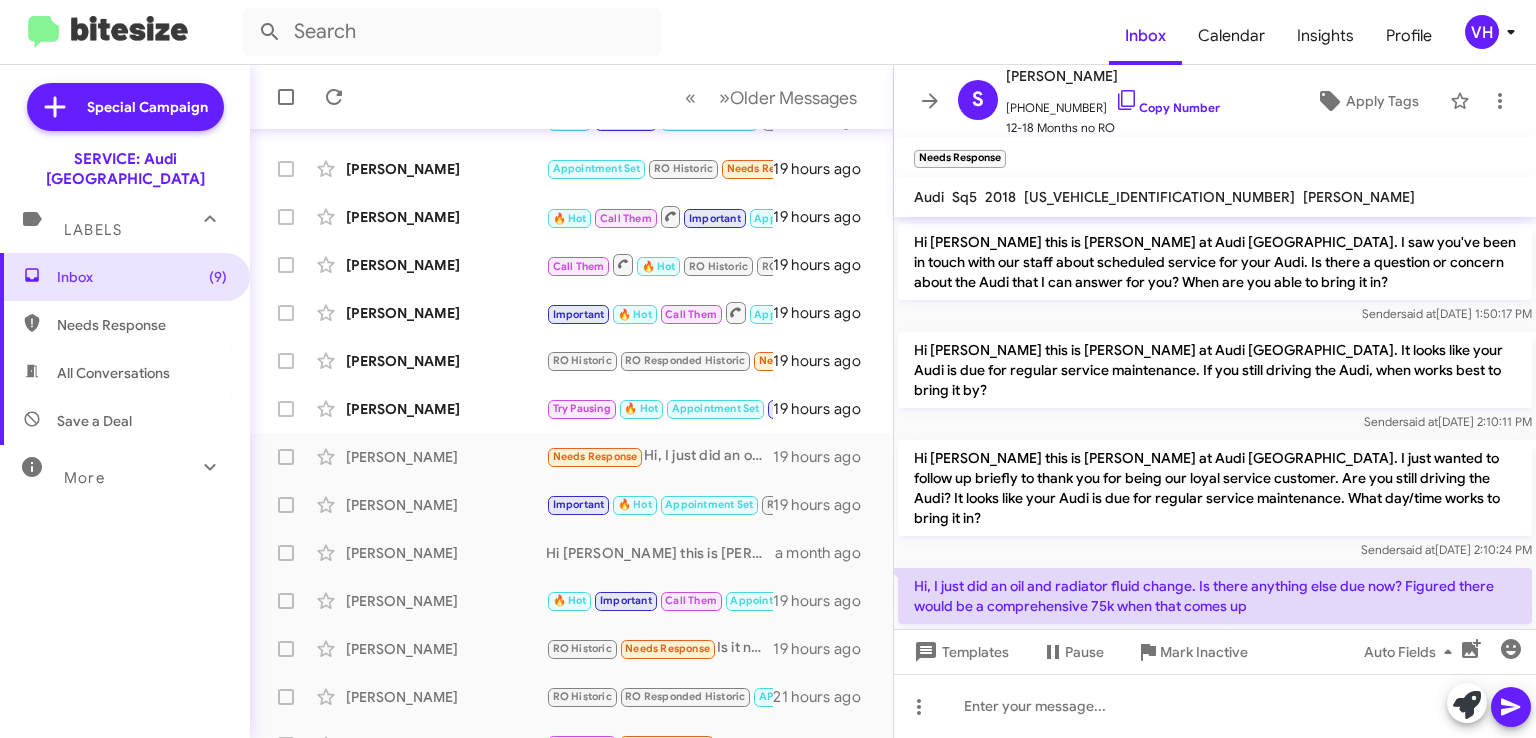 click on "WA1A4AFY2J2223569" 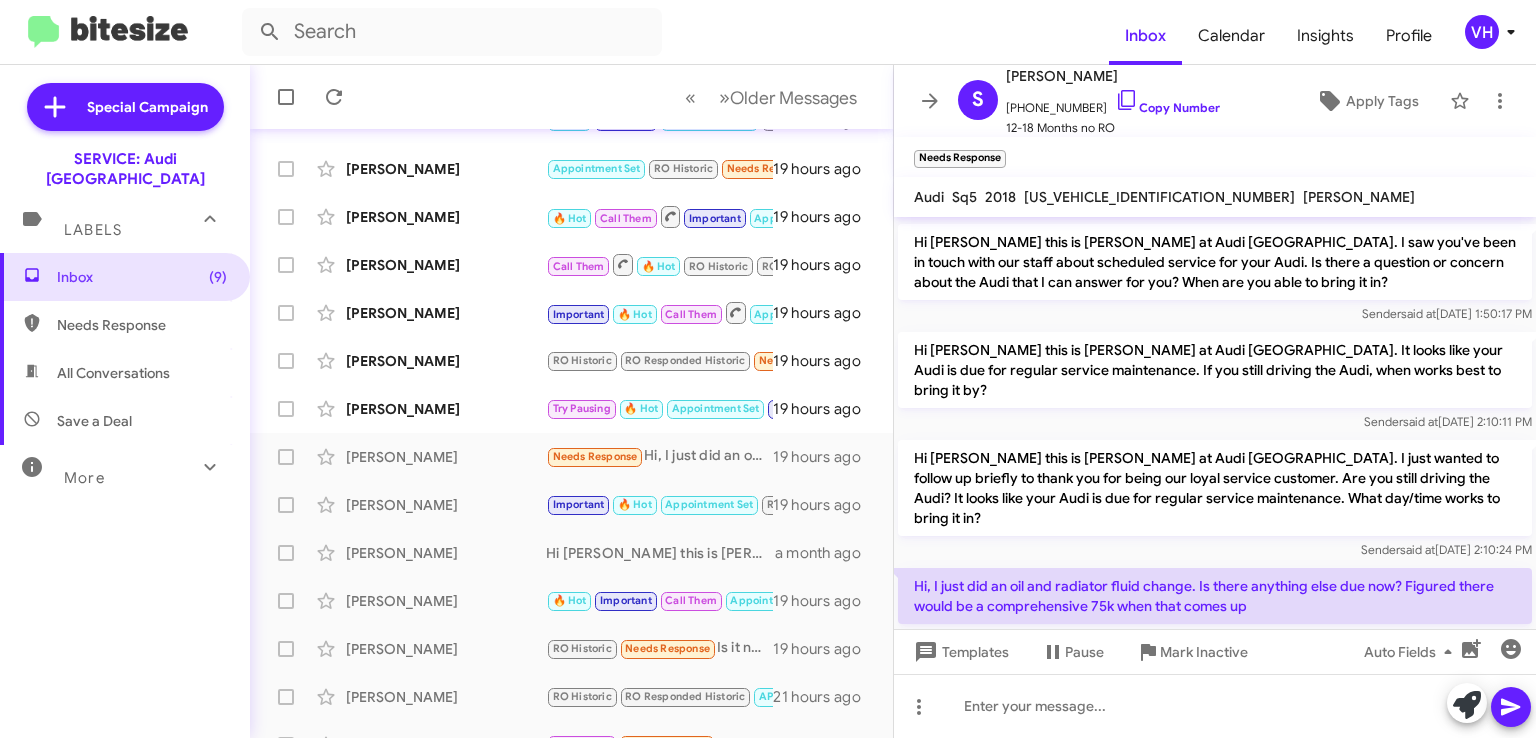 click on "WA1A4AFY2J2223569" 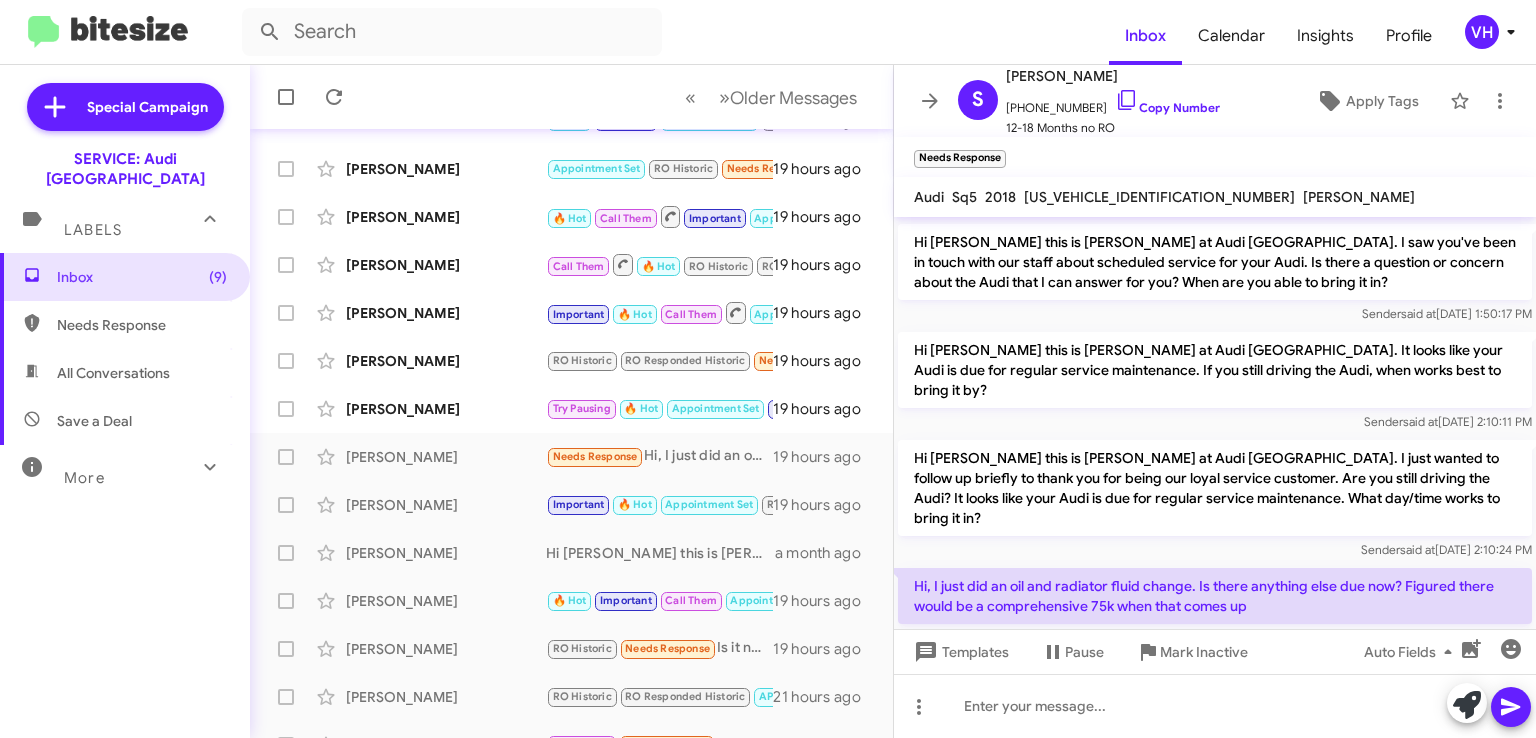 copy on "WA1A4AFY2J2223569" 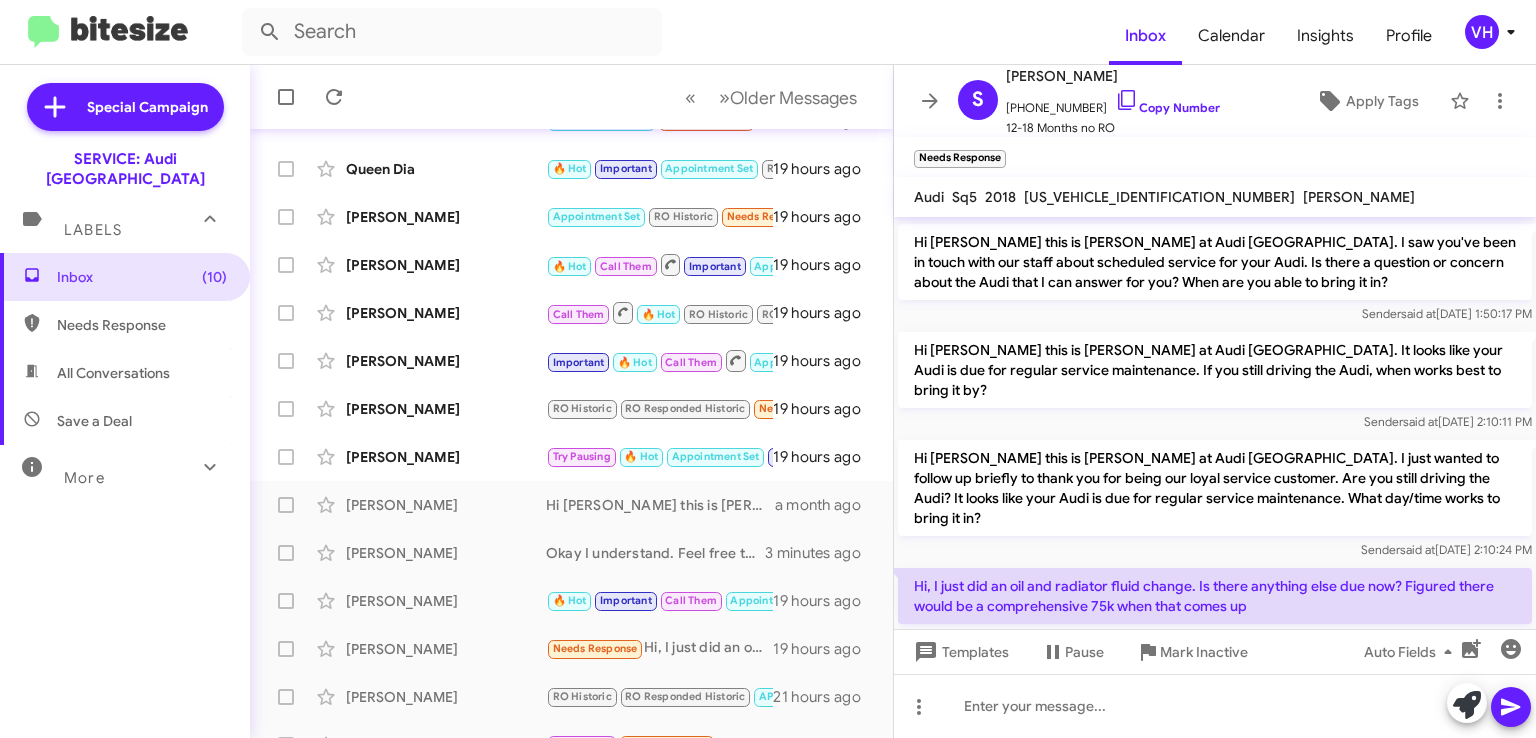scroll, scrollTop: 248, scrollLeft: 0, axis: vertical 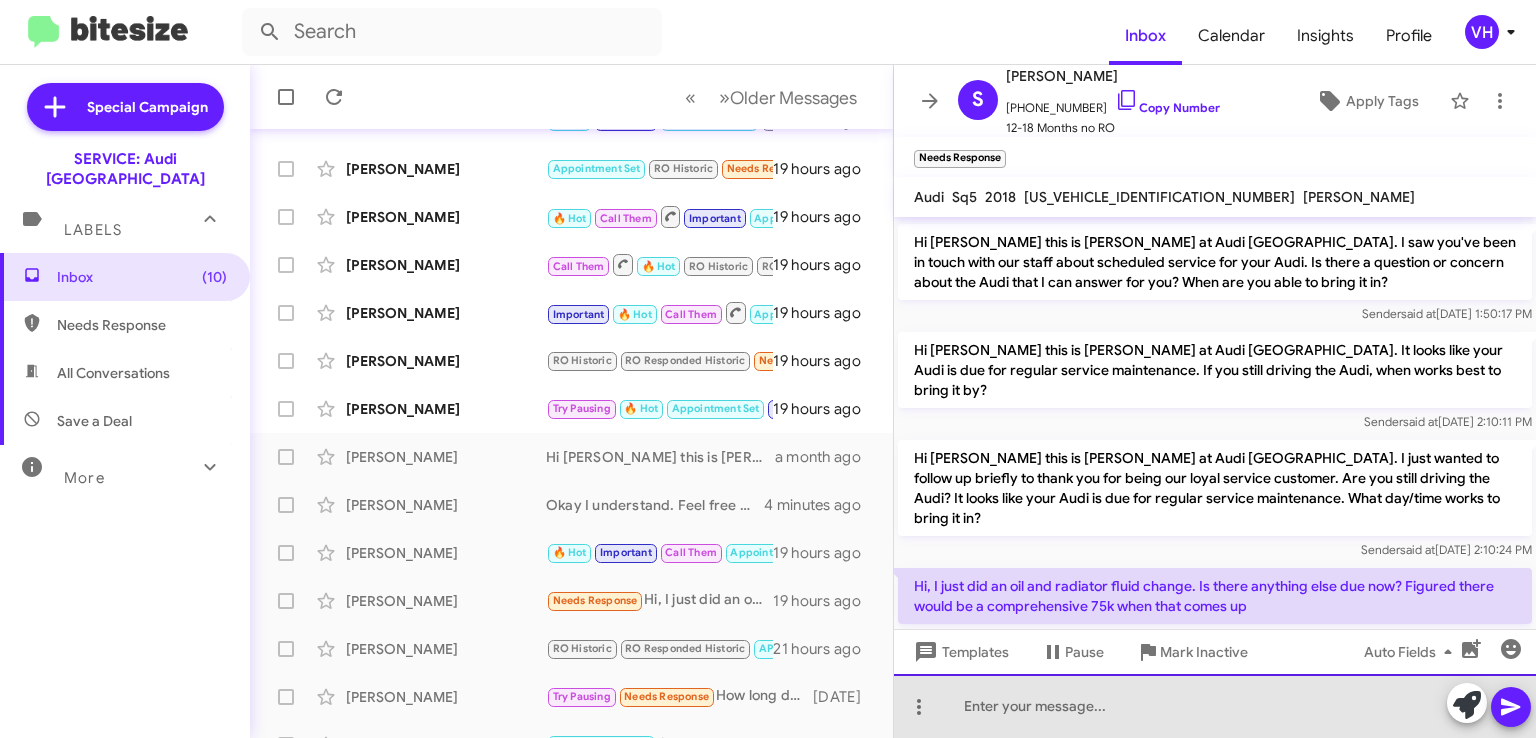 click 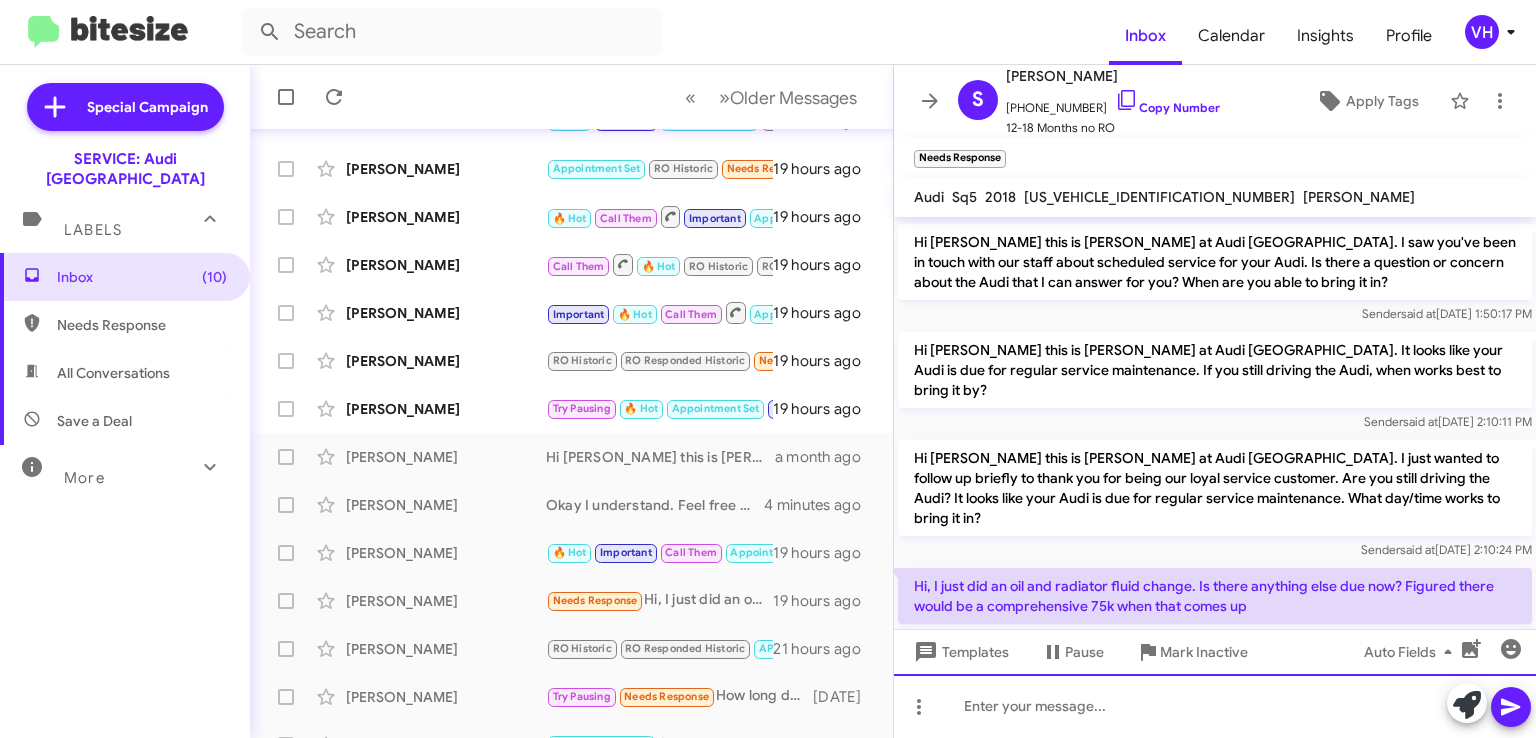 type 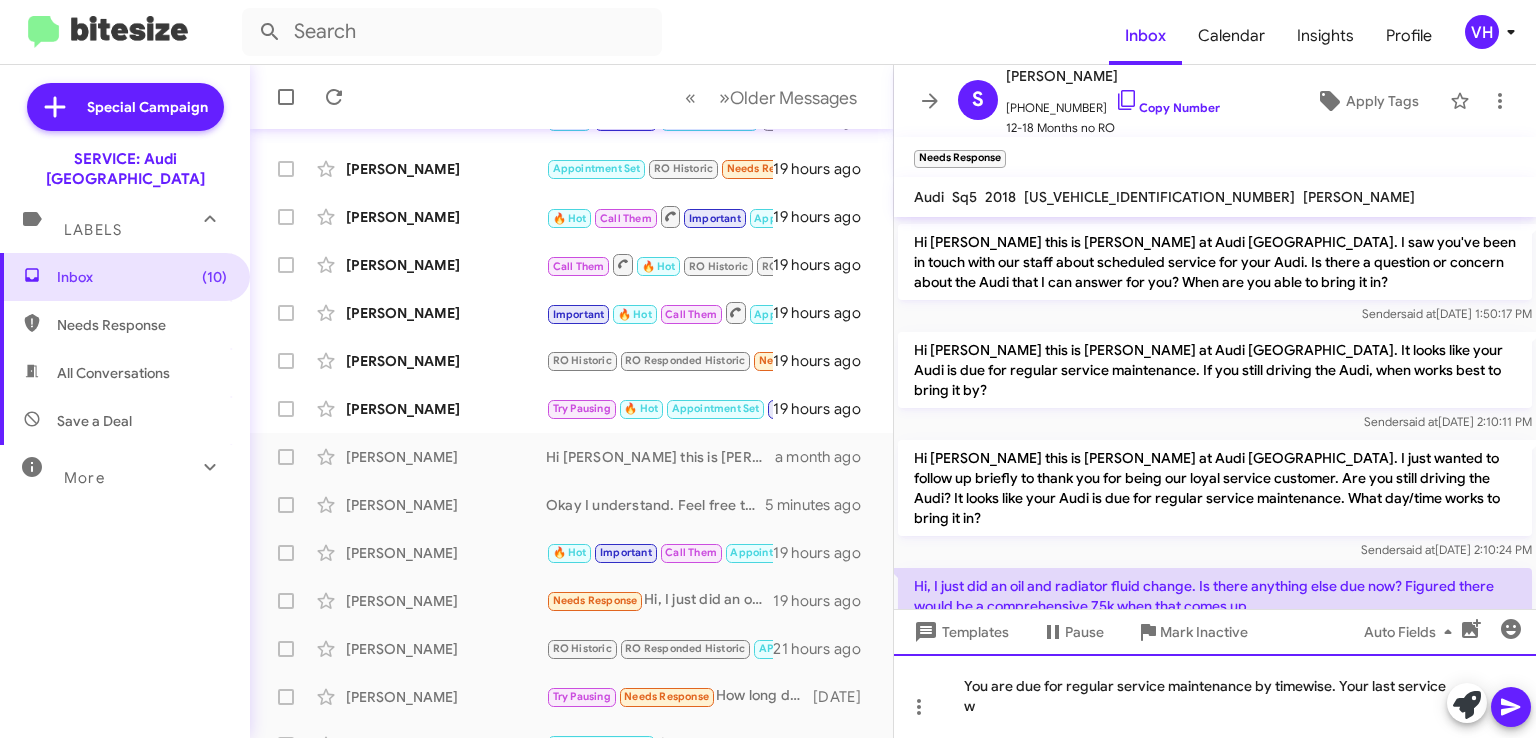 scroll, scrollTop: 912, scrollLeft: 0, axis: vertical 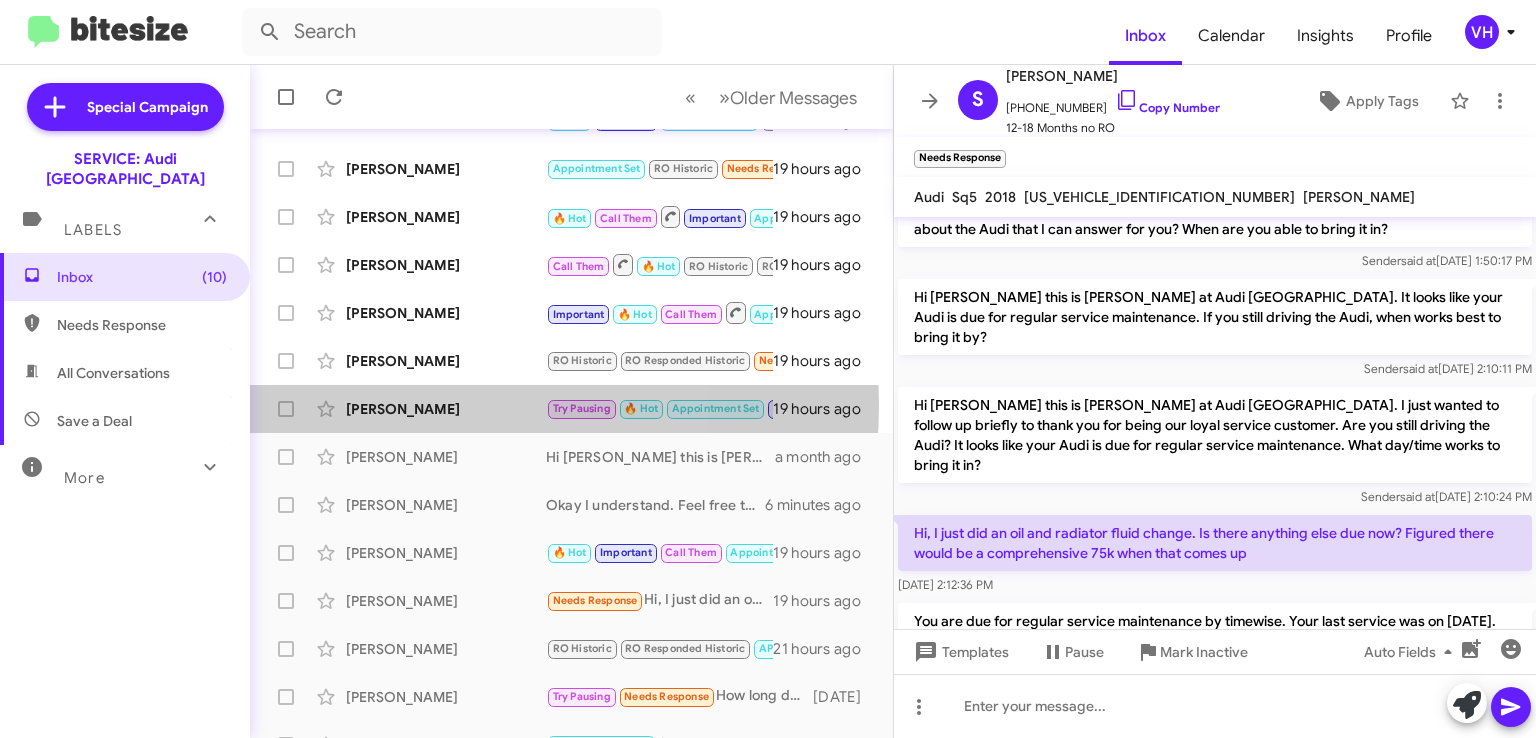 click on "[PERSON_NAME]" 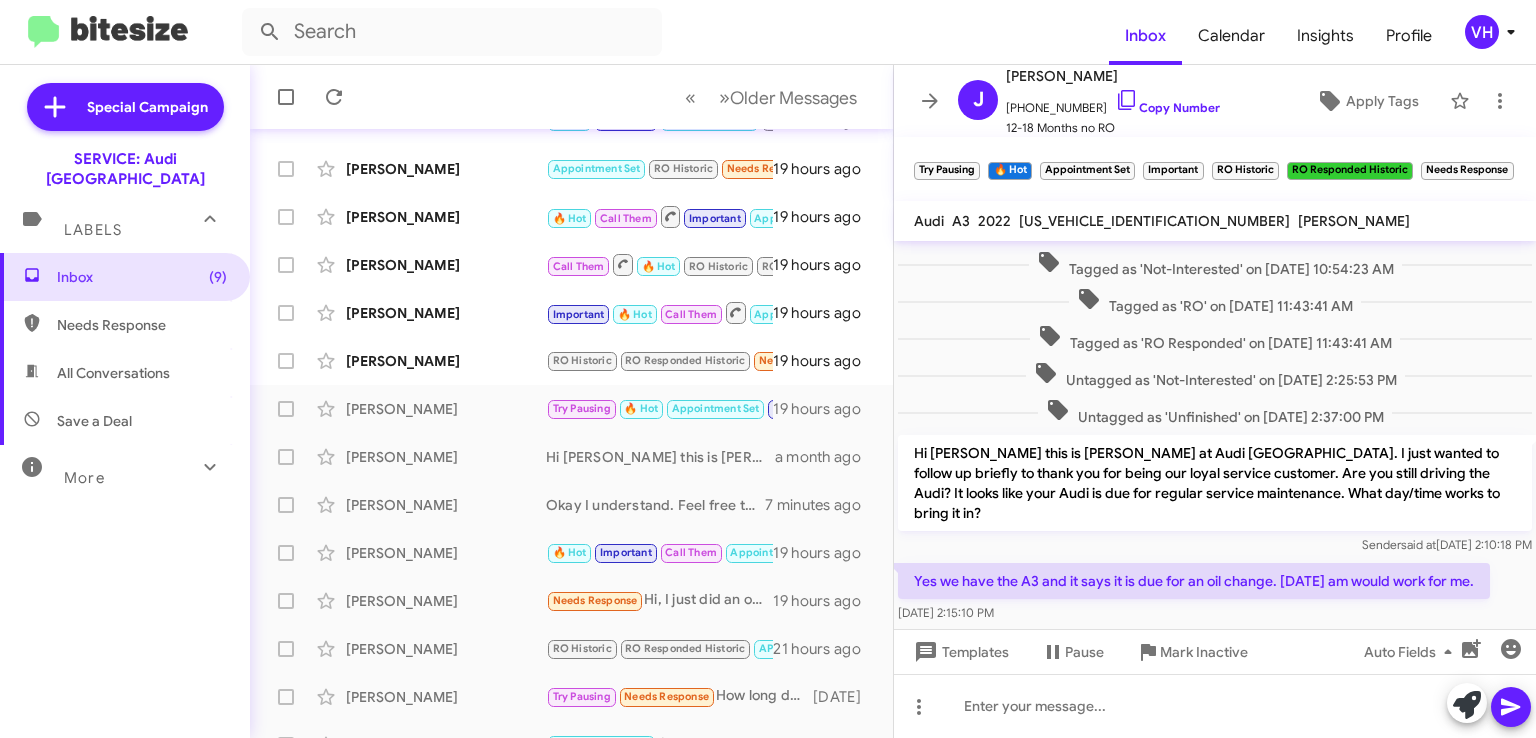 scroll, scrollTop: 632, scrollLeft: 0, axis: vertical 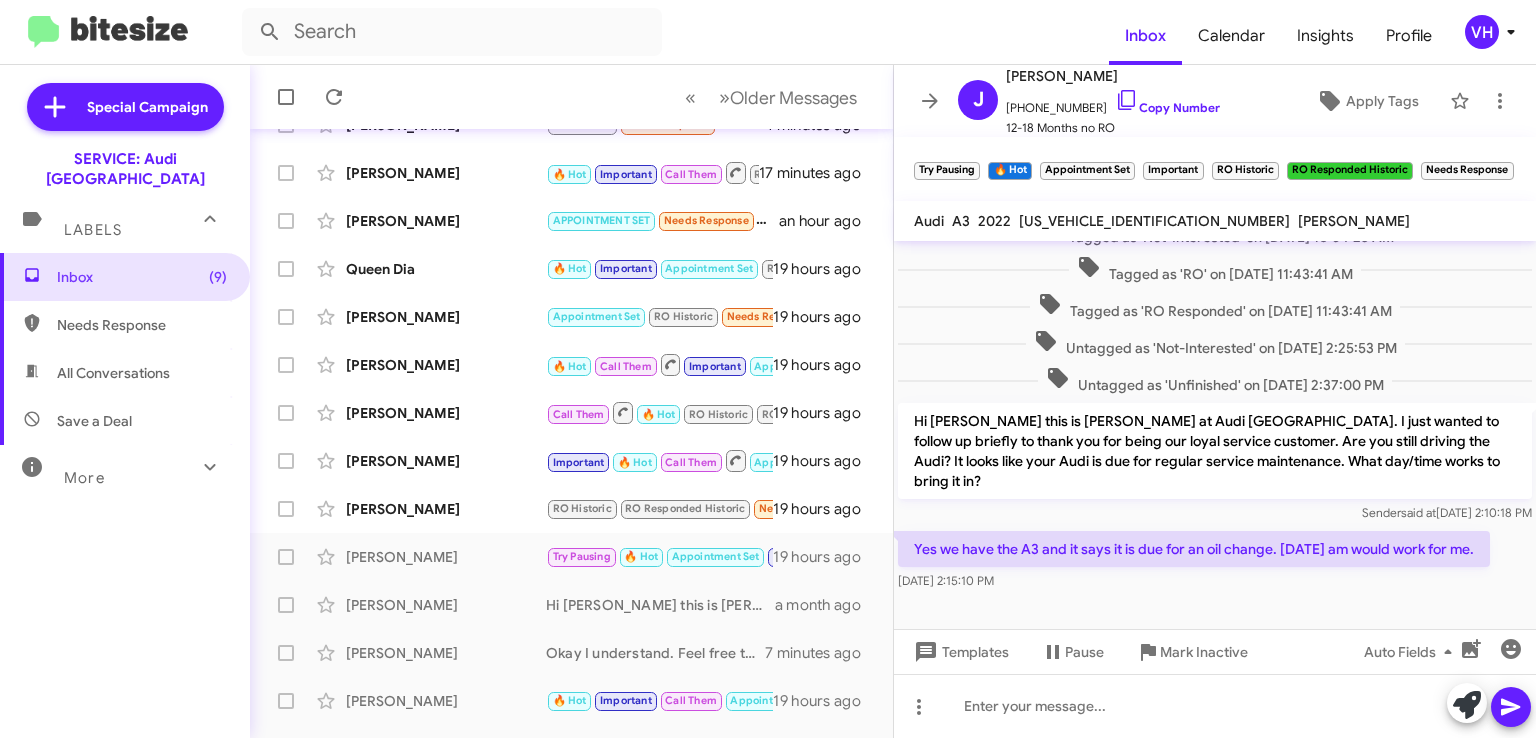 click on "WAUAUDGY7NA087132" 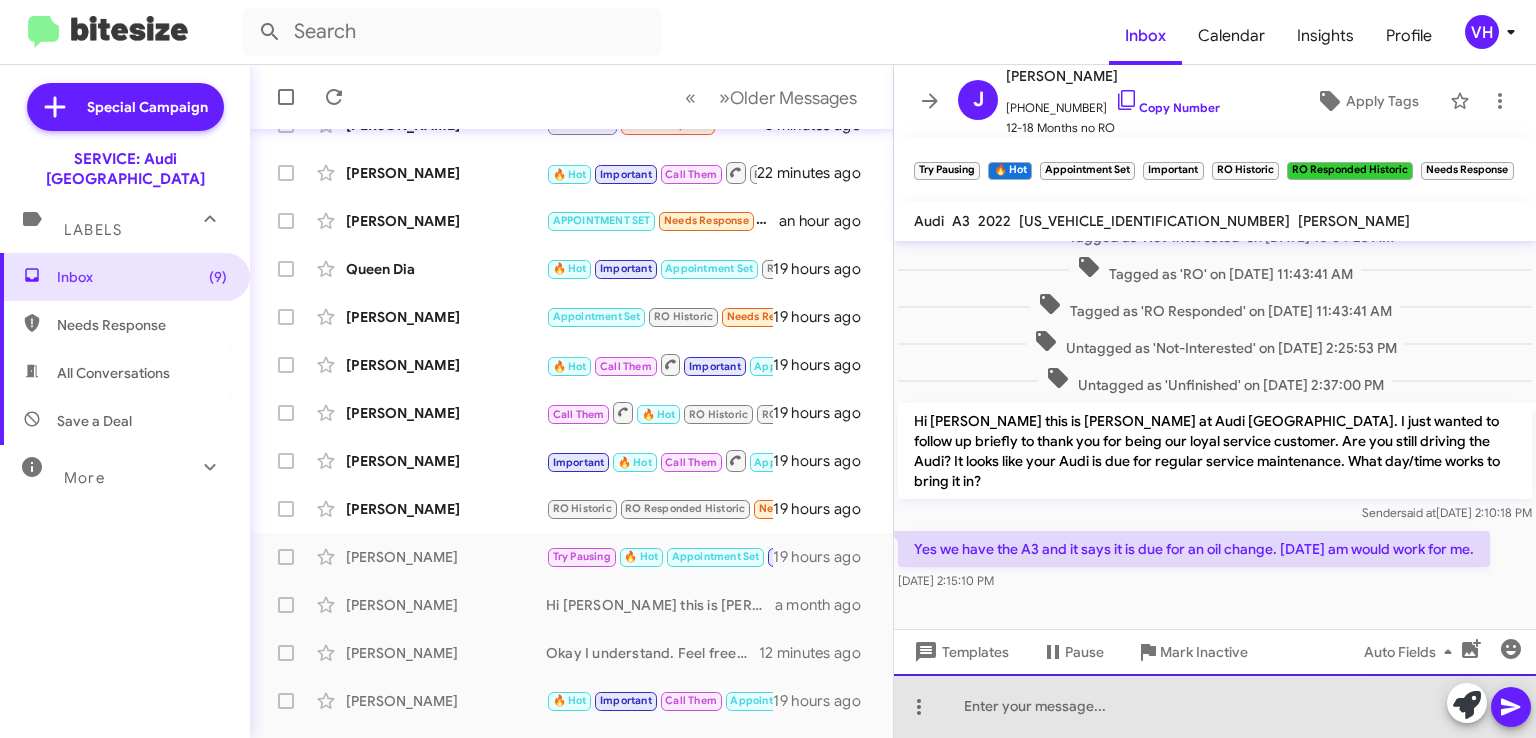 click 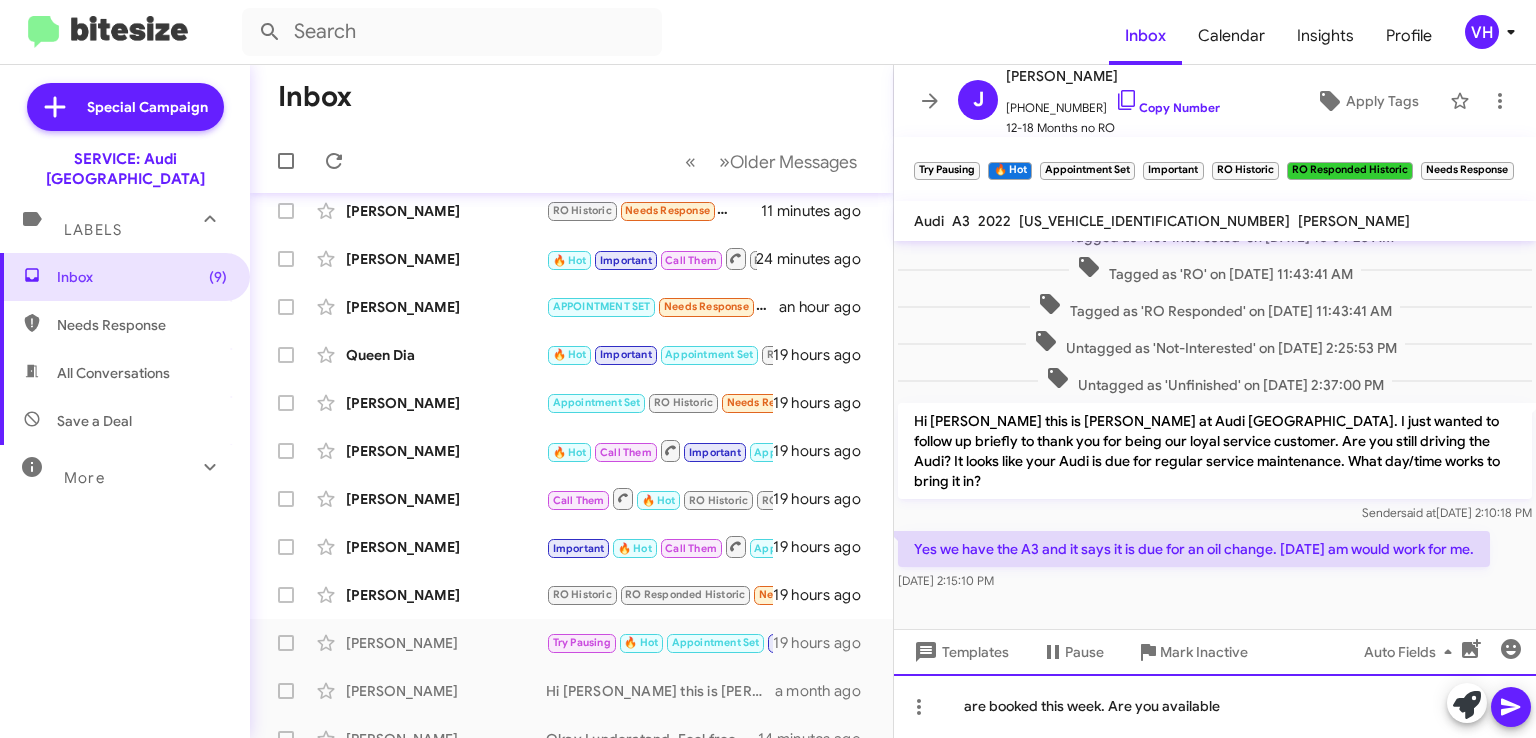 scroll, scrollTop: 0, scrollLeft: 0, axis: both 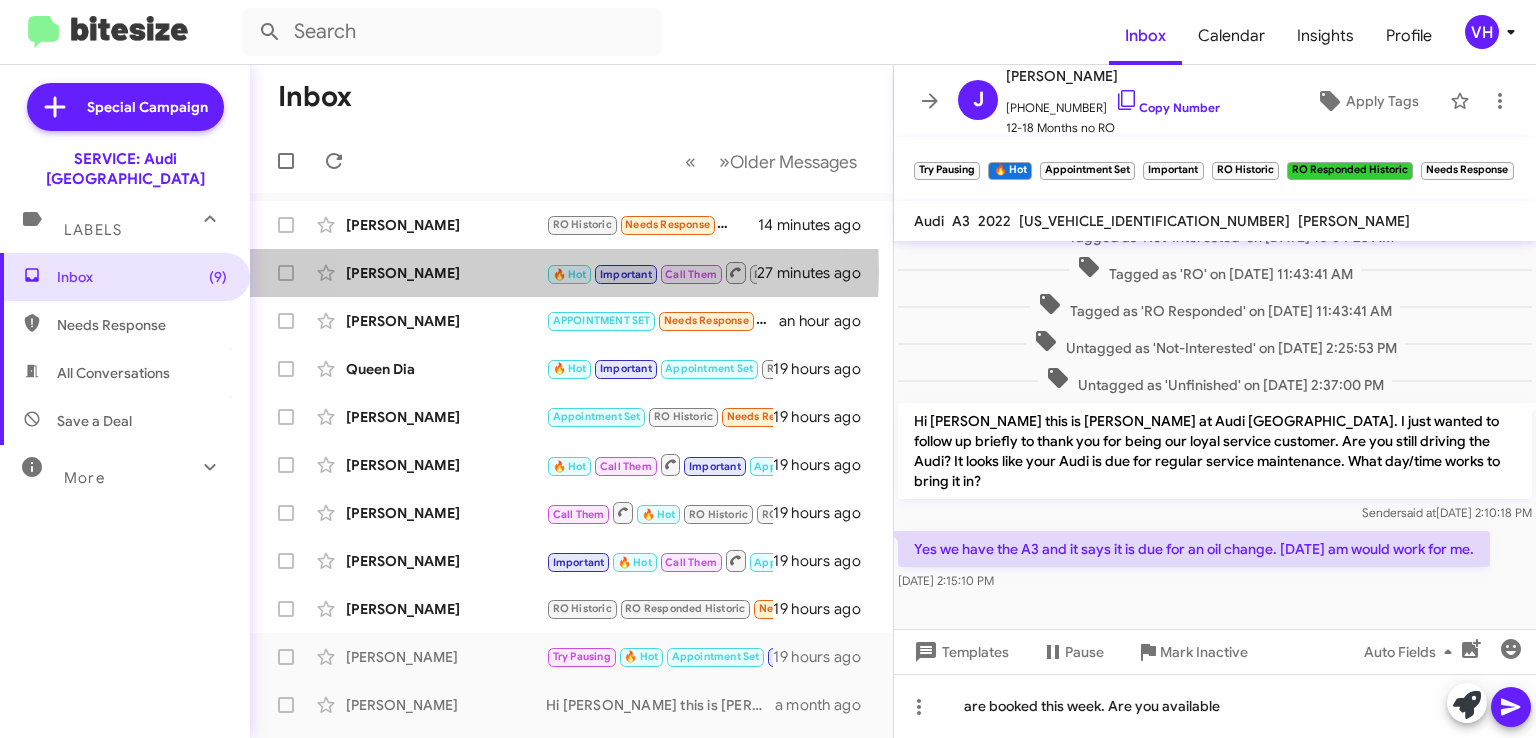 click on "[PERSON_NAME]" 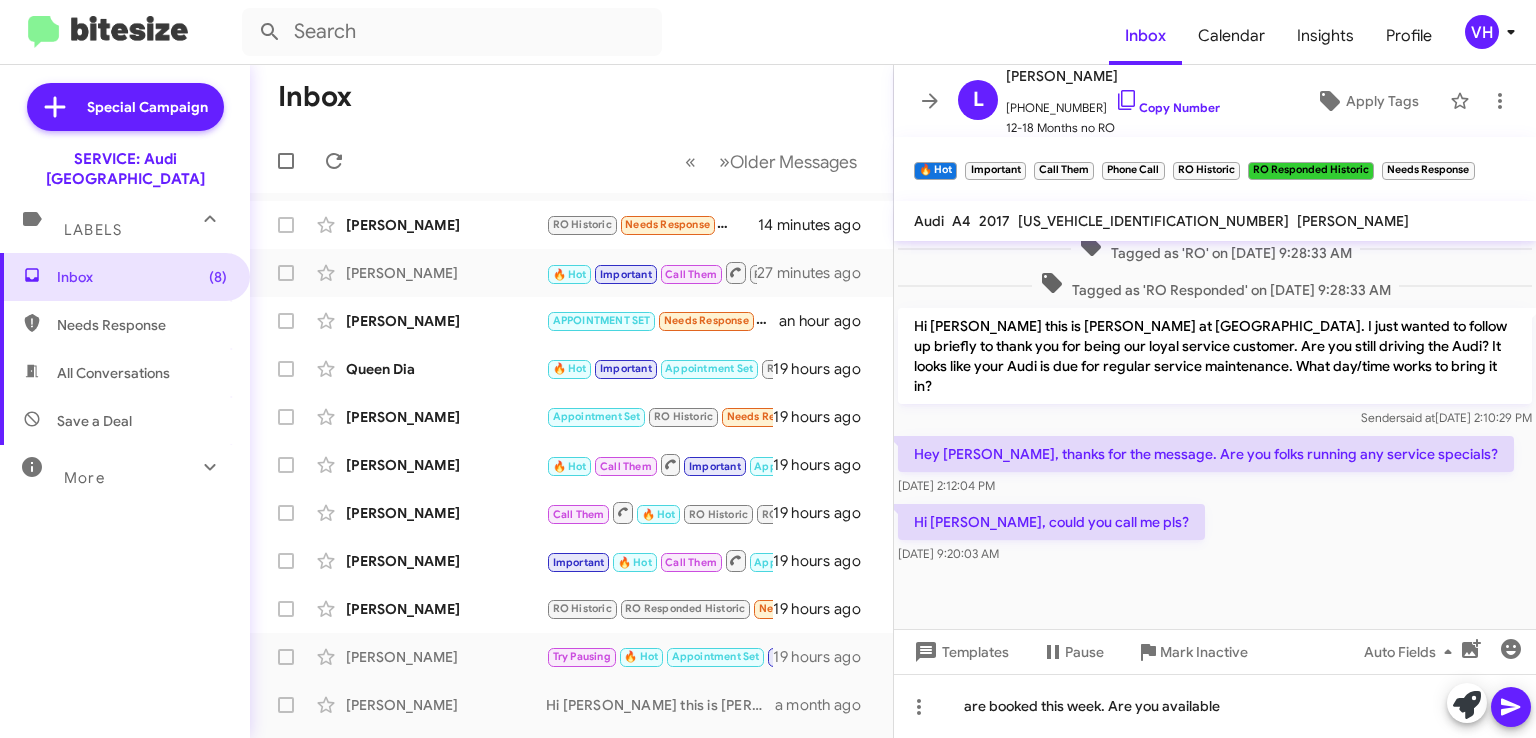 scroll, scrollTop: 1512, scrollLeft: 0, axis: vertical 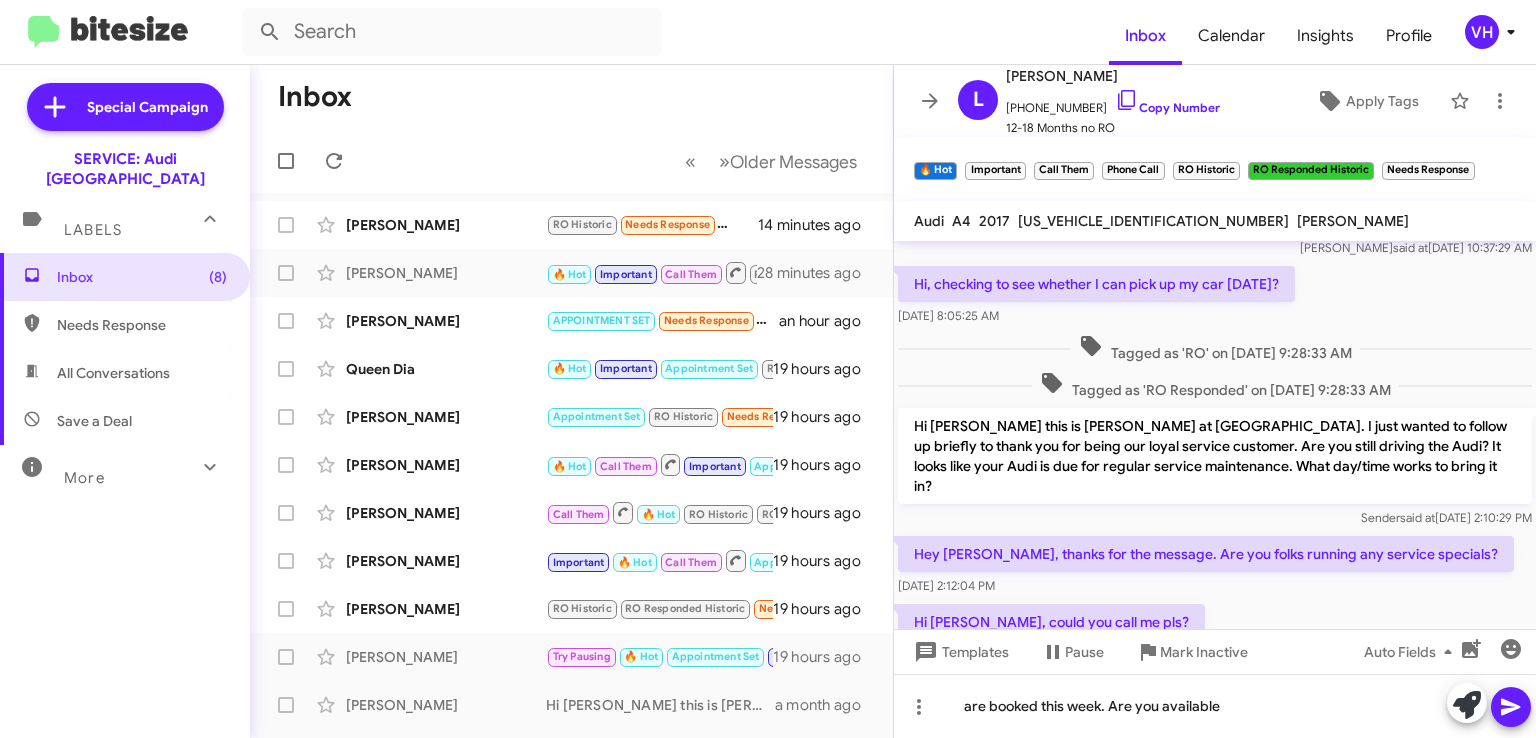 click on "Hey Steven, thanks for the message. Are you folks running any service specials?    Jul 8, 2025, 2:12:04 PM" 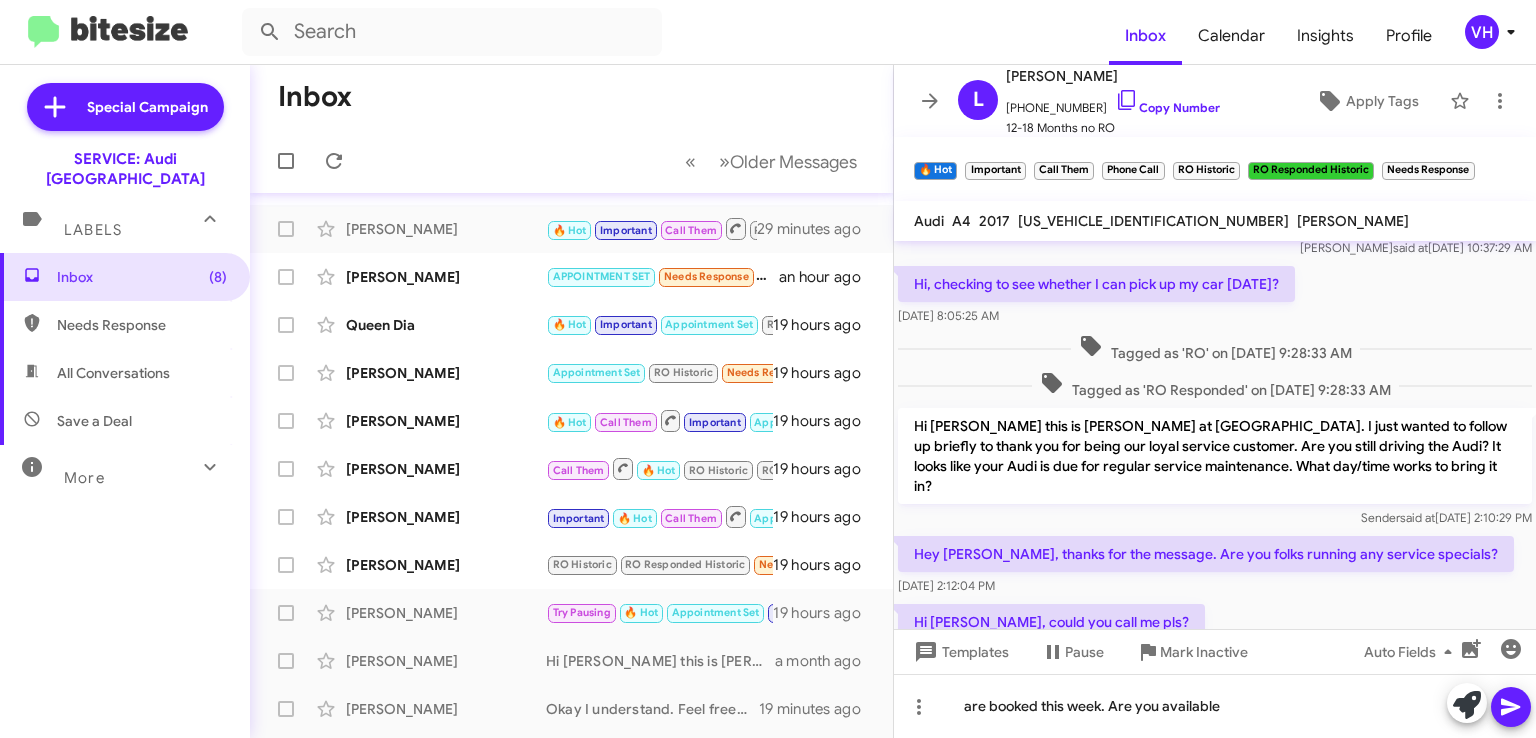 scroll, scrollTop: 0, scrollLeft: 0, axis: both 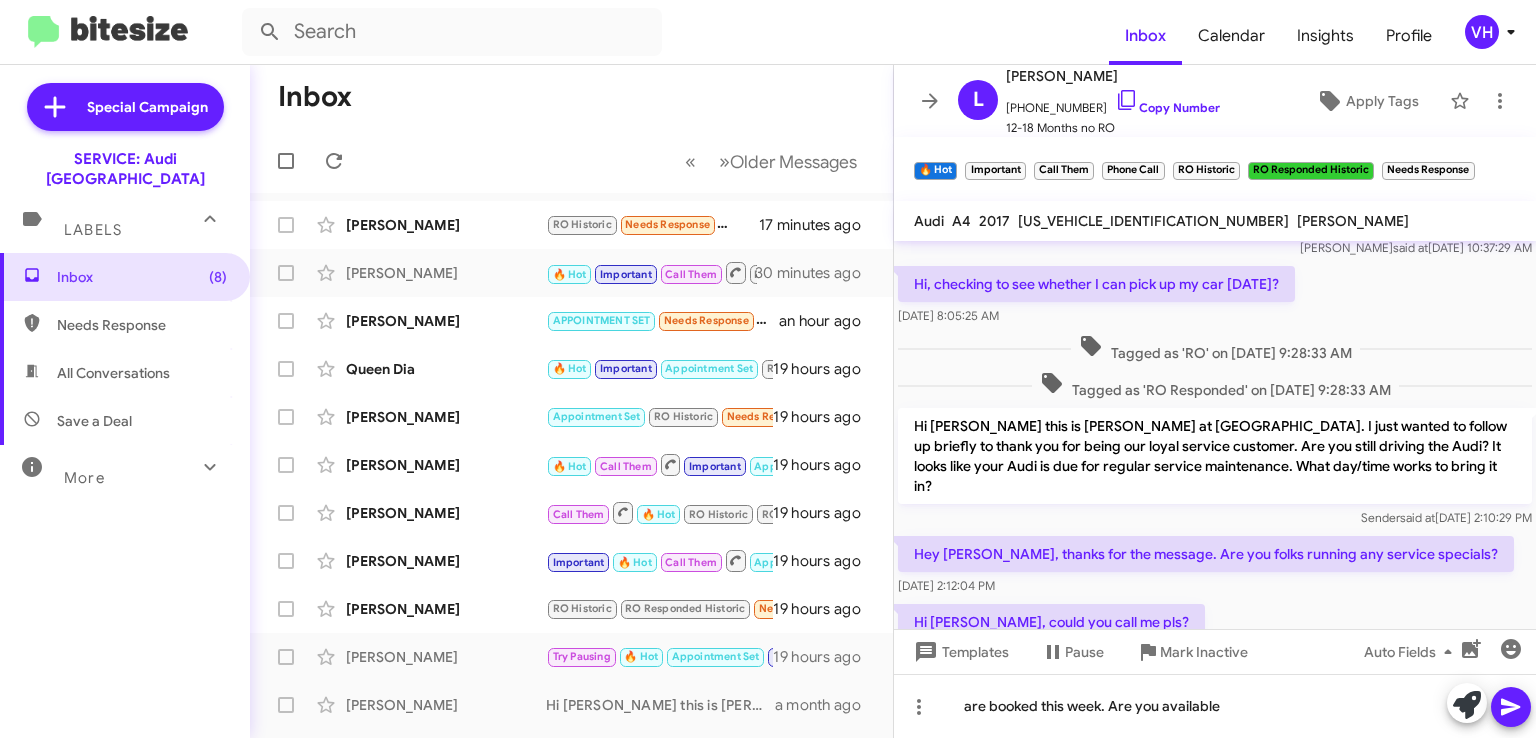 drag, startPoint x: 1118, startPoint y: 568, endPoint x: 965, endPoint y: 386, distance: 237.7667 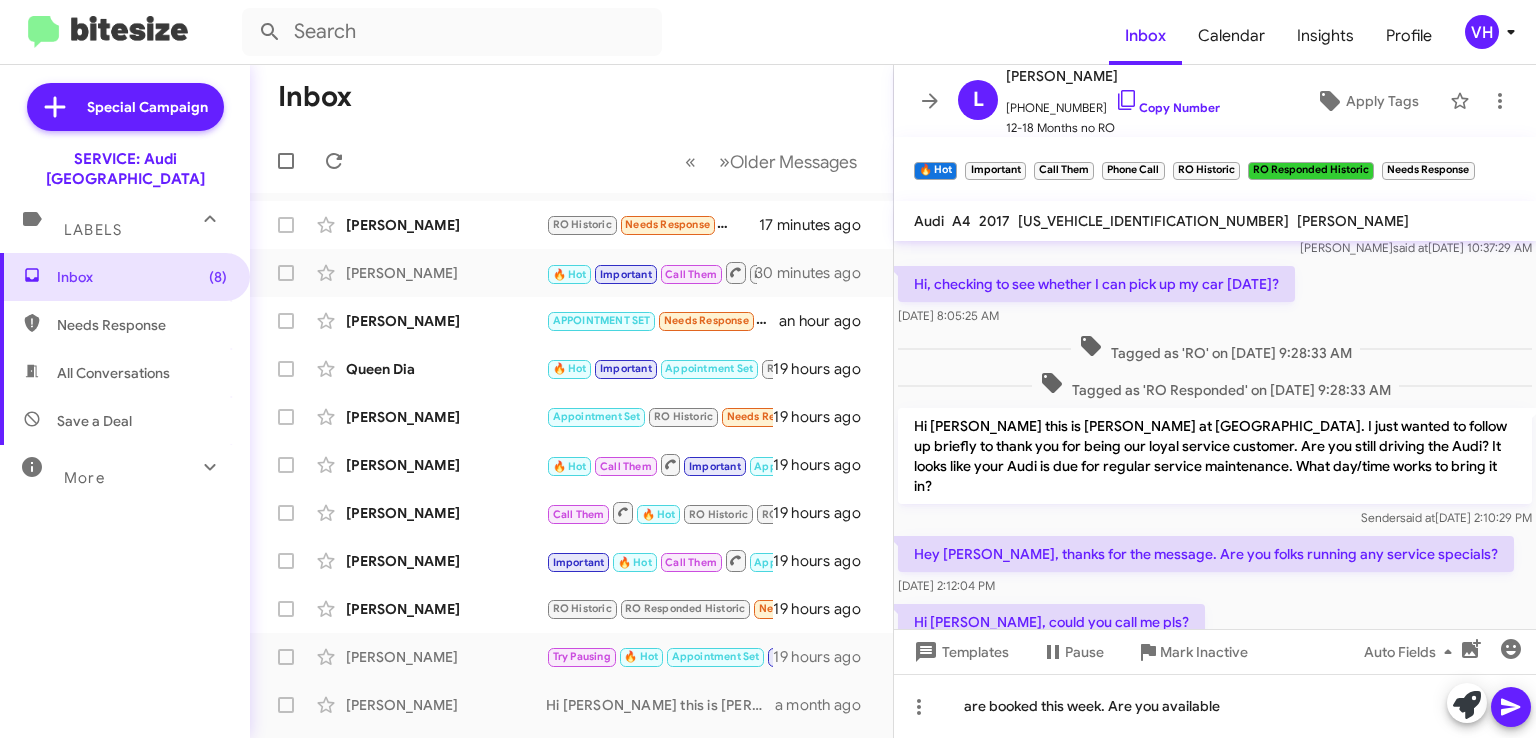 drag, startPoint x: 916, startPoint y: 379, endPoint x: 1191, endPoint y: 583, distance: 342.40472 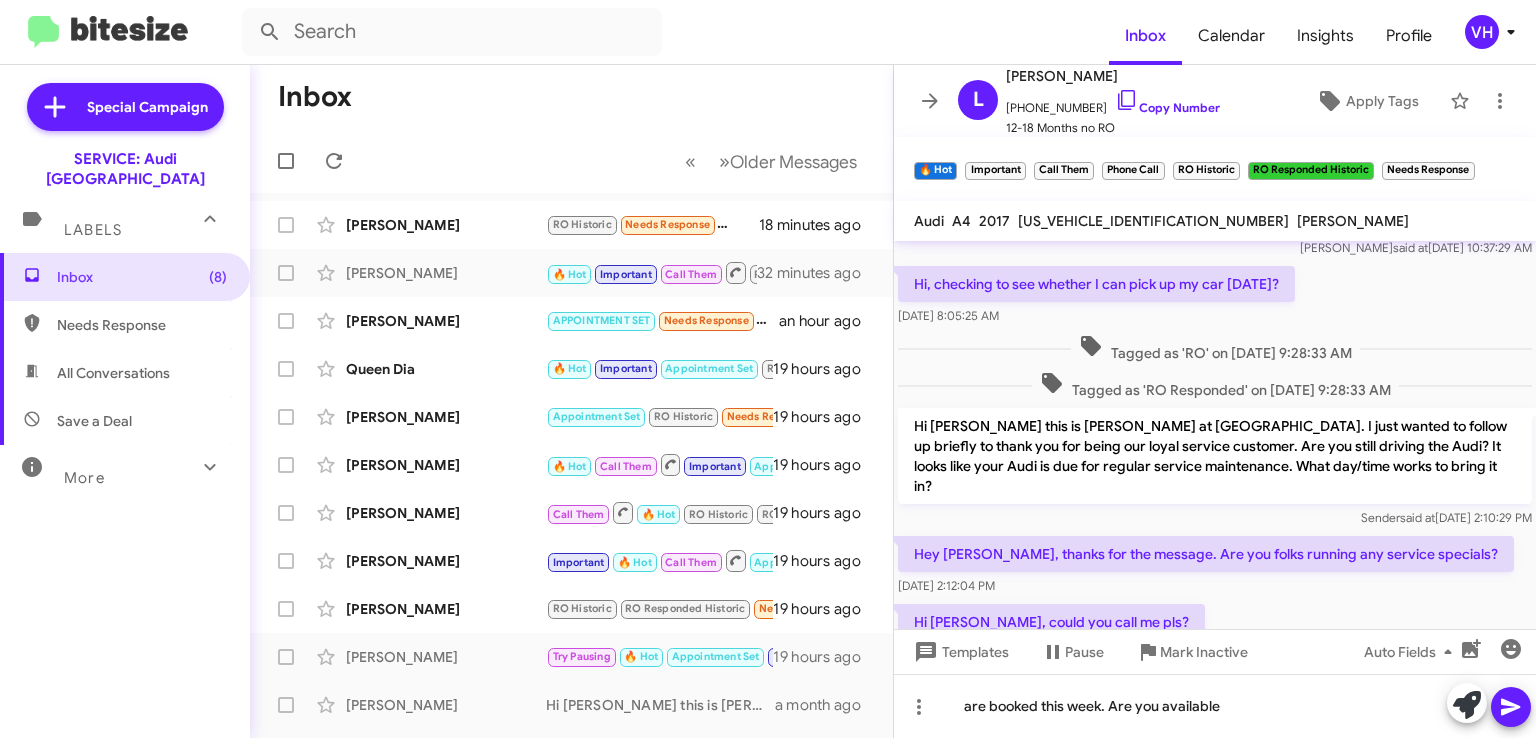 drag, startPoint x: 1084, startPoint y: 411, endPoint x: 1277, endPoint y: 437, distance: 194.74342 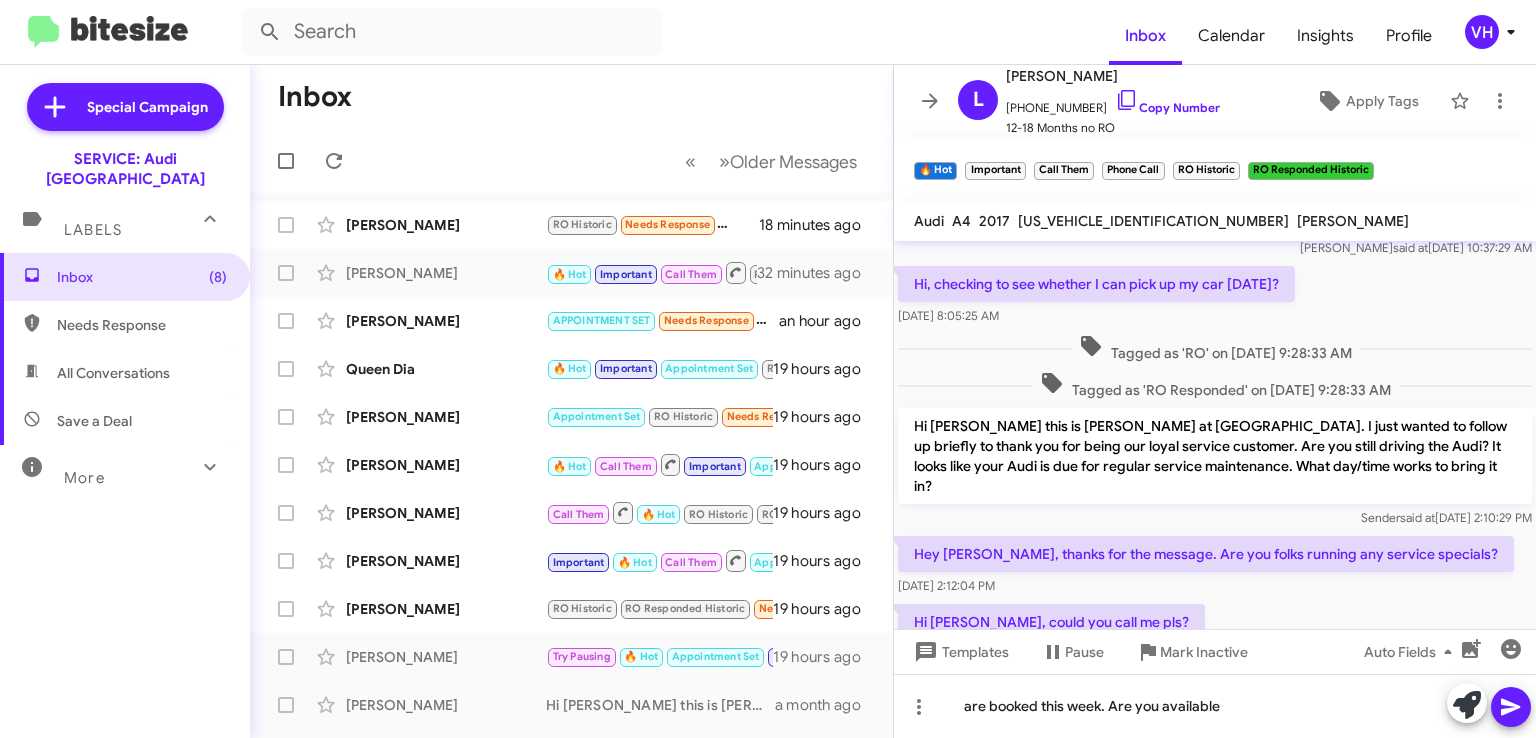 click on "×" 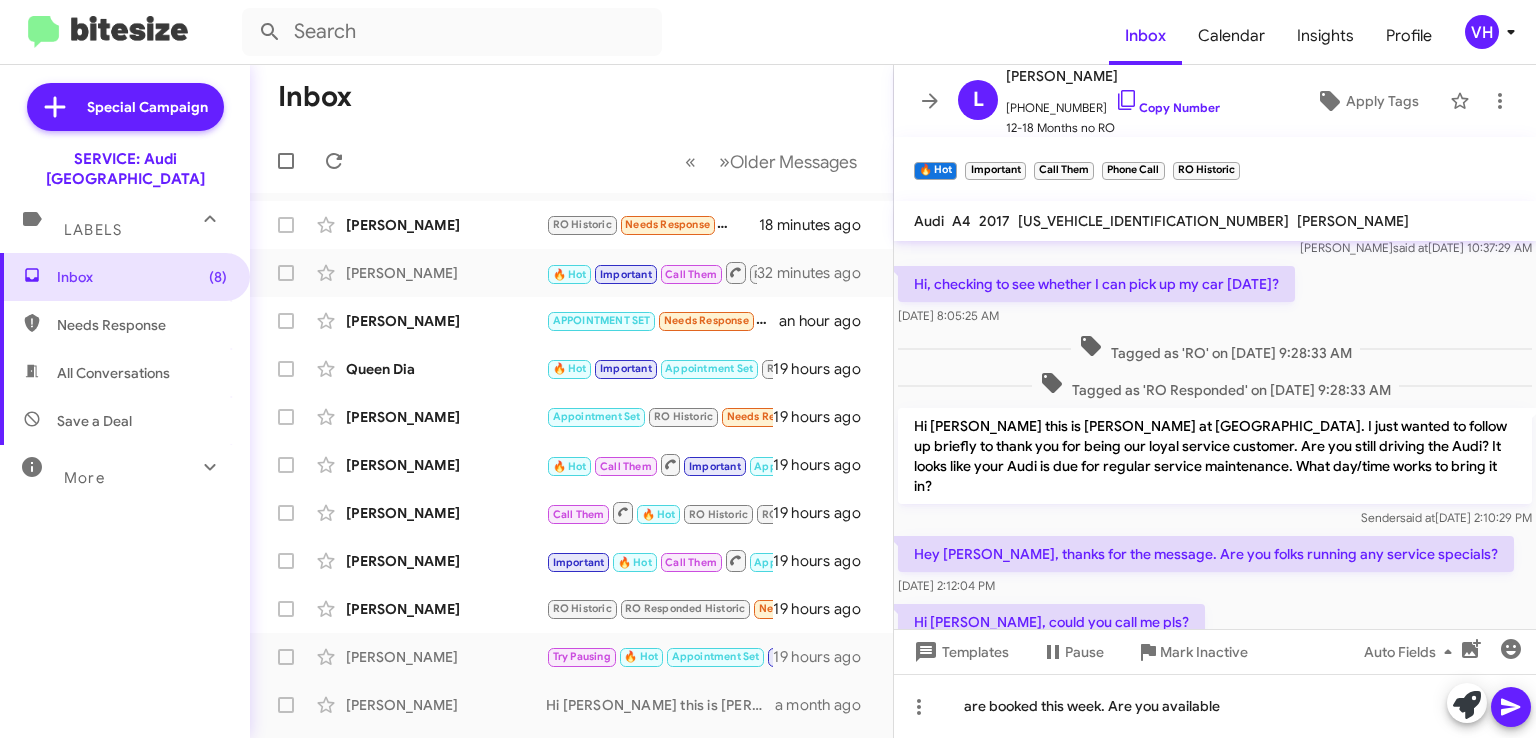 click on "×" 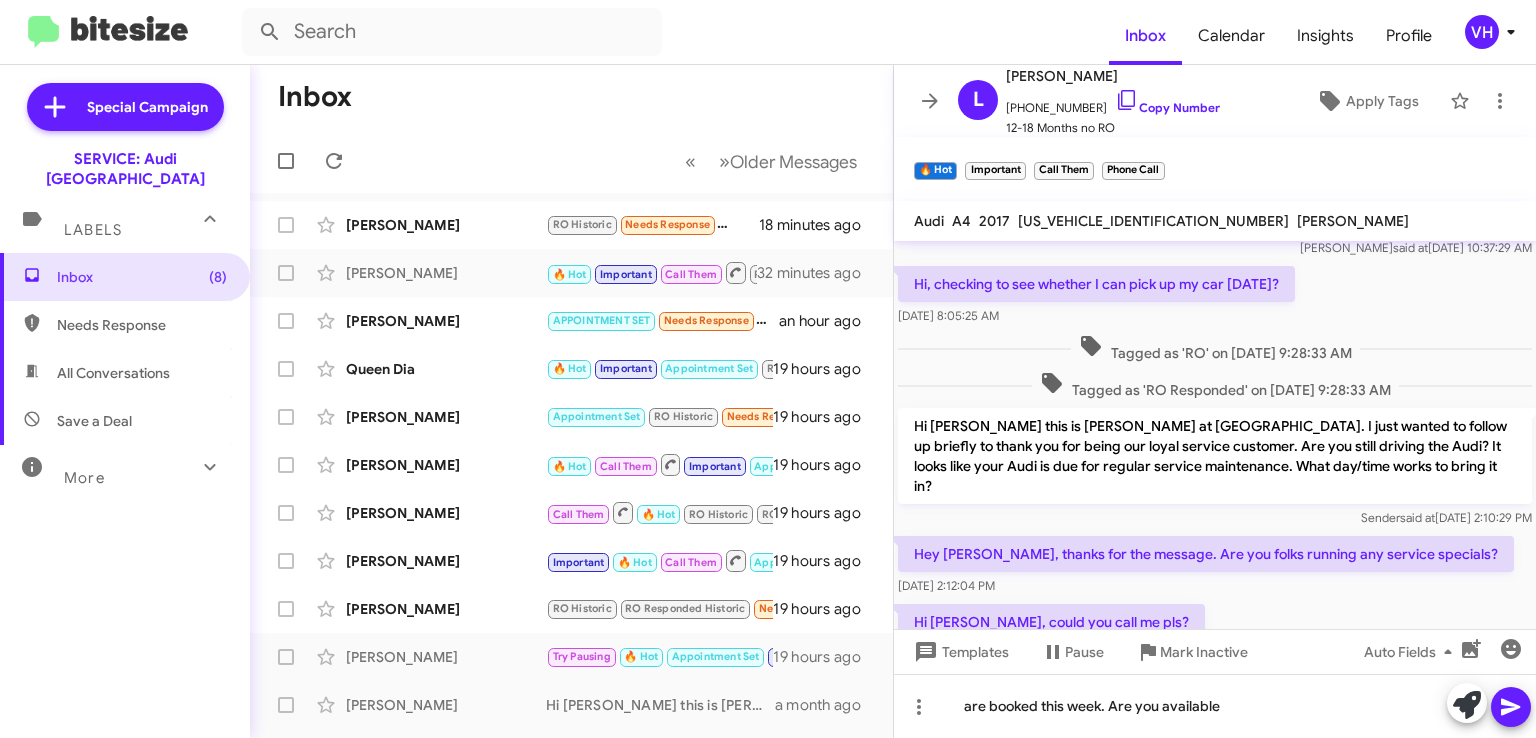 click on "×" 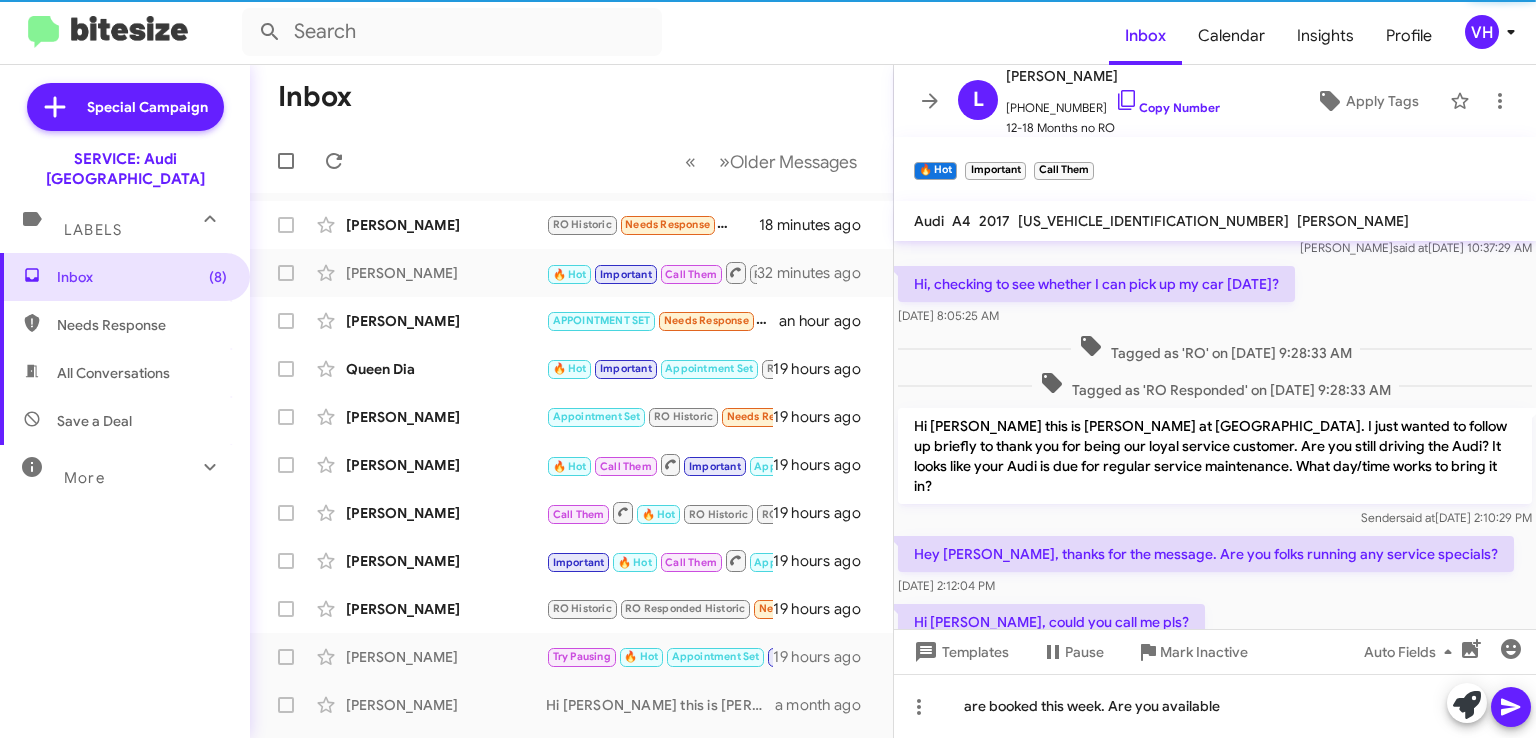 click on "×" 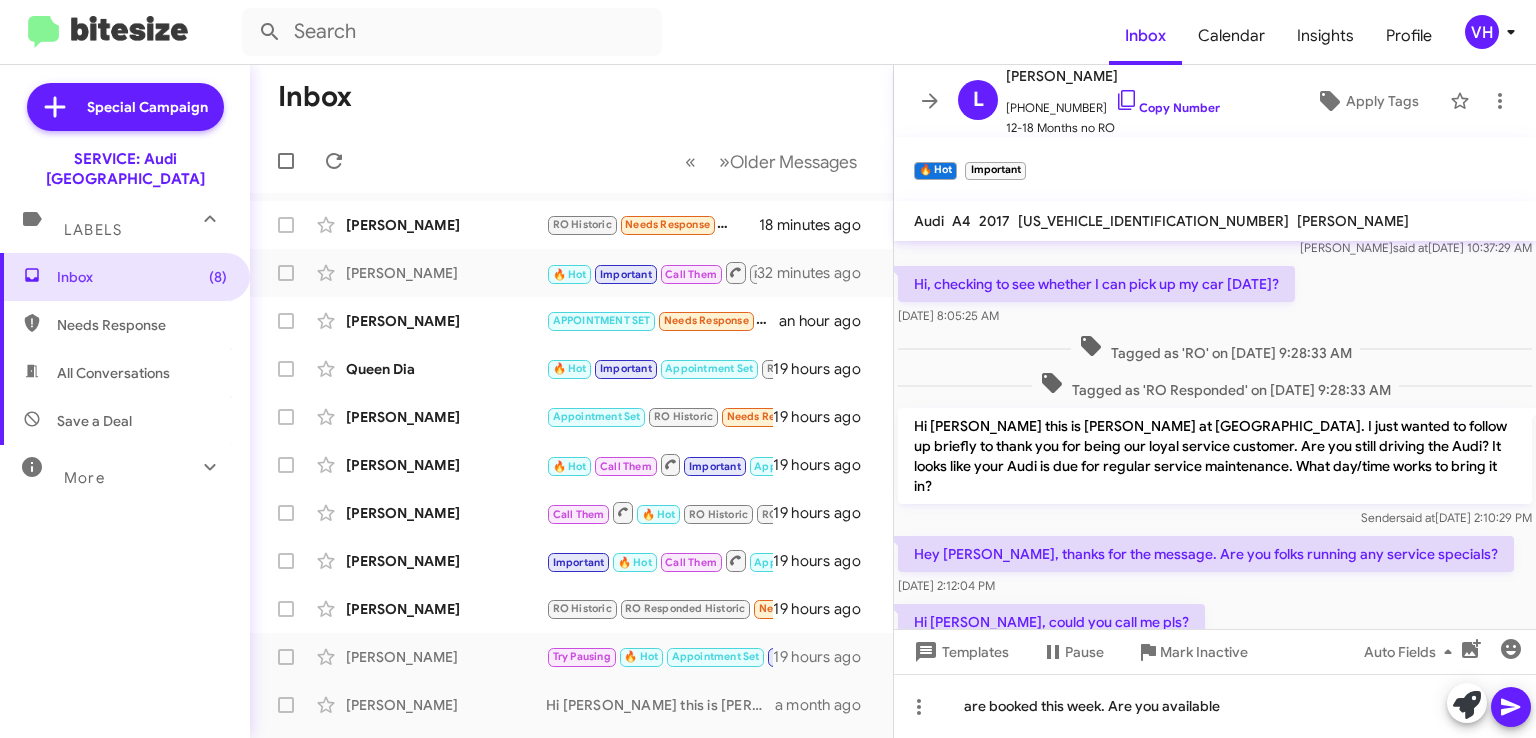 click on "×" 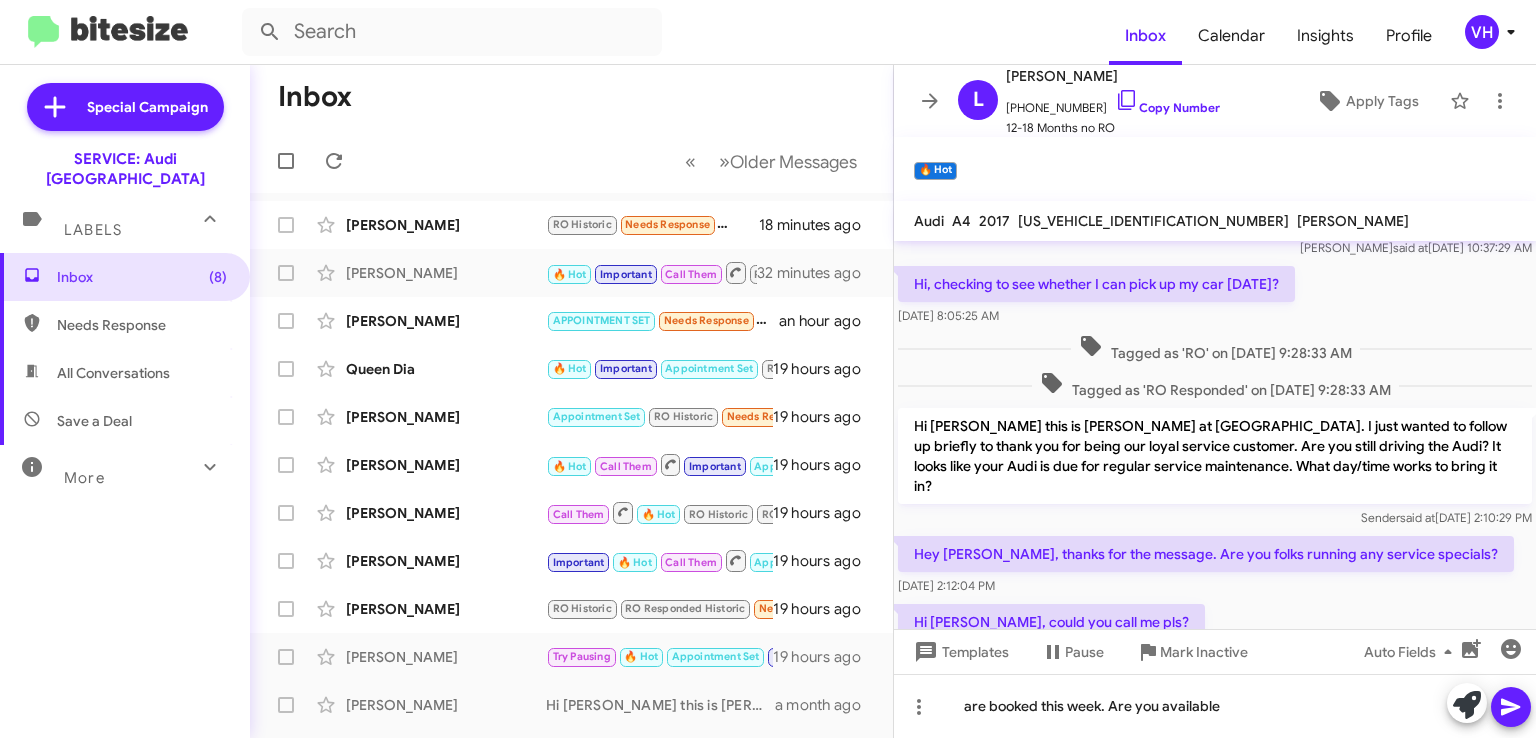 click on "×" 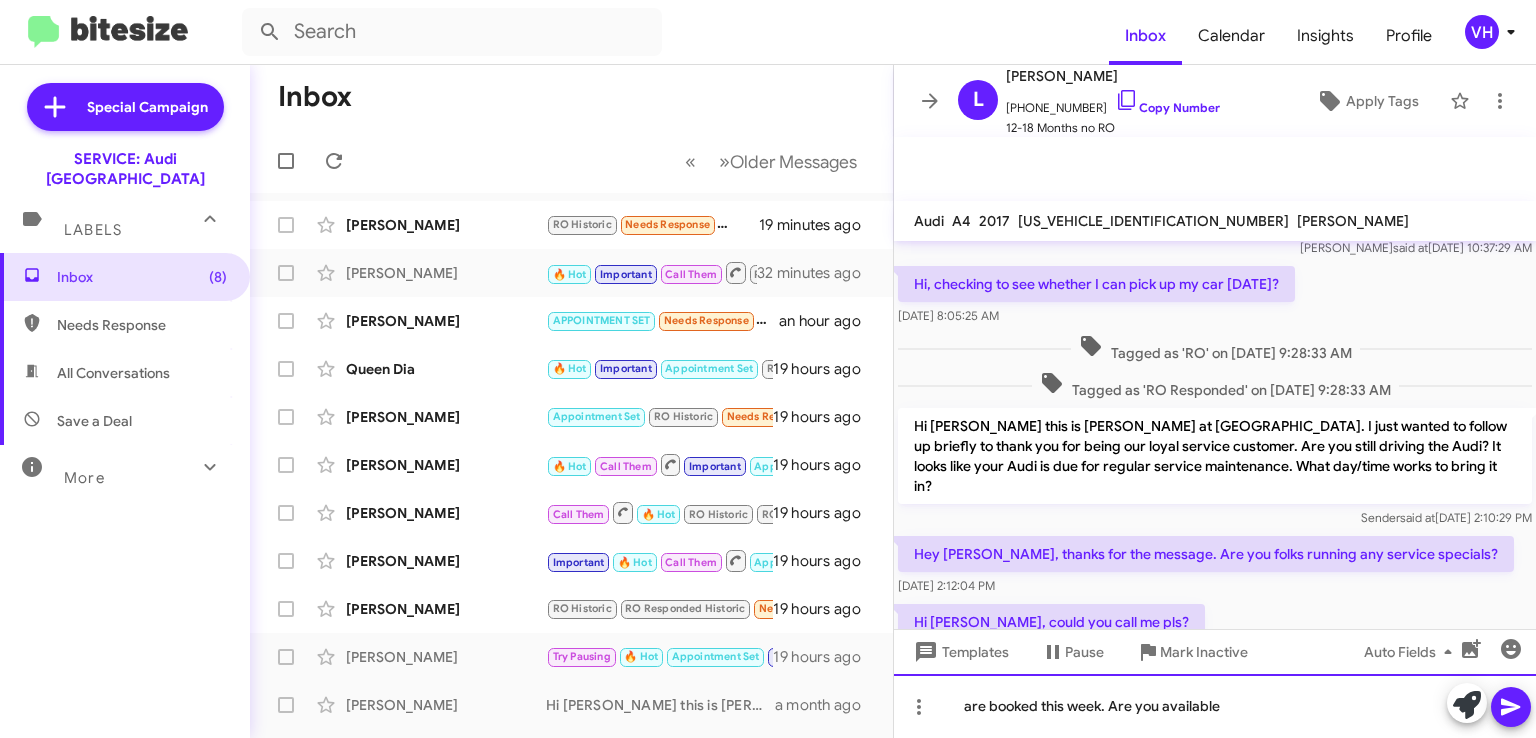 click on "are booked this week. Are you available" 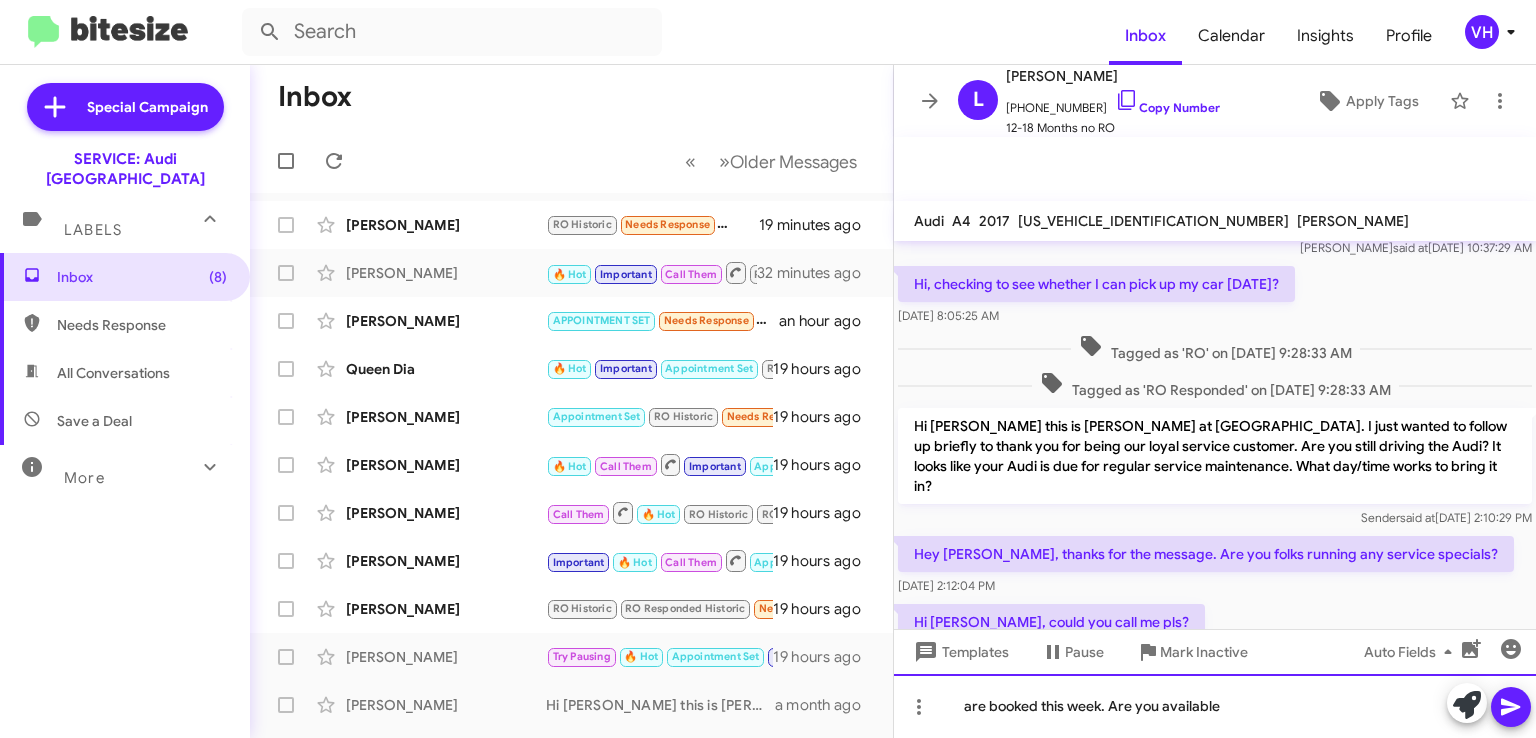 drag, startPoint x: 1268, startPoint y: 705, endPoint x: 901, endPoint y: 688, distance: 367.39352 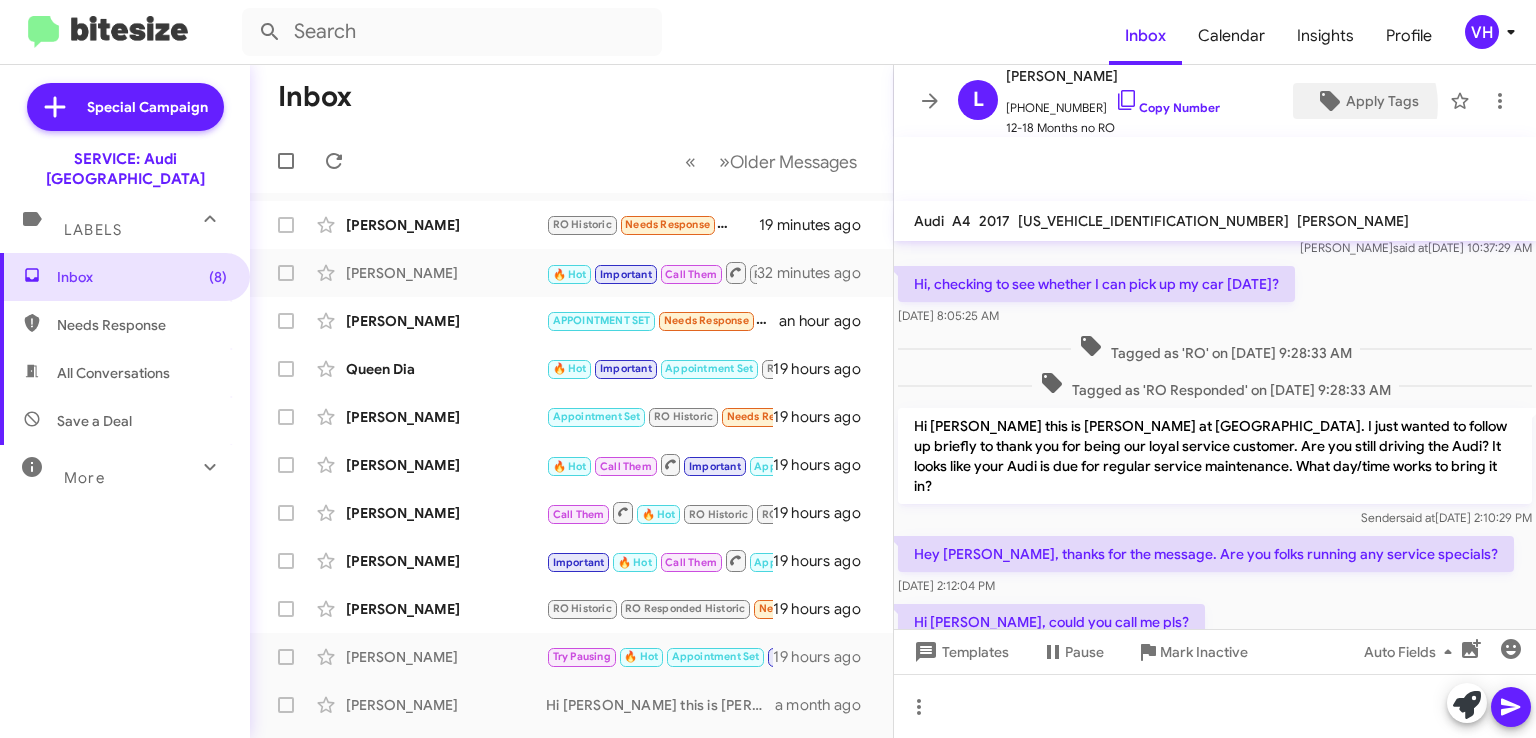 click 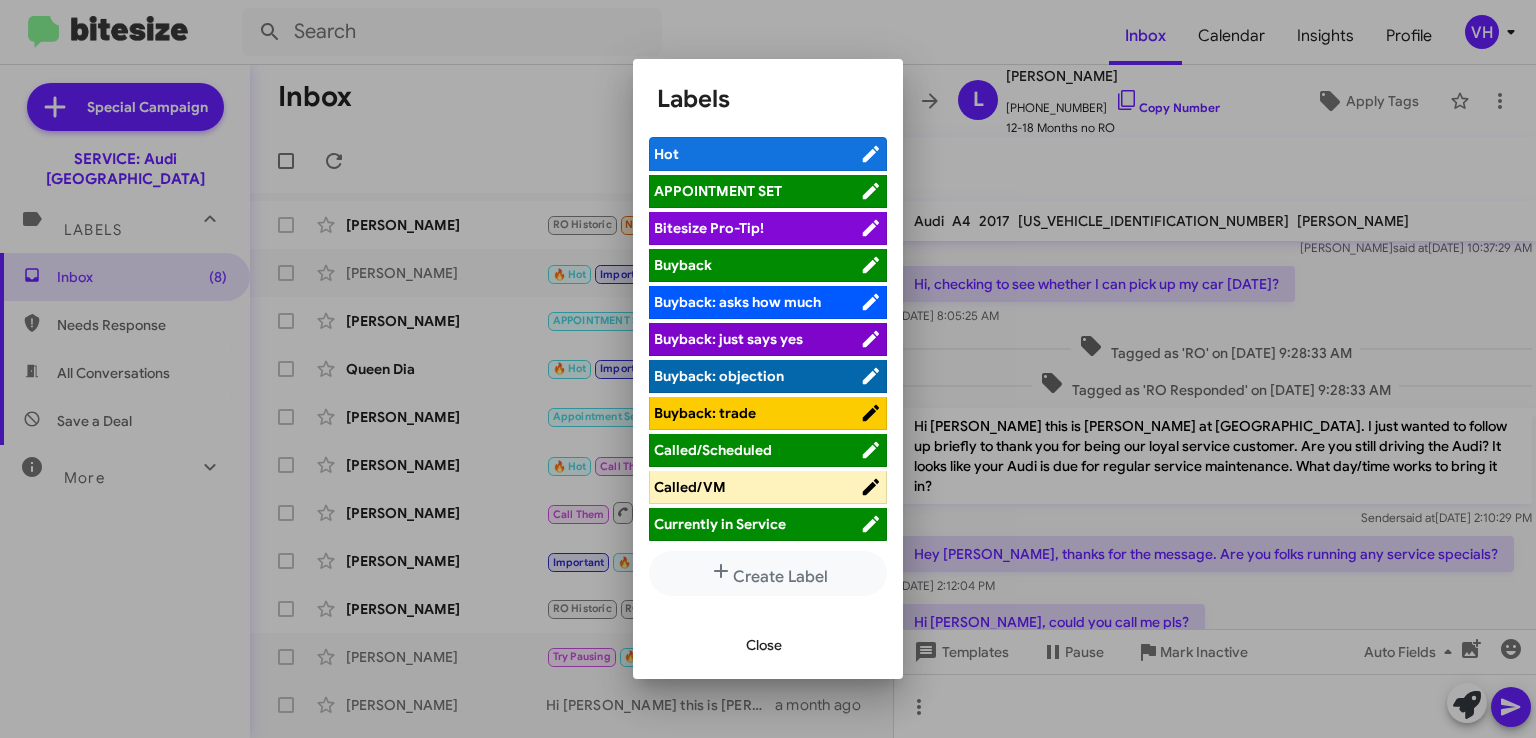 scroll, scrollTop: 11, scrollLeft: 0, axis: vertical 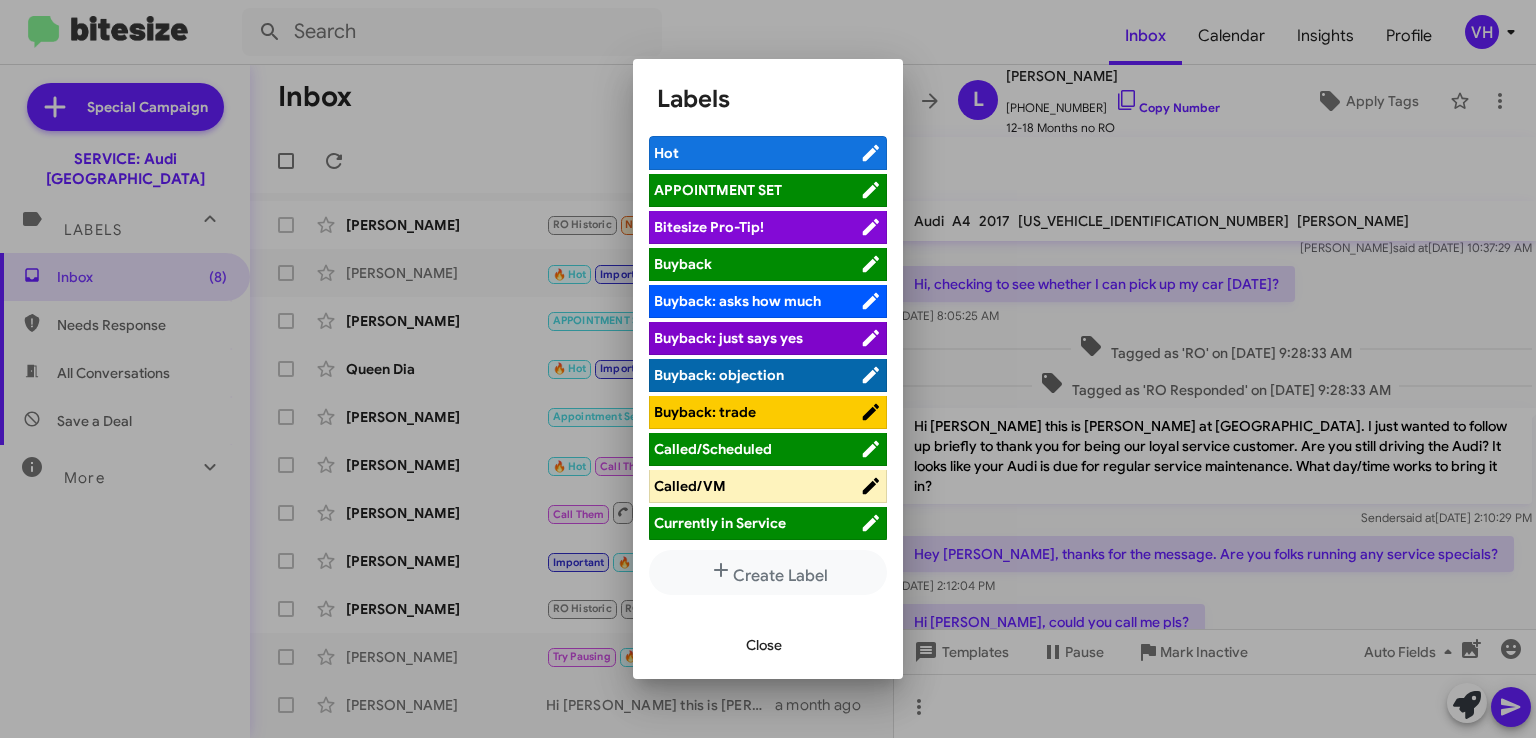 click on "Called/Scheduled" at bounding box center (713, 449) 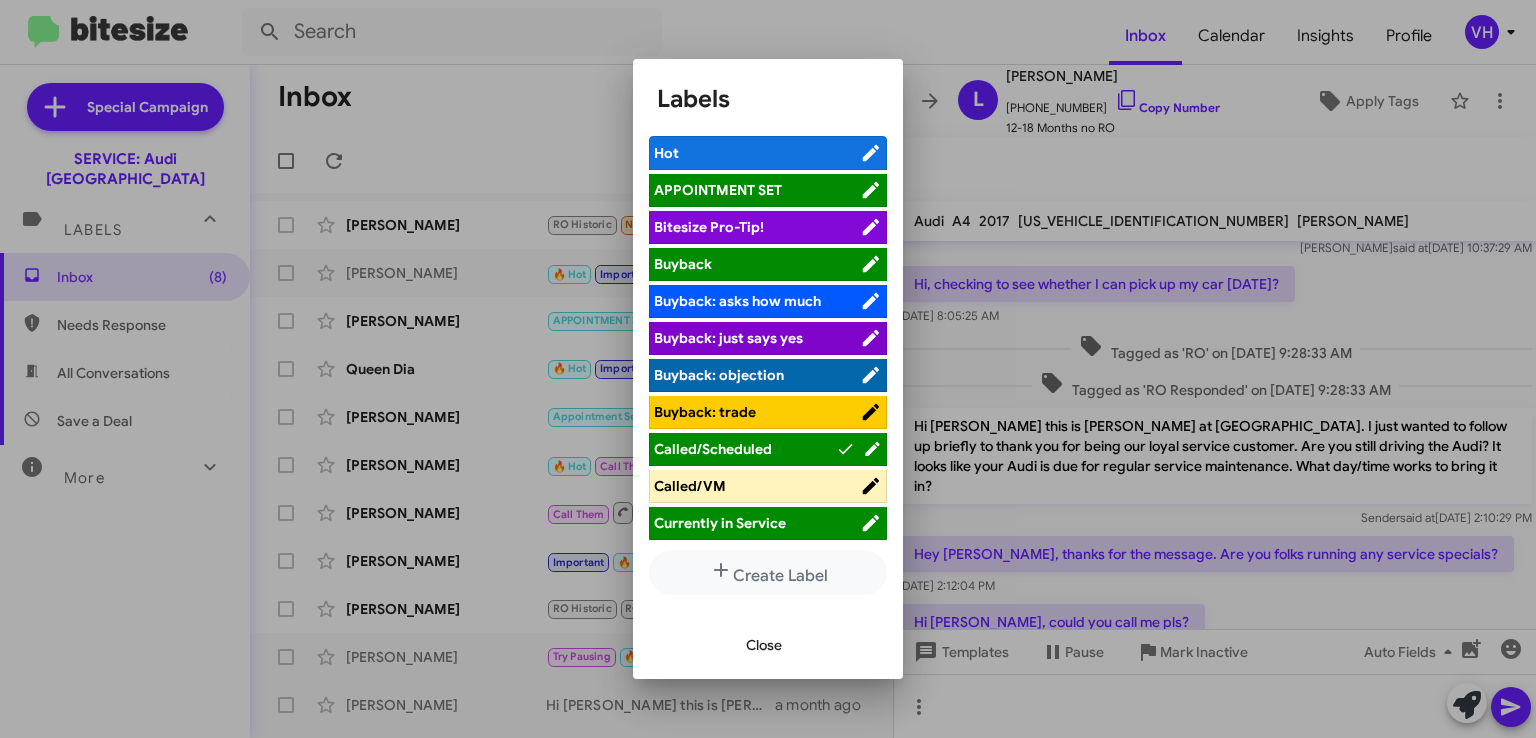 click on "Close" at bounding box center (764, 645) 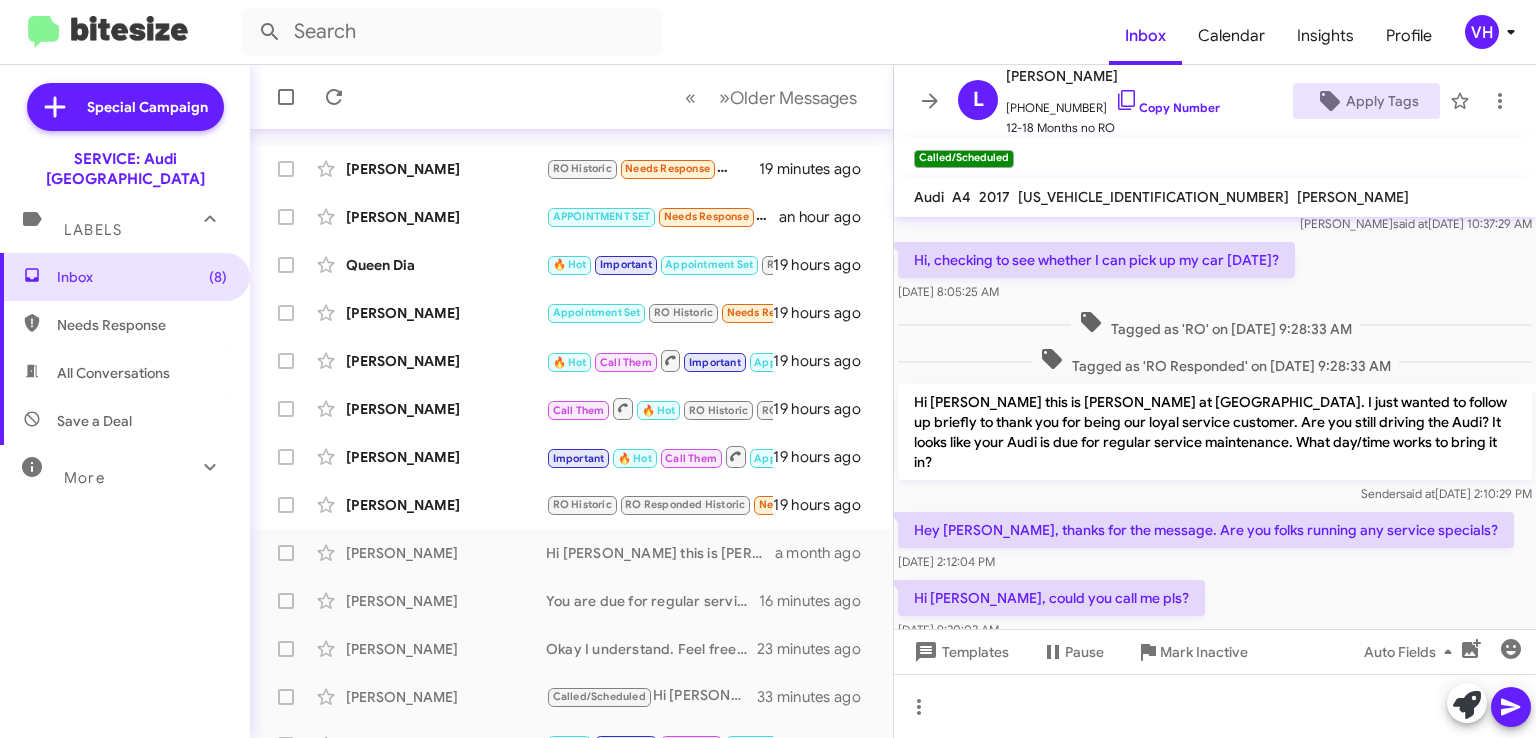 scroll, scrollTop: 92, scrollLeft: 0, axis: vertical 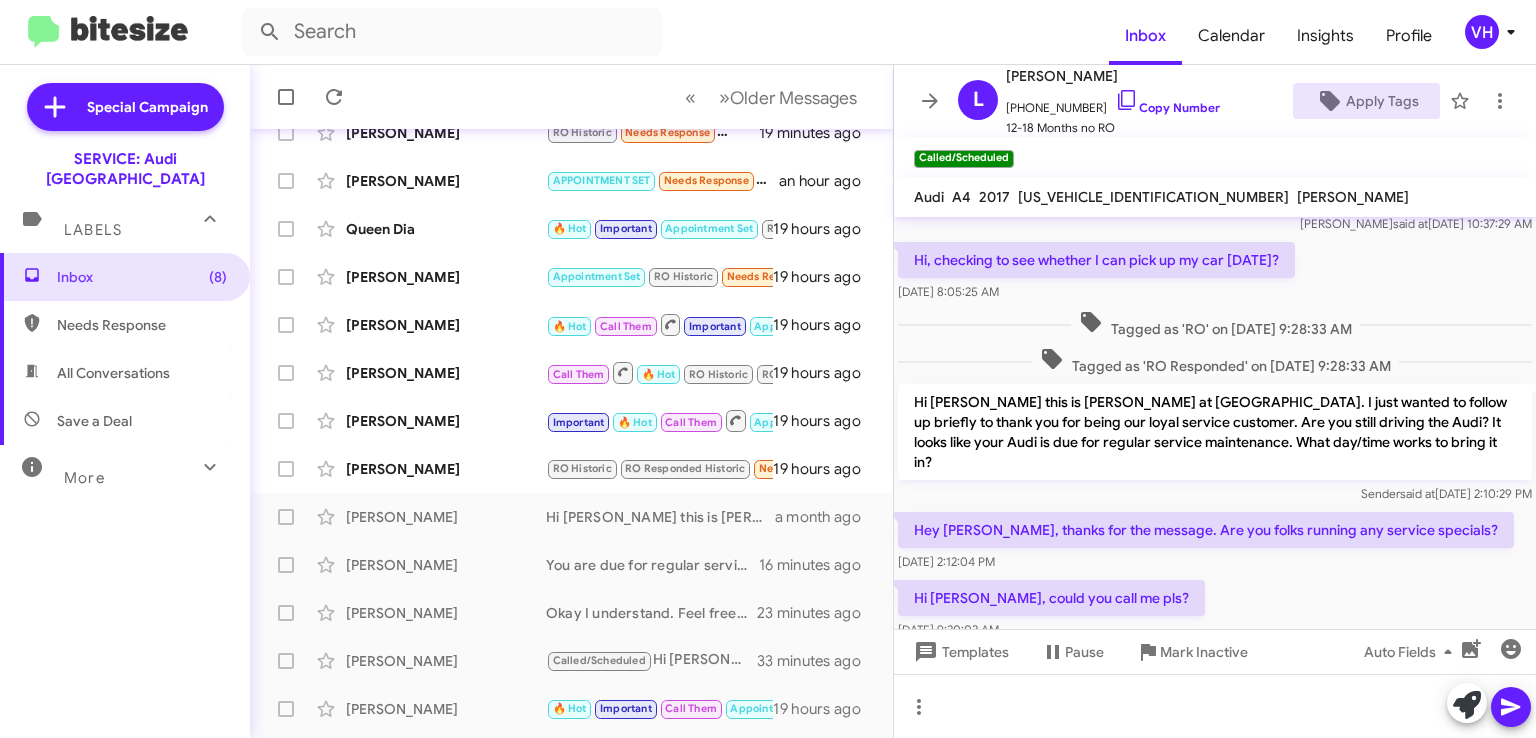 click on "[PERSON_NAME]" 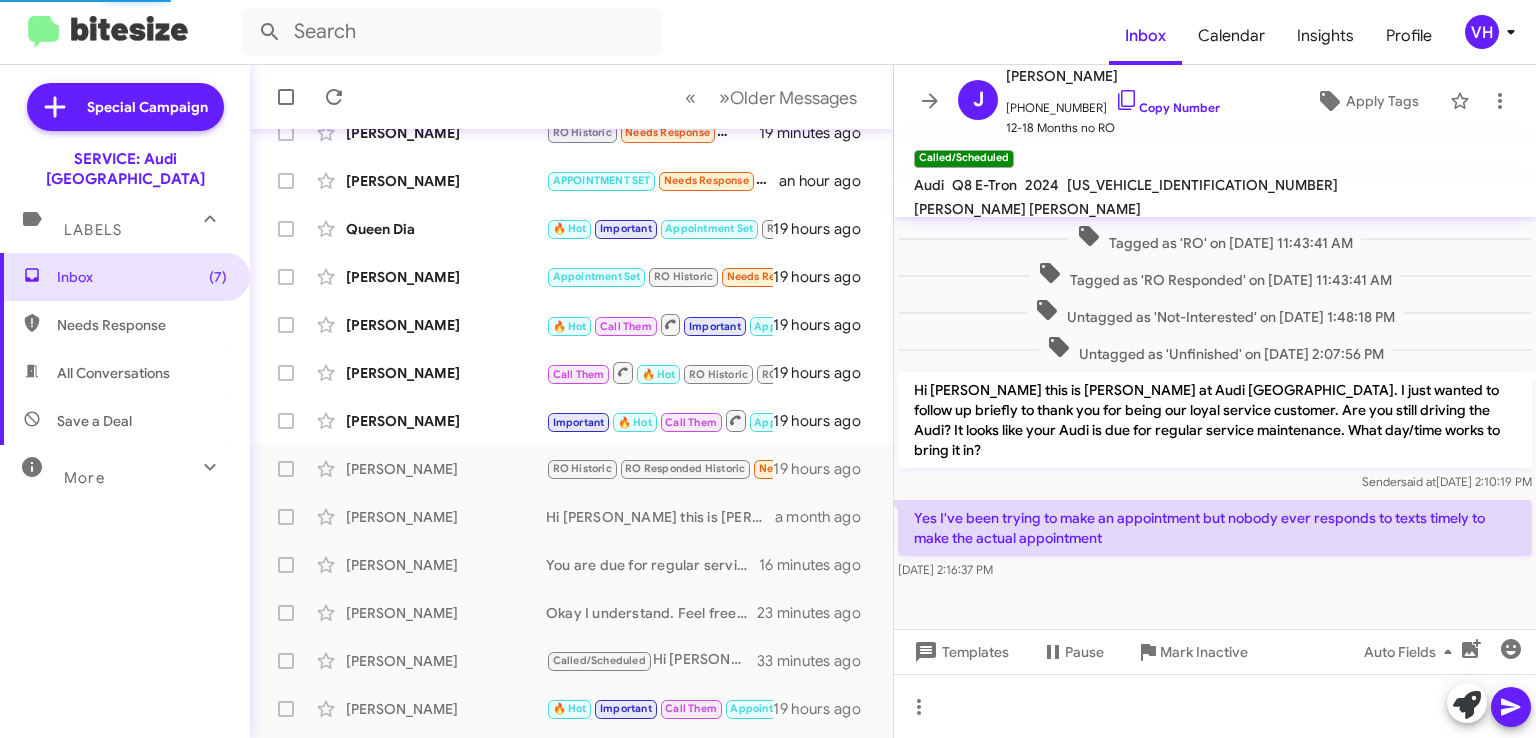 scroll, scrollTop: 292, scrollLeft: 0, axis: vertical 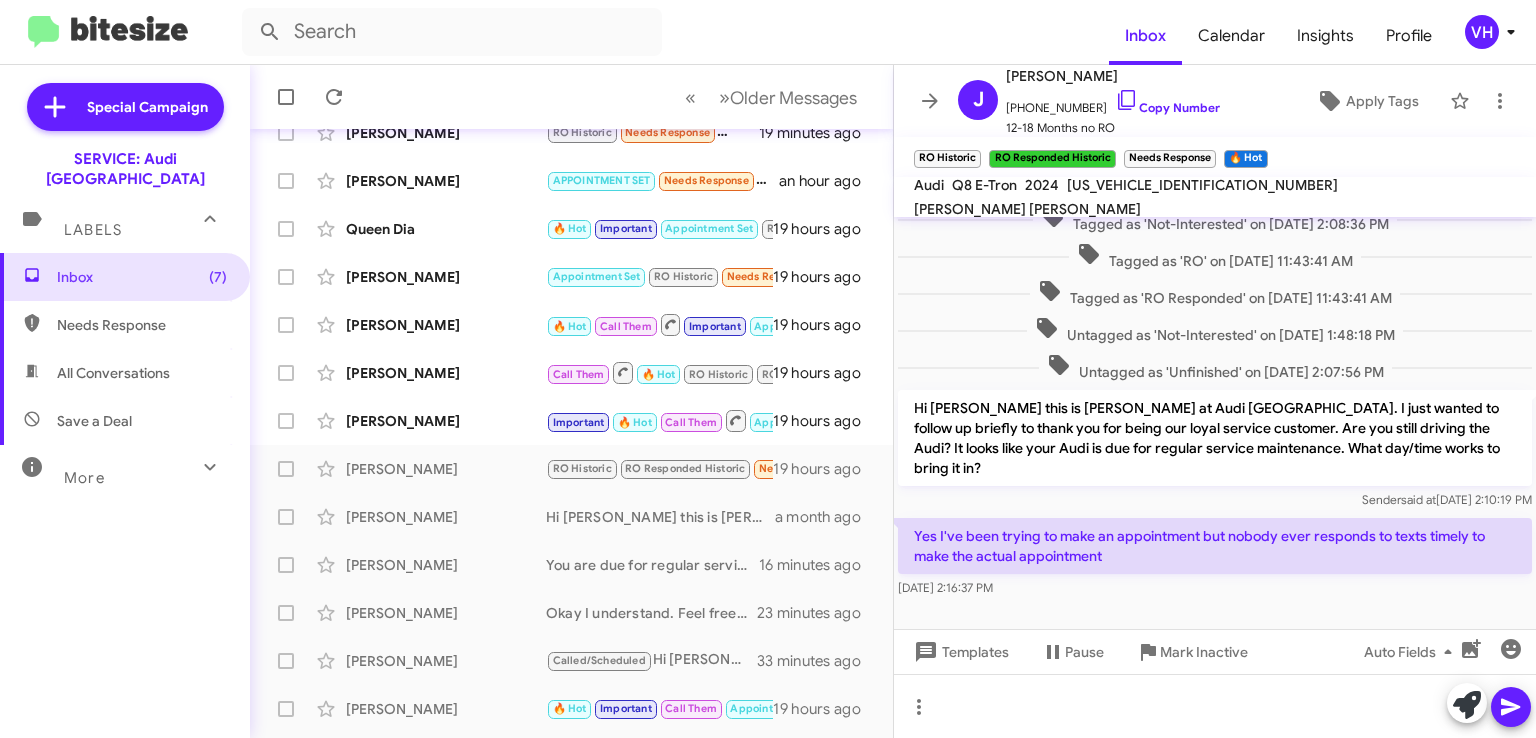 click on "[PERSON_NAME]" 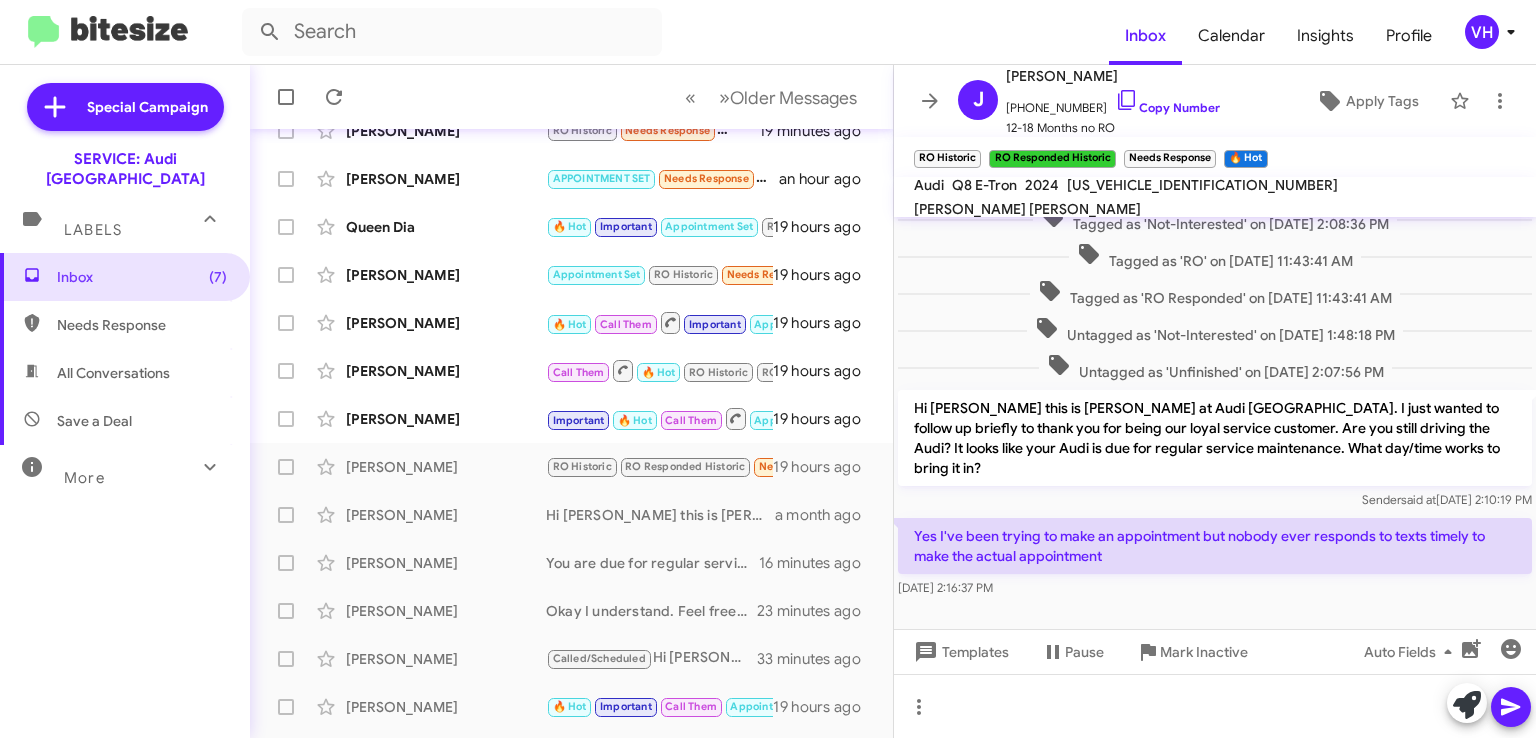 scroll, scrollTop: 130, scrollLeft: 0, axis: vertical 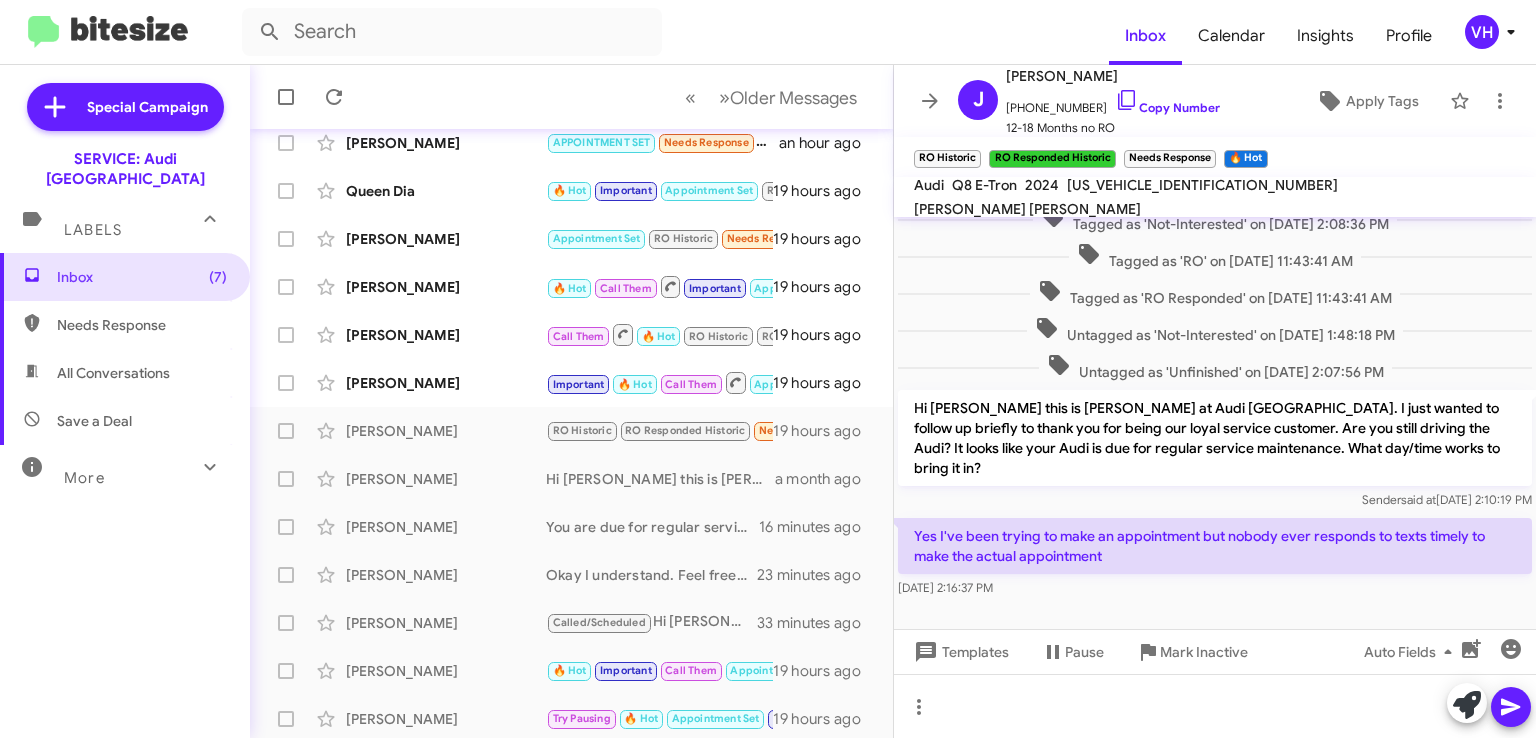 click on "[PERSON_NAME]" 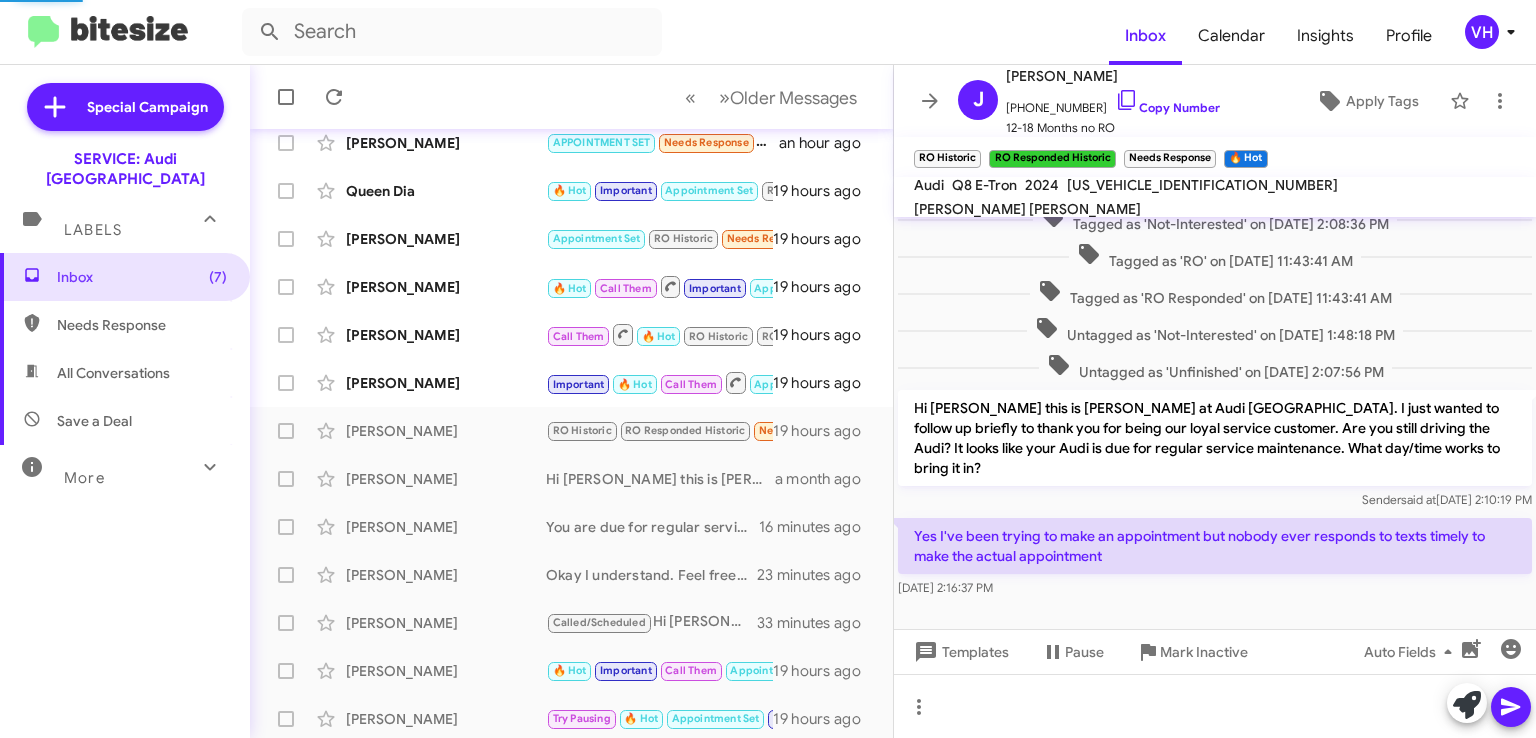 scroll, scrollTop: 0, scrollLeft: 0, axis: both 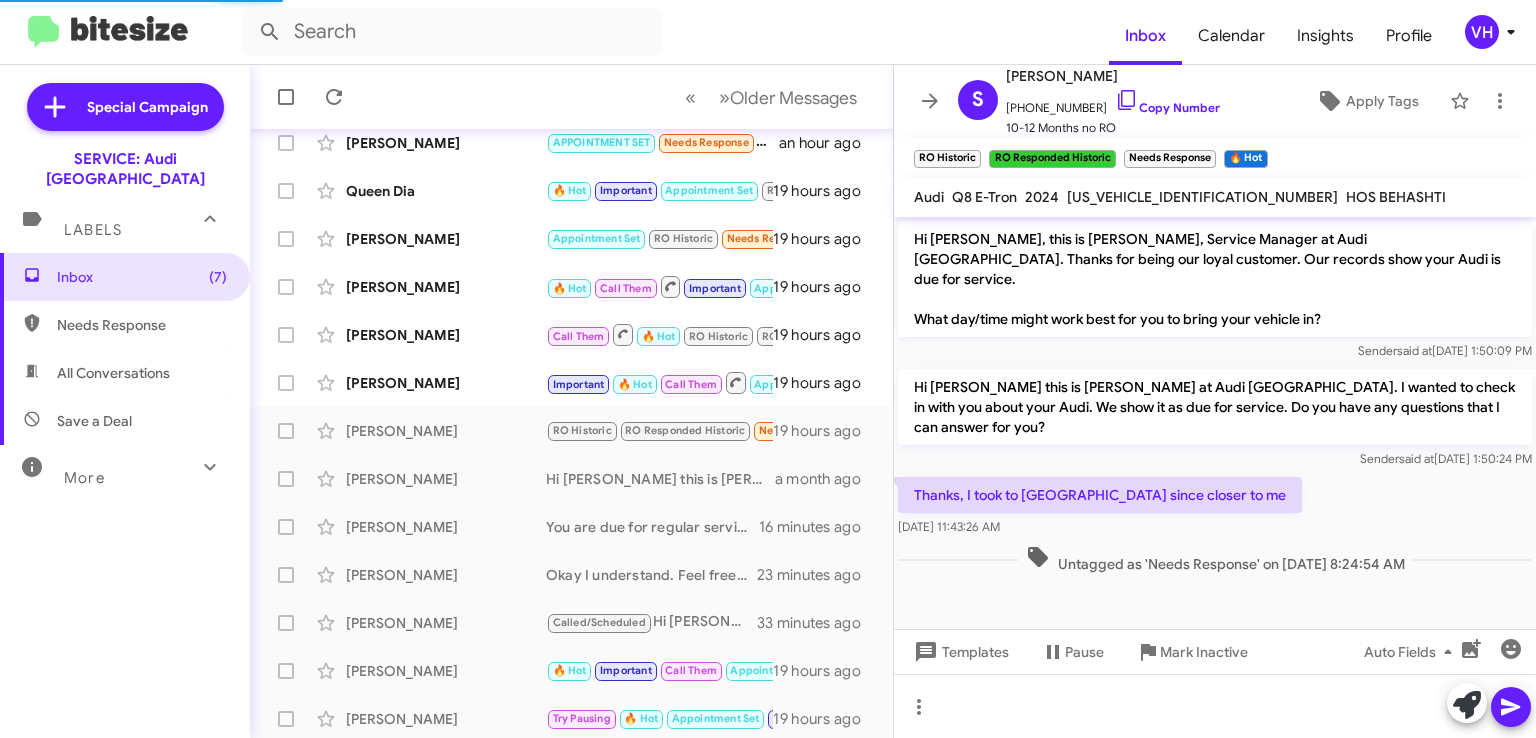 click on "[PERSON_NAME]" 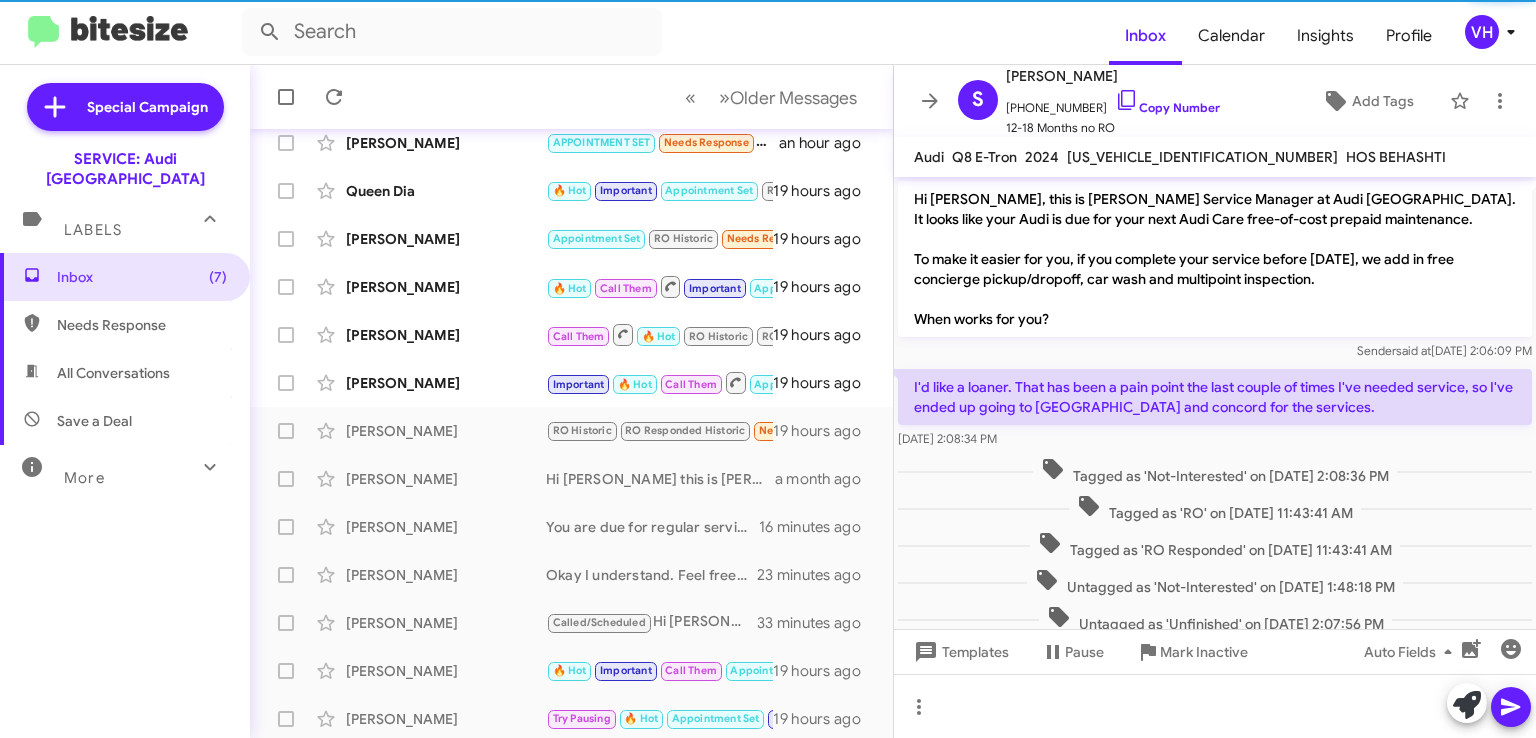 scroll, scrollTop: 252, scrollLeft: 0, axis: vertical 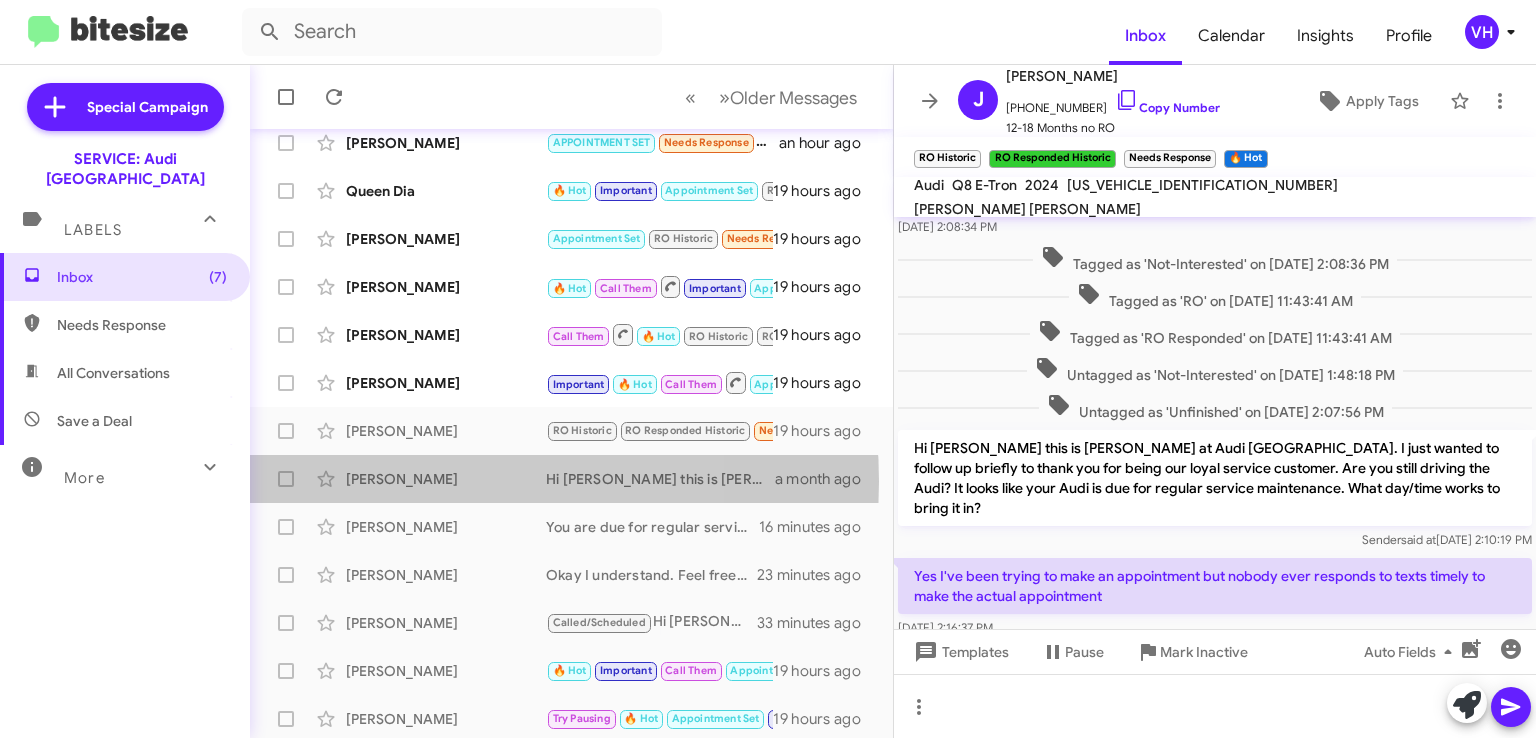 click on "[PERSON_NAME]" 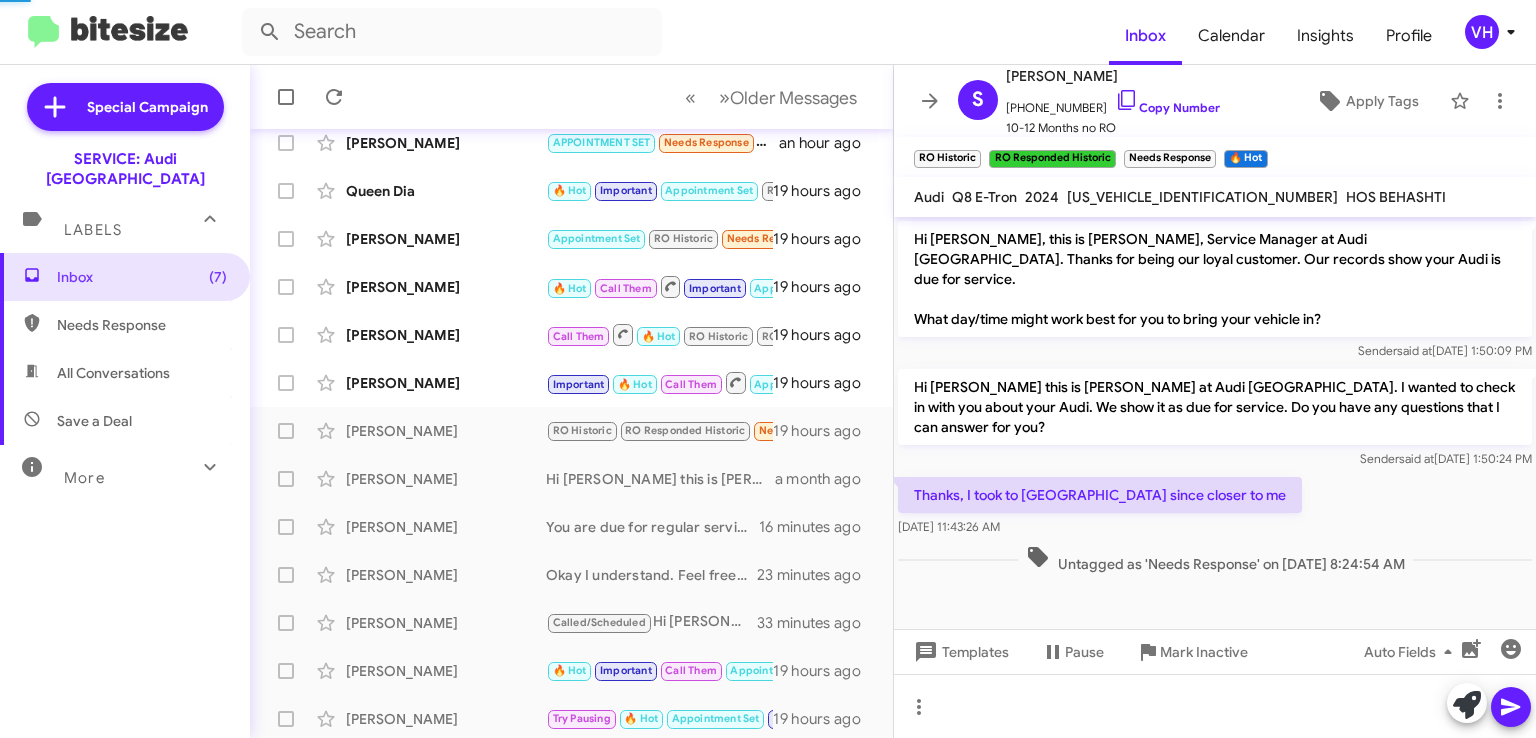 scroll, scrollTop: 0, scrollLeft: 0, axis: both 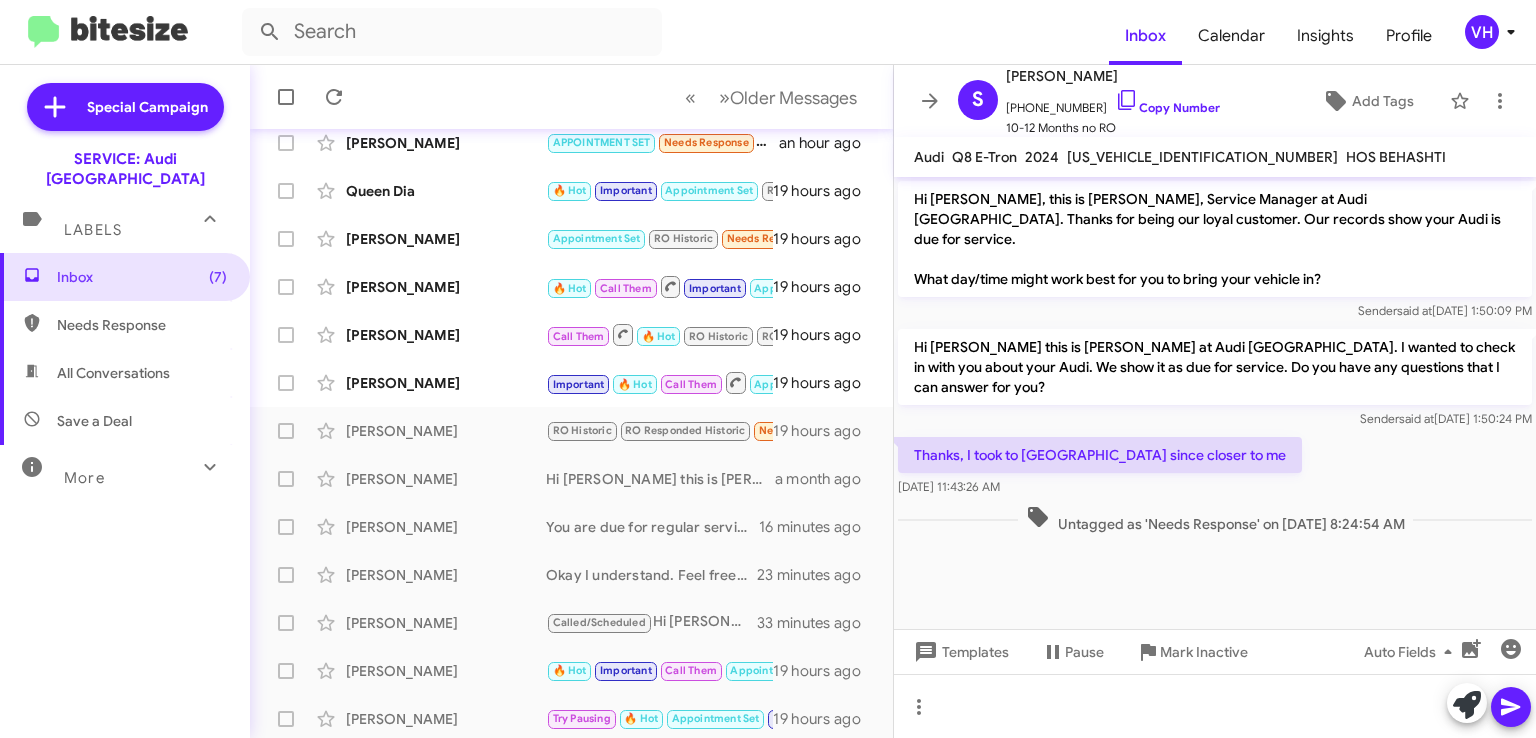 click on "[PERSON_NAME]" 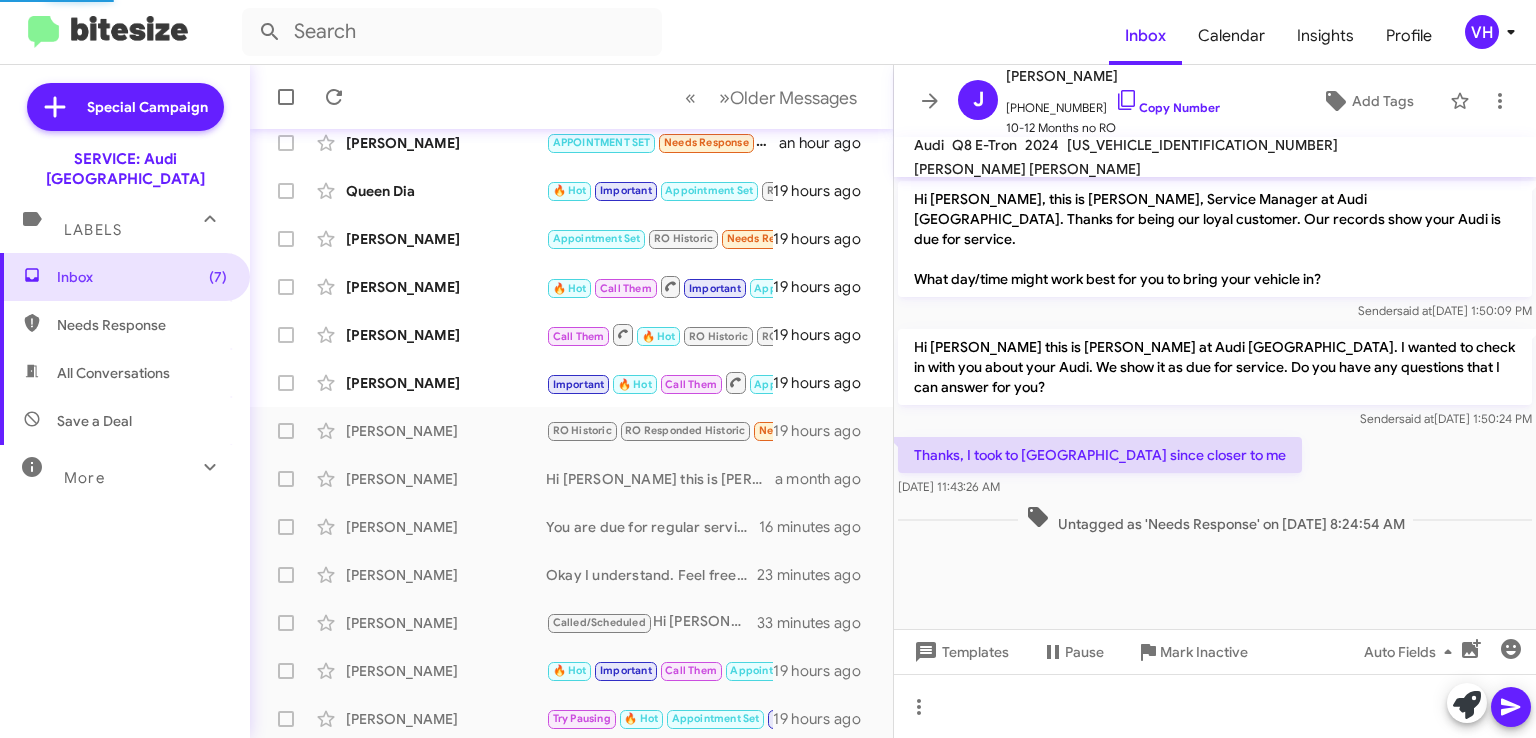 scroll, scrollTop: 252, scrollLeft: 0, axis: vertical 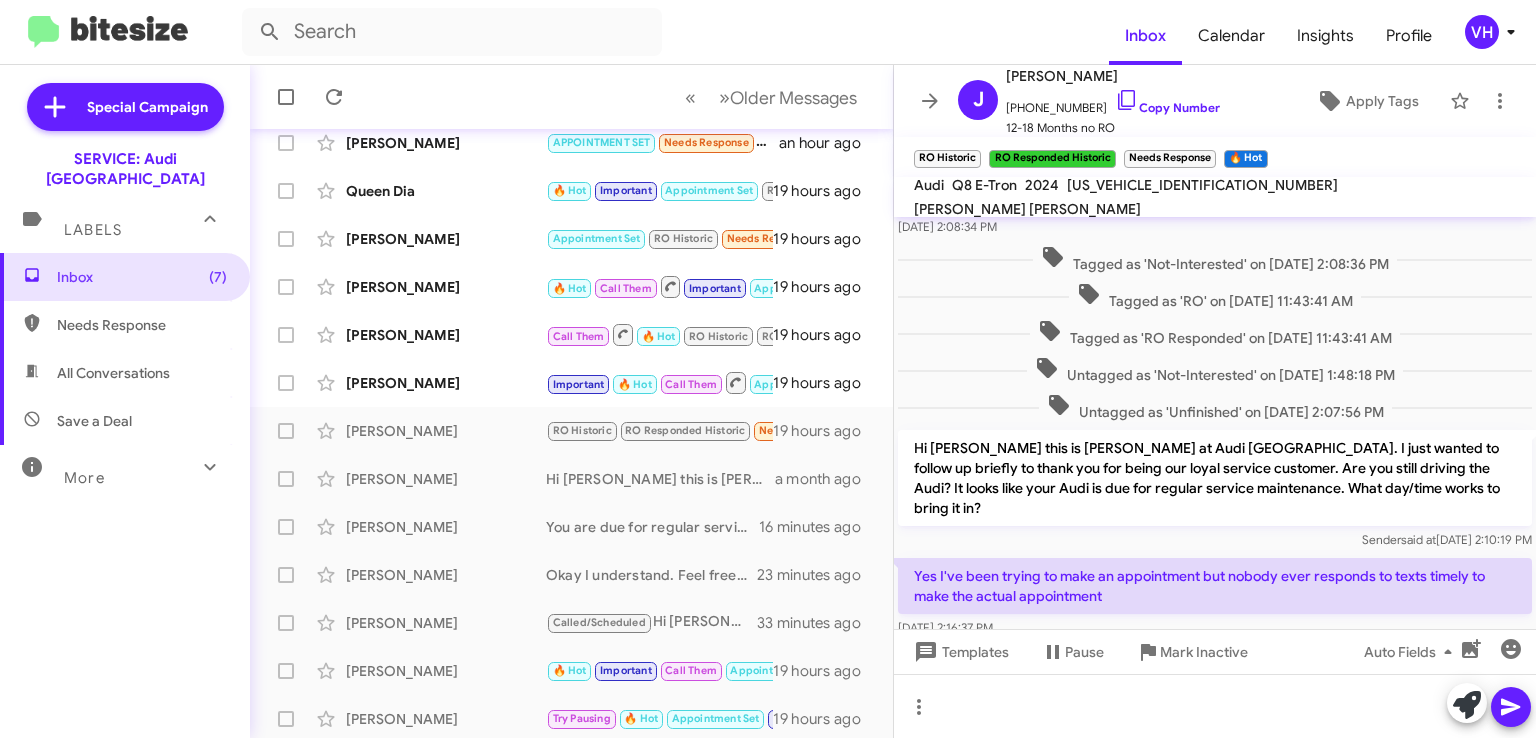 click on "[PERSON_NAME]" 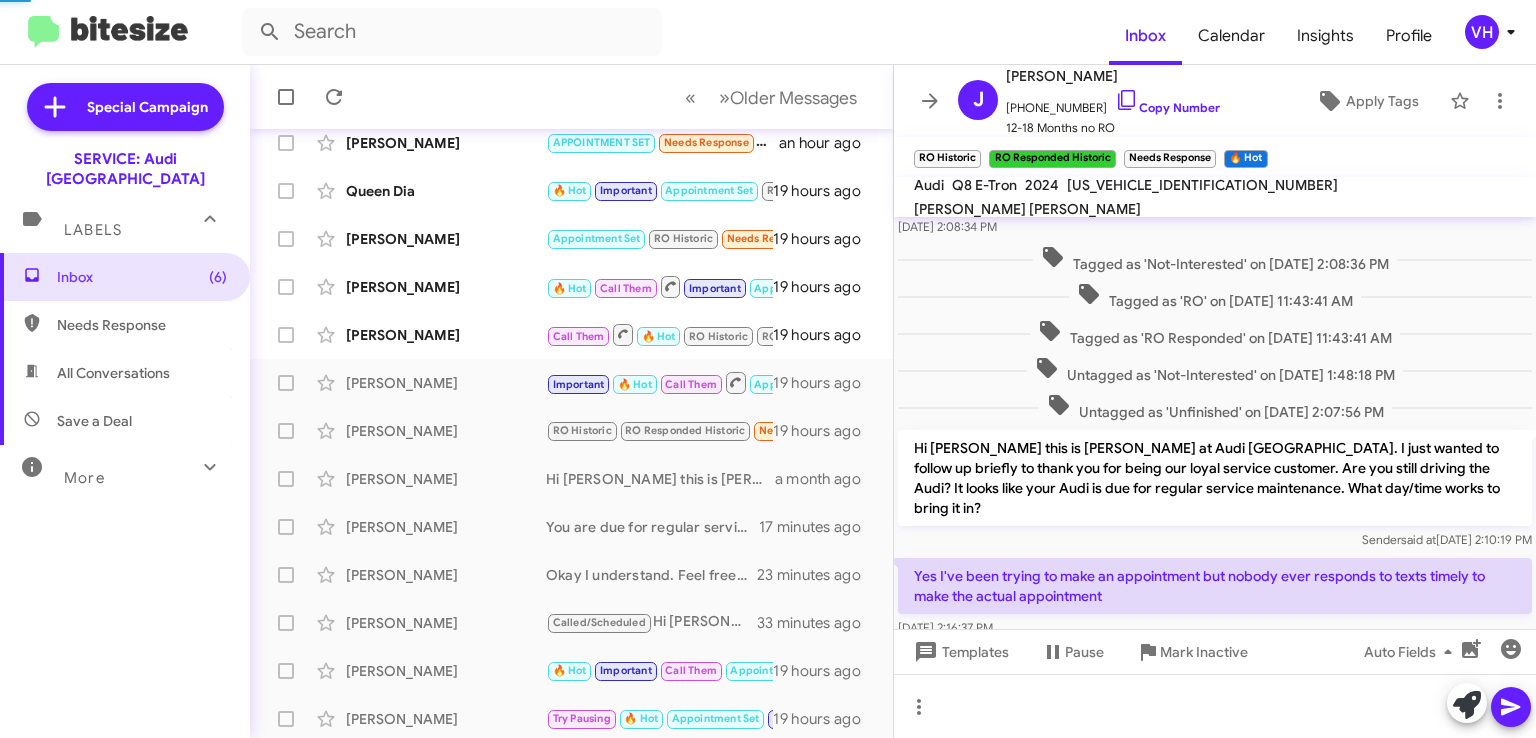 scroll, scrollTop: 1186, scrollLeft: 0, axis: vertical 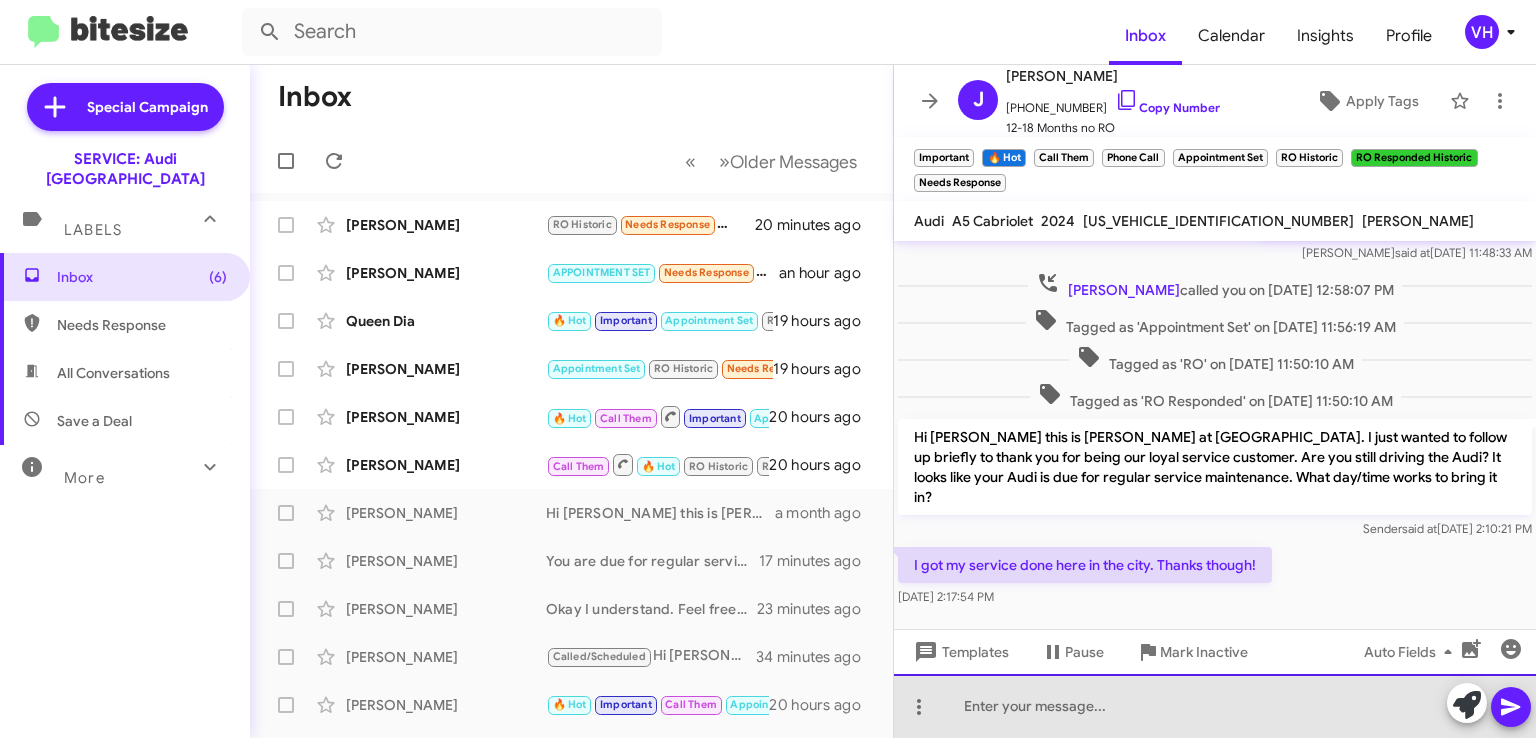click 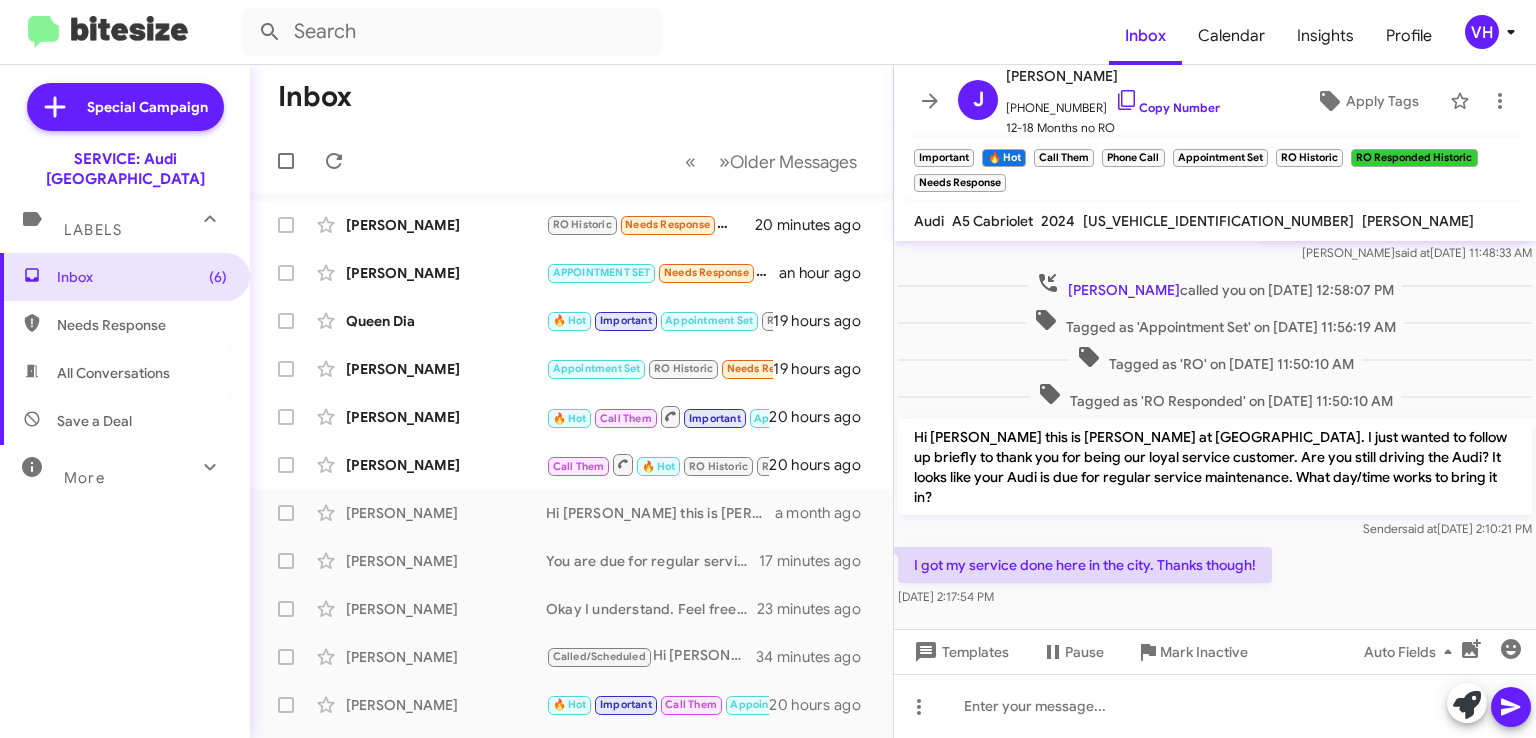 click on "Templates" 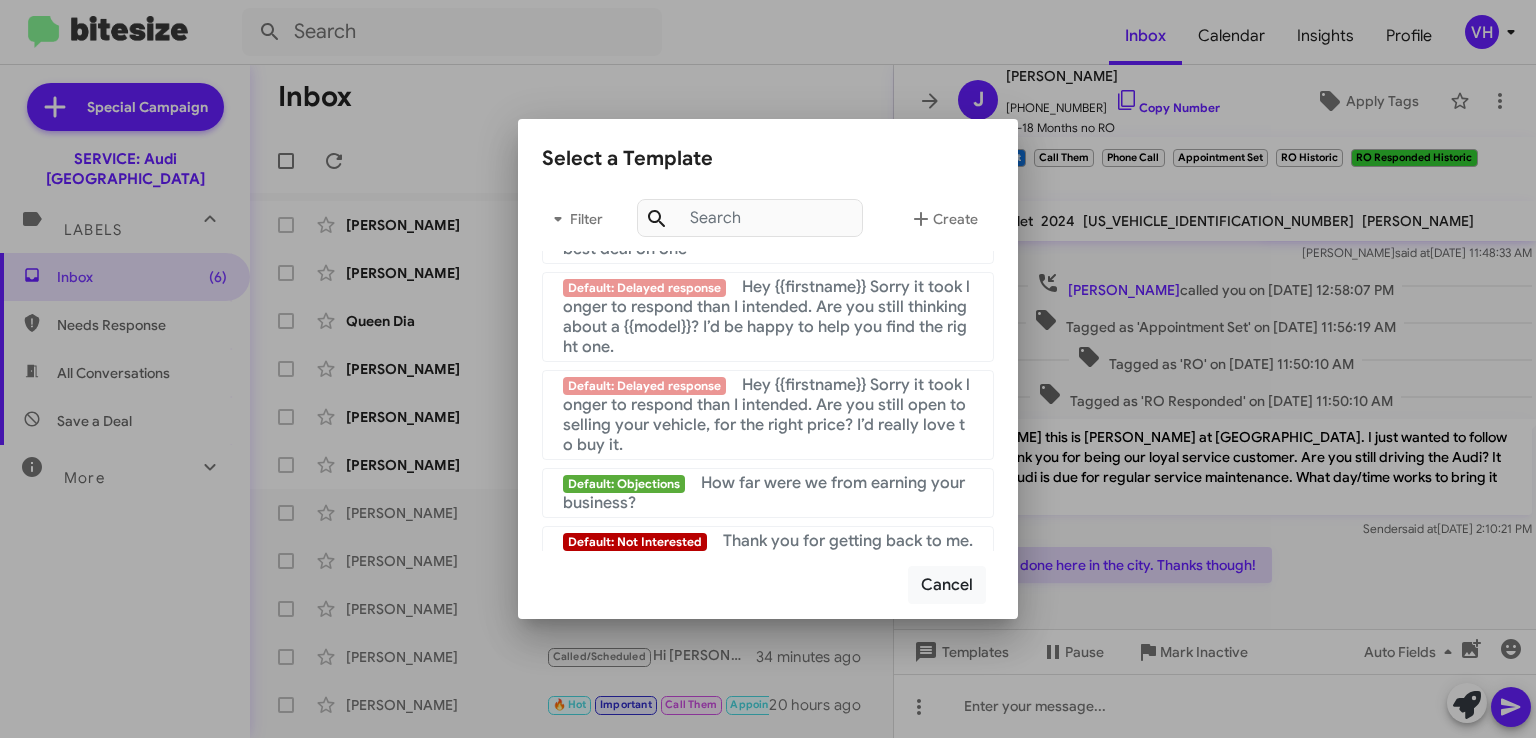 scroll, scrollTop: 1345, scrollLeft: 0, axis: vertical 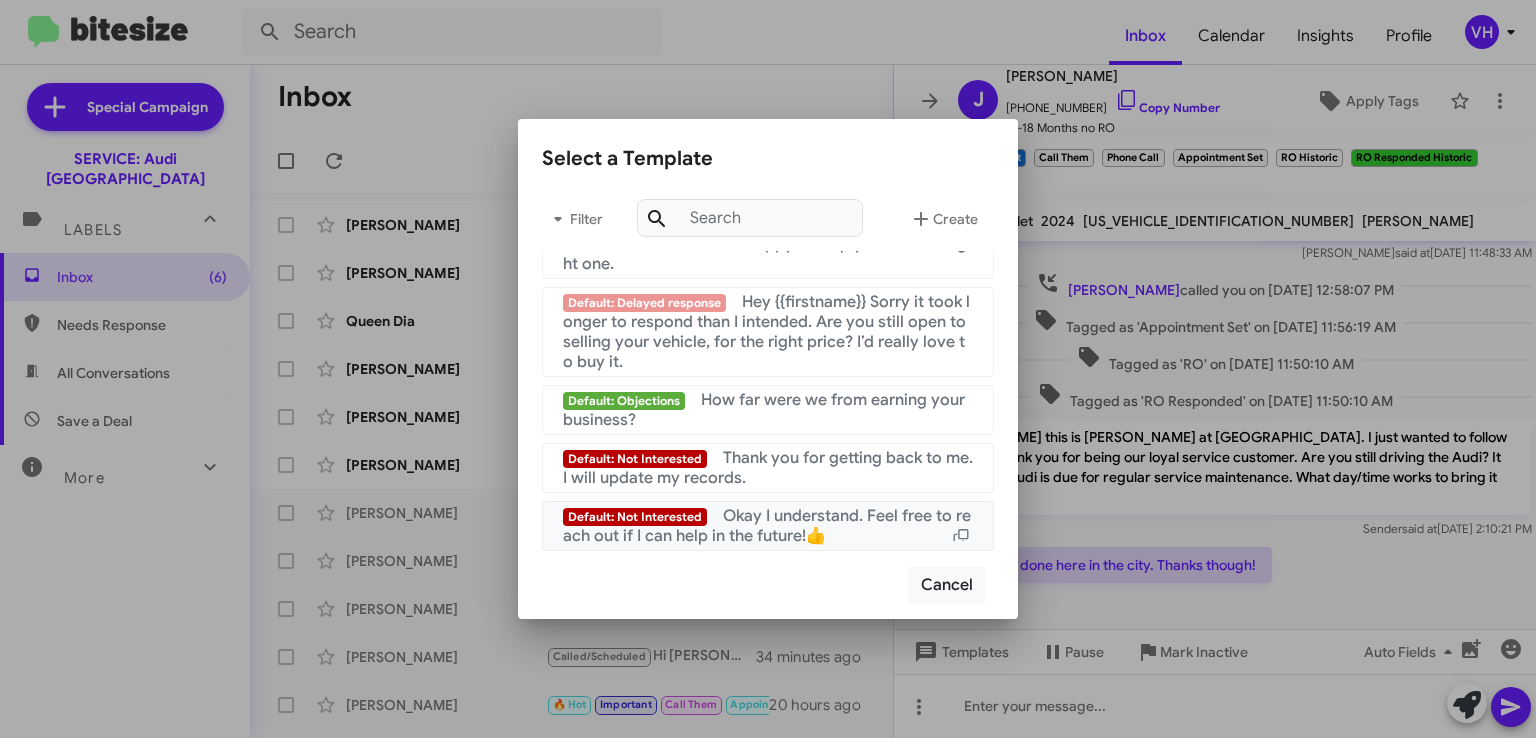 click on "Default: Not Interested  Okay I understand. Feel free to reach out if I can help in the future!👍" at bounding box center [768, 526] 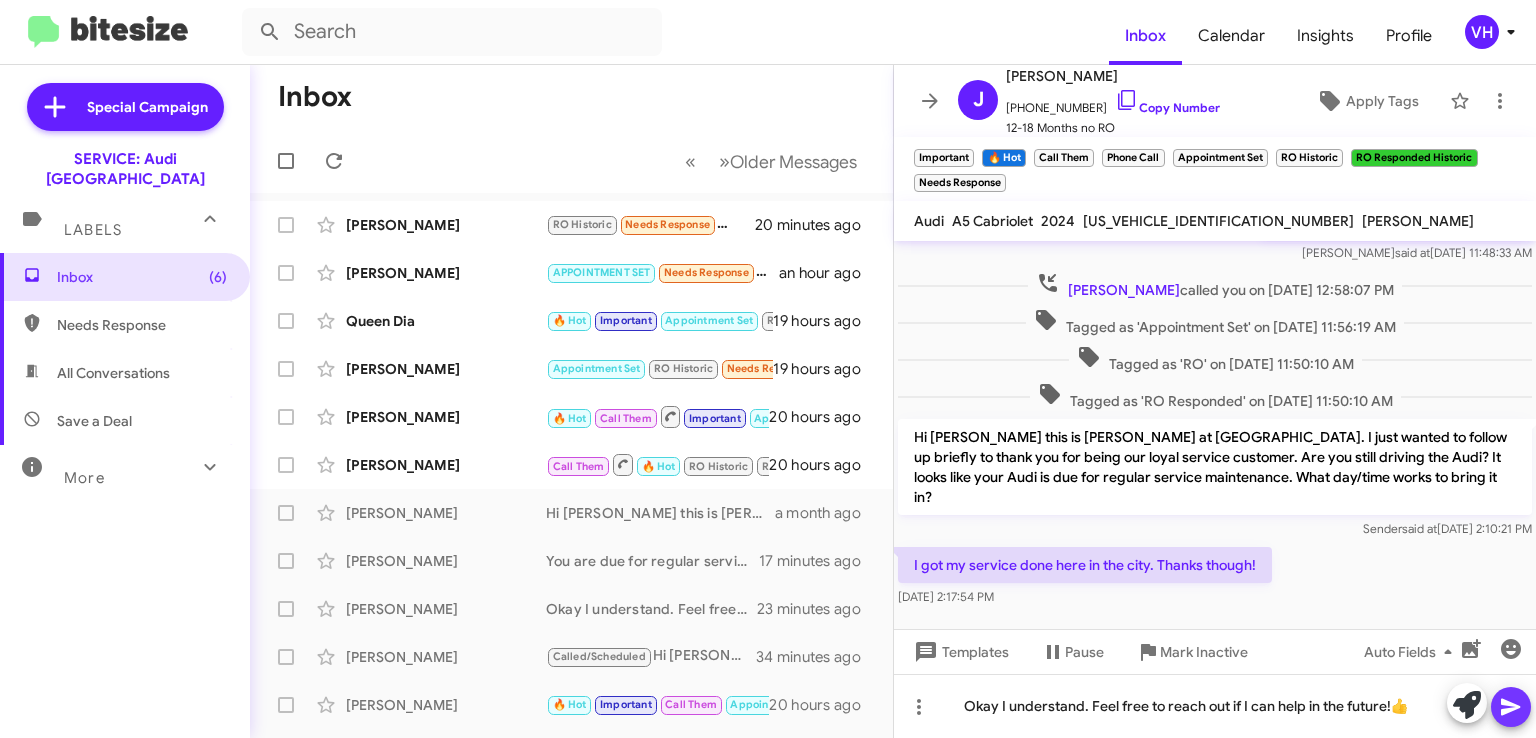 click 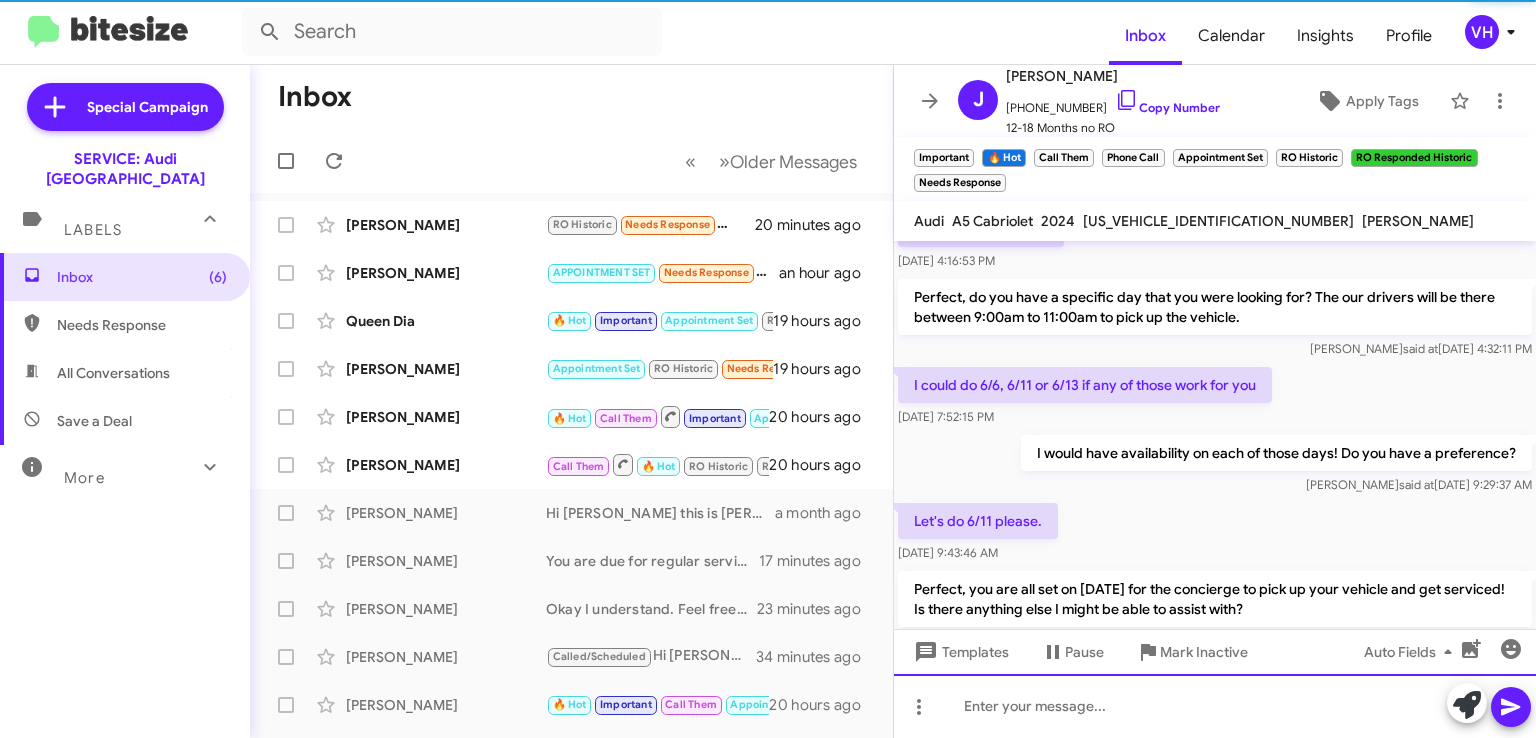 scroll, scrollTop: 0, scrollLeft: 0, axis: both 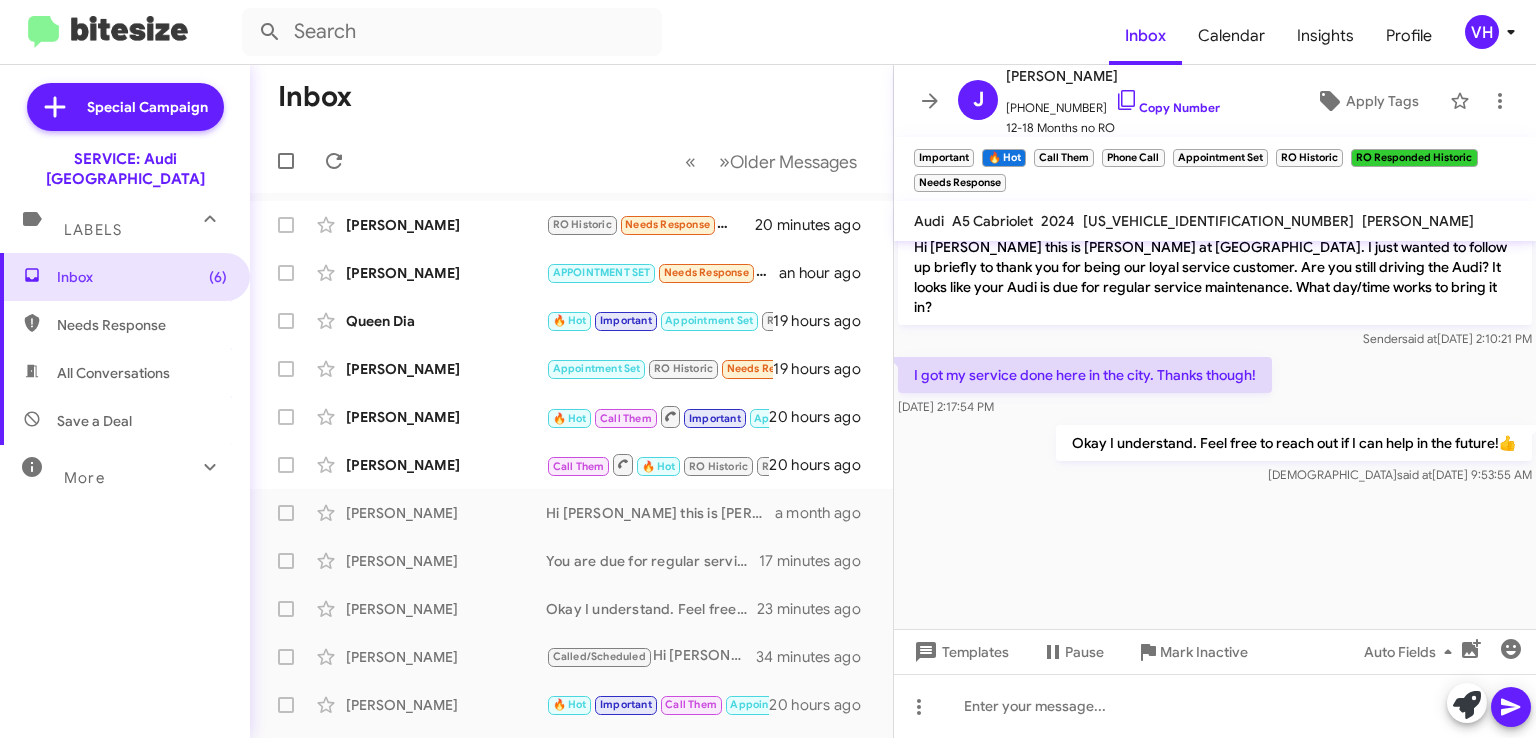 click on "×" 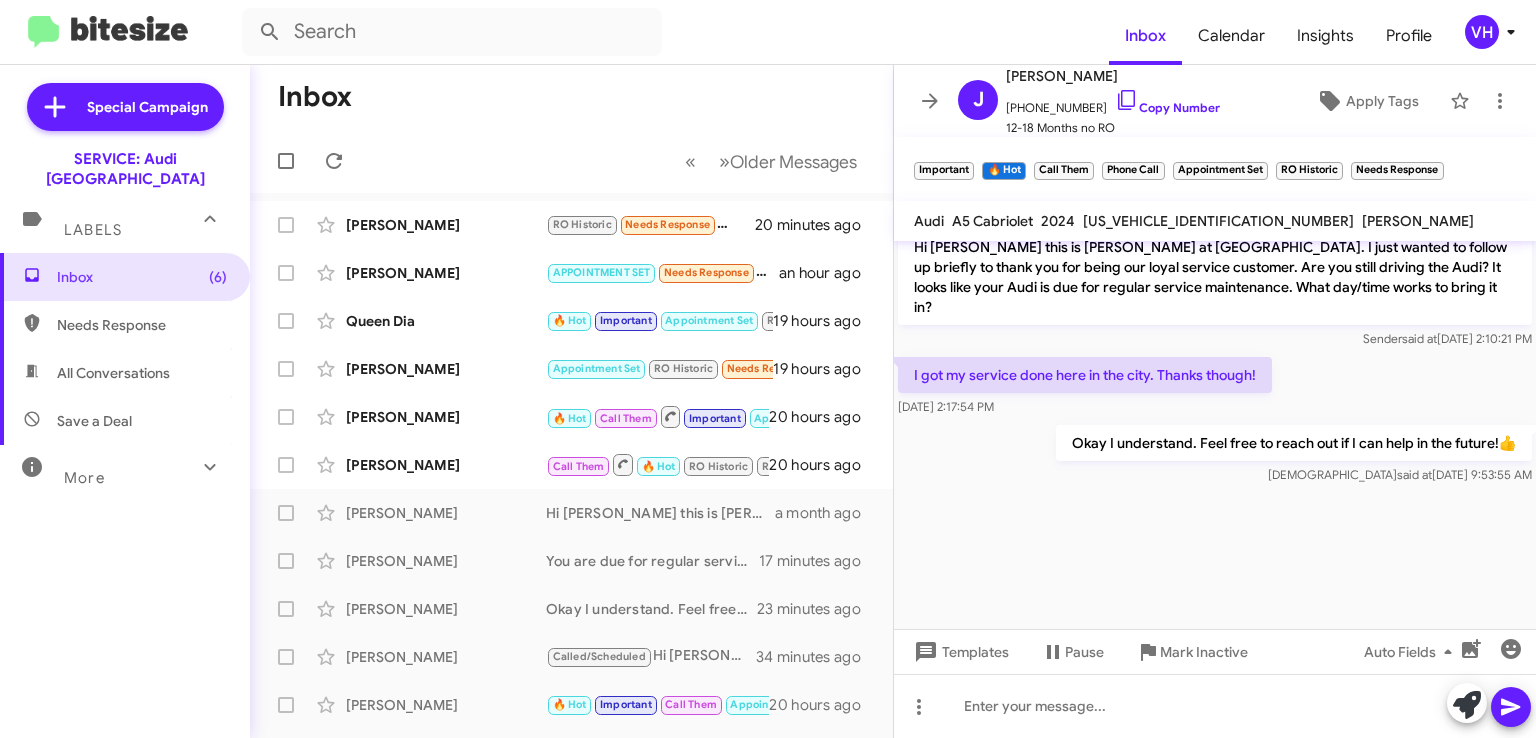 click on "×" 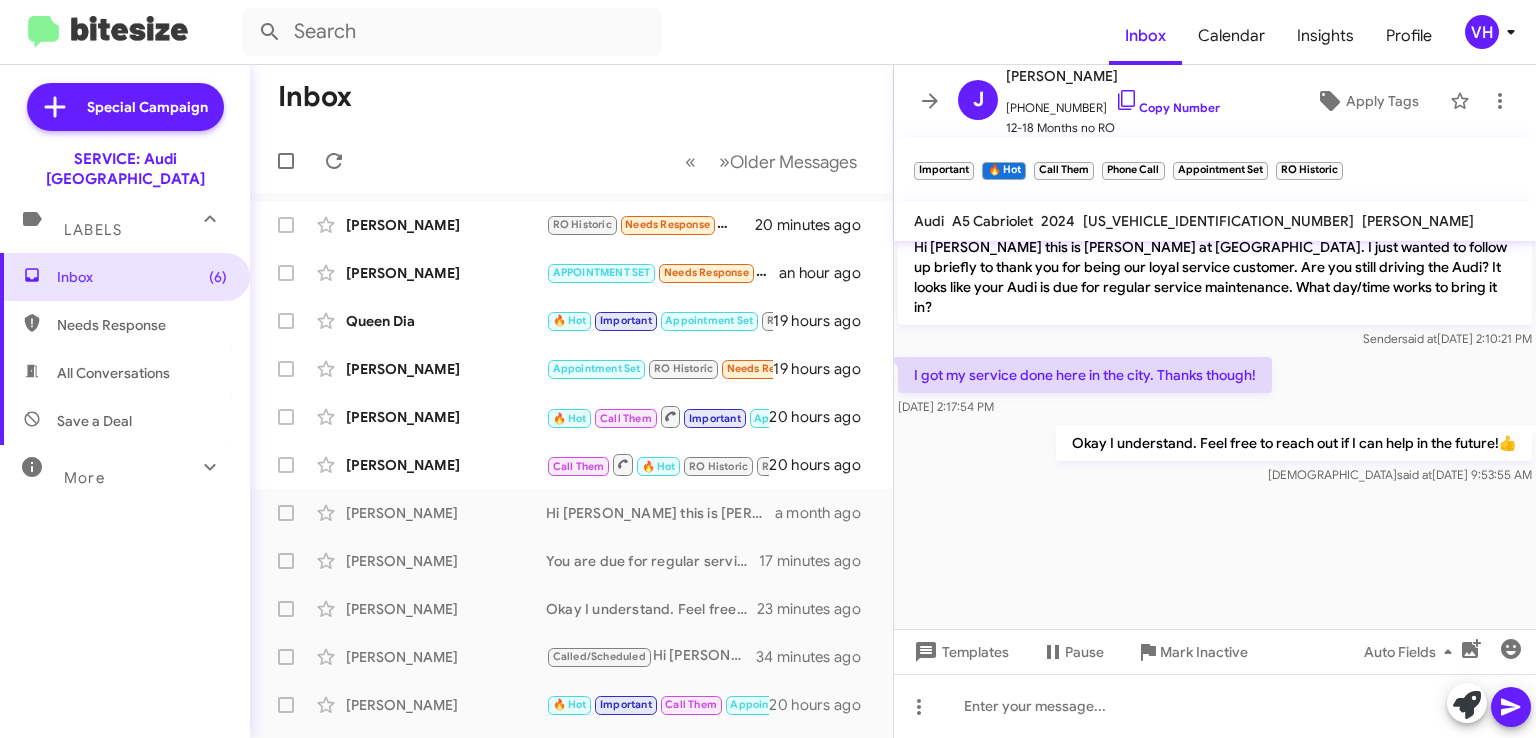click on "×" 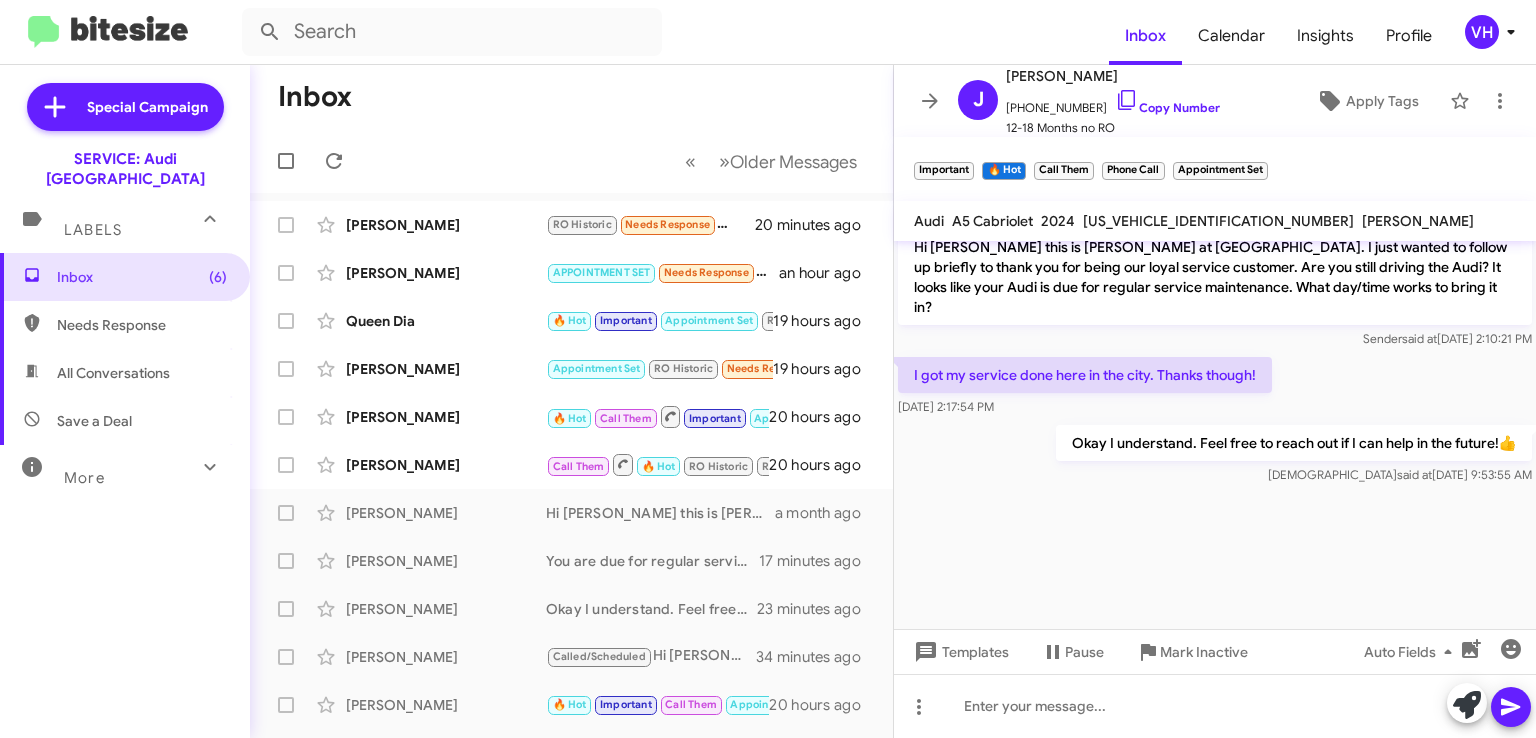 click on "×" 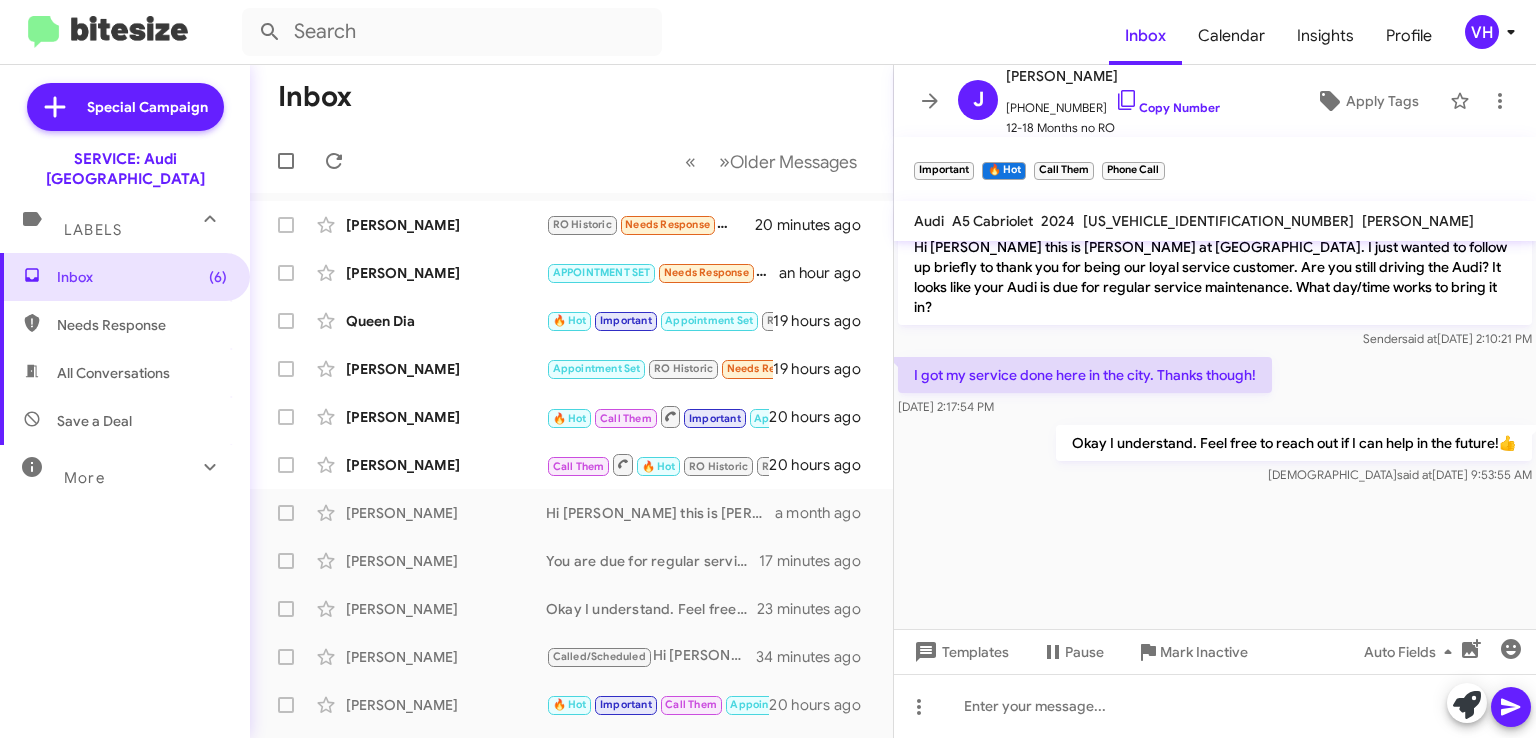 click on "×" 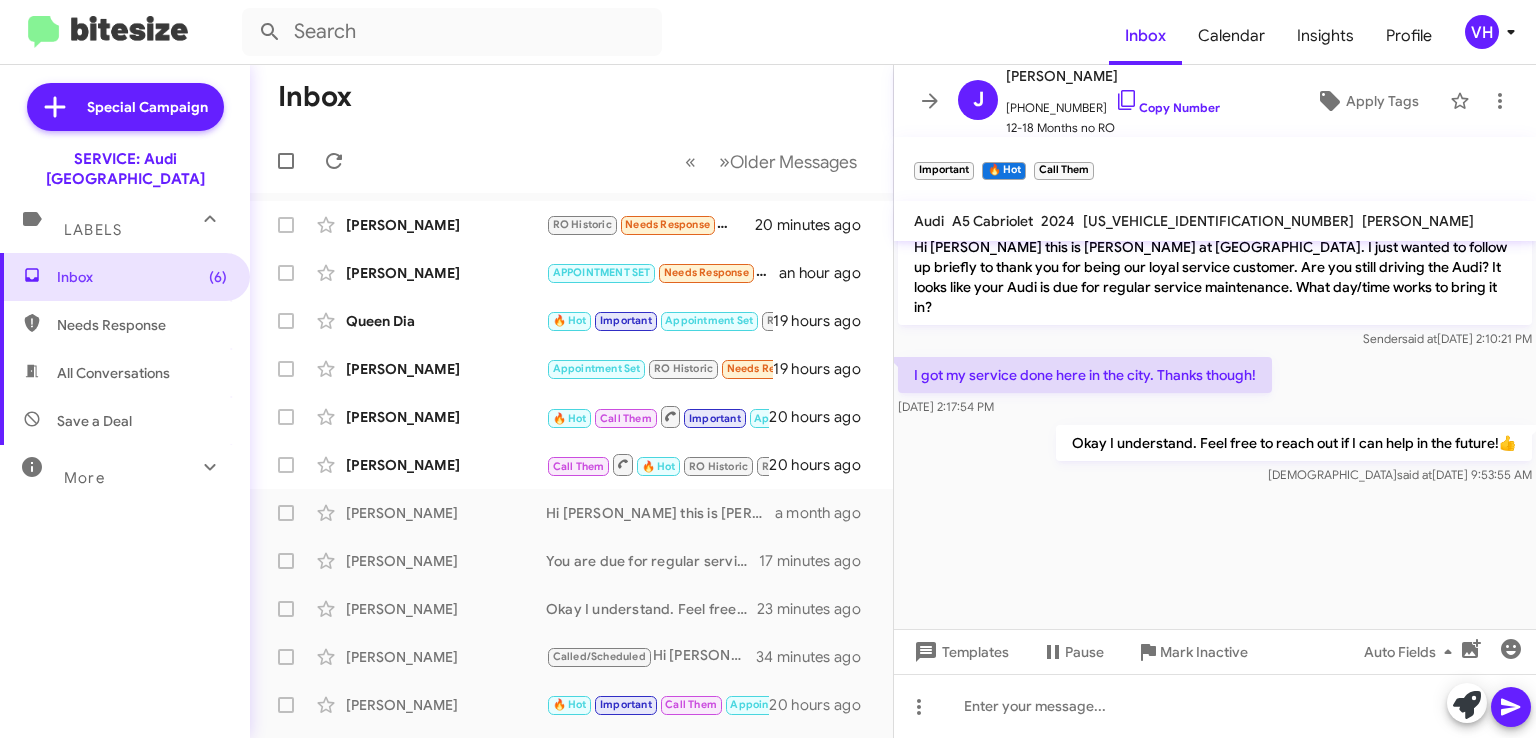 click on "×" 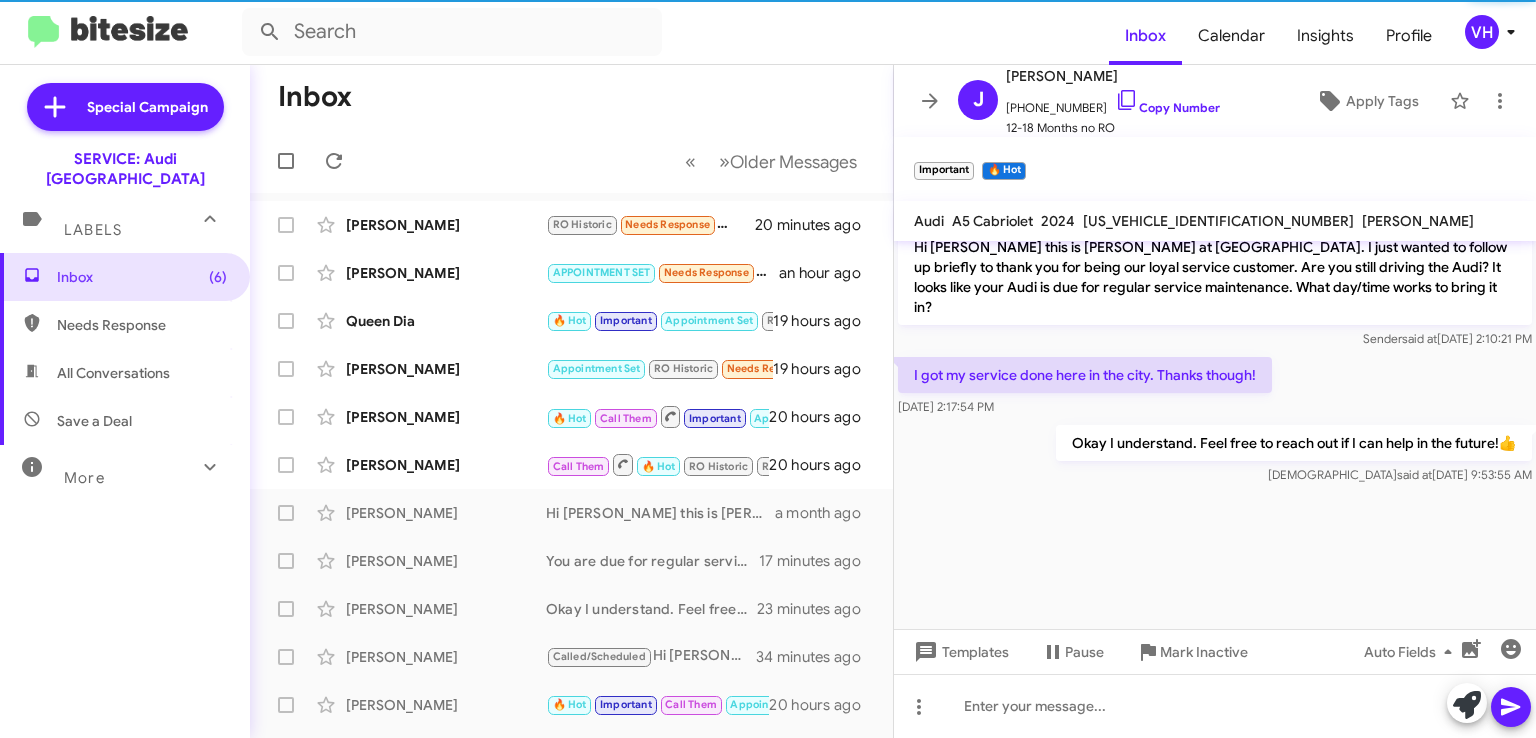 click on "×" 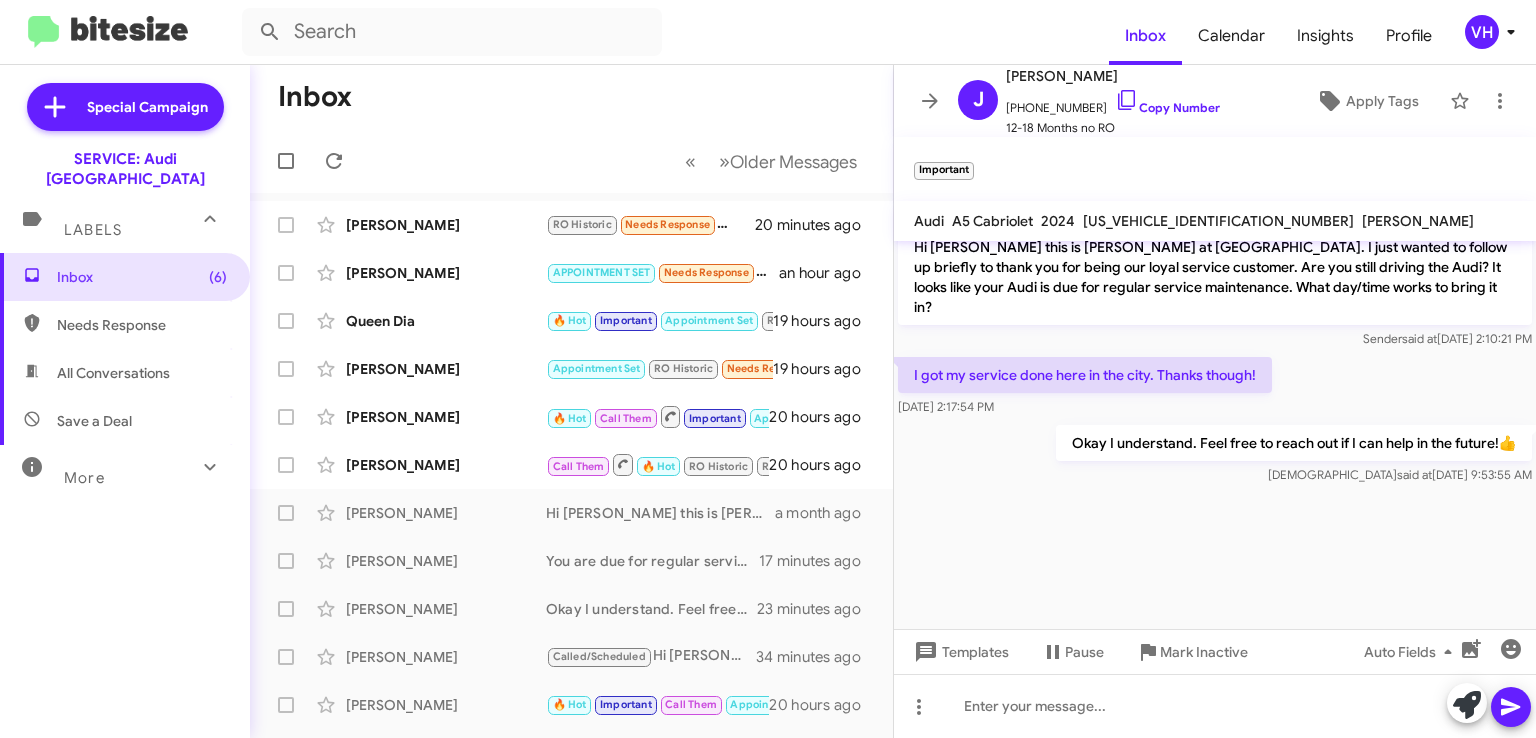 click on "×" 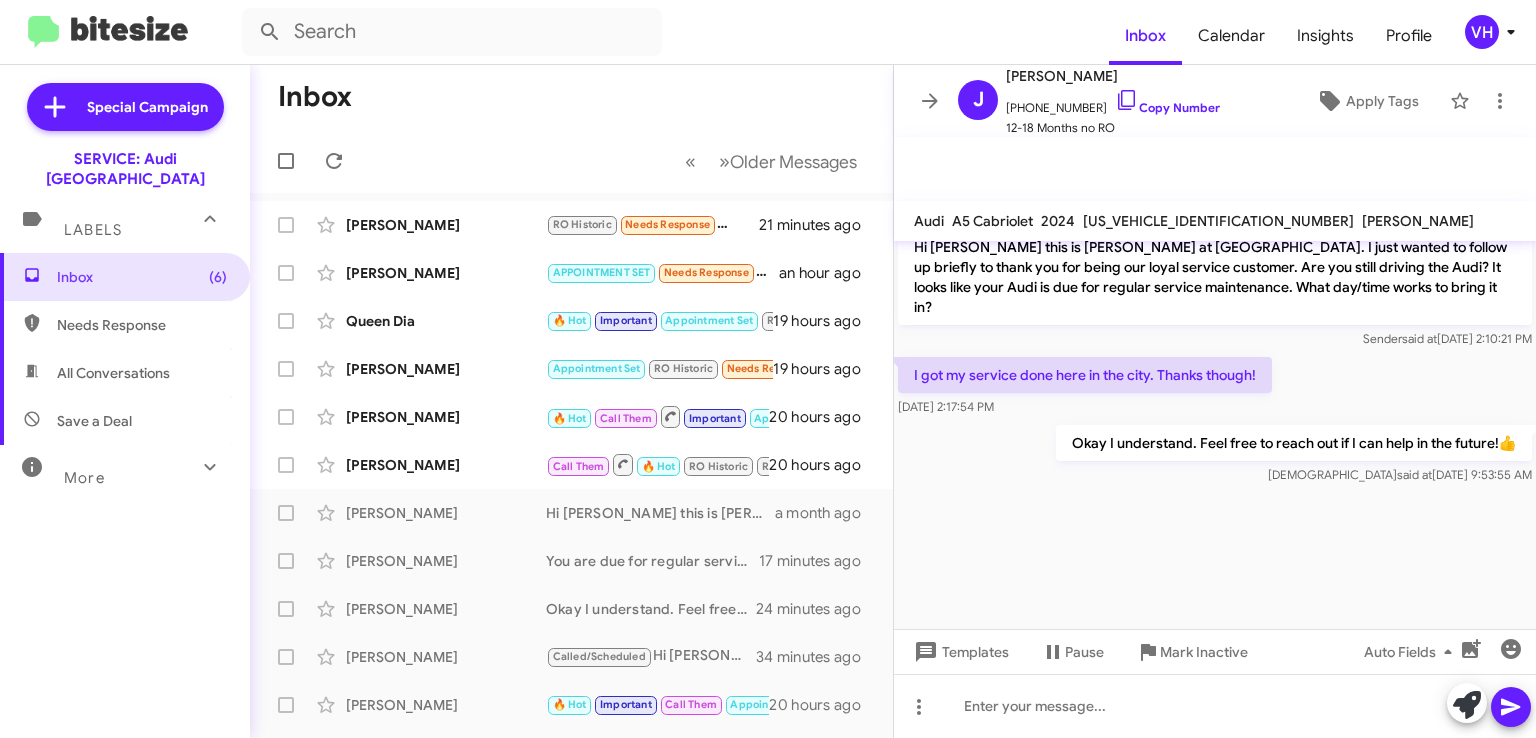 click on "[PERSON_NAME]" 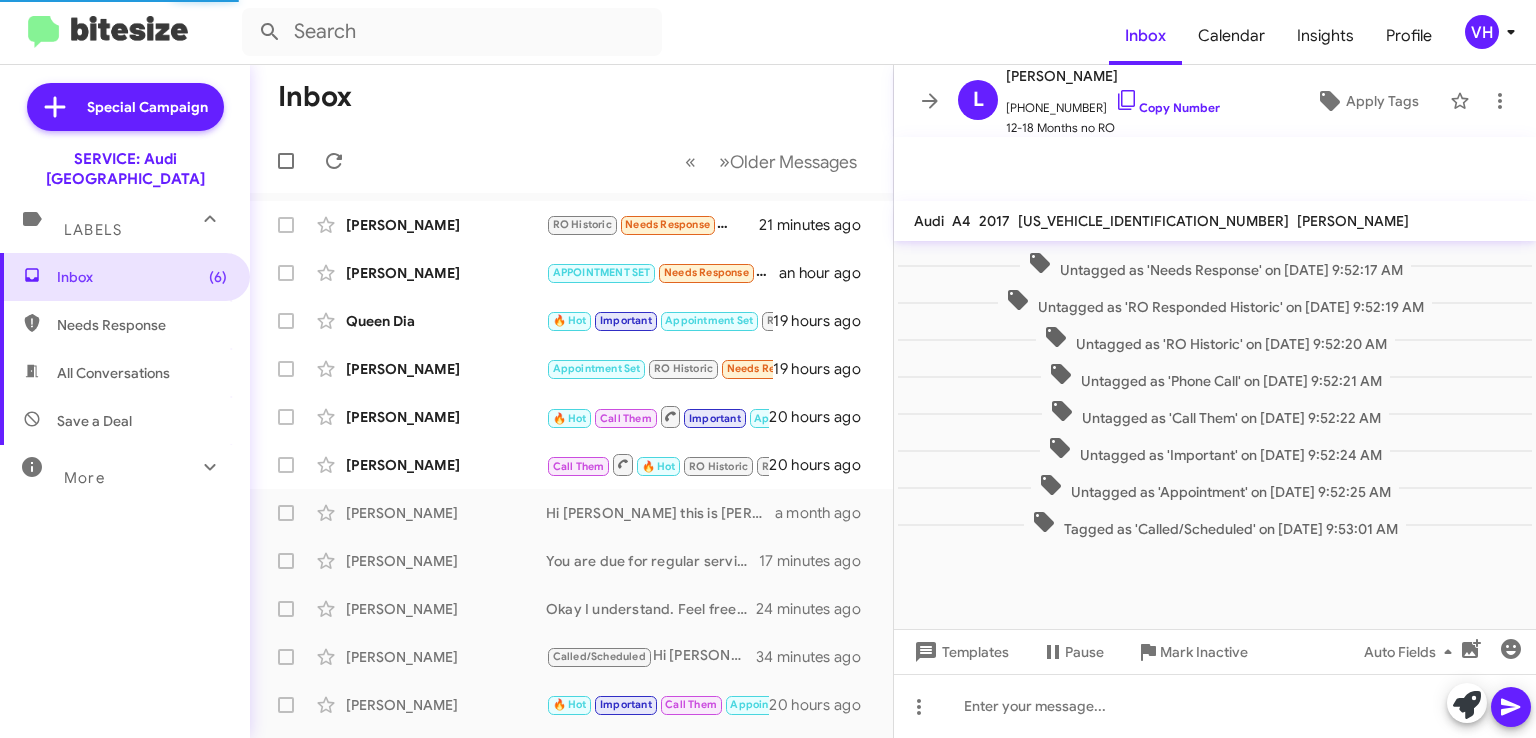 scroll, scrollTop: 773, scrollLeft: 0, axis: vertical 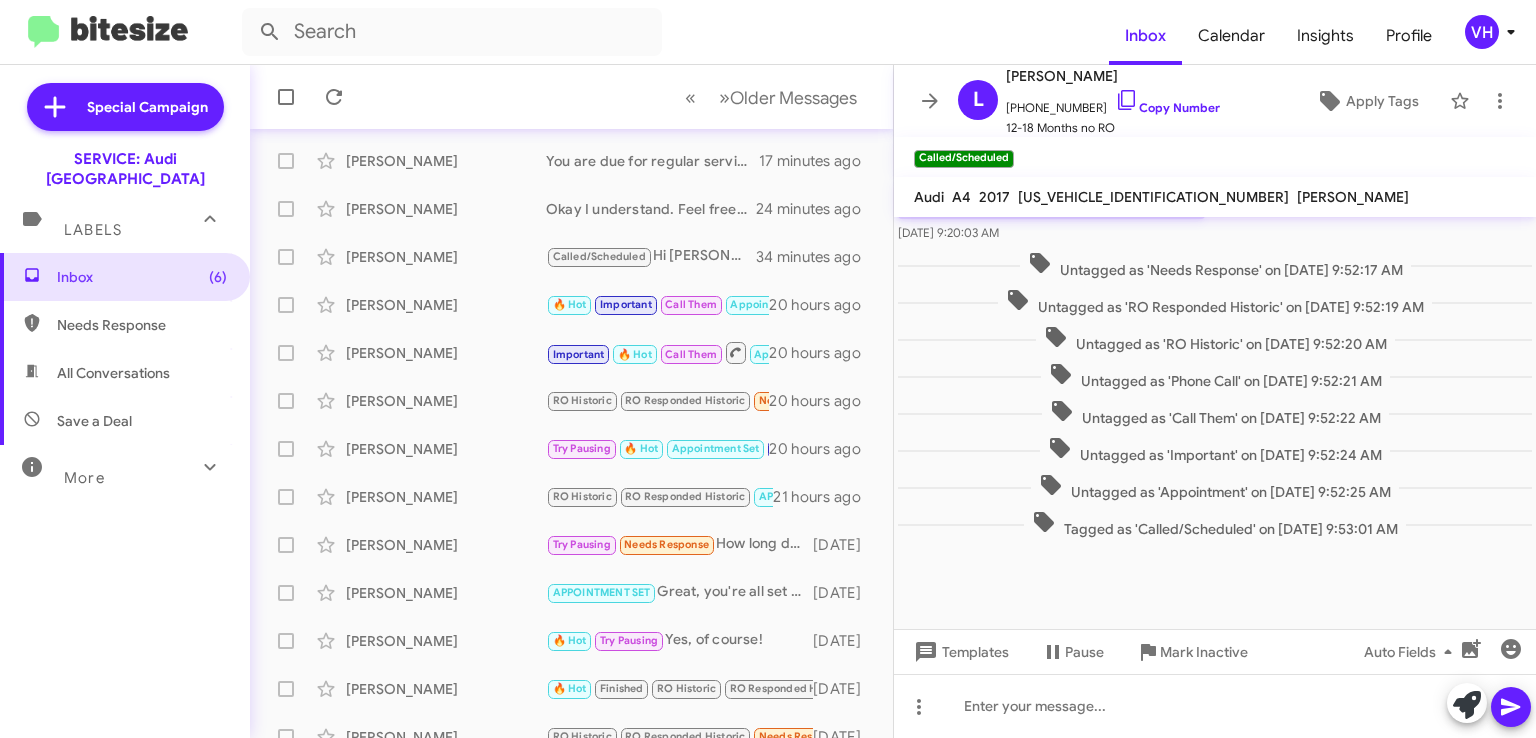 click on "Royce Chrys  RO Historic   RO Responded Historic   APPOINTMENT SET   Needs Response   Emphasized “I'm sorry to hear that. That has happened to me before in a parking lot as well.”   21 hours ago" 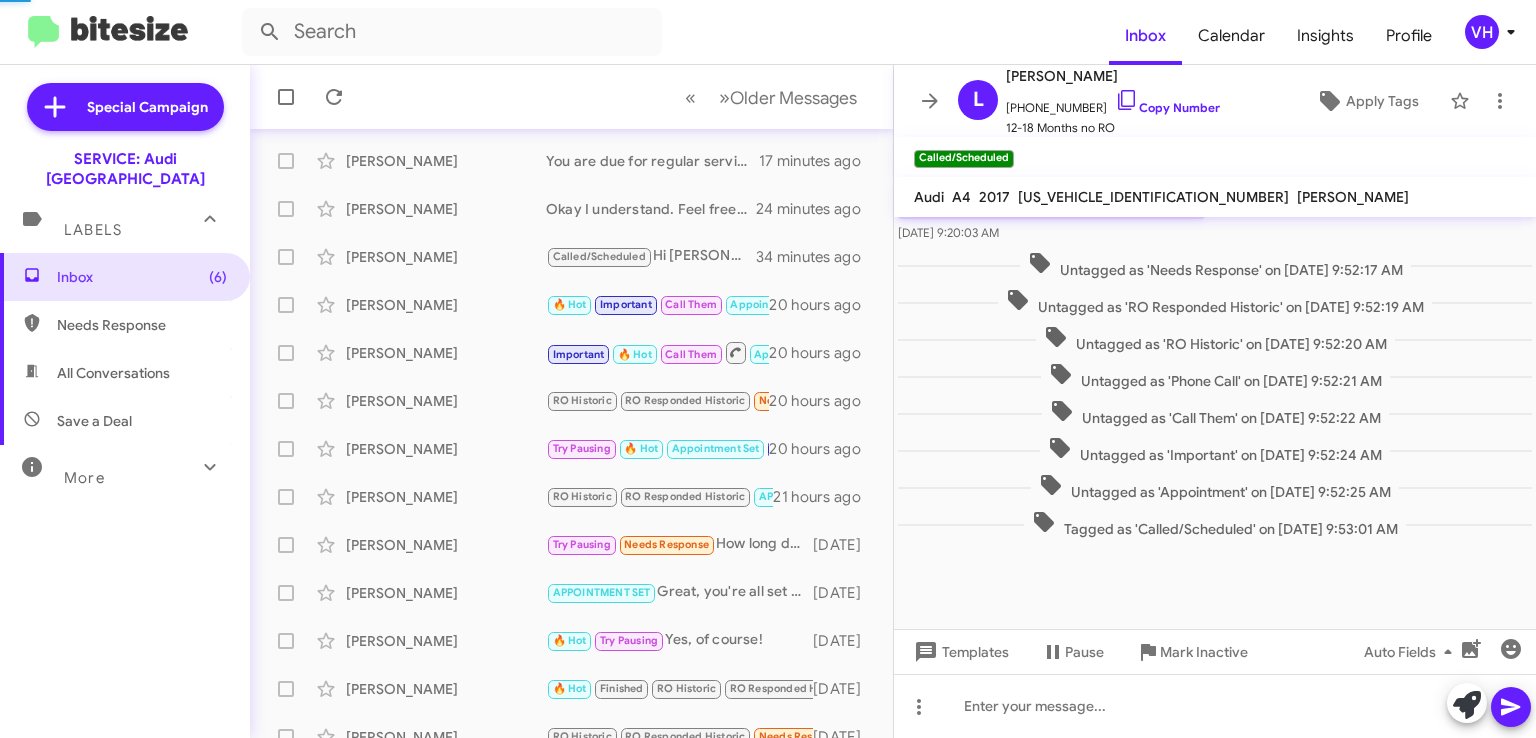 scroll, scrollTop: 1076, scrollLeft: 0, axis: vertical 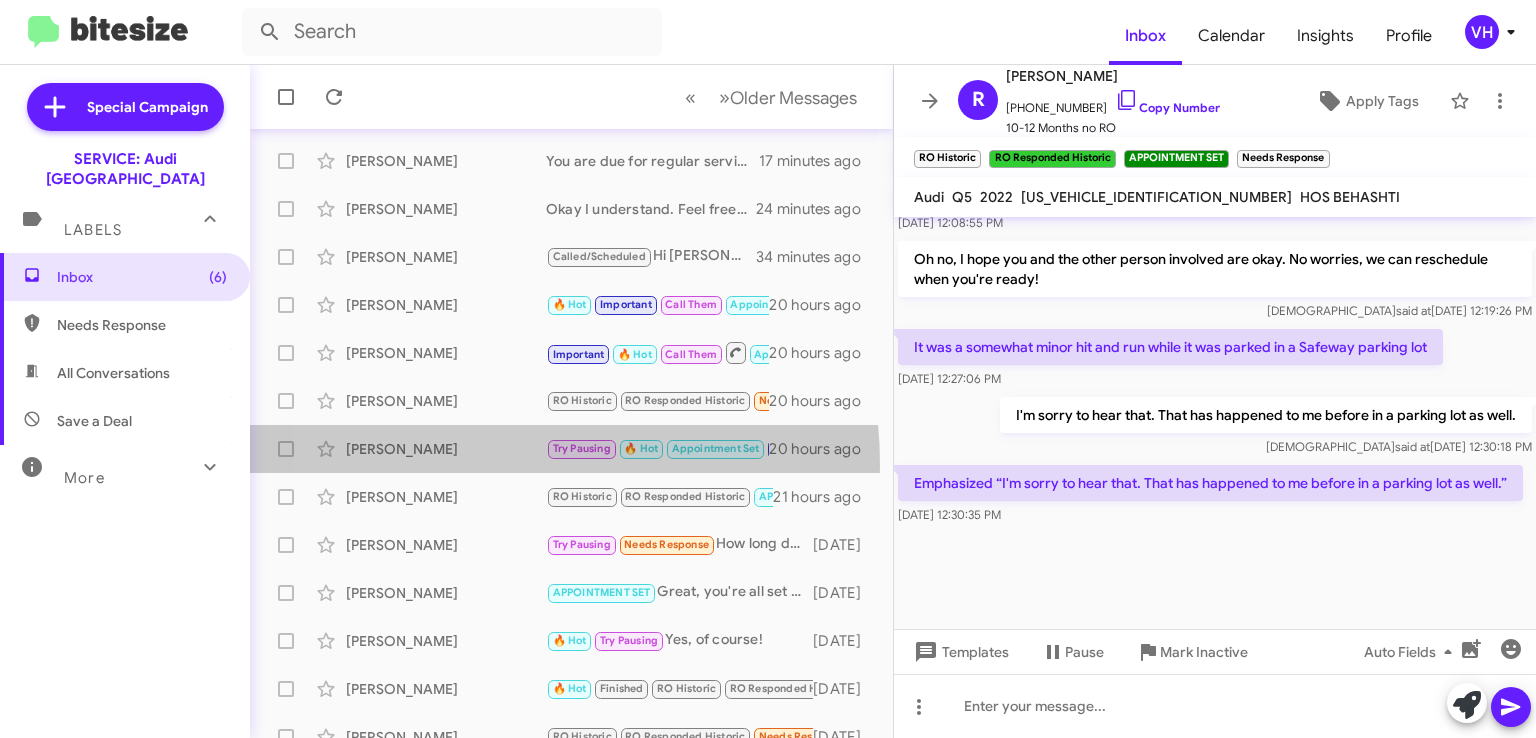 click on "Jim Zeitlin  Try Pausing   🔥 Hot   Appointment Set   Important   RO Historic   RO Responded Historic   Needs Response   Yes we have the A3 and it says it is due for an oil change. Thursday am would work for me.   20 hours ago" 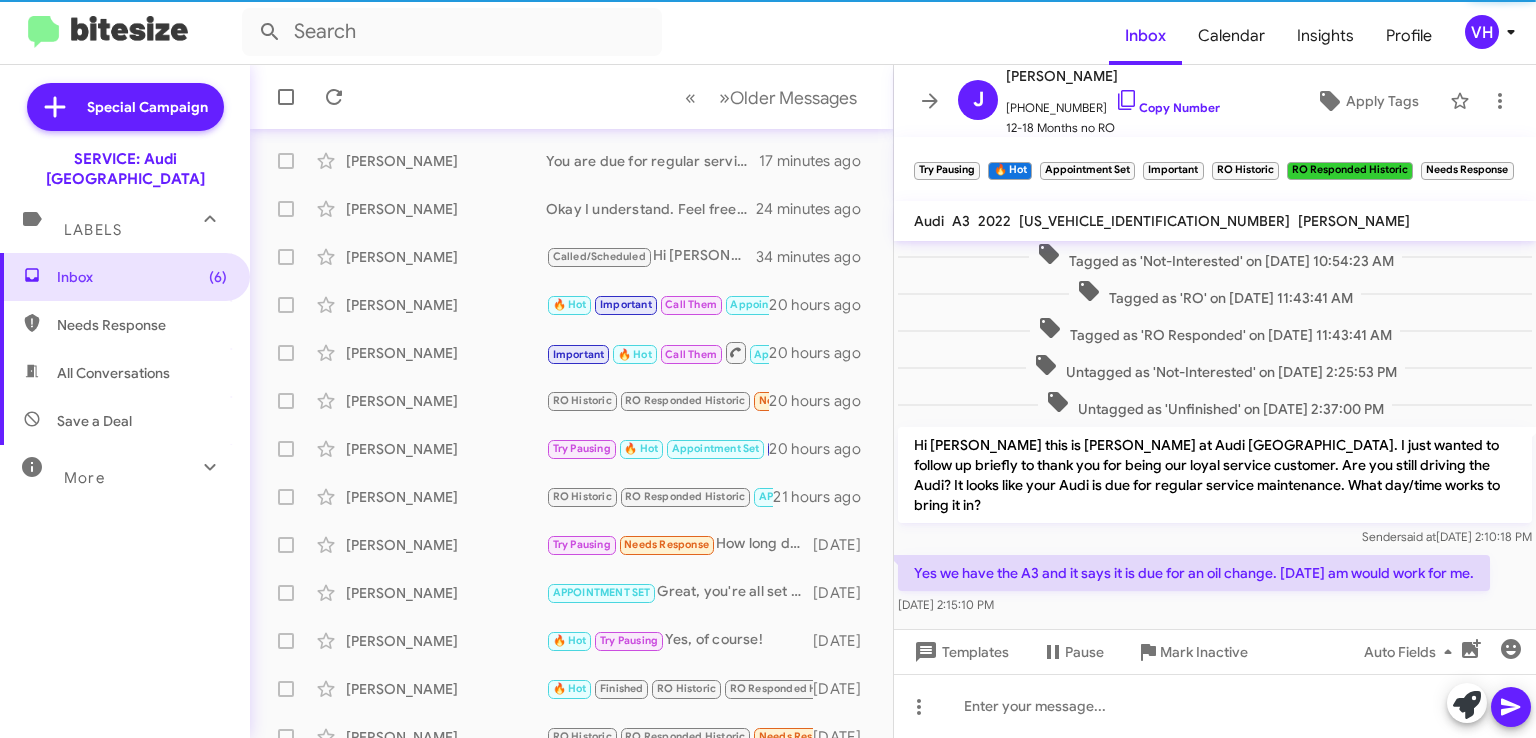 scroll, scrollTop: 632, scrollLeft: 0, axis: vertical 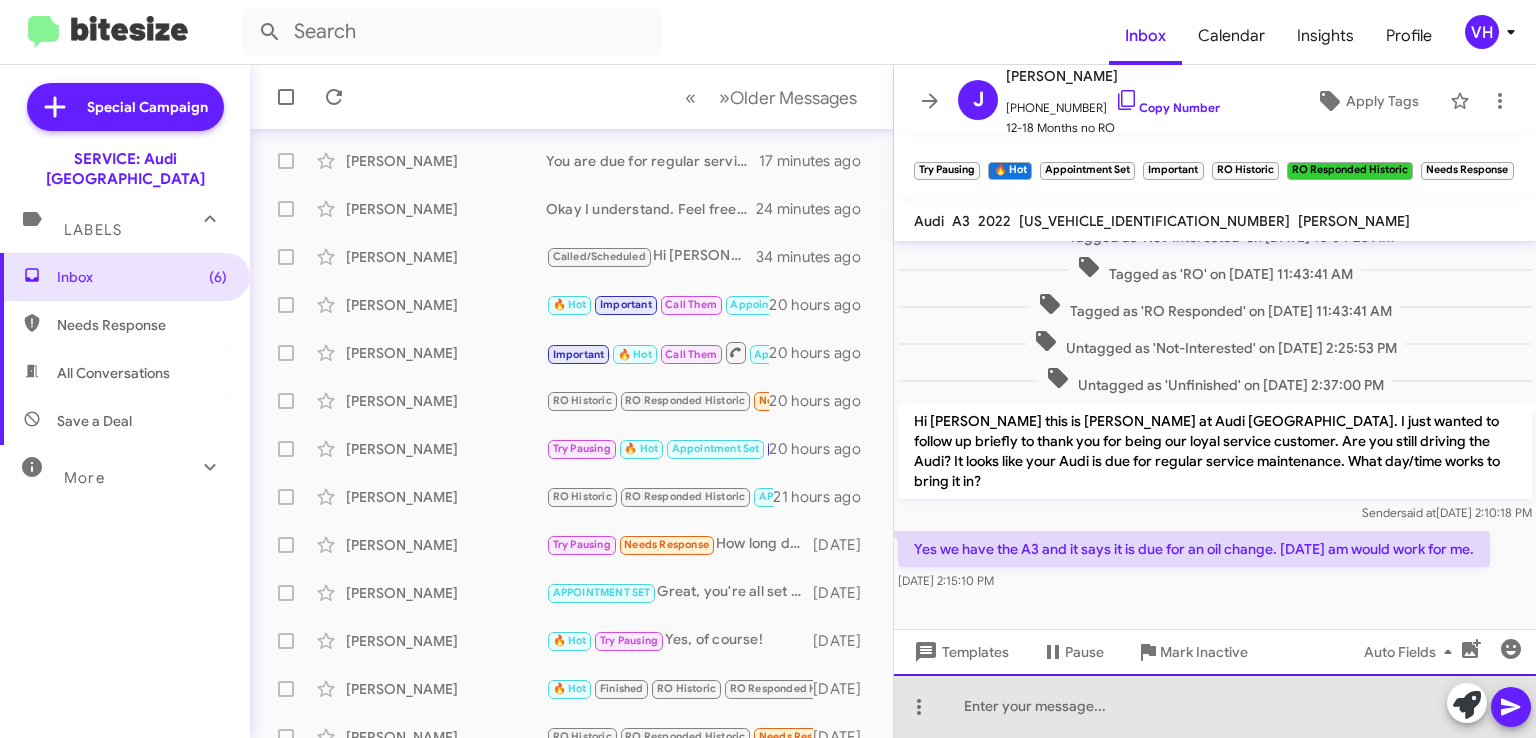 click 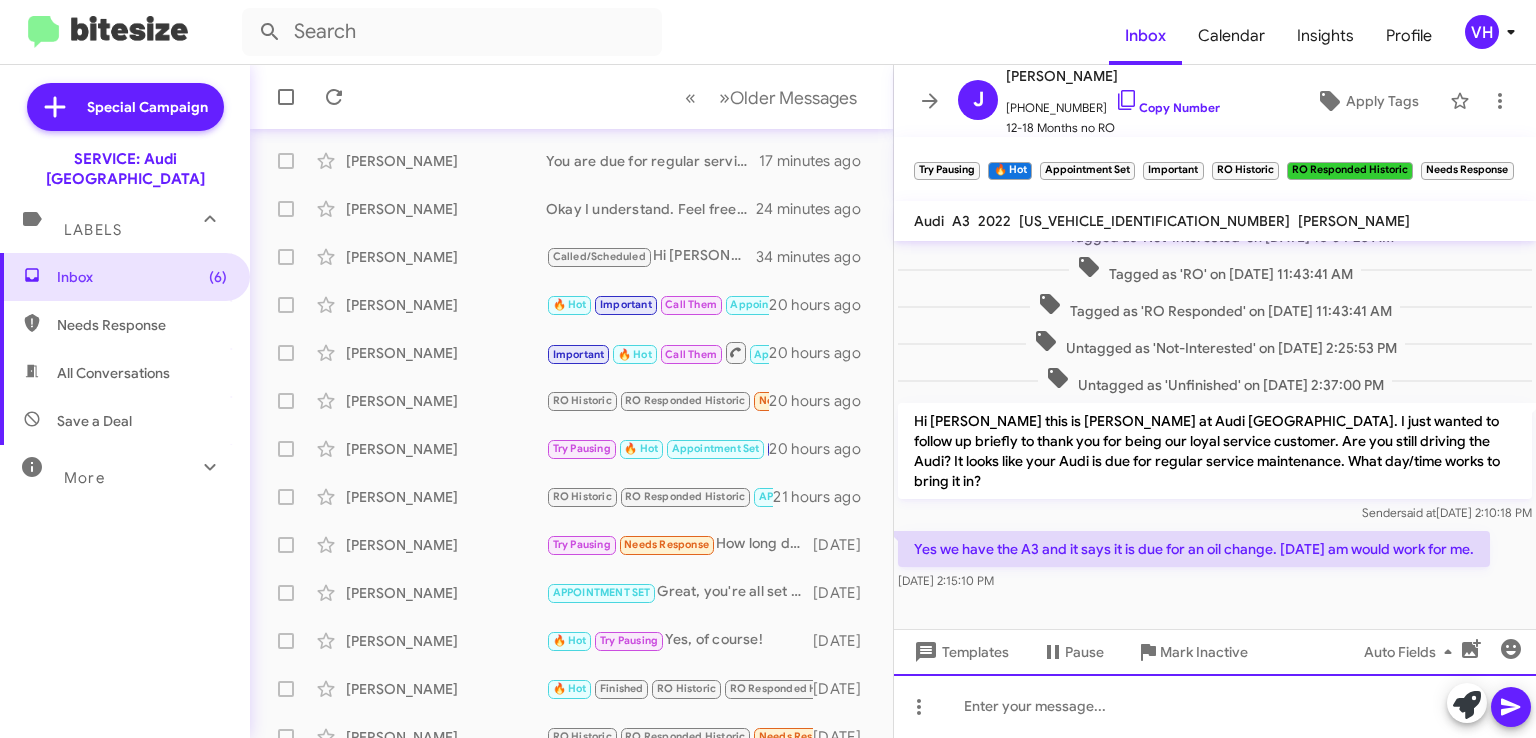 type 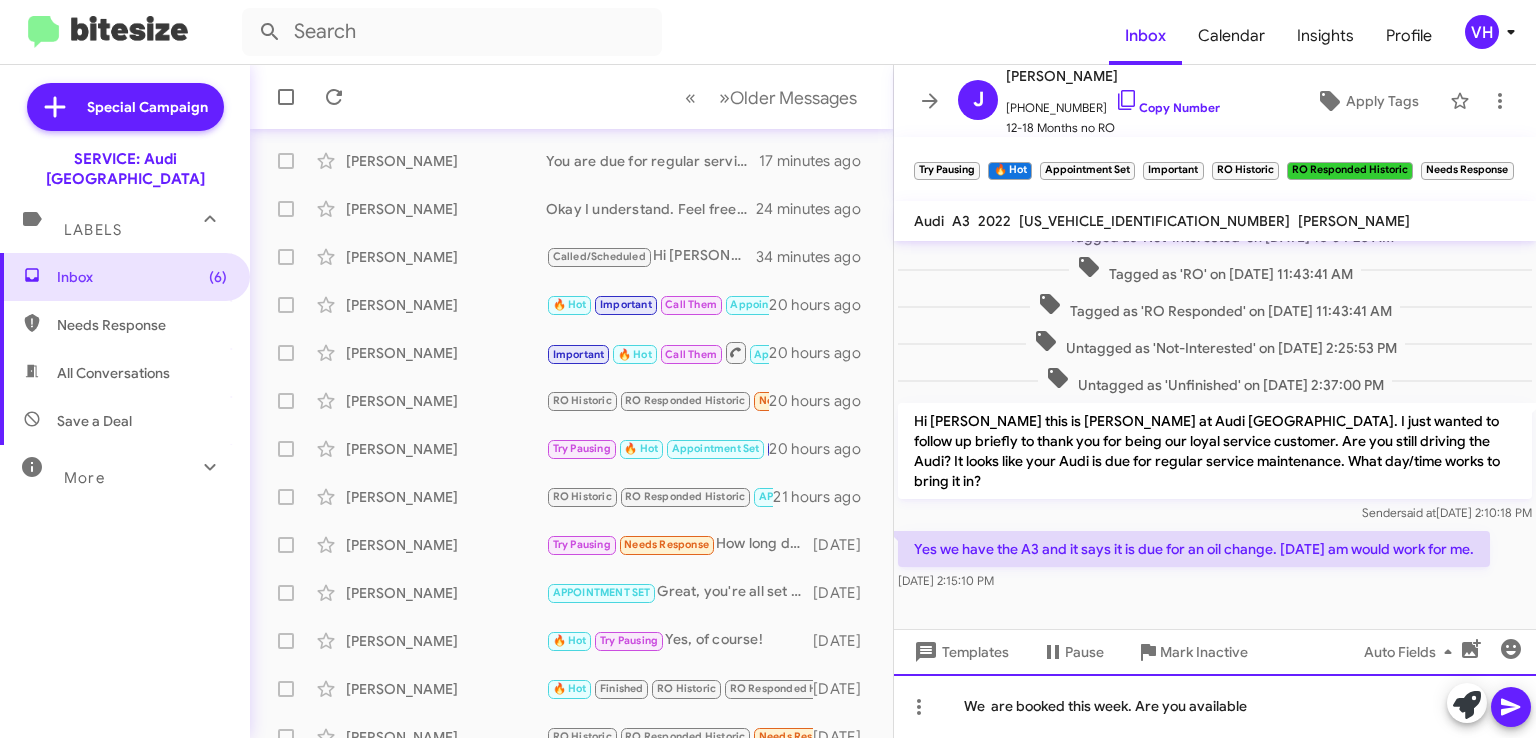click on "We  are booked this week. Are you available" 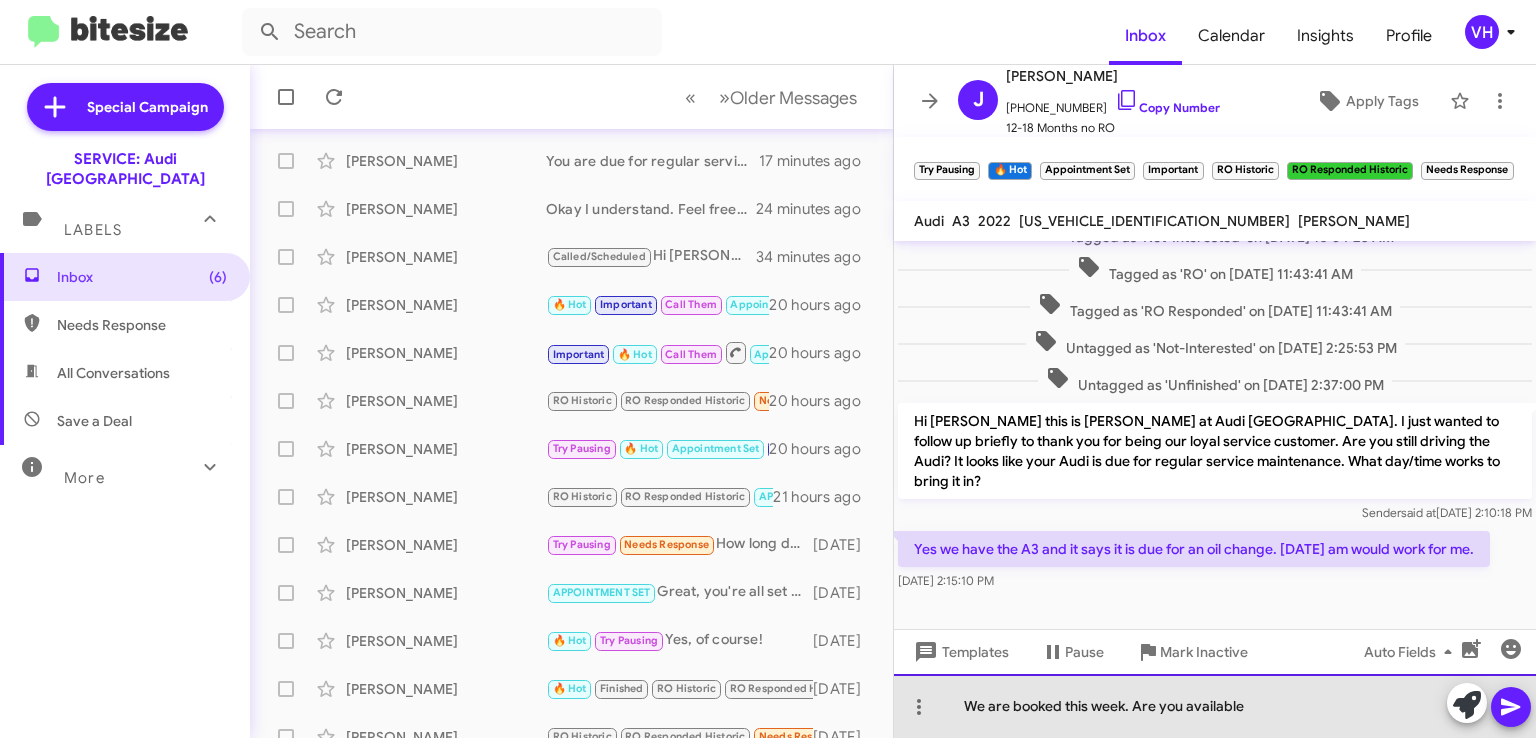 click on "We are booked this week. Are you available" 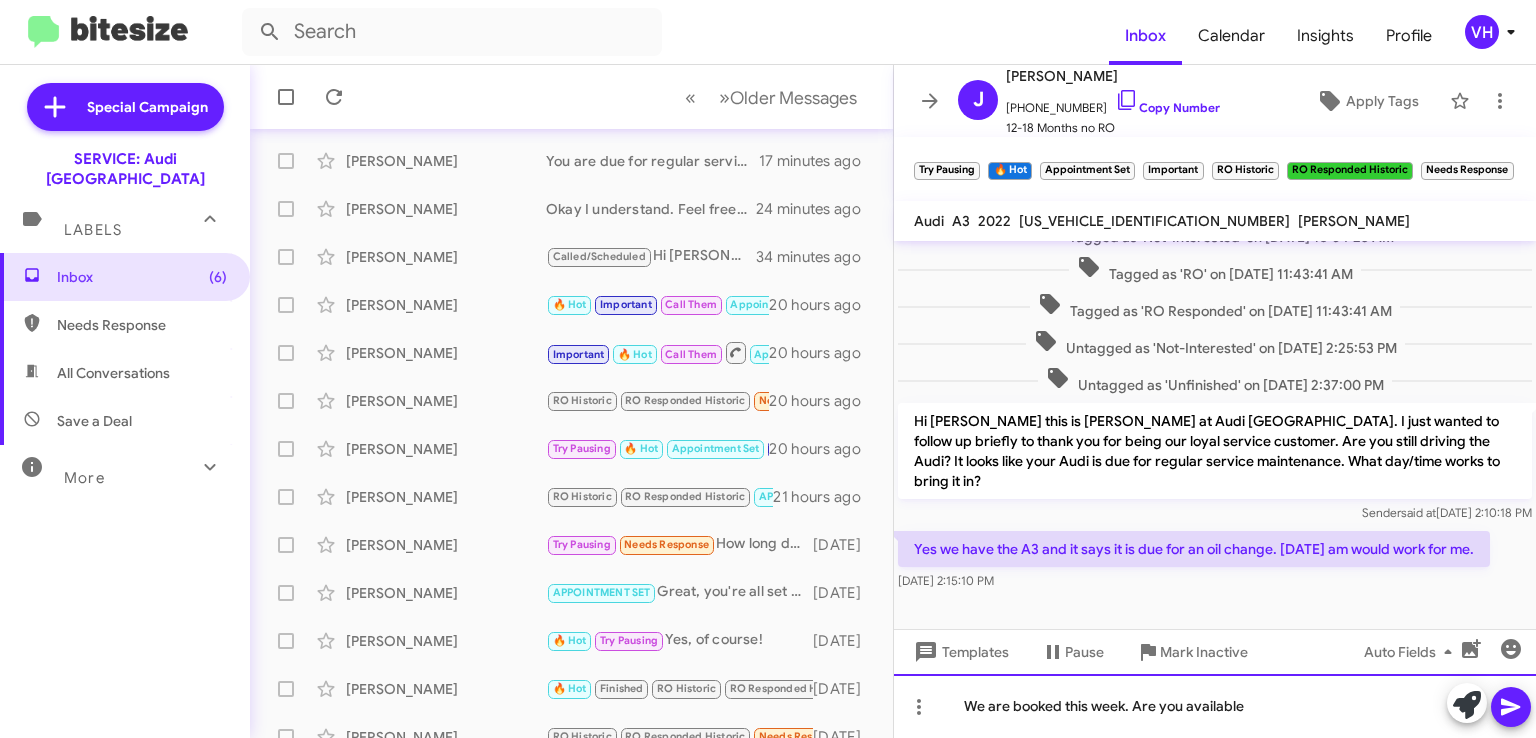 click on "We are booked this week. Are you available" 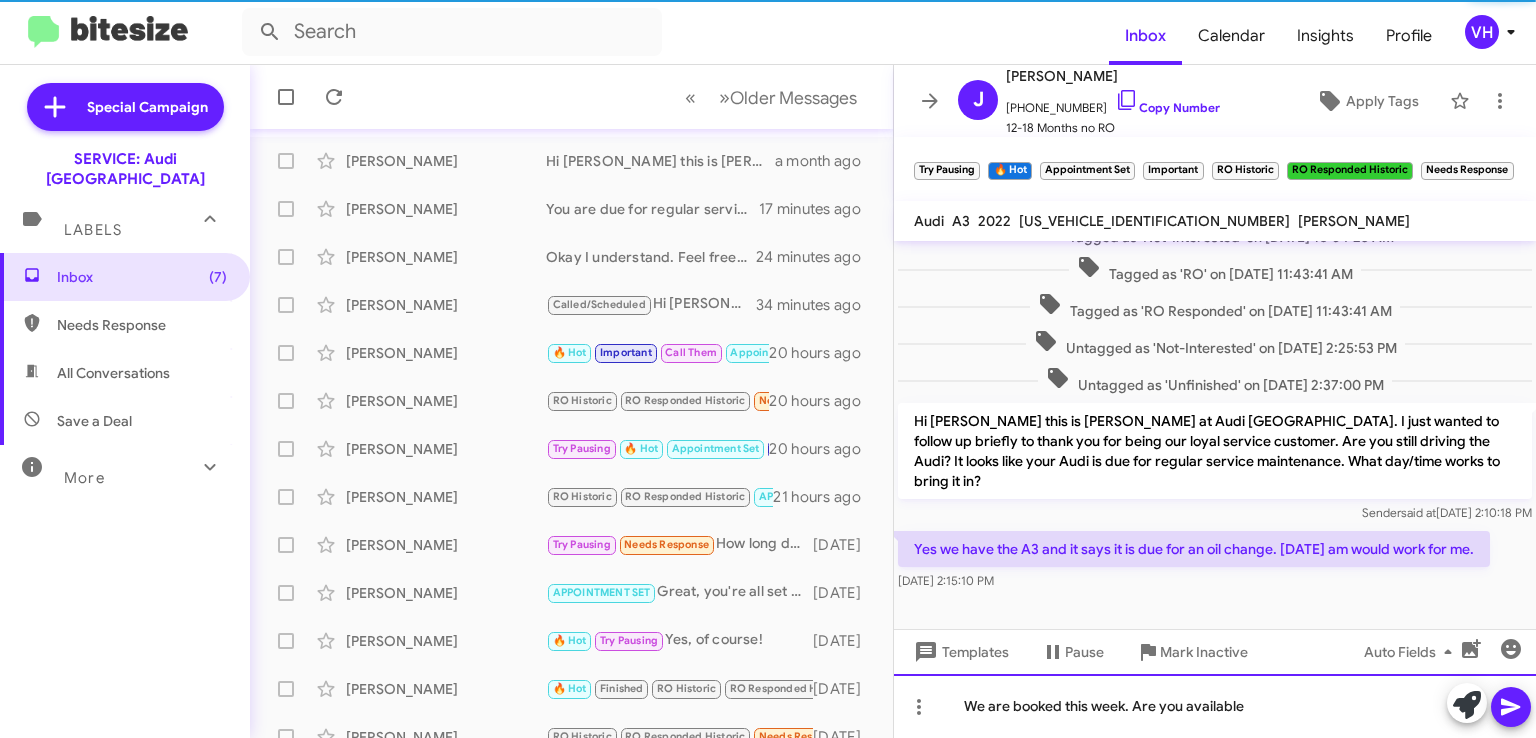scroll, scrollTop: 423, scrollLeft: 0, axis: vertical 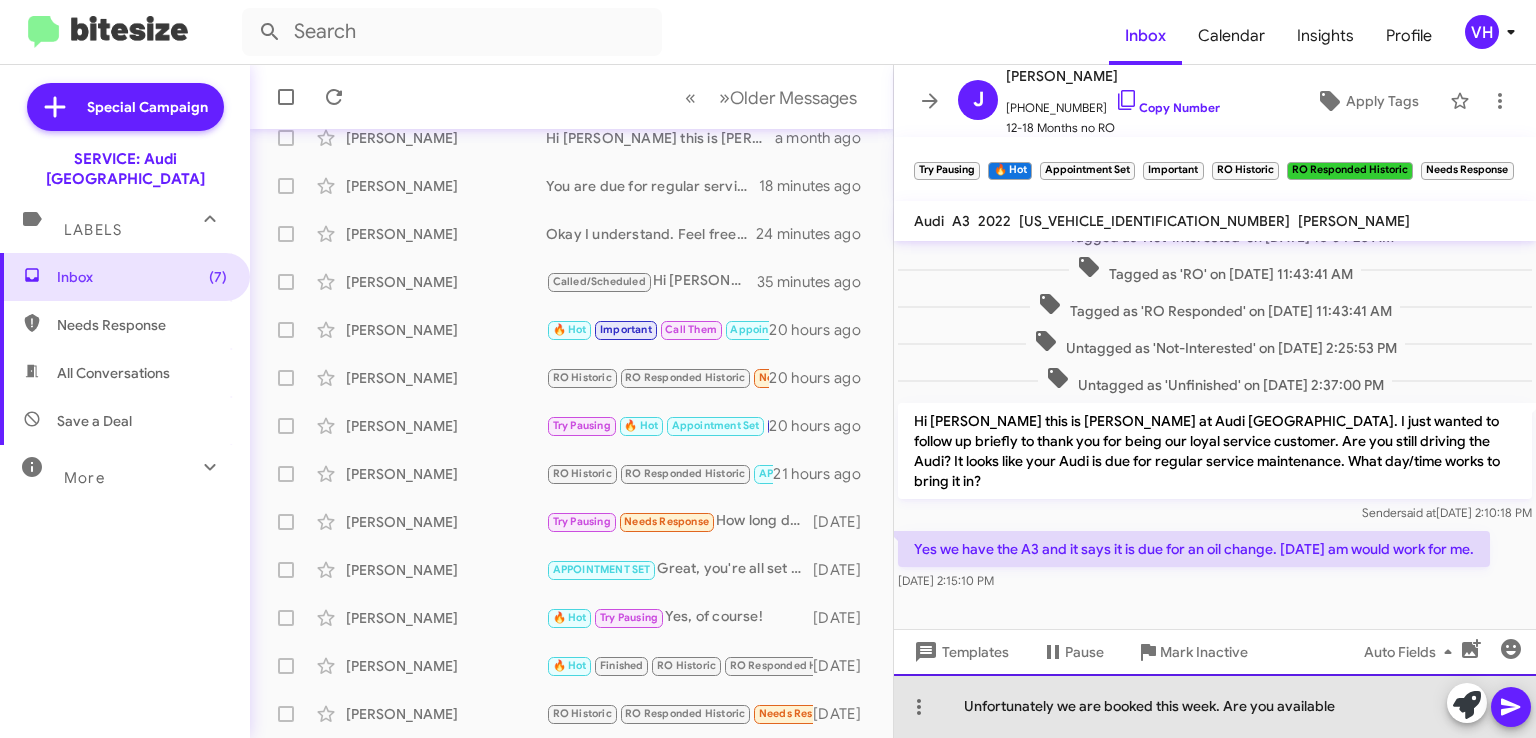 click on "Unfortunately we are booked this week. Are you available" 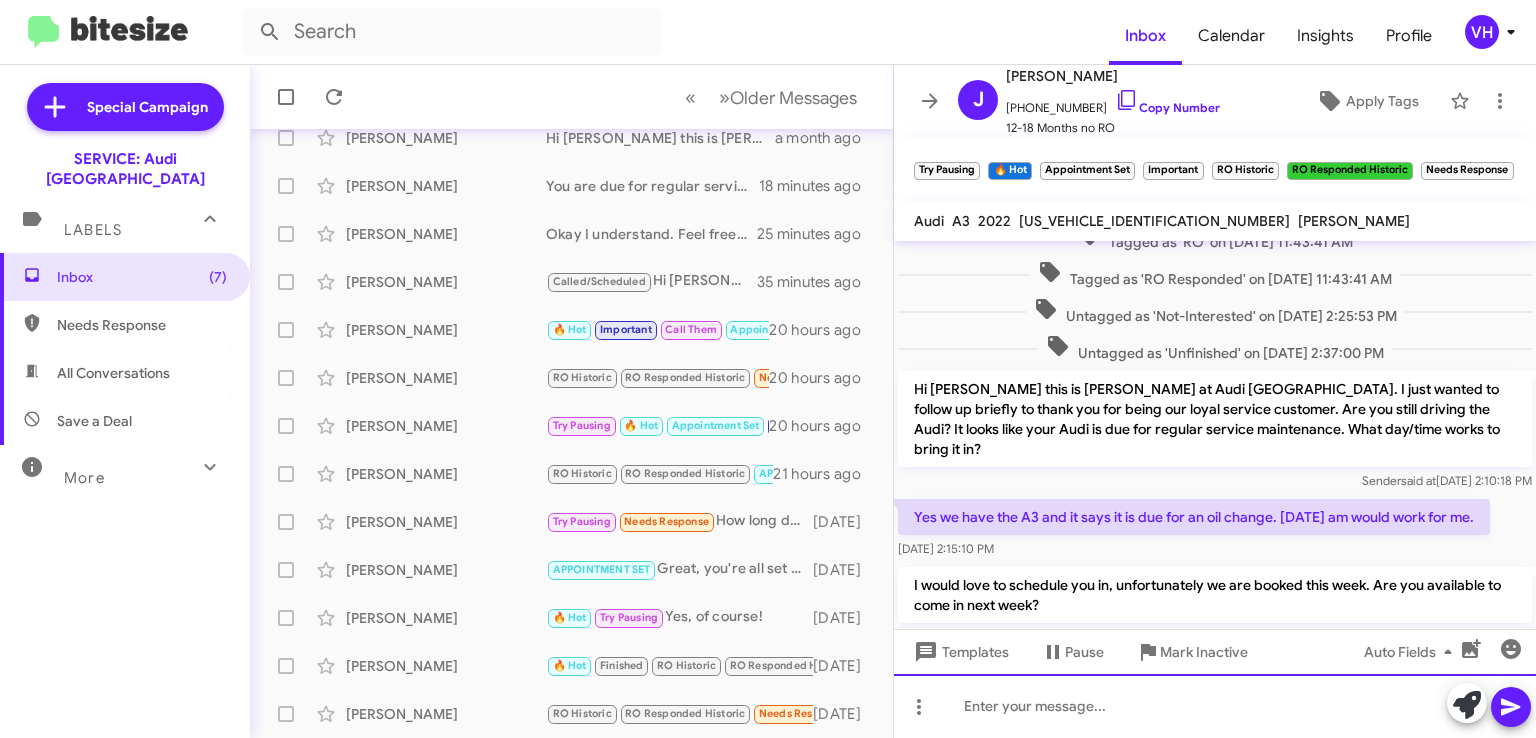 scroll, scrollTop: 724, scrollLeft: 0, axis: vertical 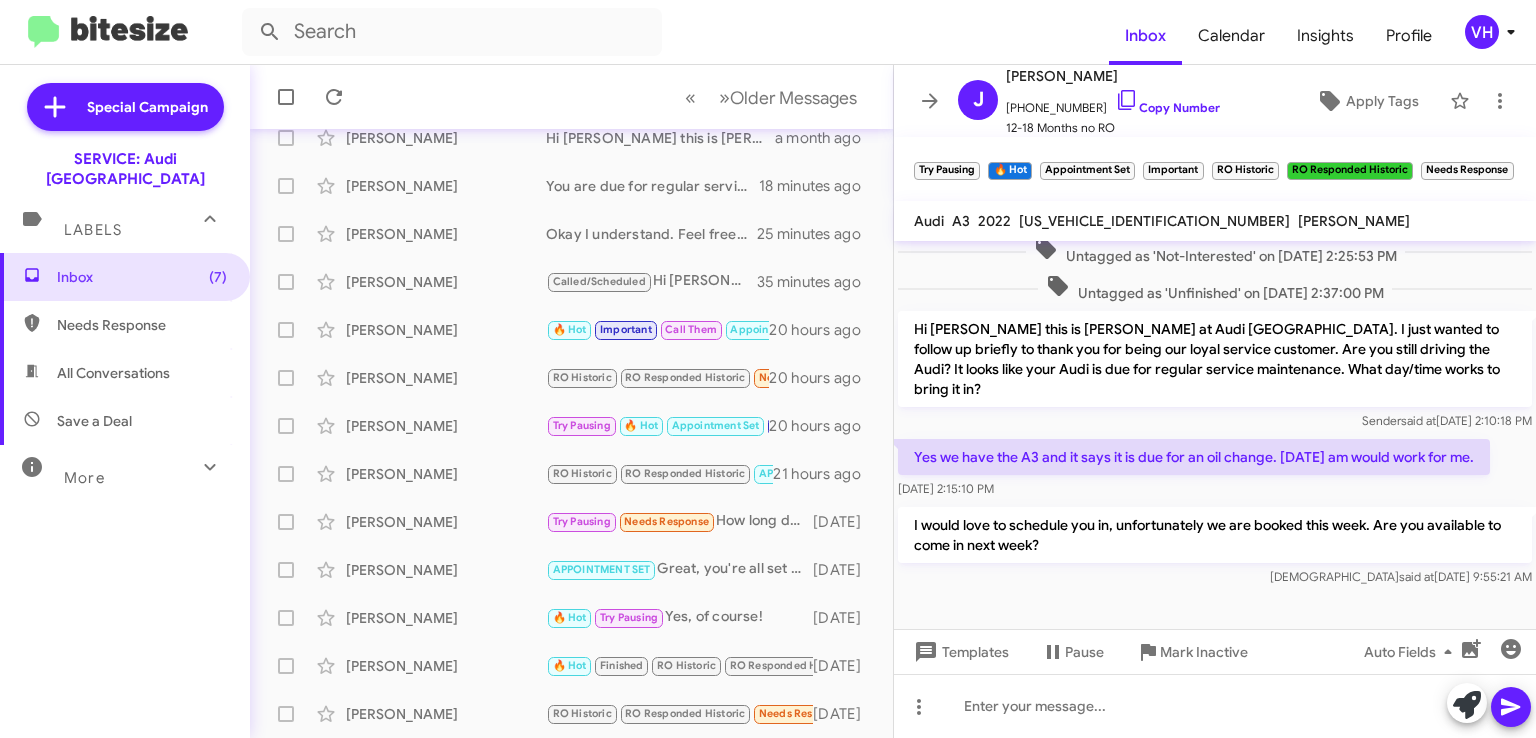 click on "×" 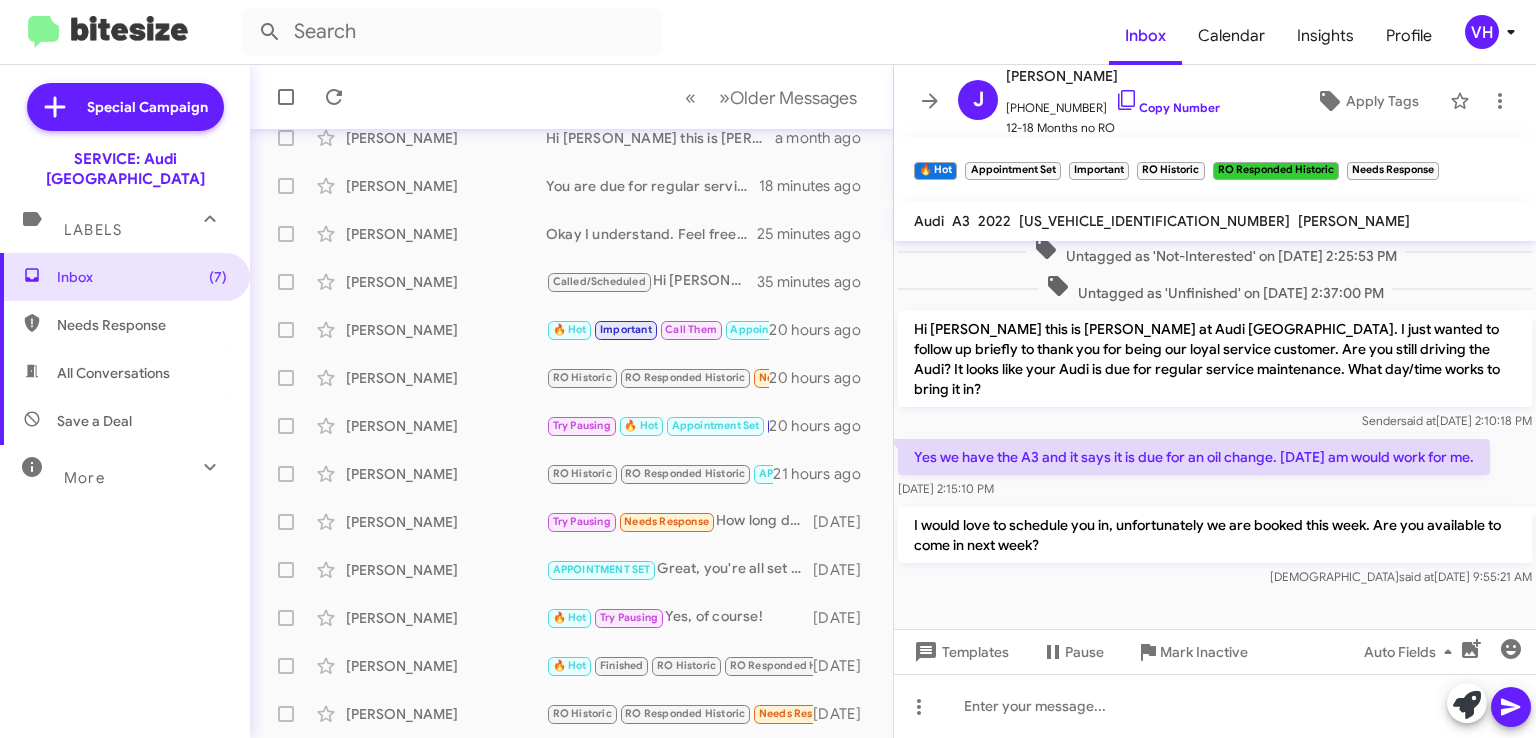 click on "×" 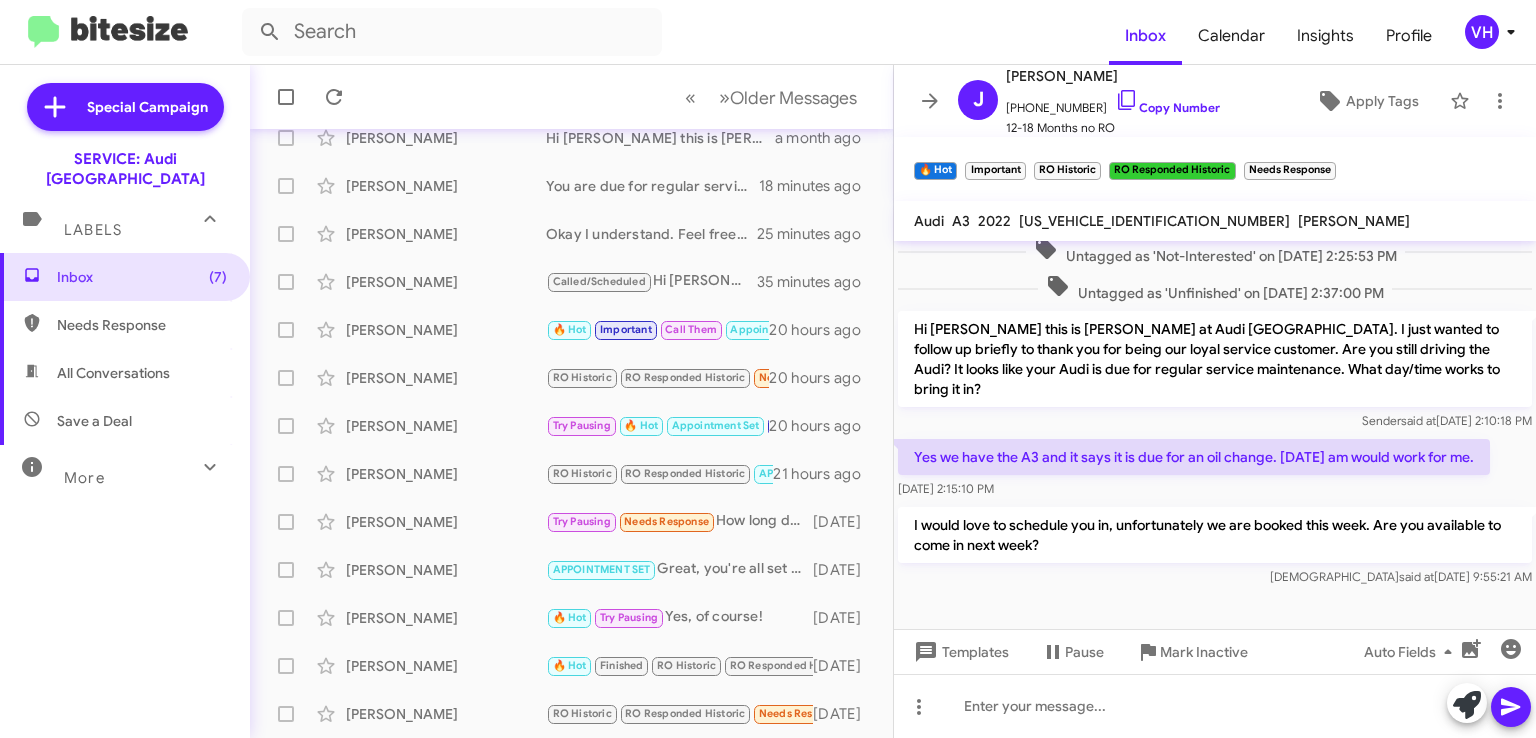click on "×" 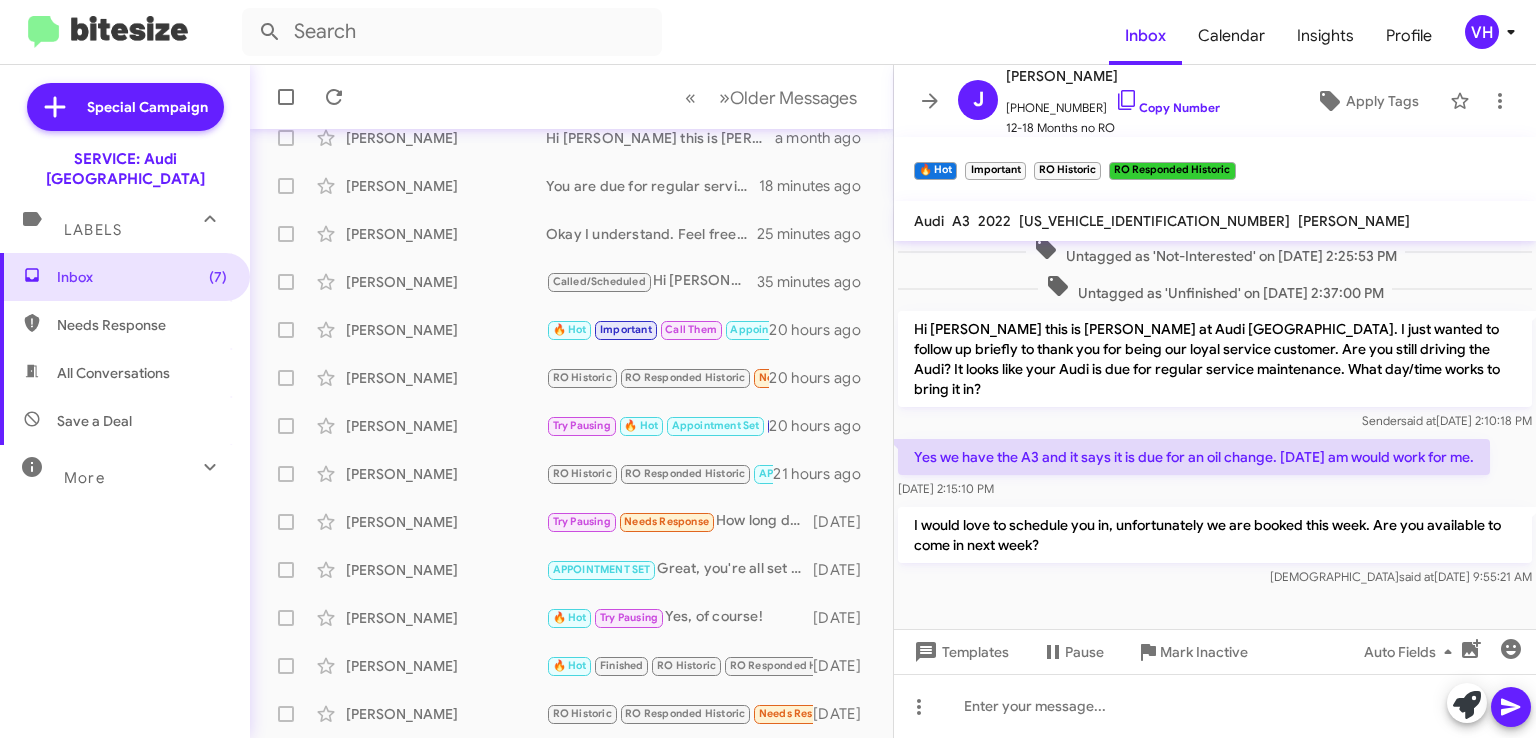 click on "×" 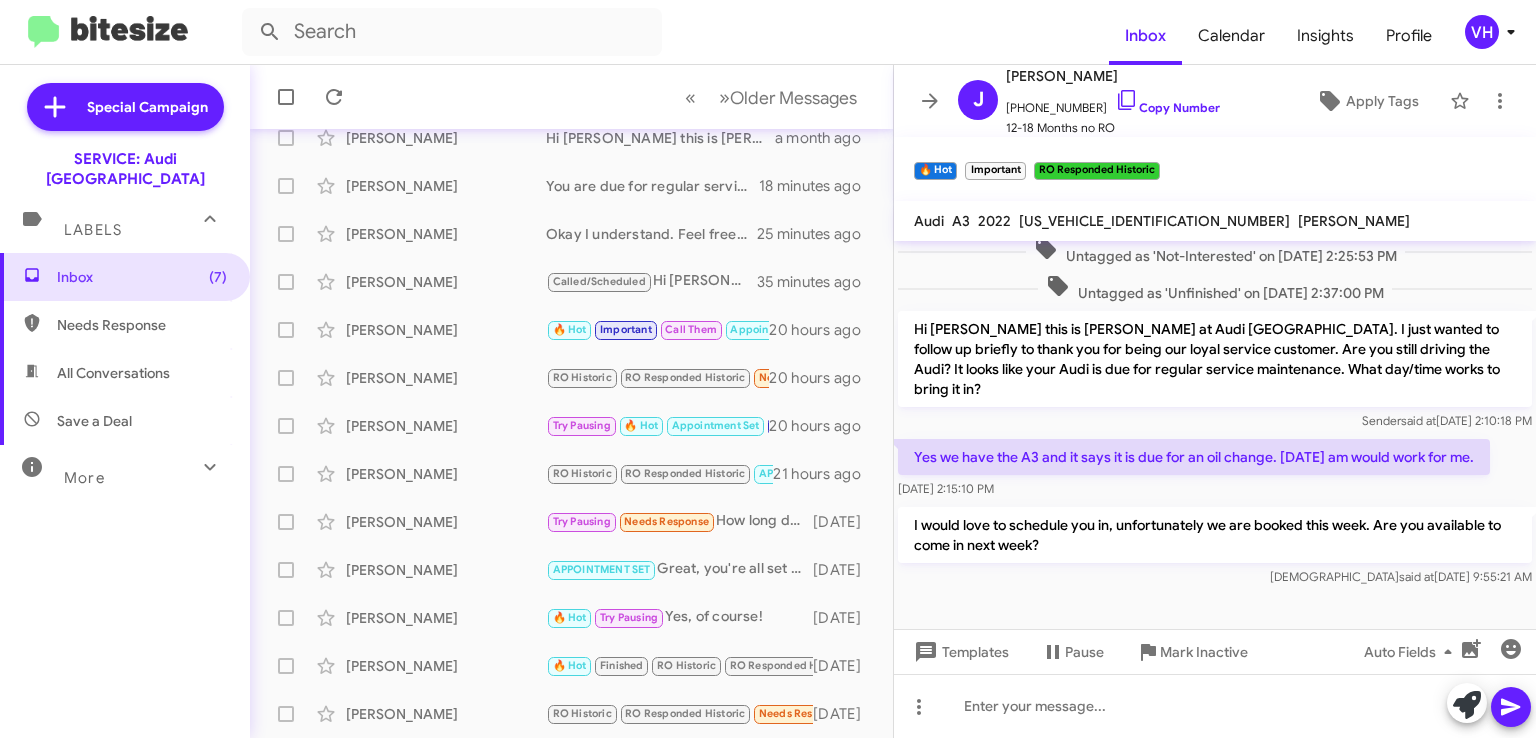 click on "×" 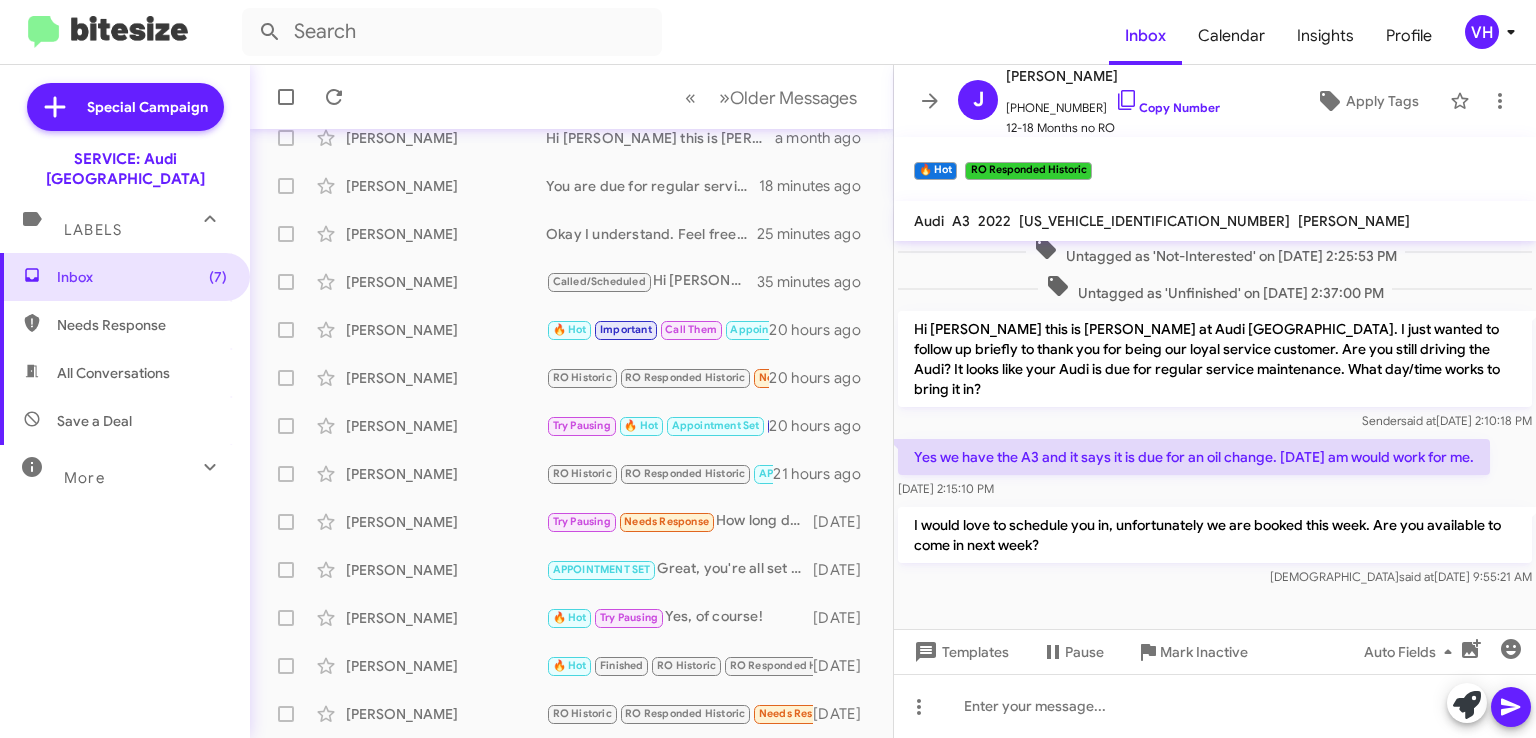 click on "[PERSON_NAME]" 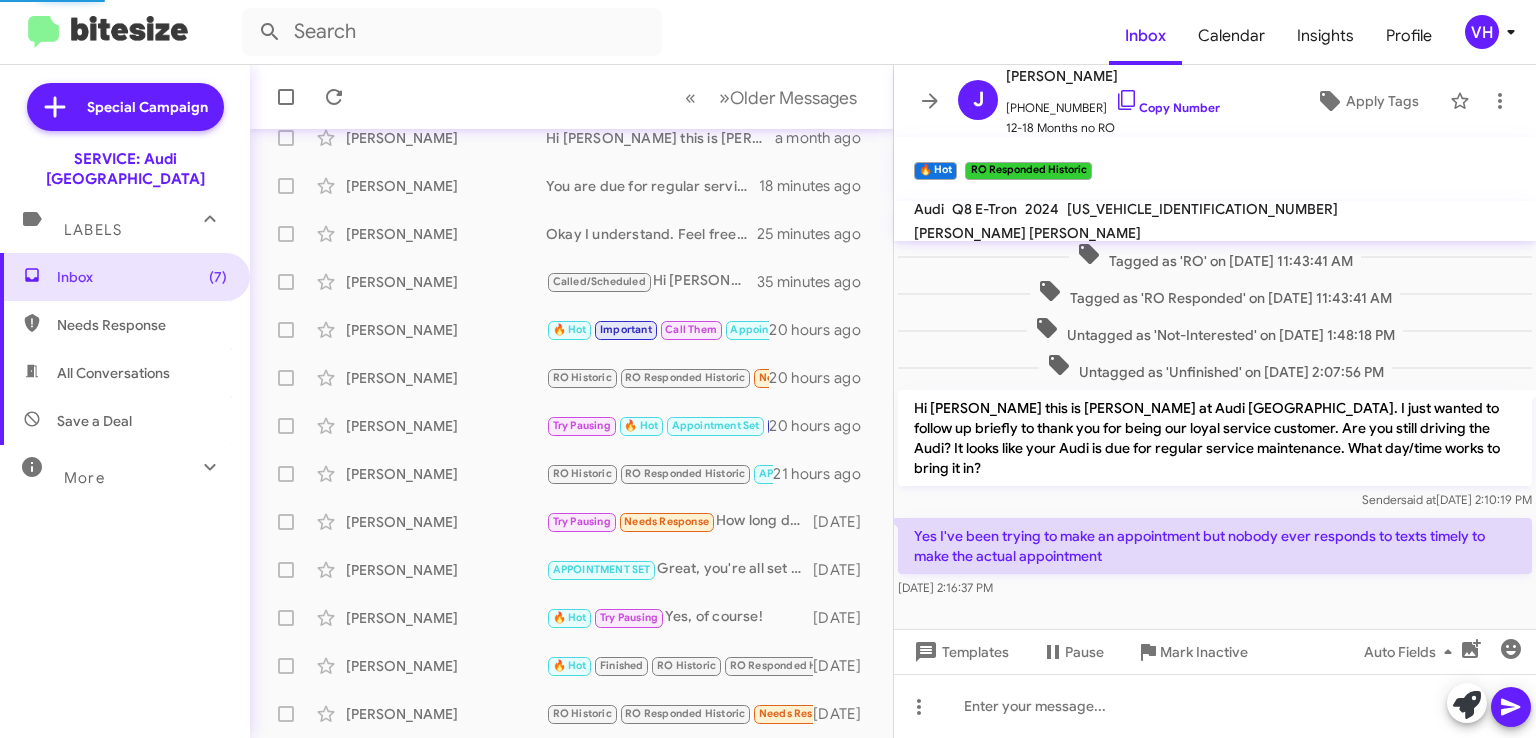scroll, scrollTop: 292, scrollLeft: 0, axis: vertical 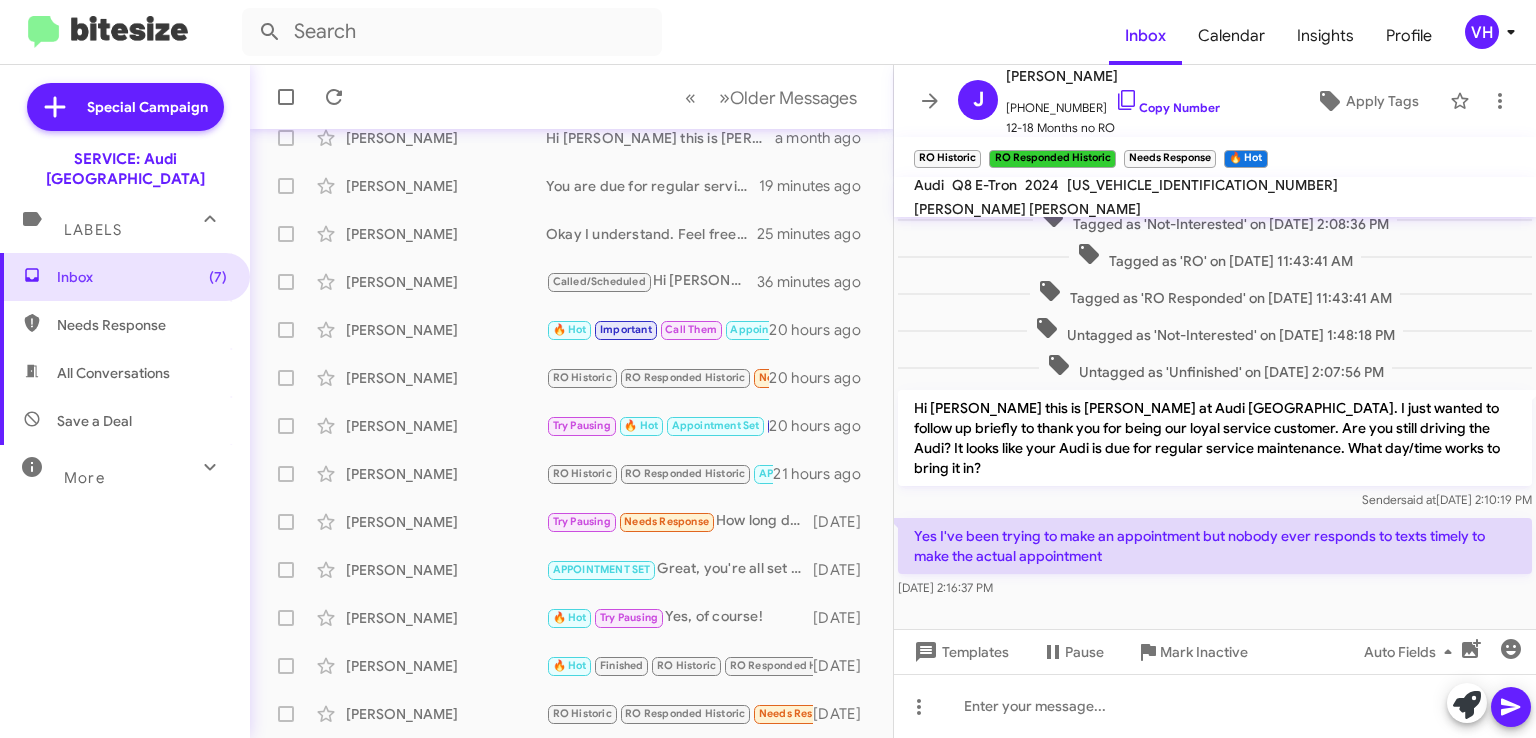 click on "[US_VEHICLE_IDENTIFICATION_NUMBER]" 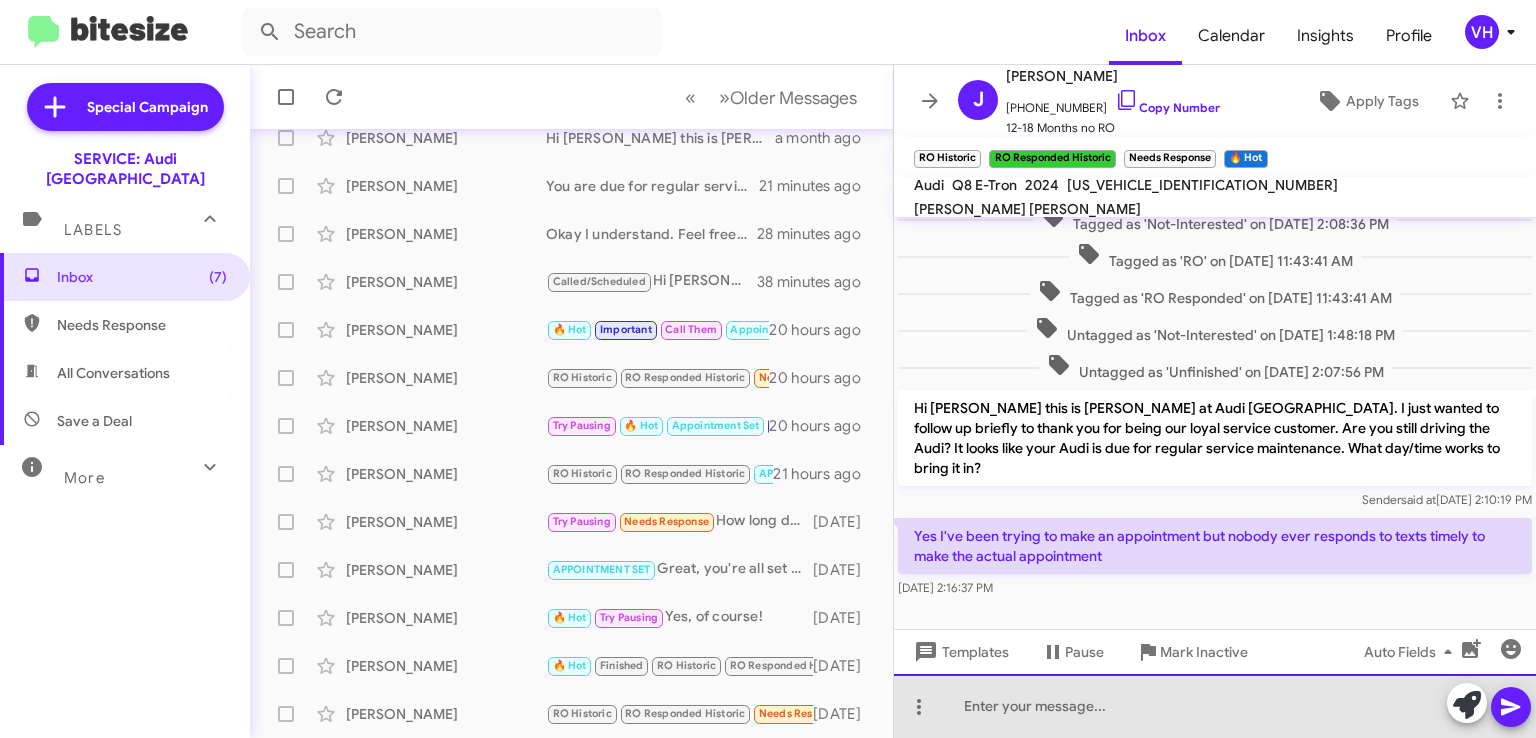 click 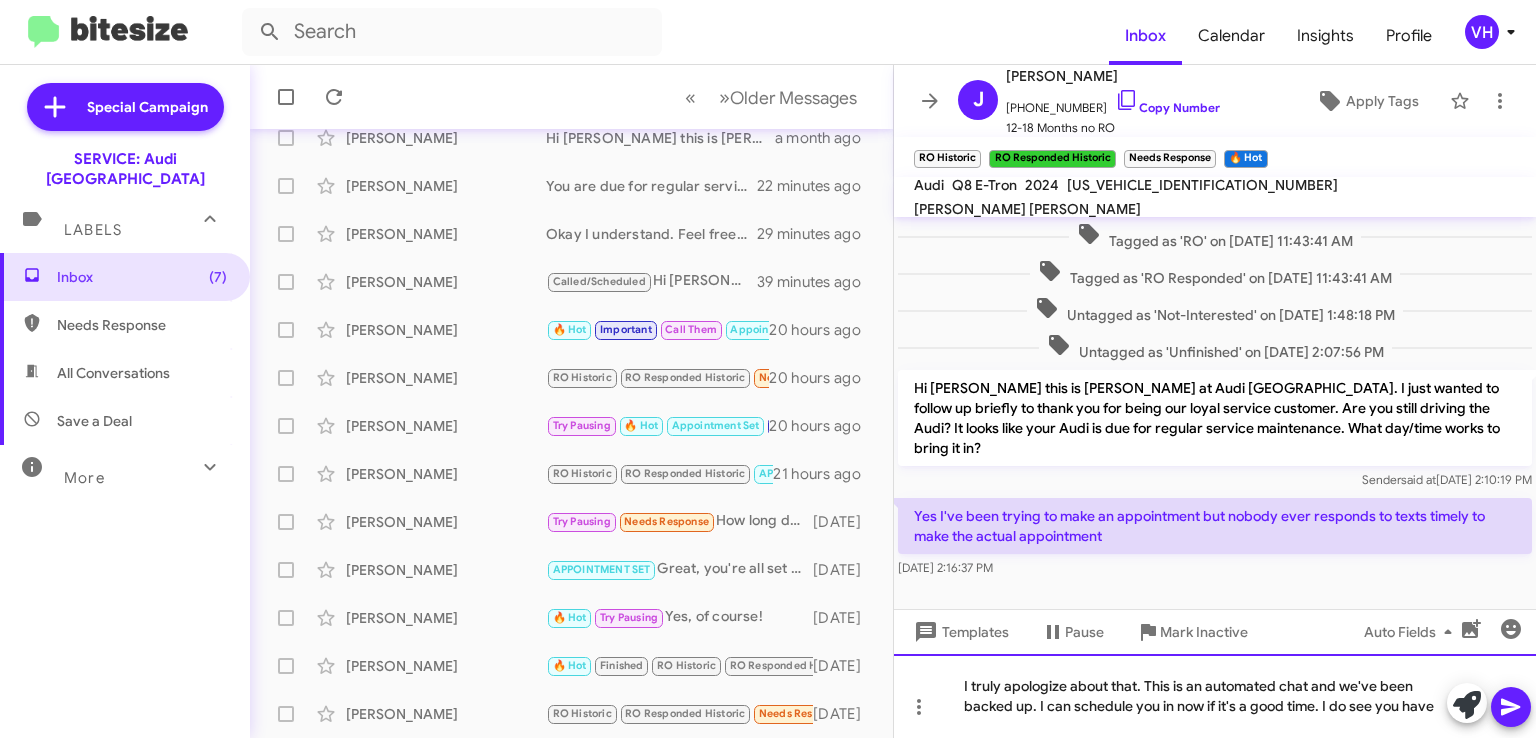 scroll, scrollTop: 332, scrollLeft: 0, axis: vertical 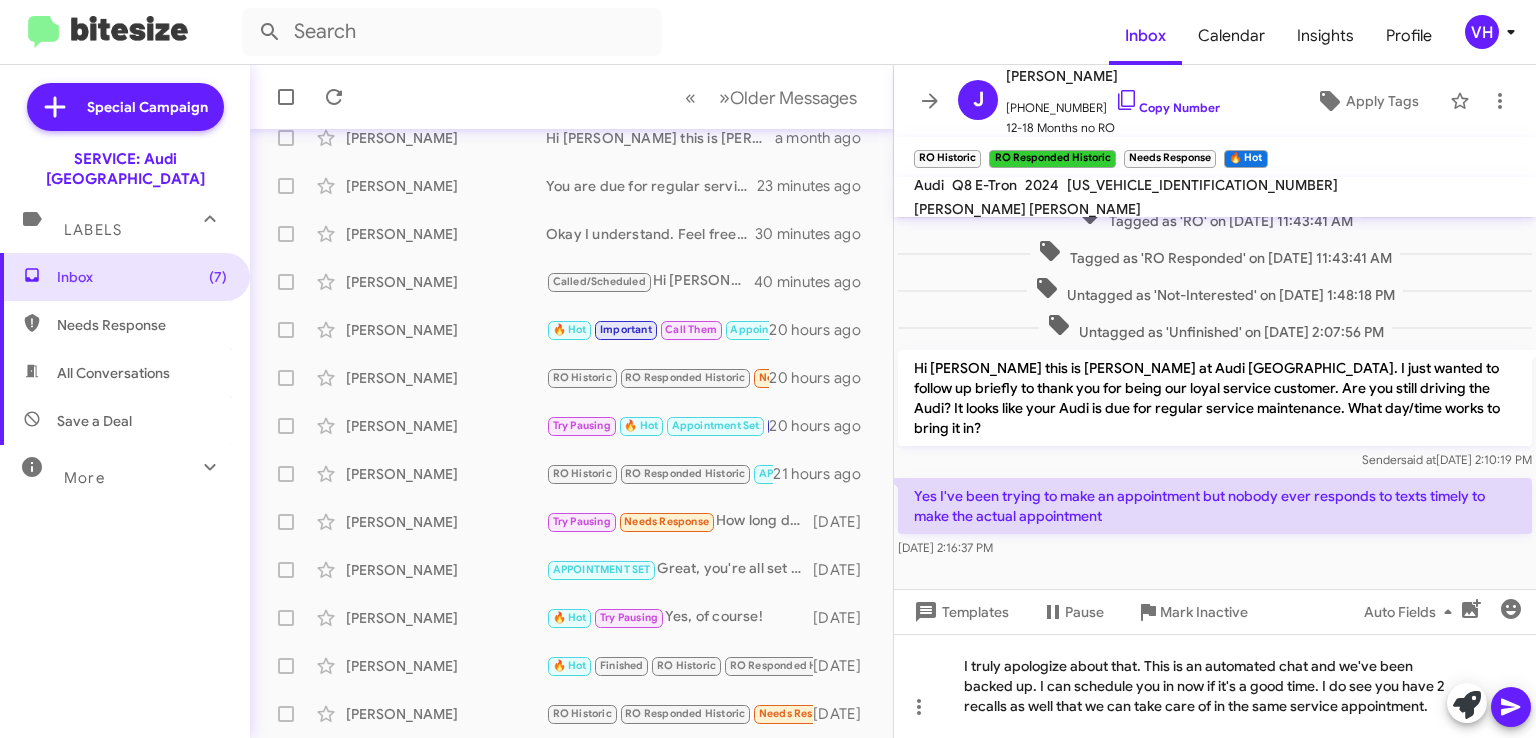 click 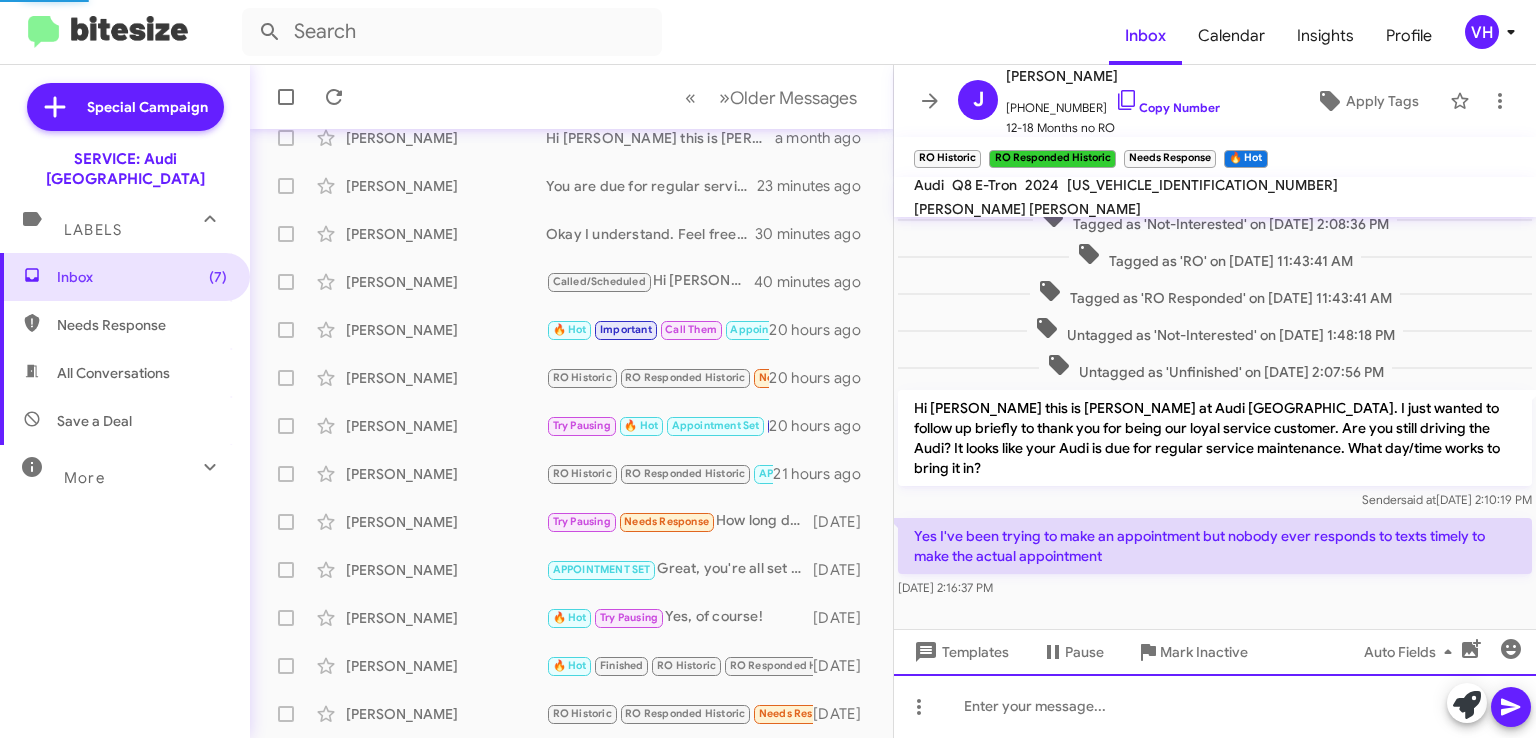 scroll, scrollTop: 0, scrollLeft: 0, axis: both 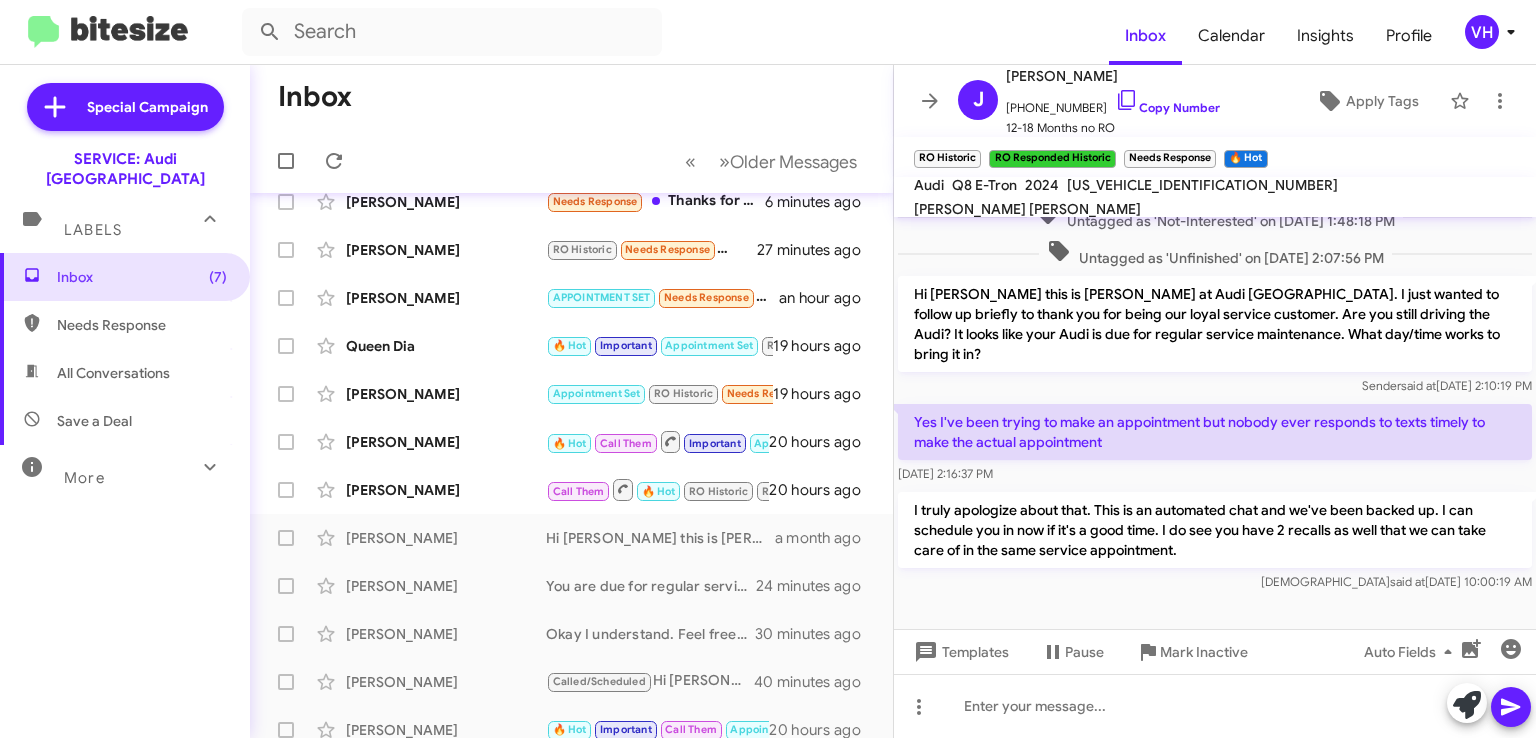 click on "[PERSON_NAME]" 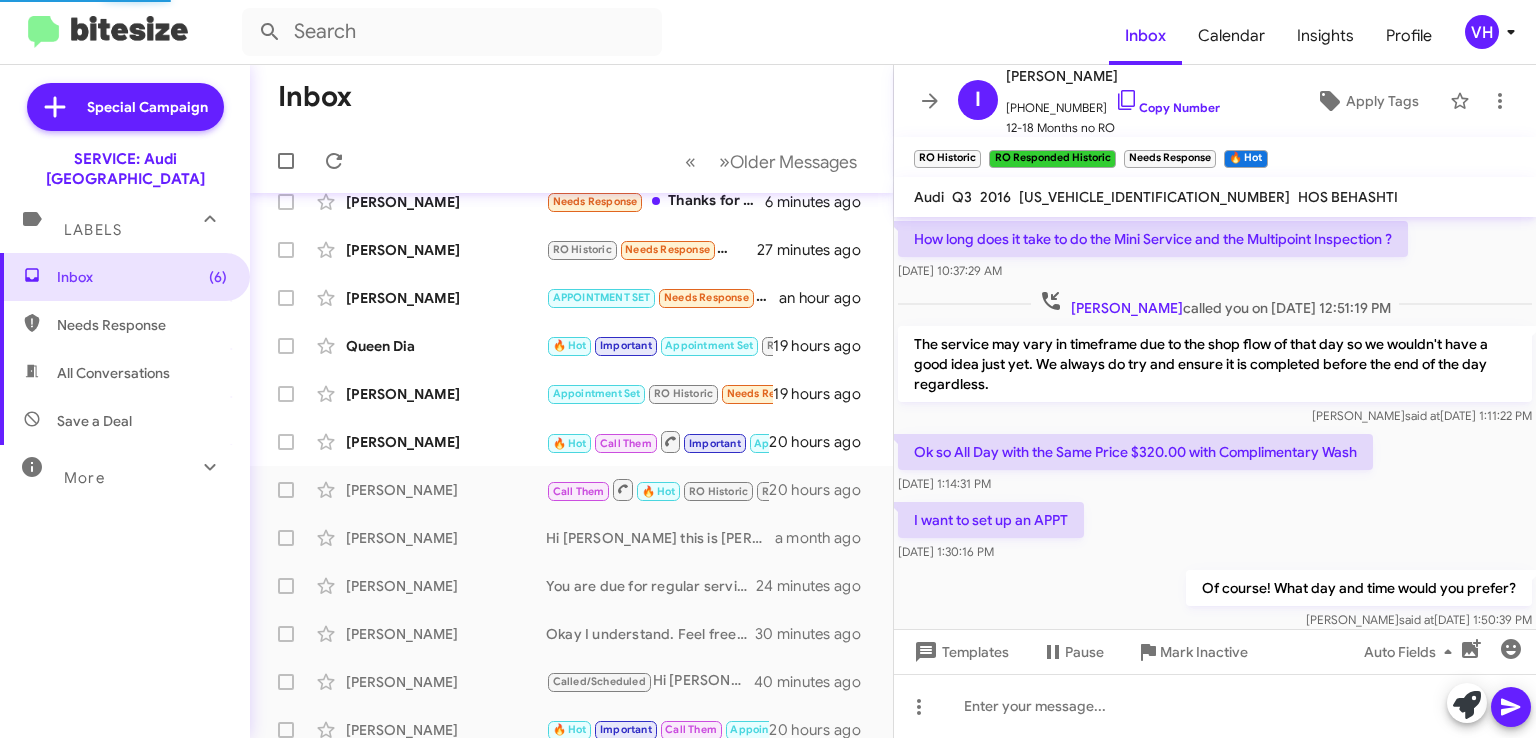 scroll, scrollTop: 100, scrollLeft: 0, axis: vertical 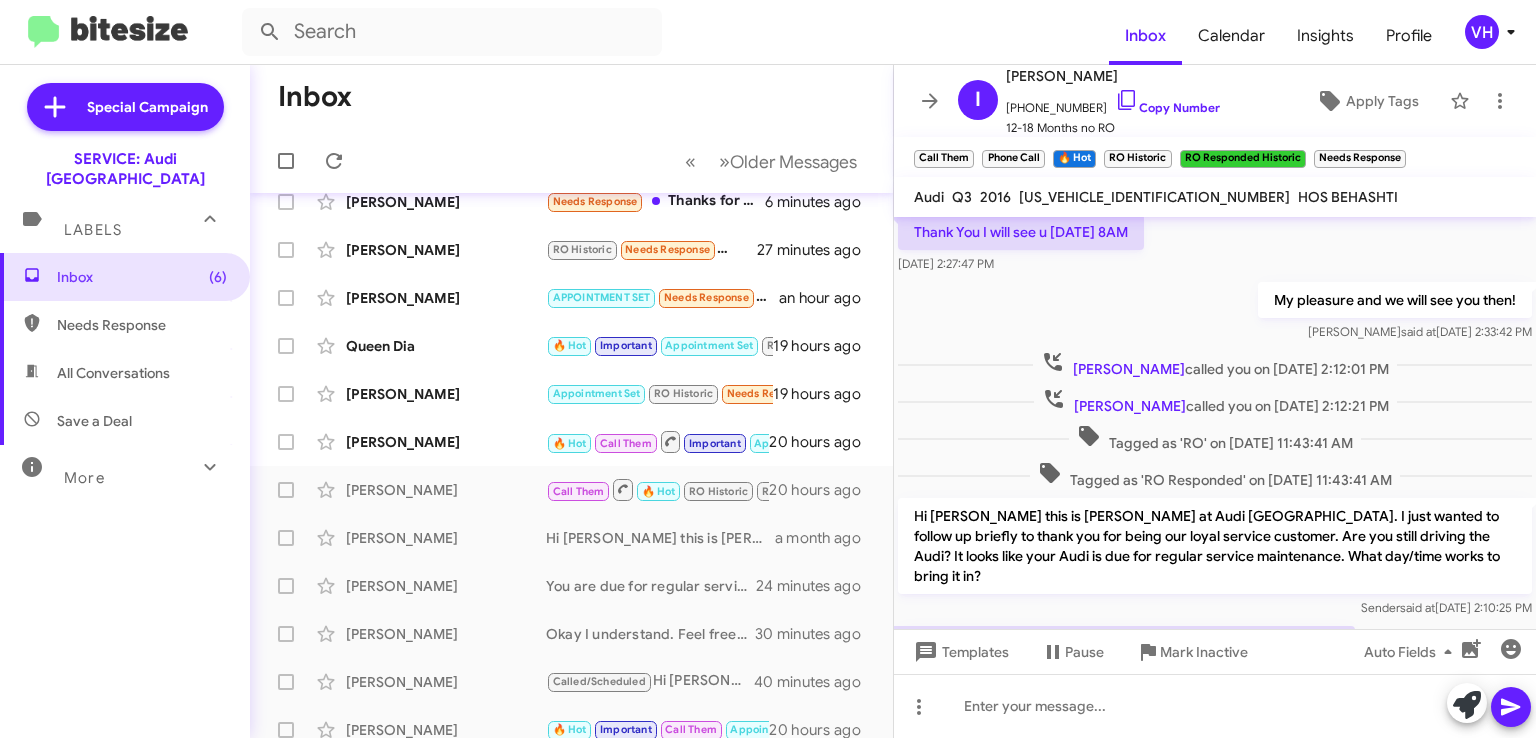click on "[PERSON_NAME]" 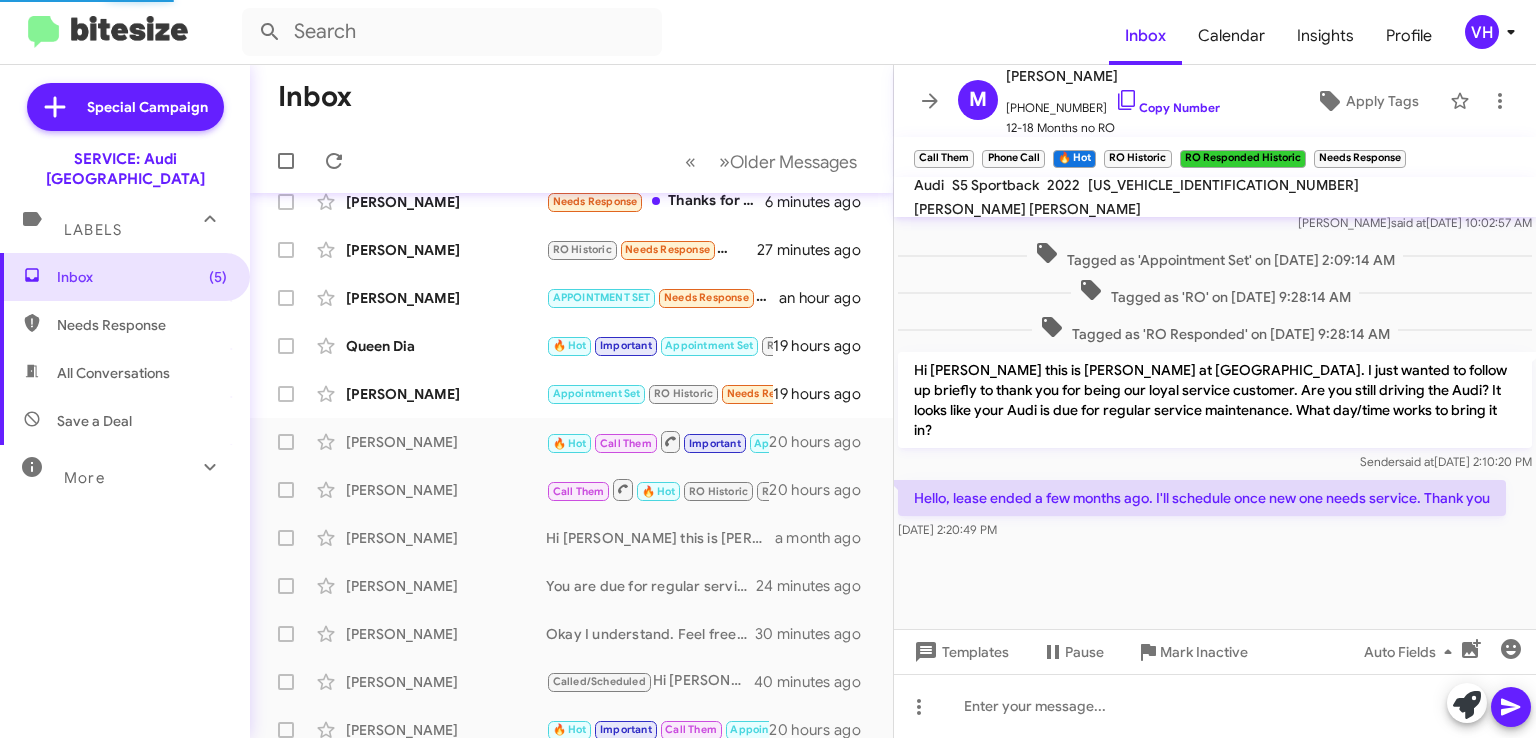 scroll, scrollTop: 1031, scrollLeft: 0, axis: vertical 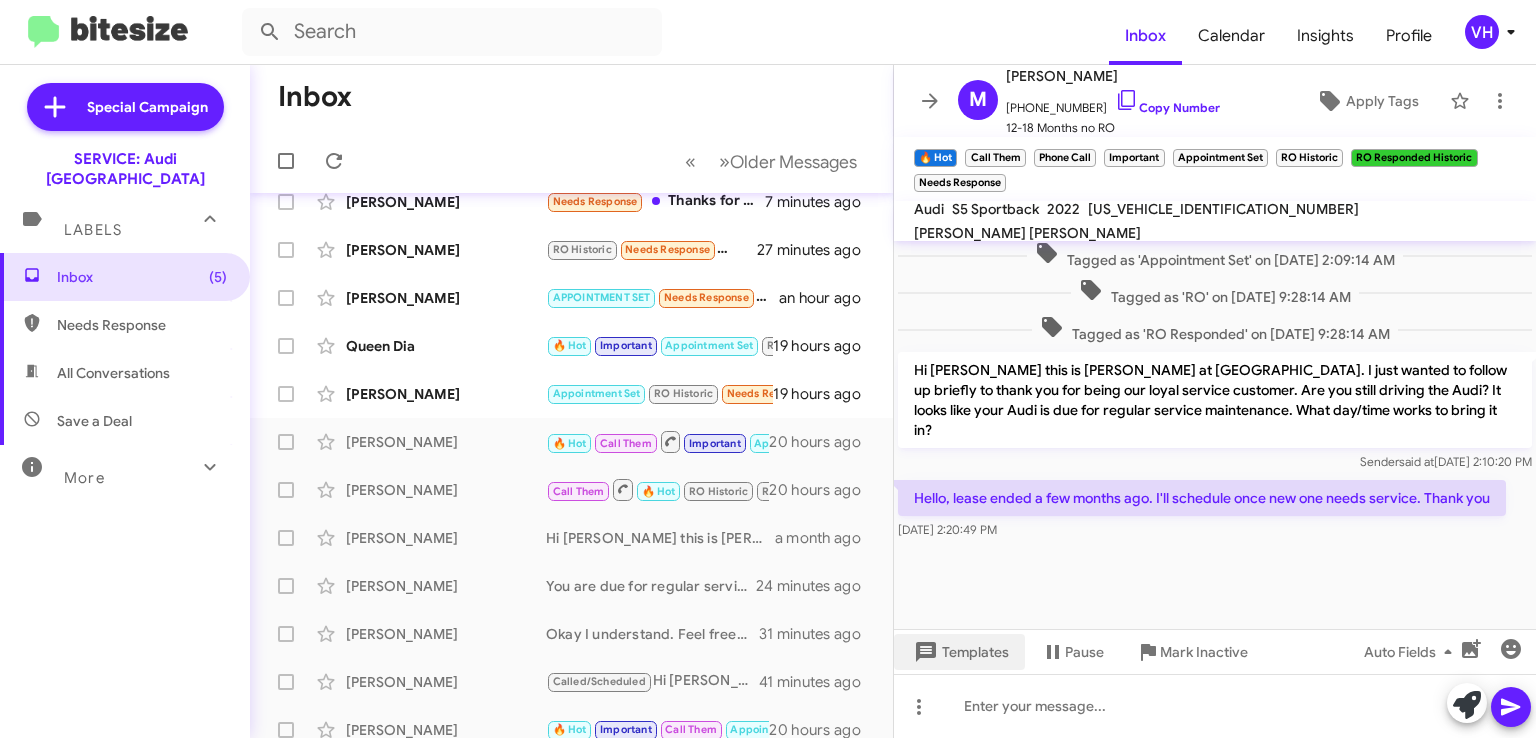click on "Templates" 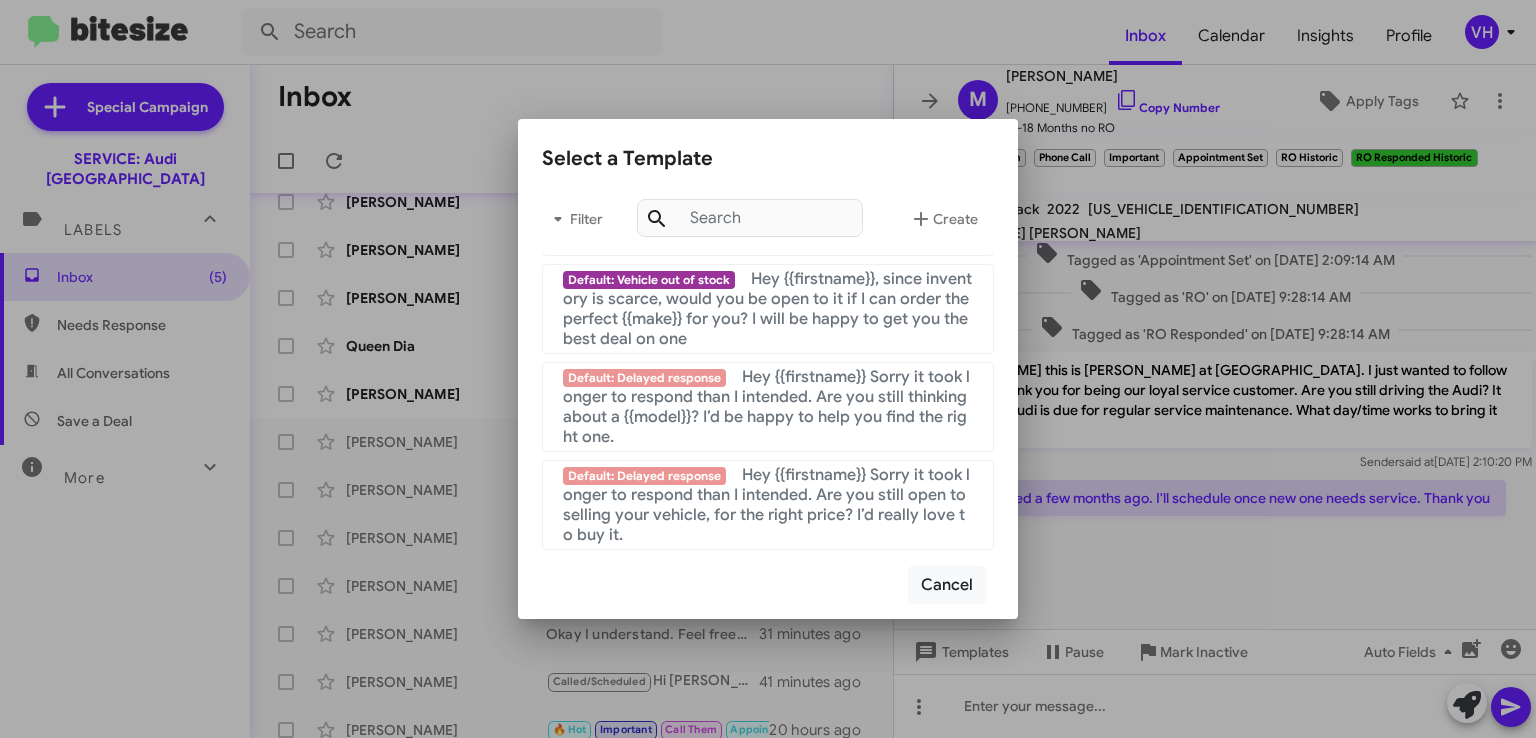 scroll, scrollTop: 1345, scrollLeft: 0, axis: vertical 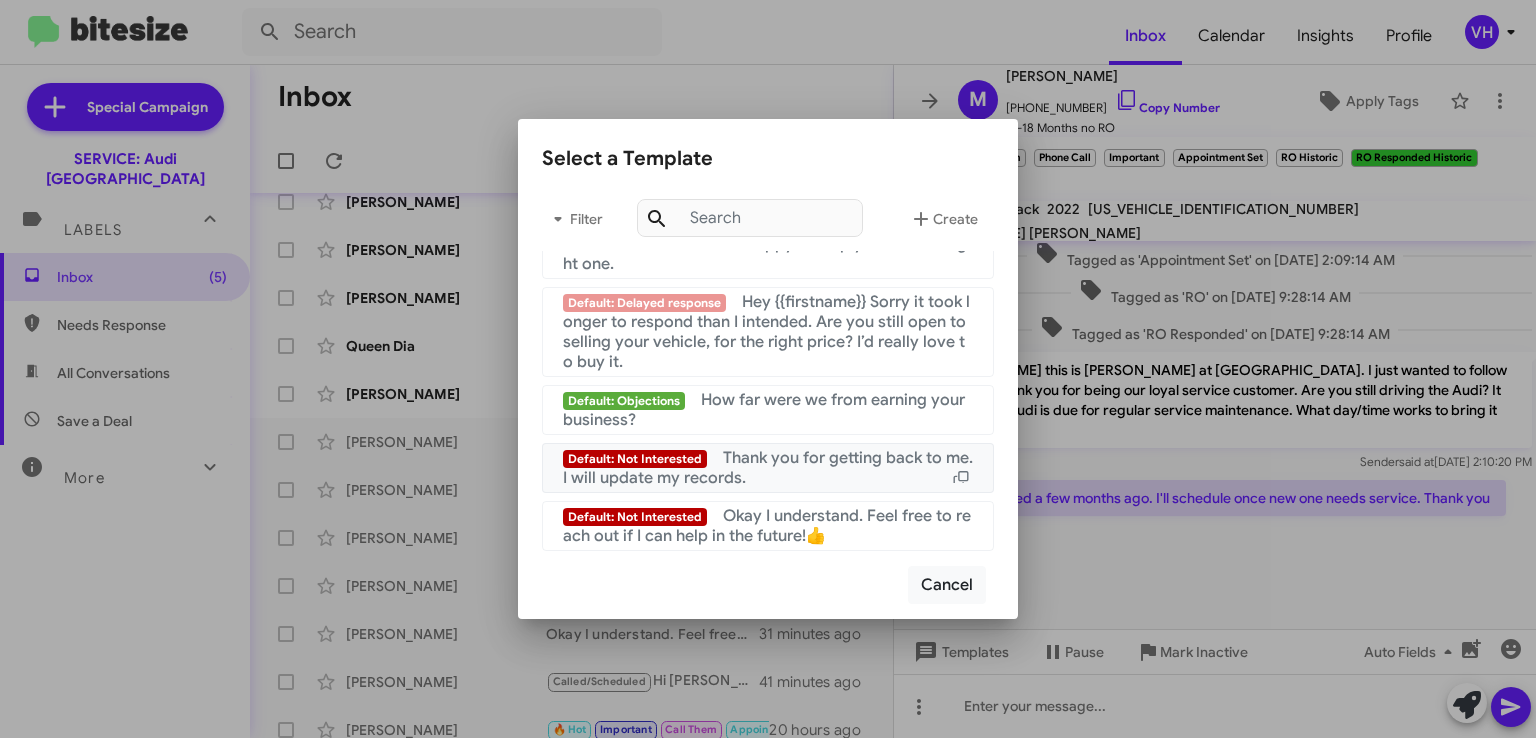 click on "Default: Not Interested  Thank you for getting back to me. I will update my records." at bounding box center [768, 468] 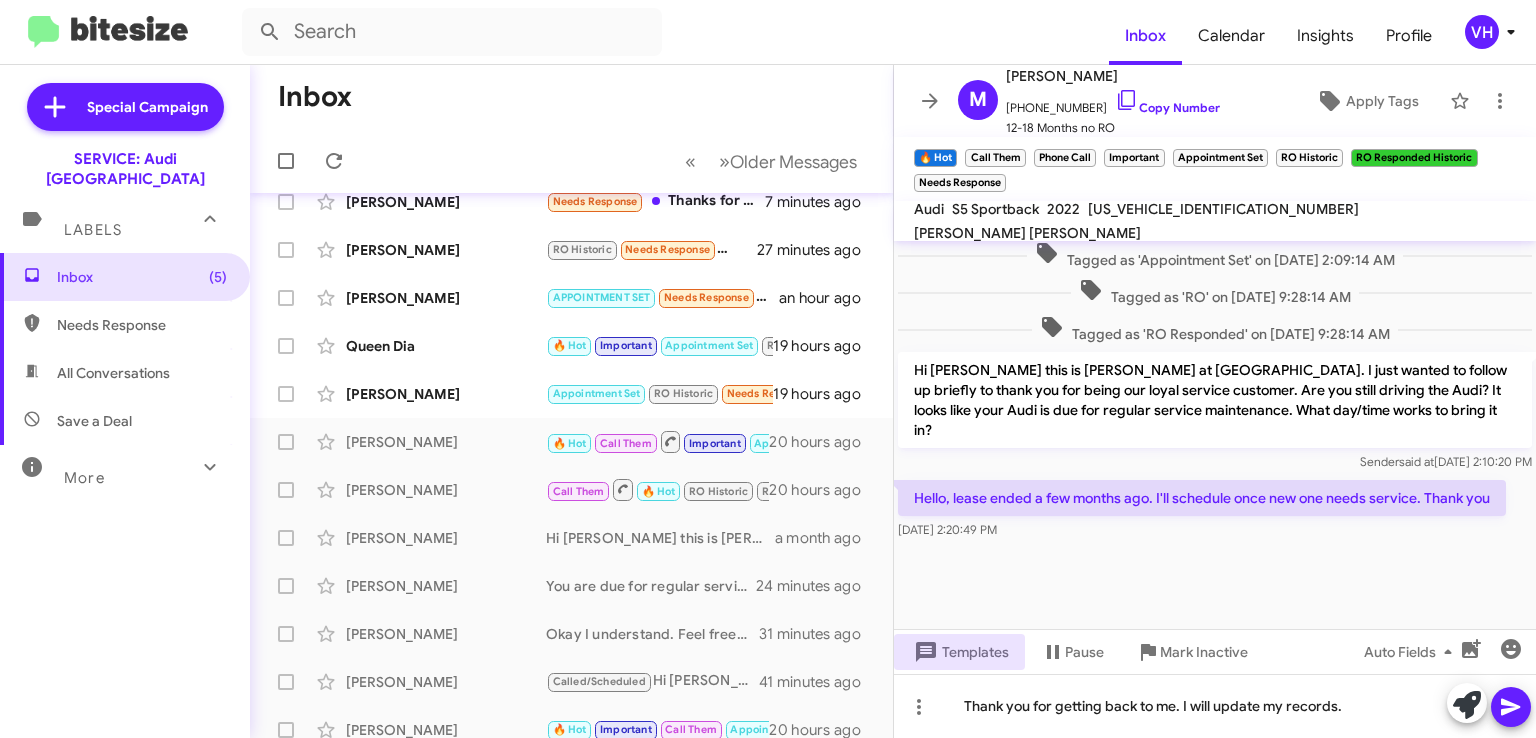 click on "Templates" 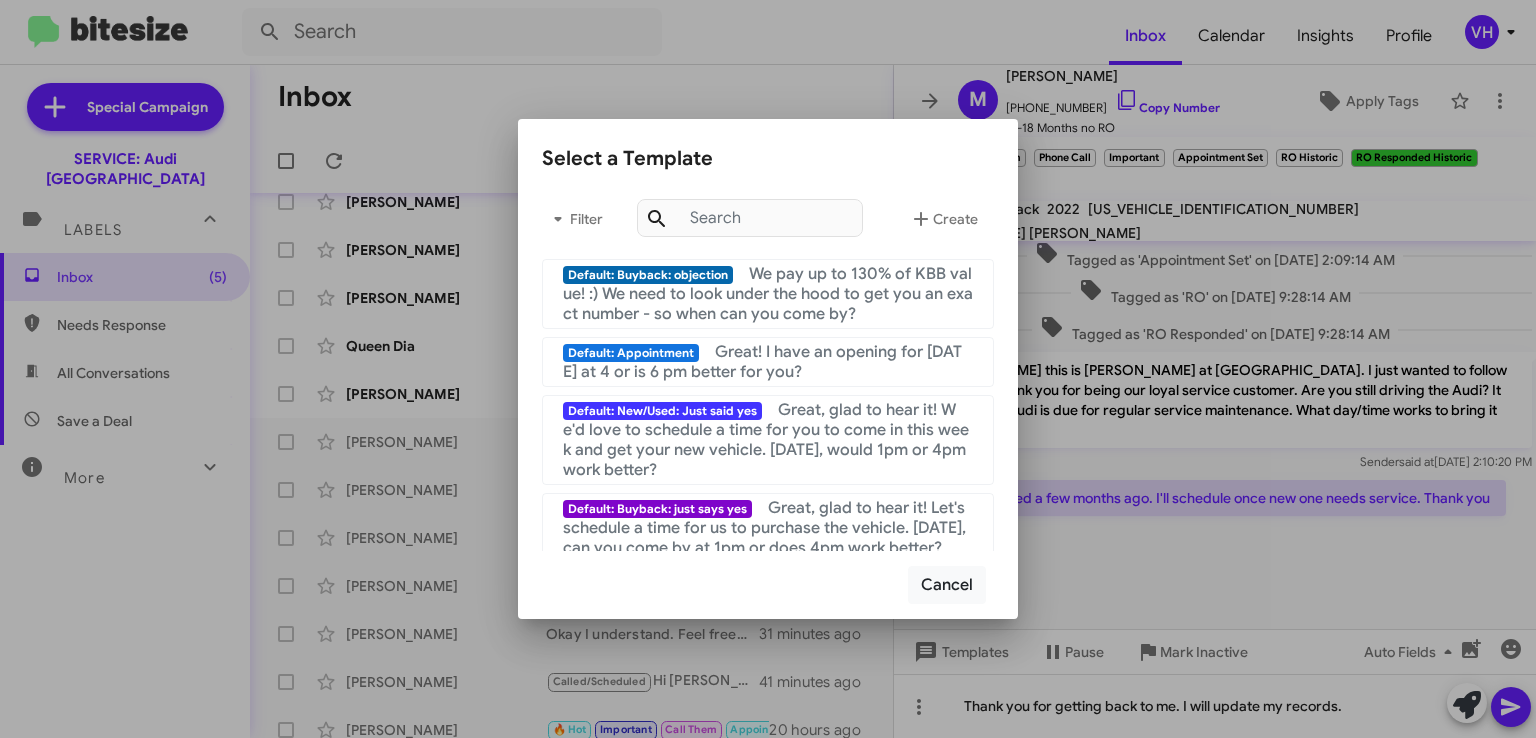 scroll, scrollTop: 1345, scrollLeft: 0, axis: vertical 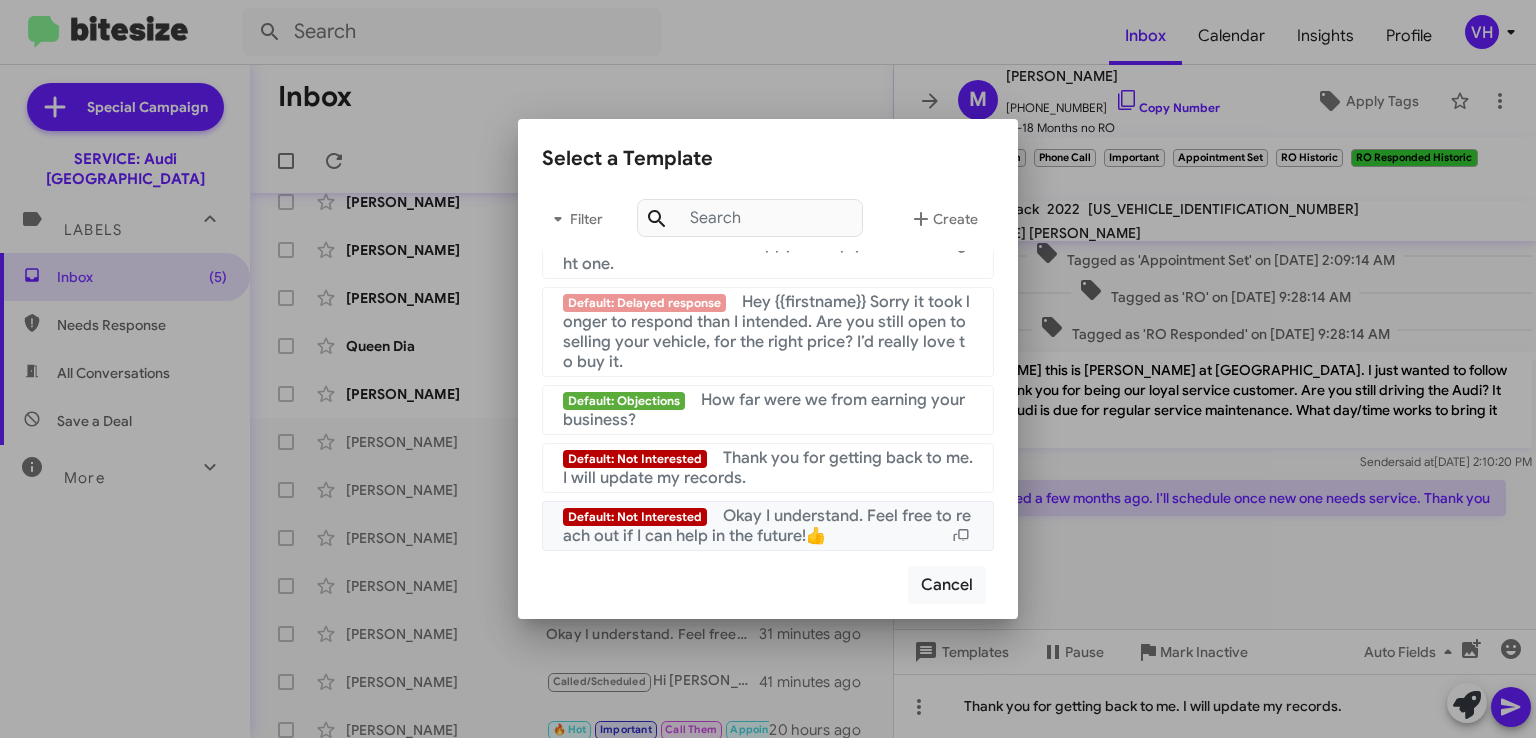 click on "Okay I understand. Feel free to reach out if I can help in the future!👍" at bounding box center (767, 526) 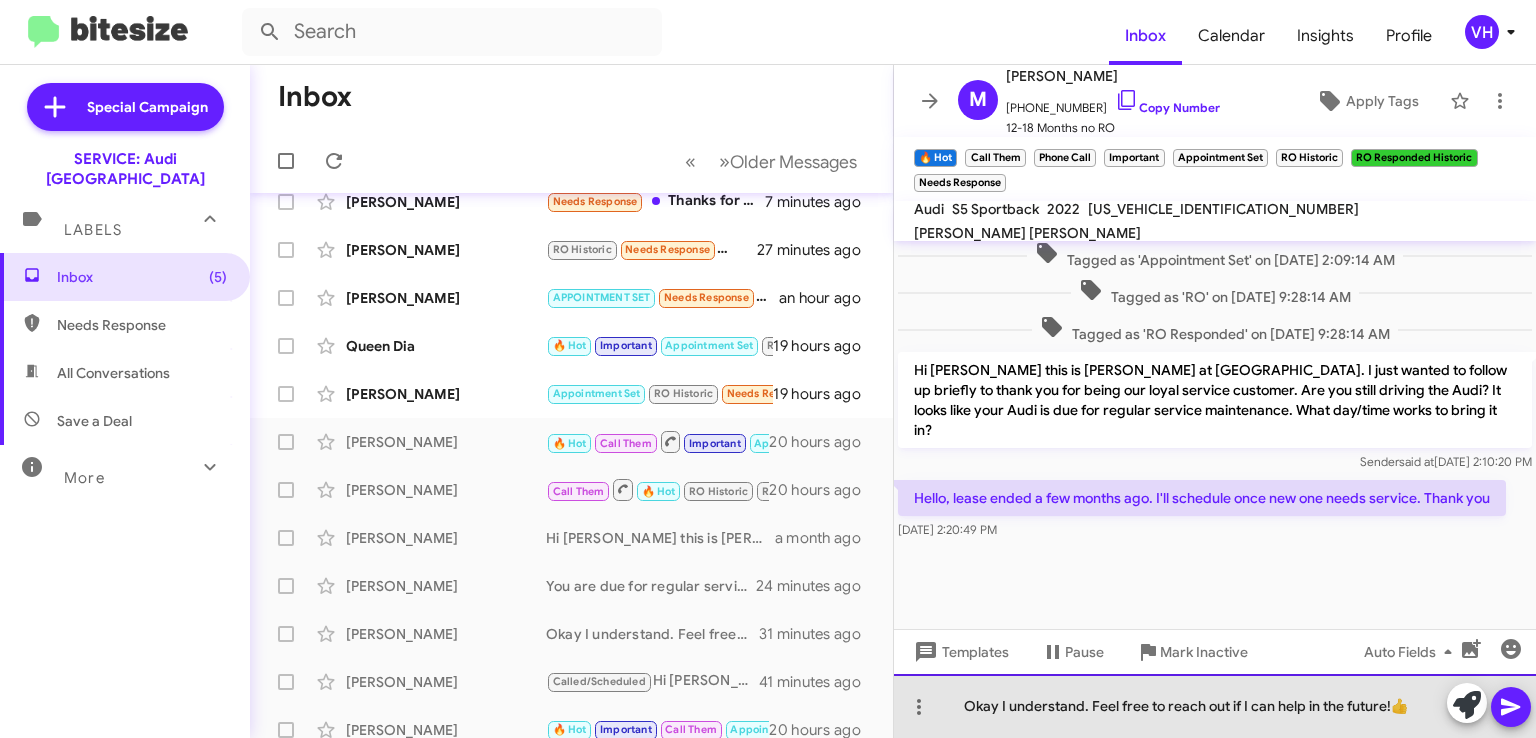 click on "Okay I understand. Feel free to reach out if I can help in the future!👍" 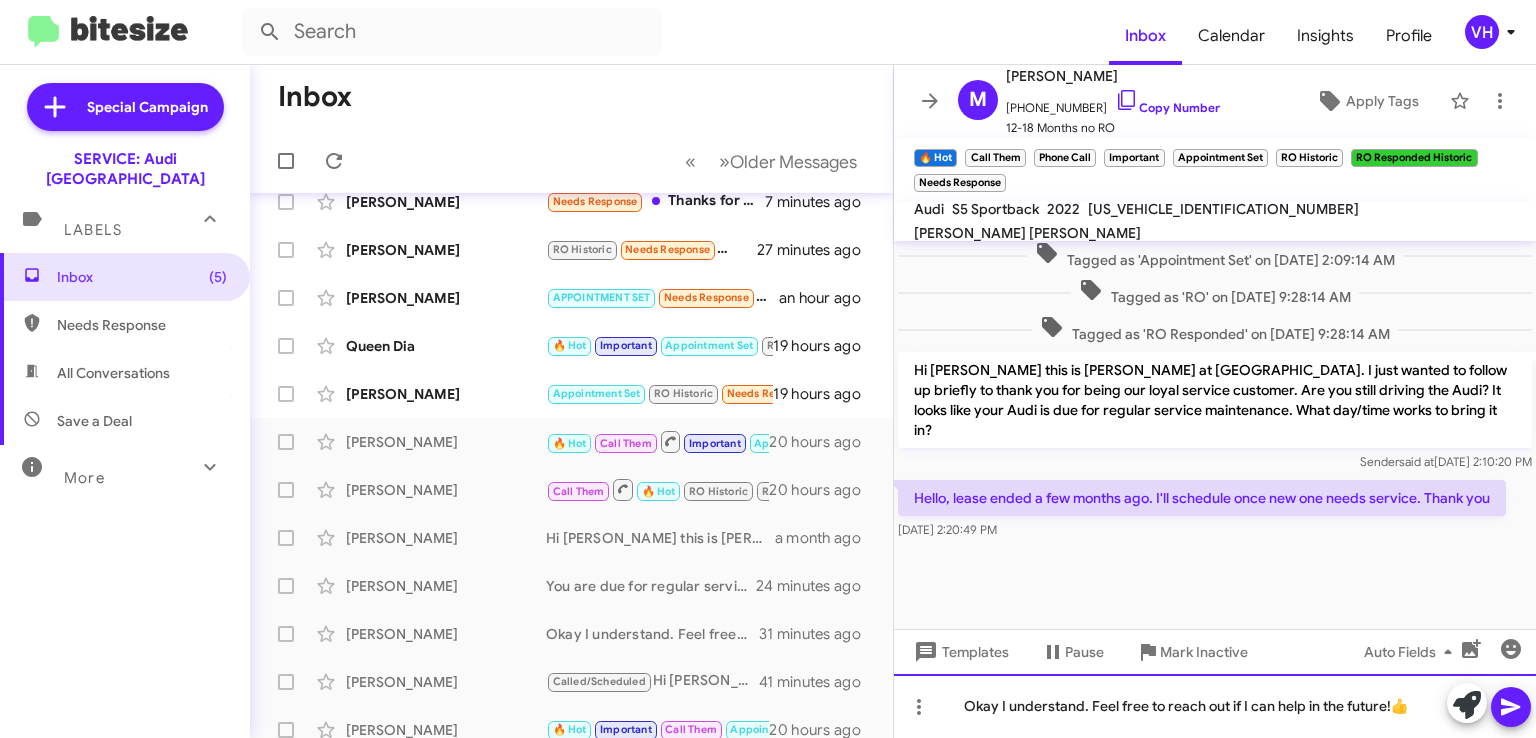 drag, startPoint x: 1422, startPoint y: 701, endPoint x: 880, endPoint y: 677, distance: 542.5311 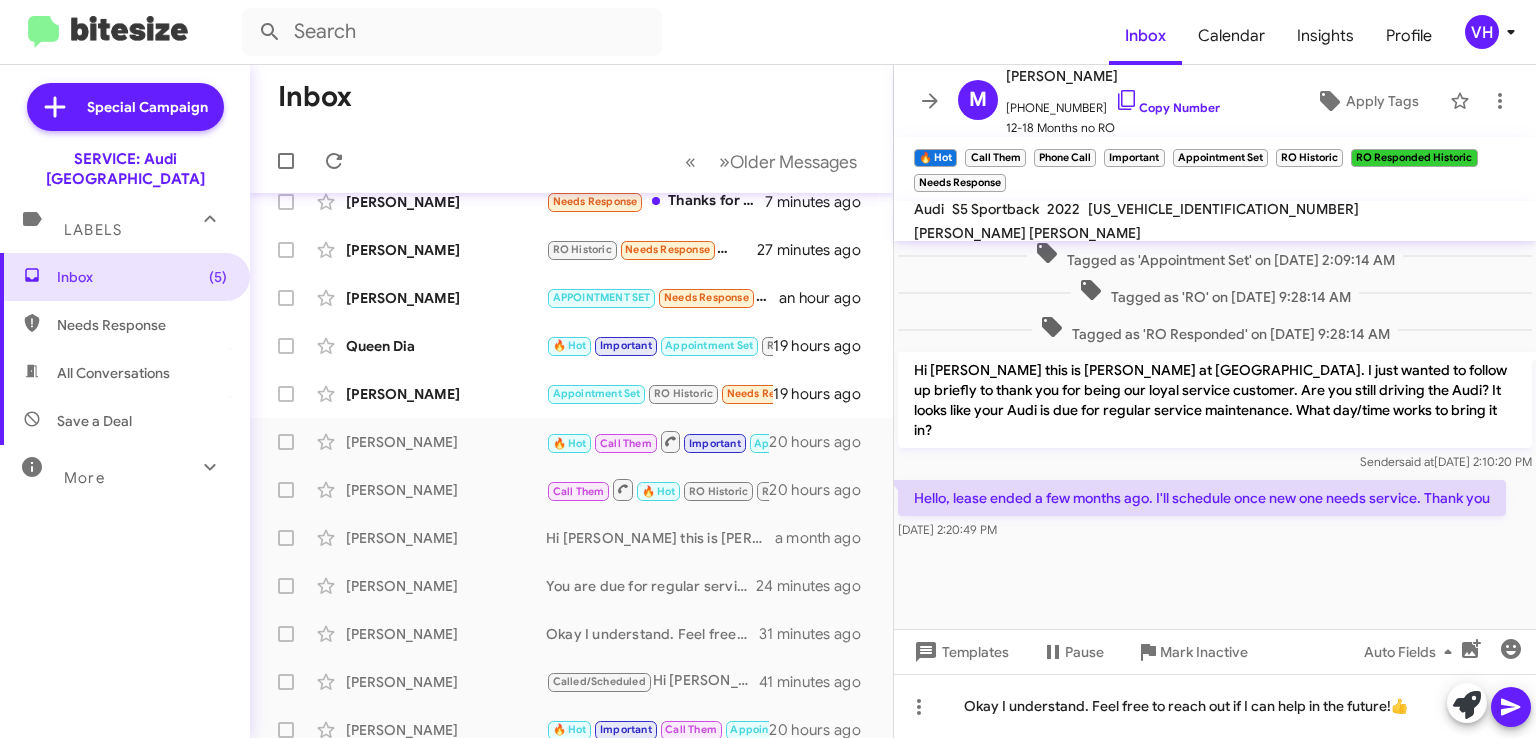click on "Templates" 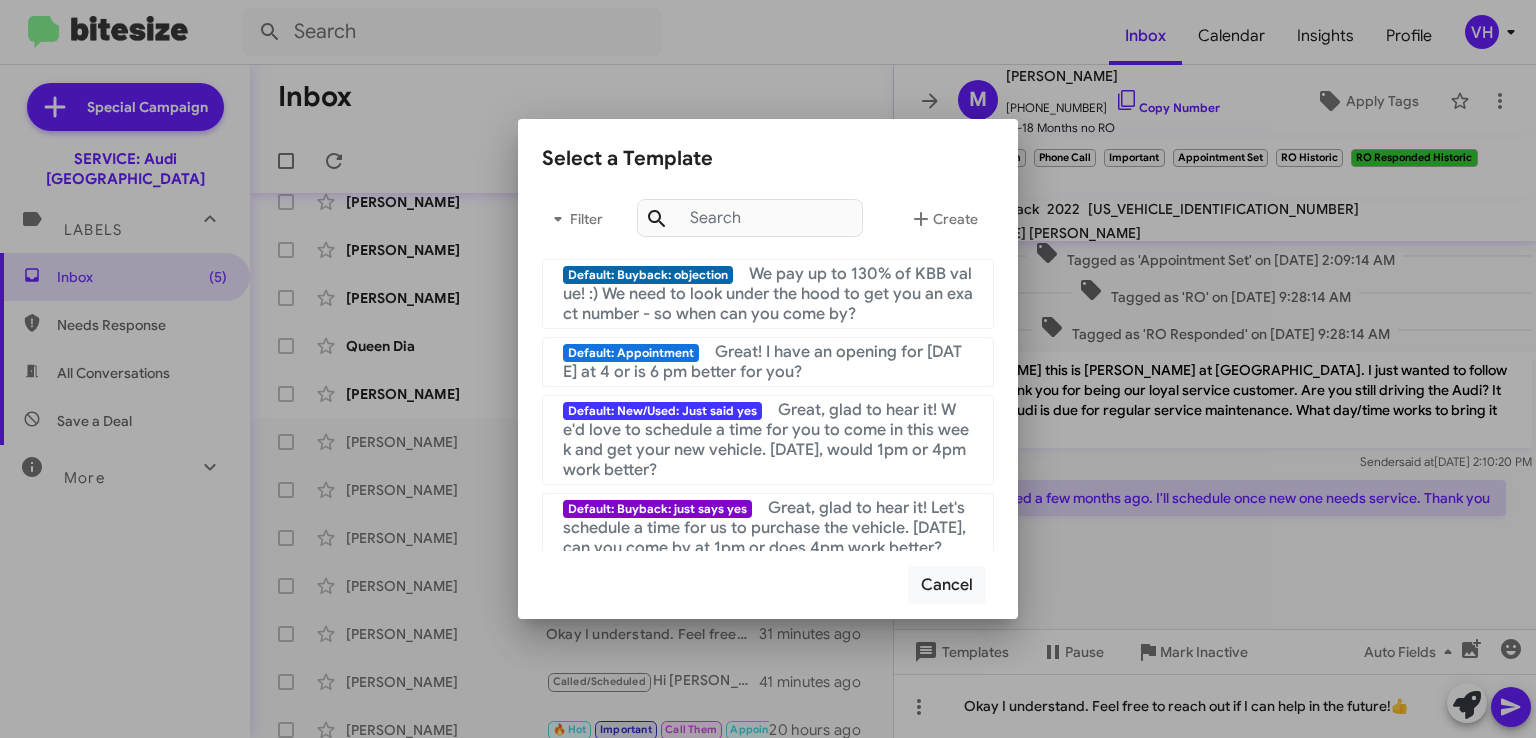 scroll, scrollTop: 1345, scrollLeft: 0, axis: vertical 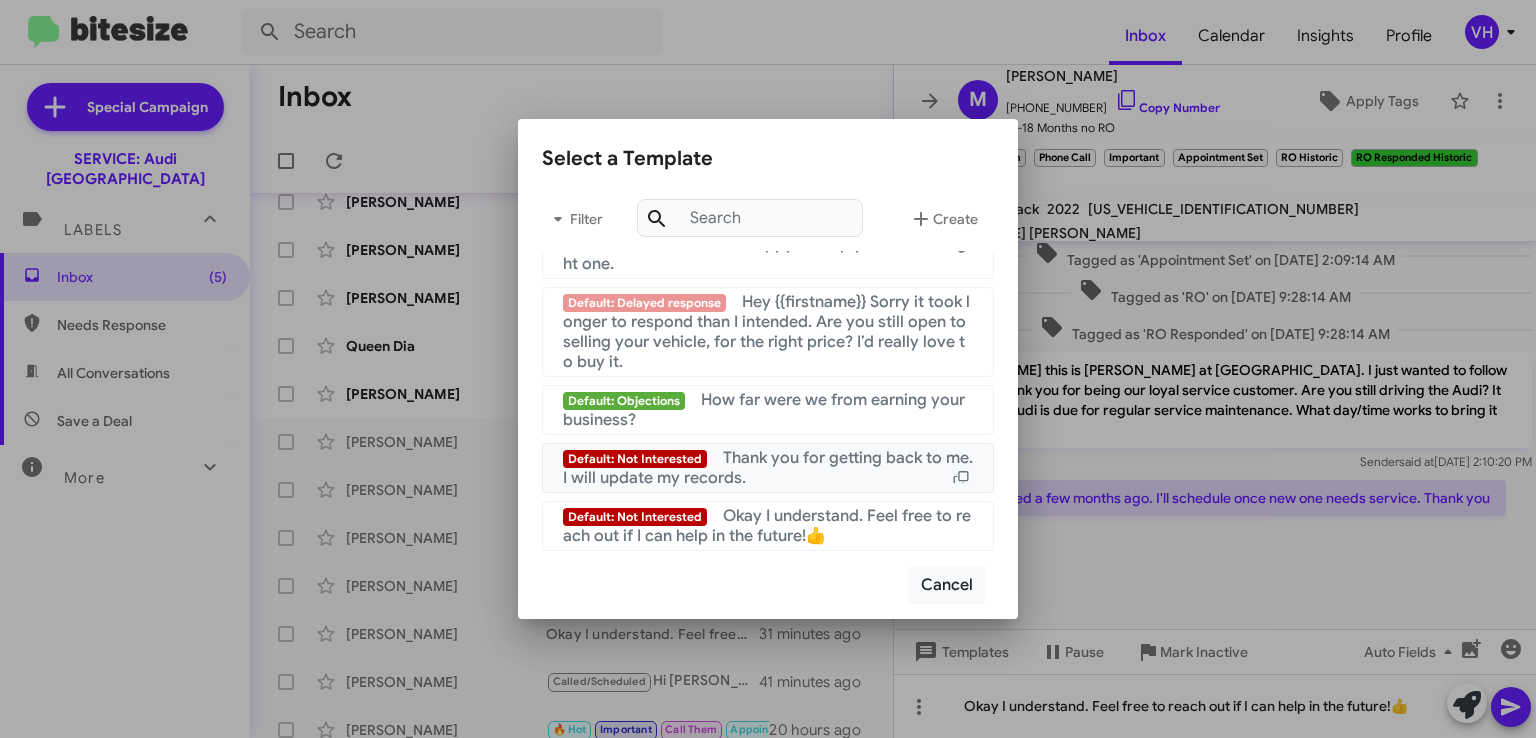 click on "Thank you for getting back to me. I will update my records." at bounding box center (768, 468) 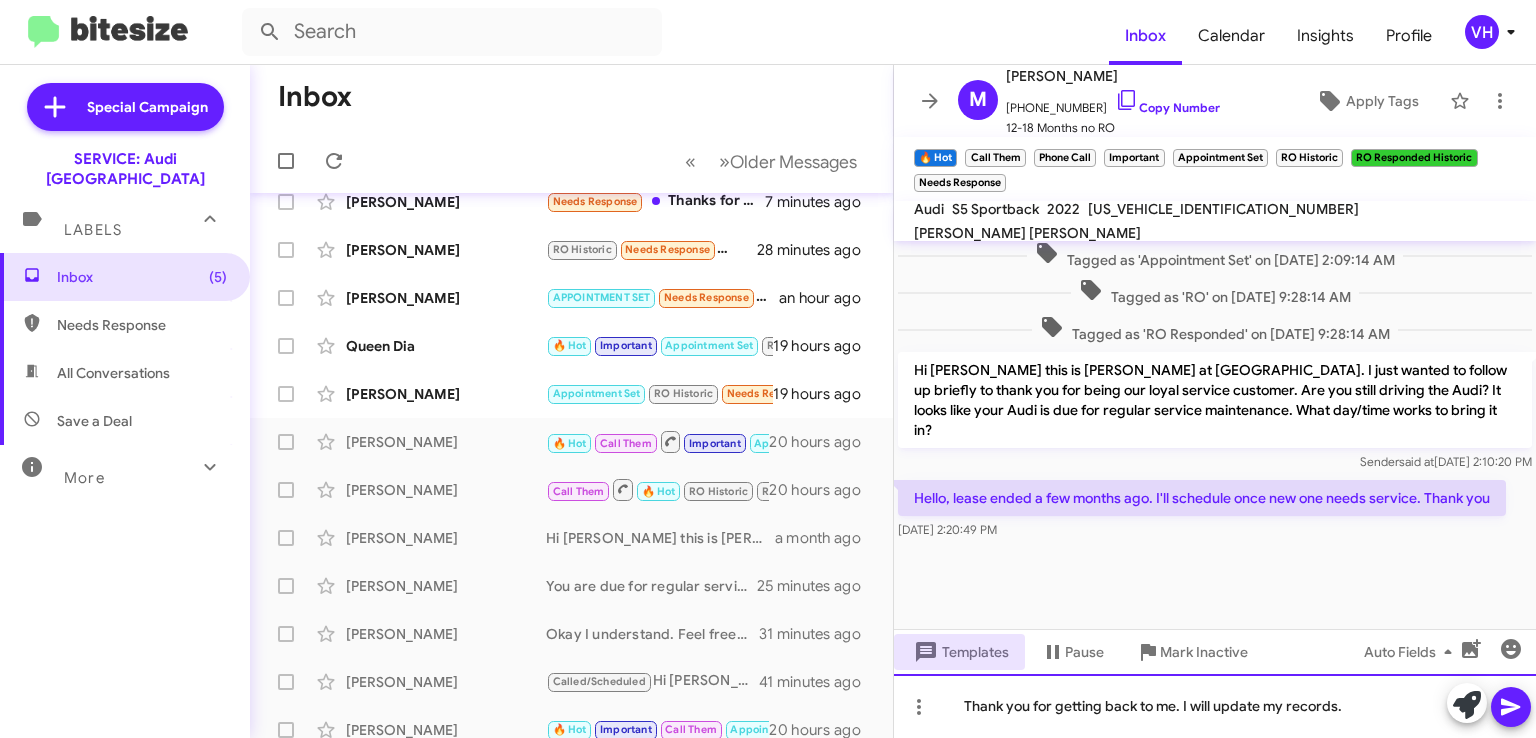 click on "Thank you for getting back to me. I will update my records." 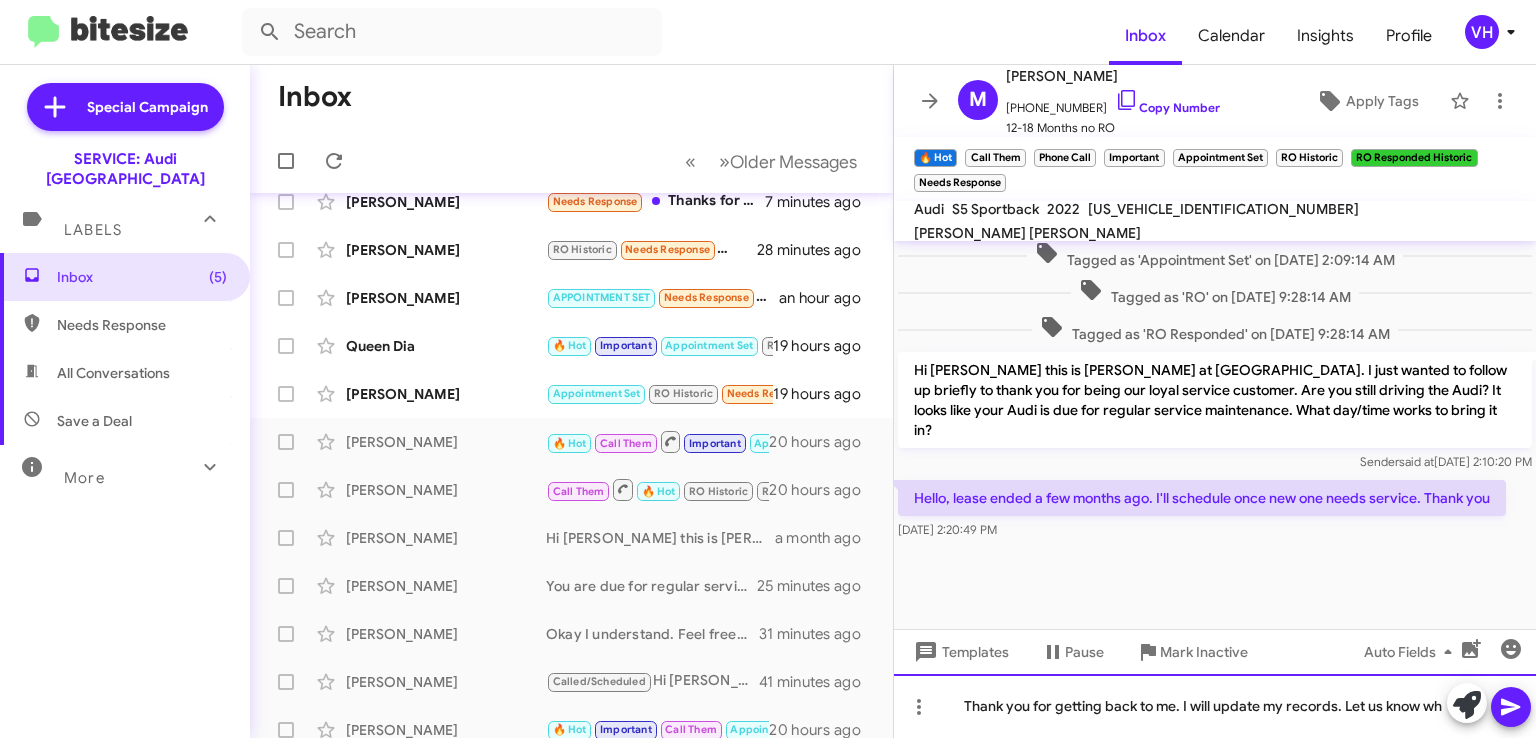 scroll, scrollTop: 1051, scrollLeft: 0, axis: vertical 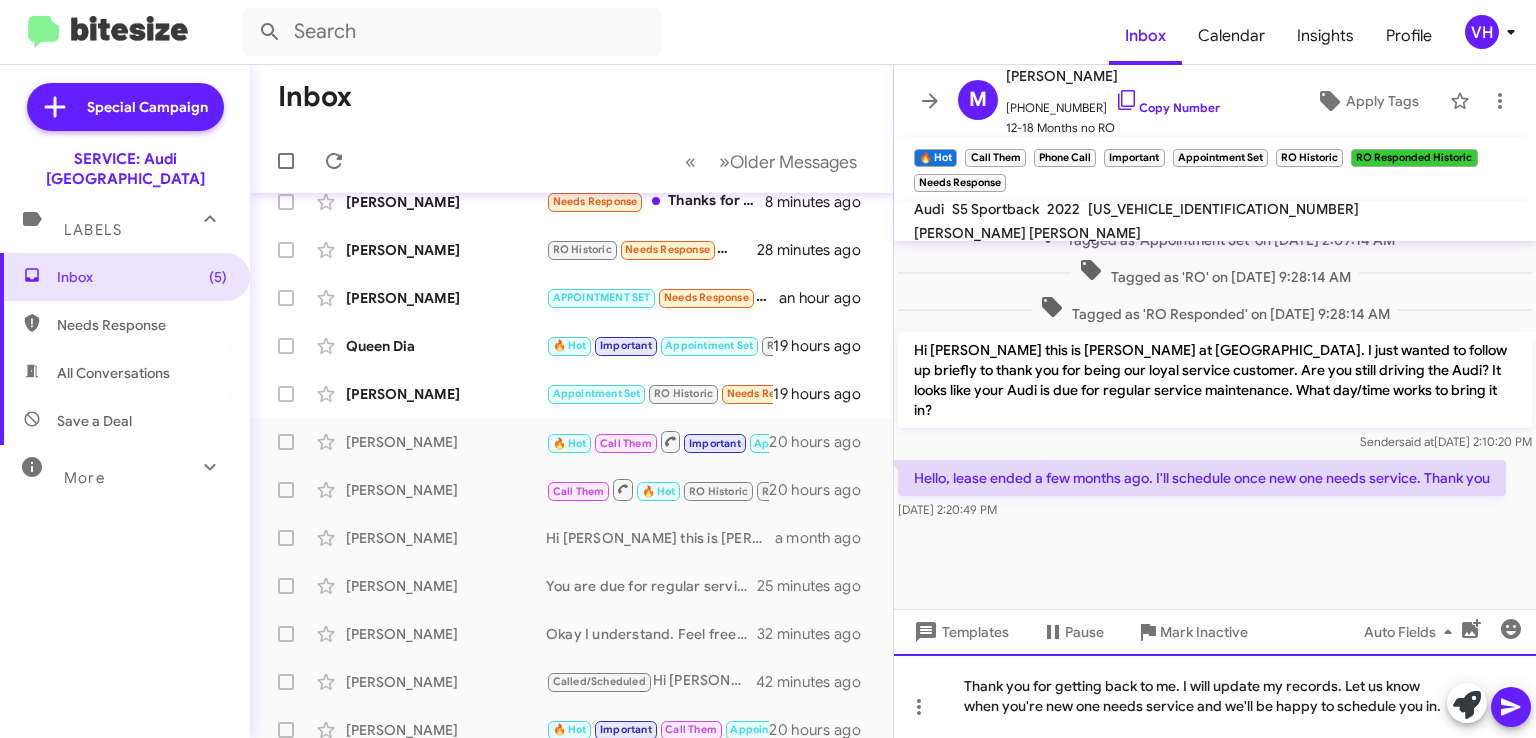 click on "Thank you for getting back to me. I will update my records. Let us know when you're new one needs service and we'll be happy to schedule you in." 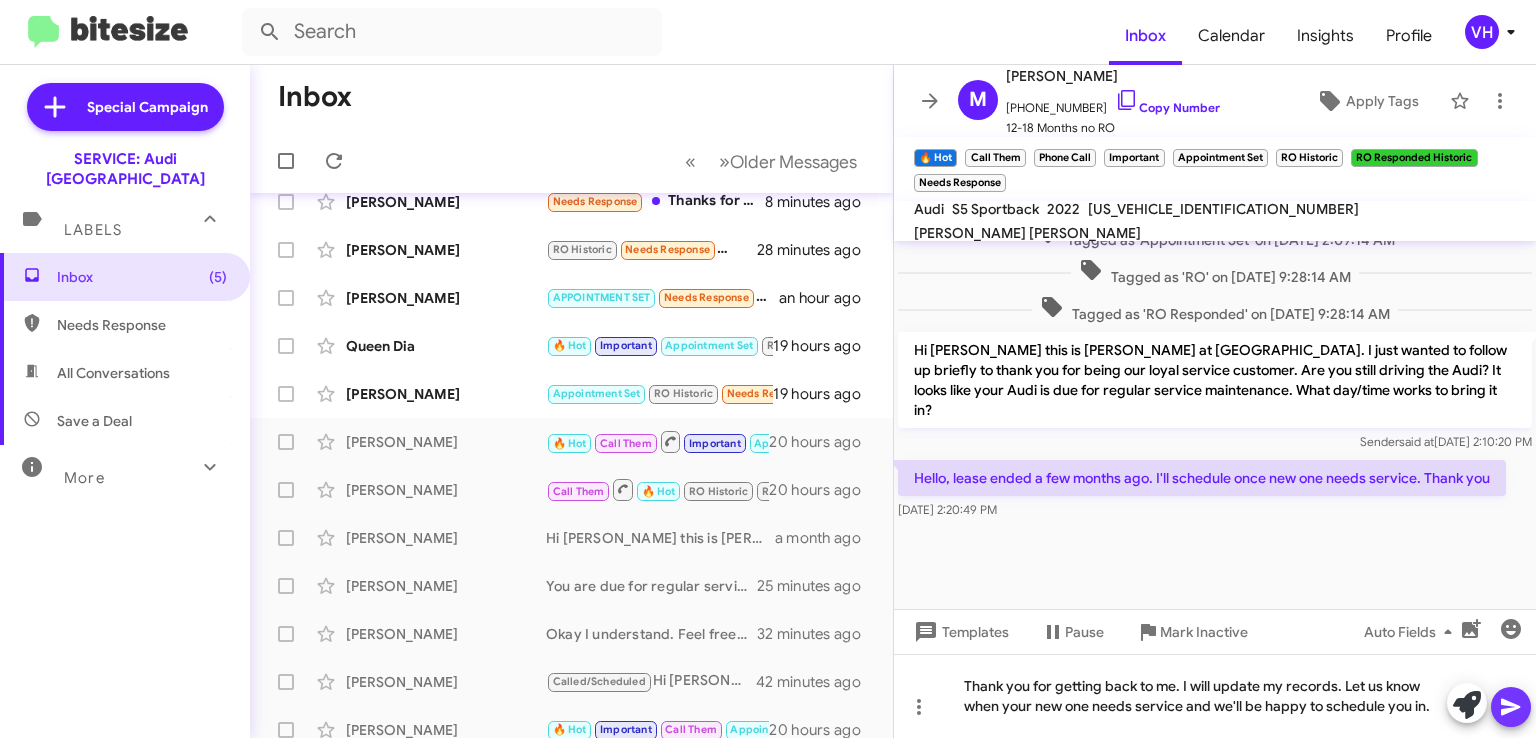 click 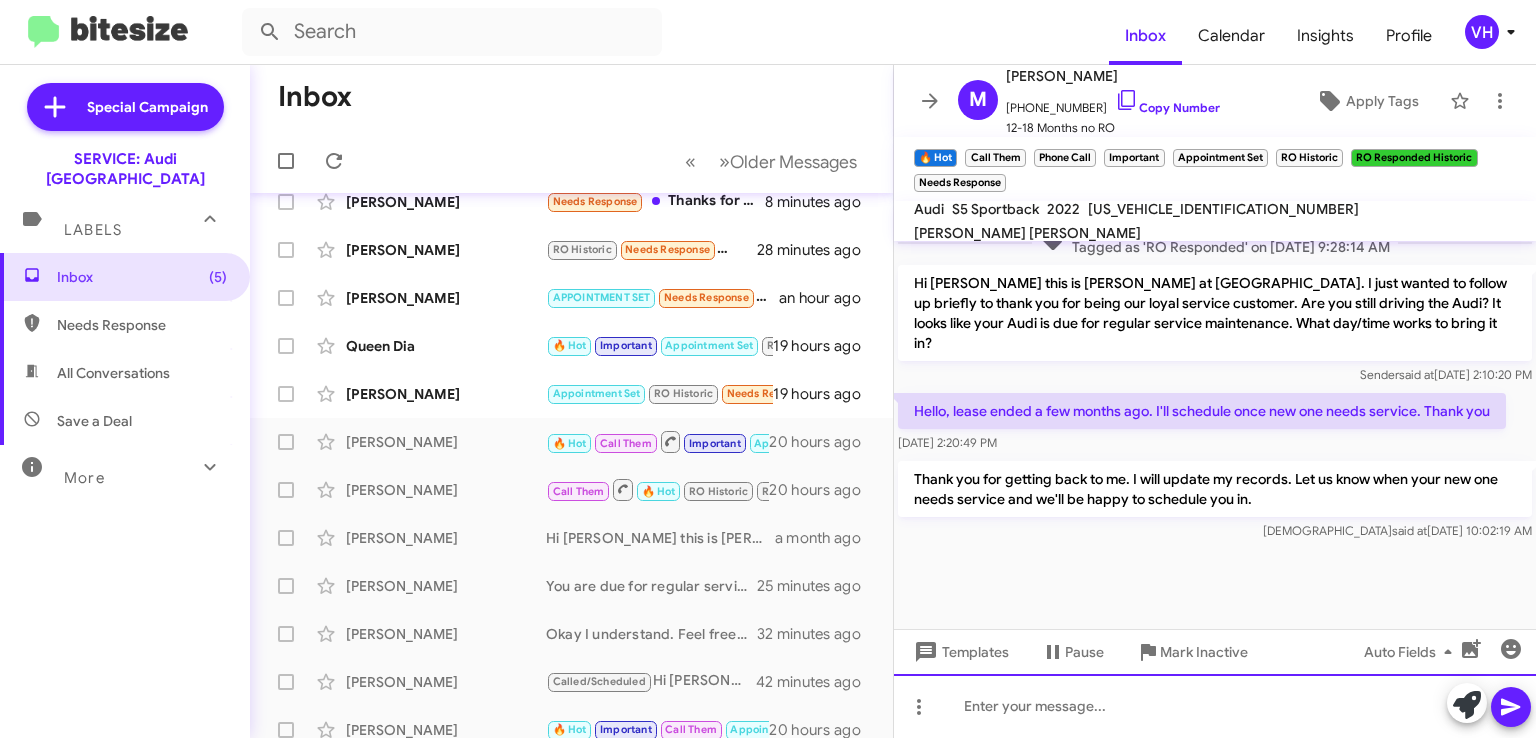 scroll, scrollTop: 1124, scrollLeft: 0, axis: vertical 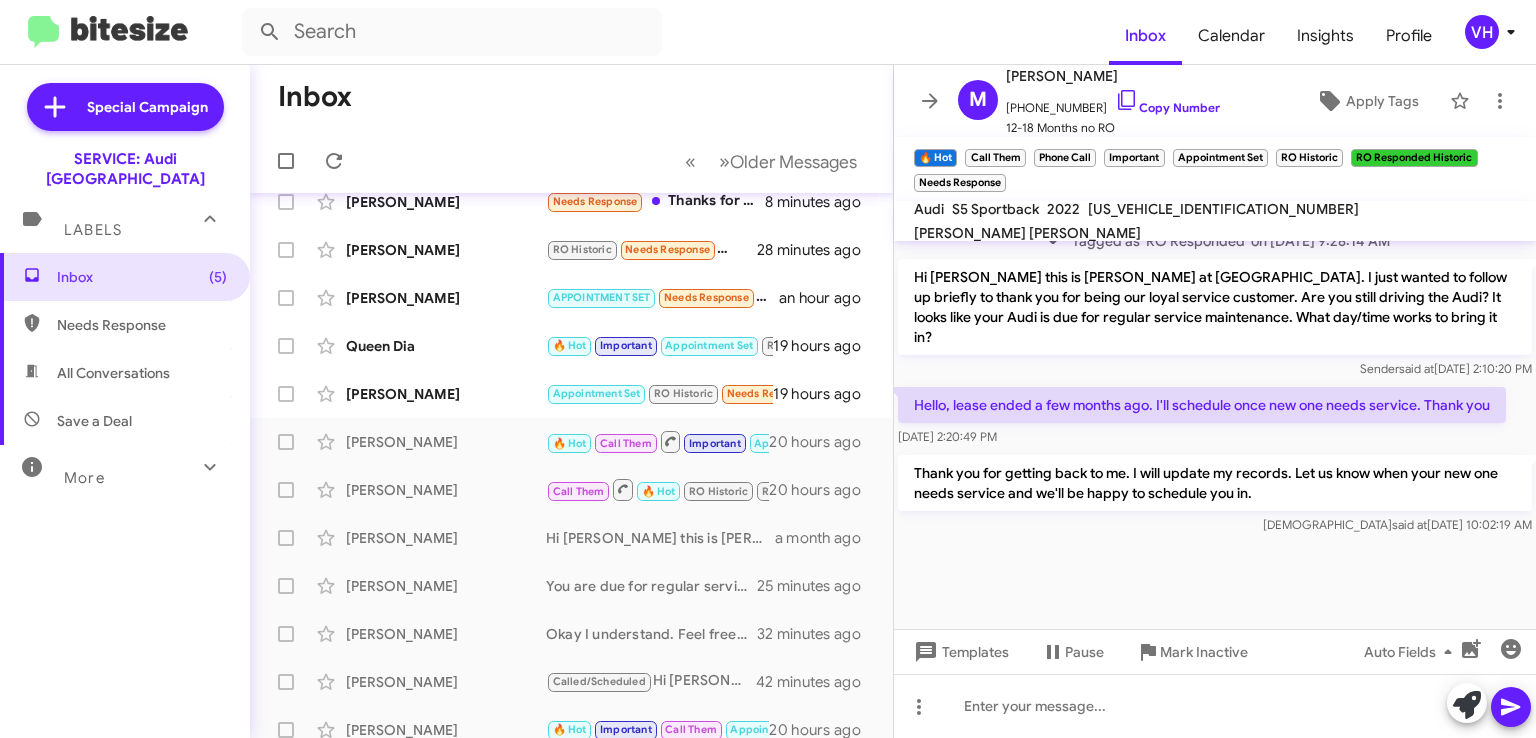 click on "×" 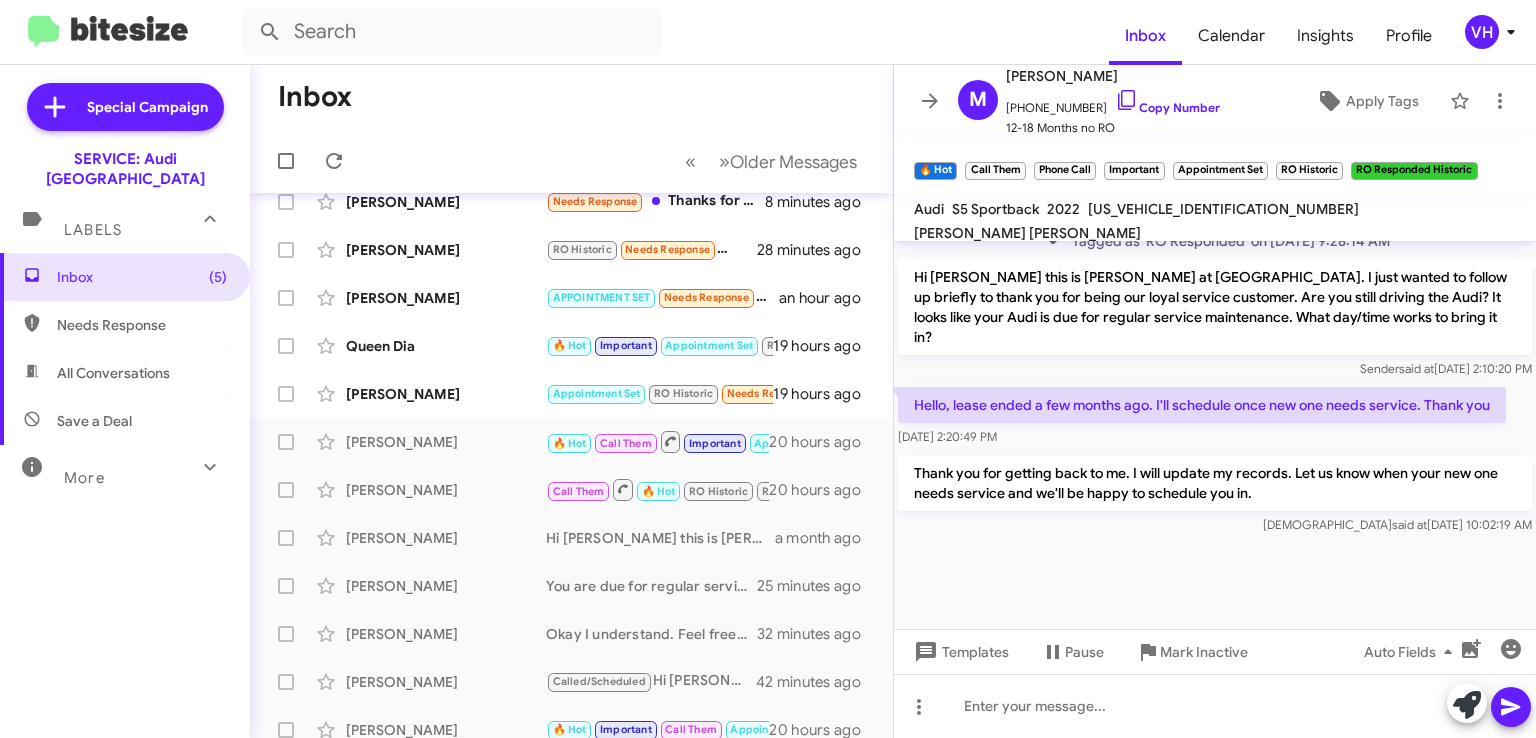 click on "×" 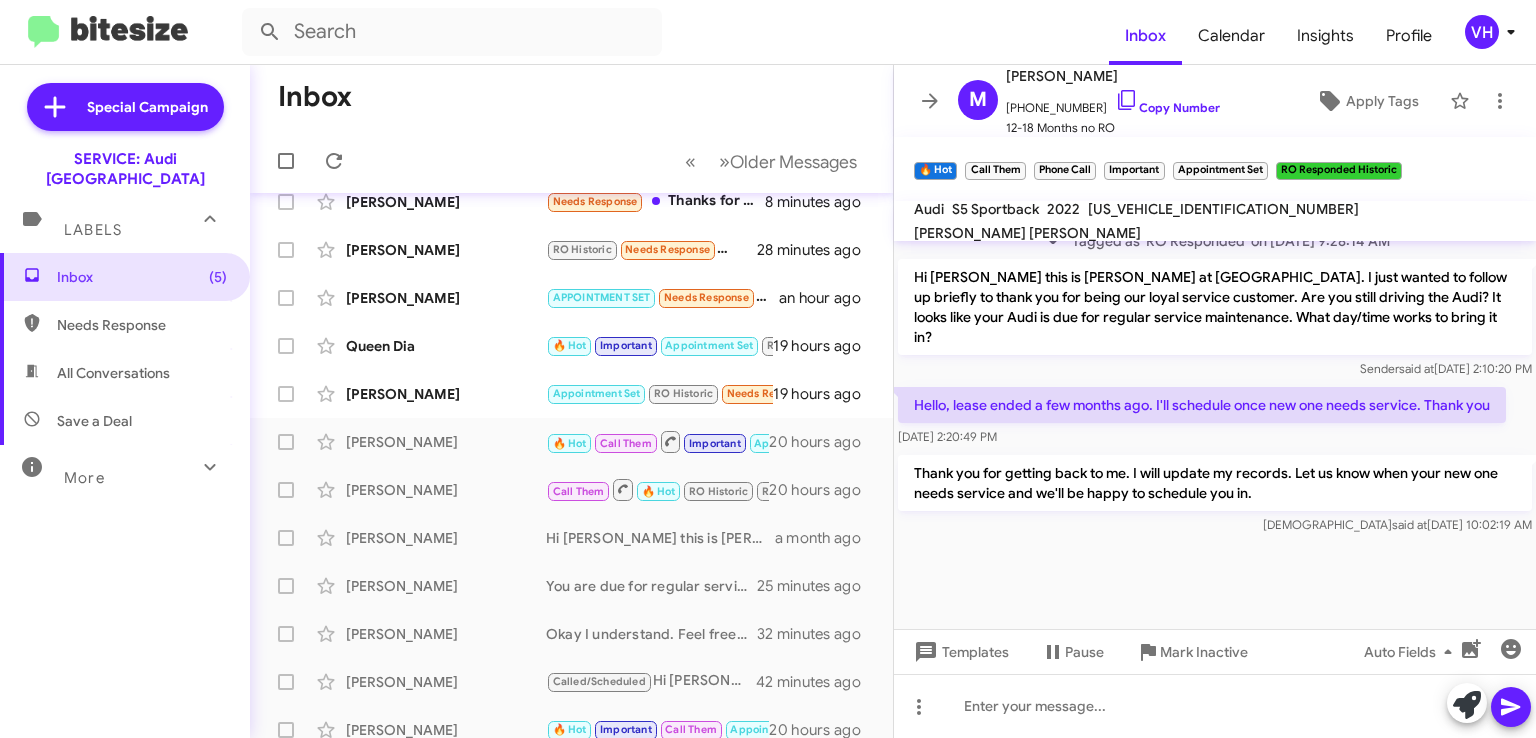 click on "×" 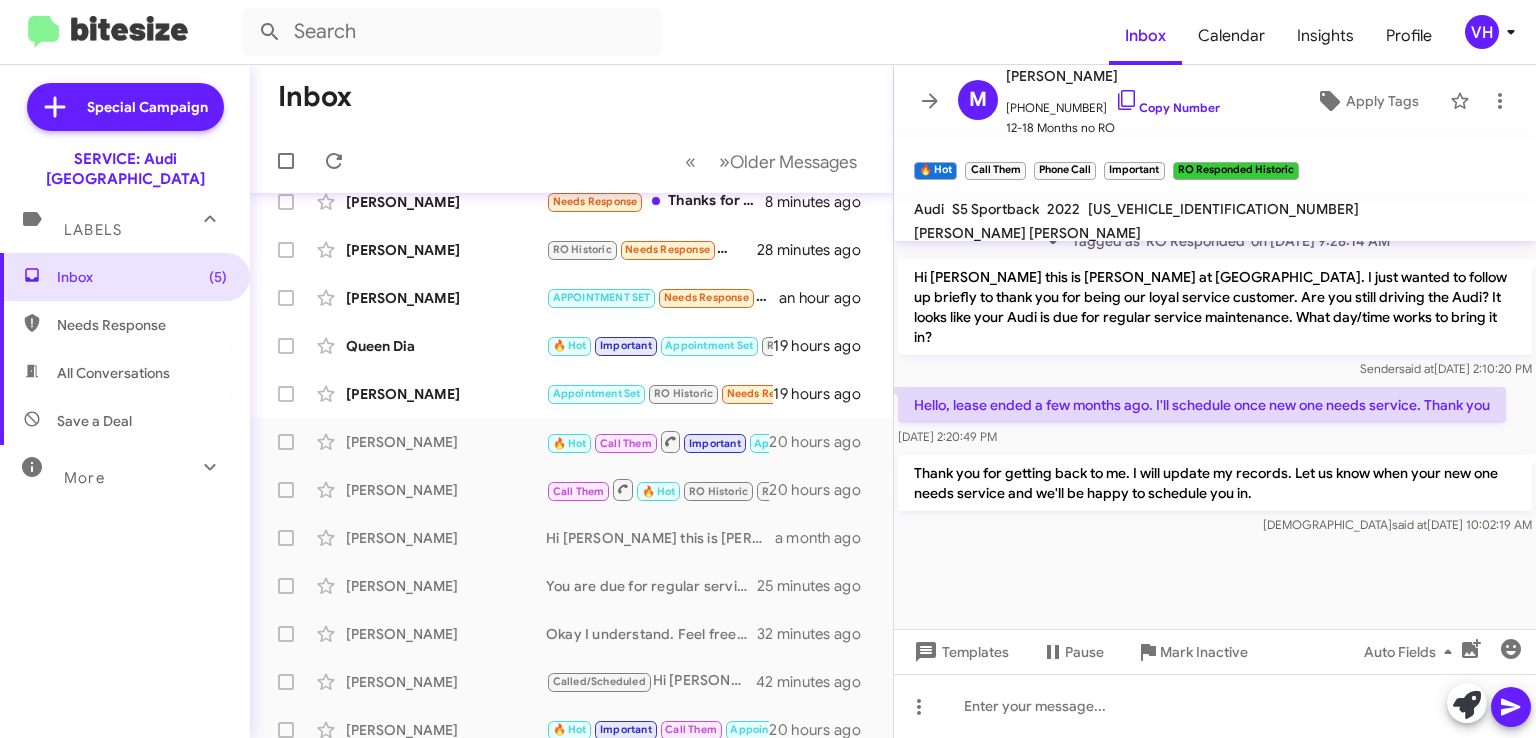 click on "×" 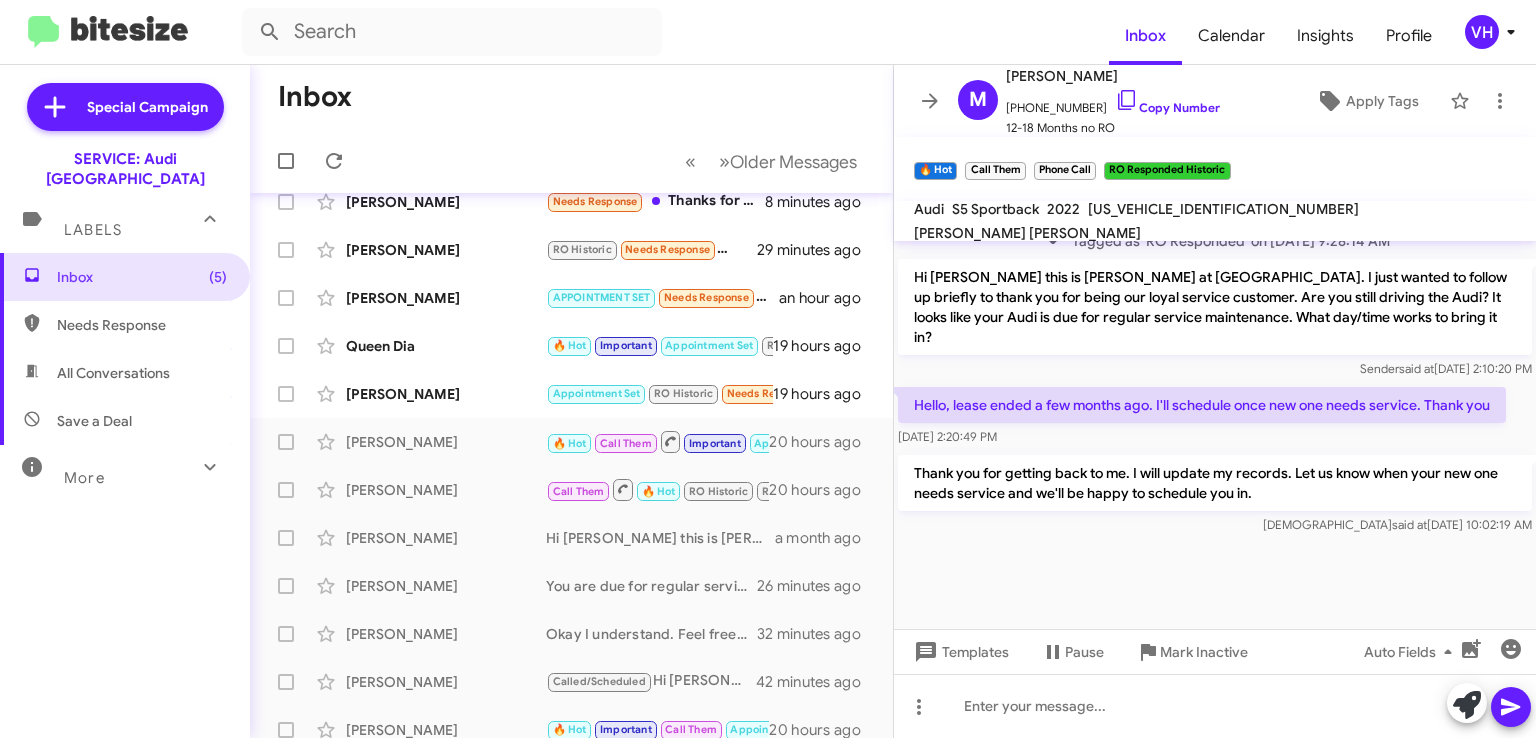 click on "×" 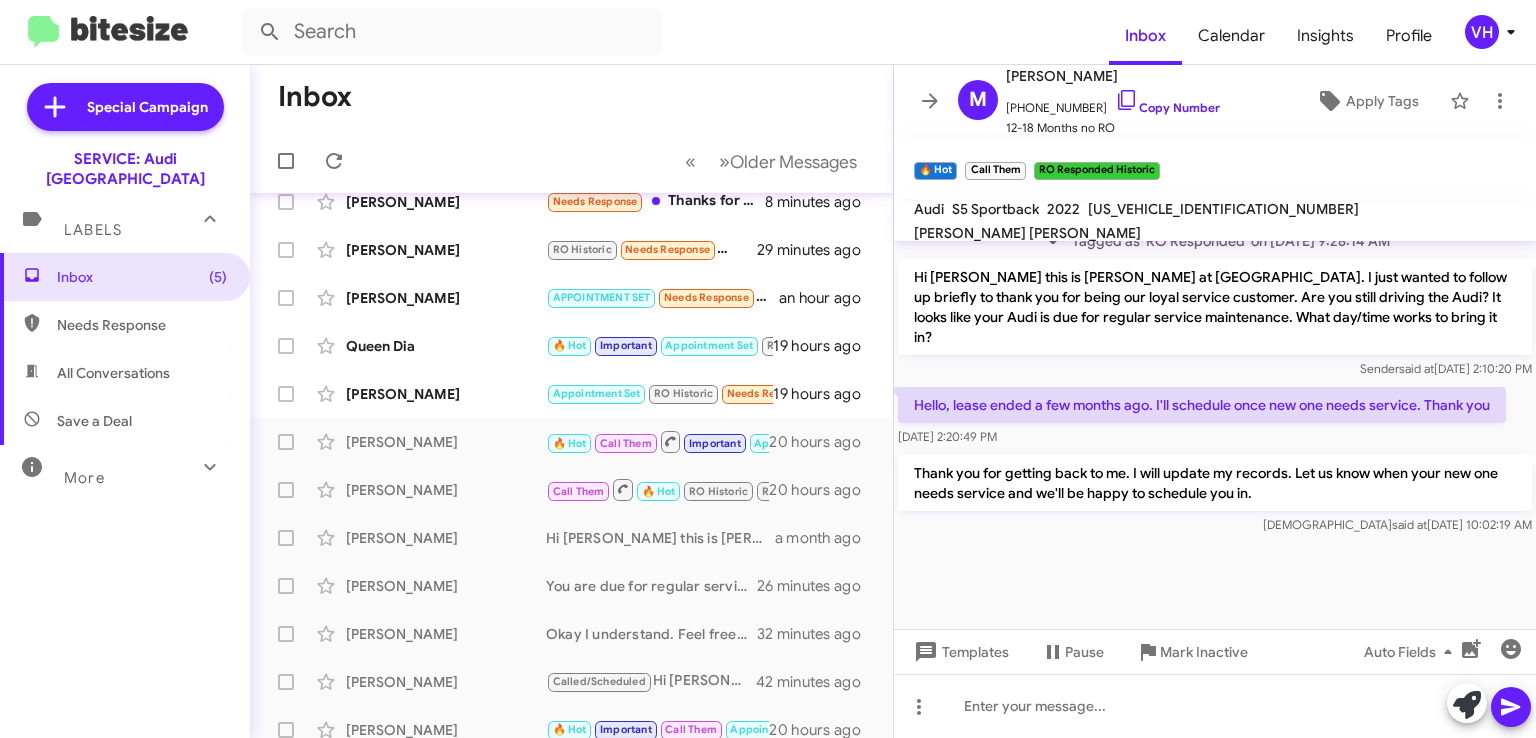 click on "×" 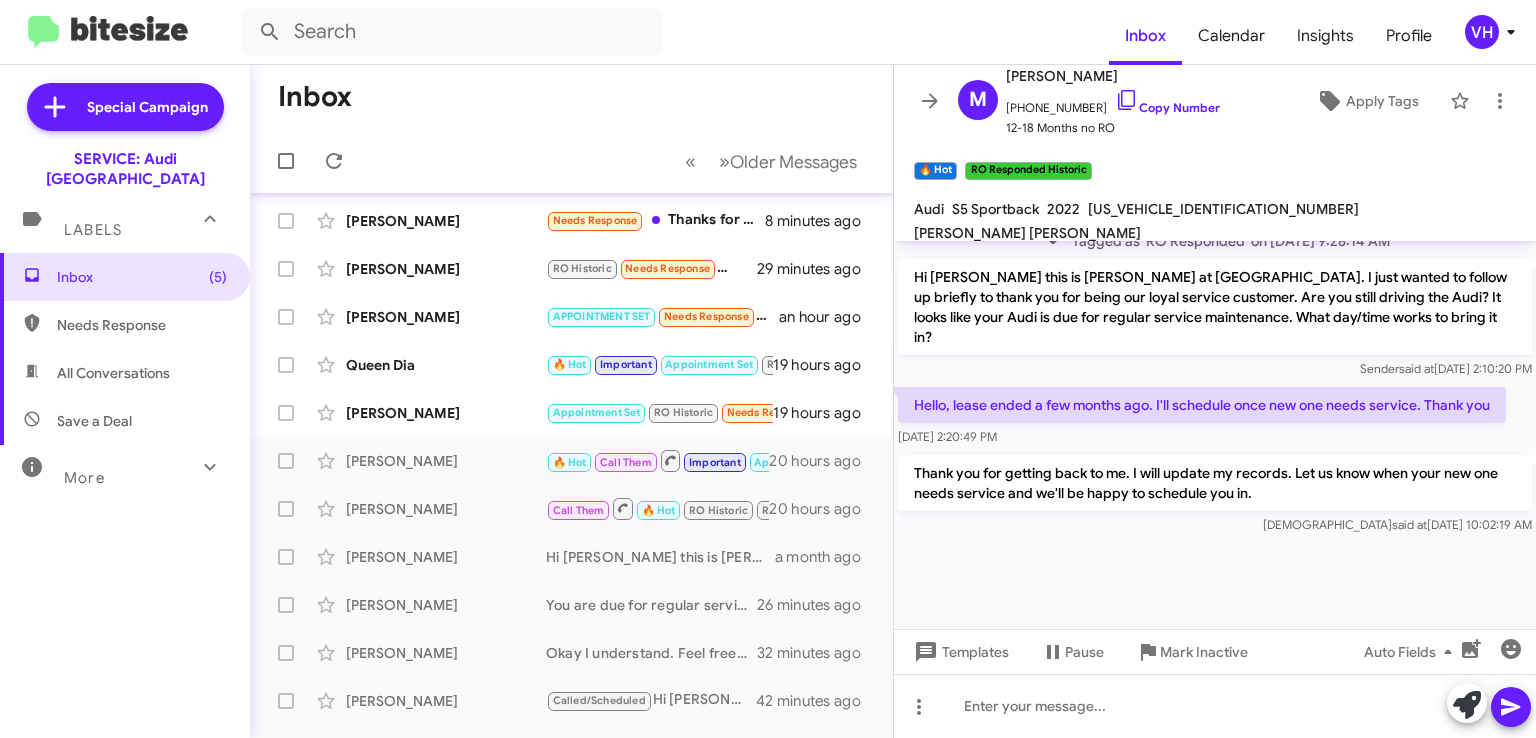 scroll, scrollTop: 0, scrollLeft: 0, axis: both 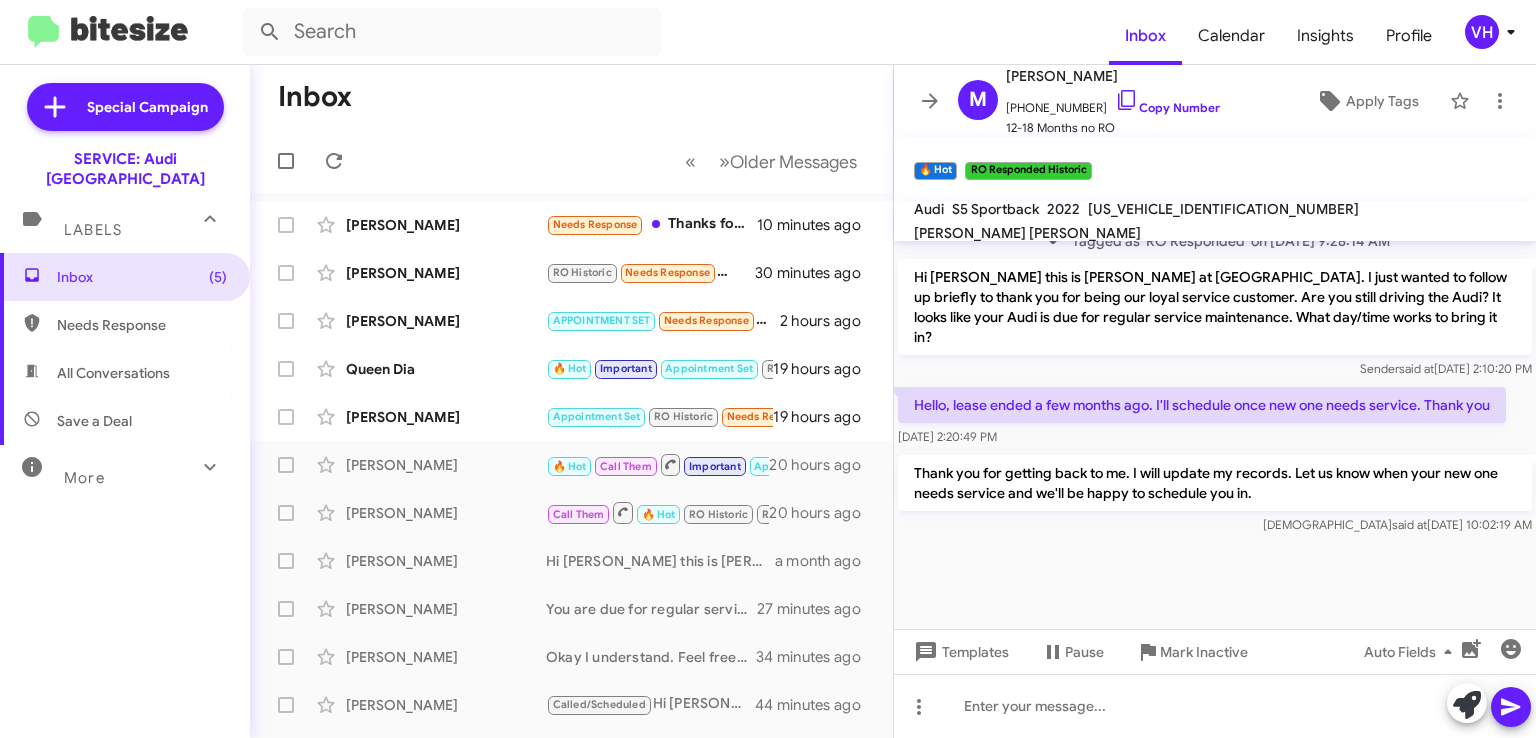 click 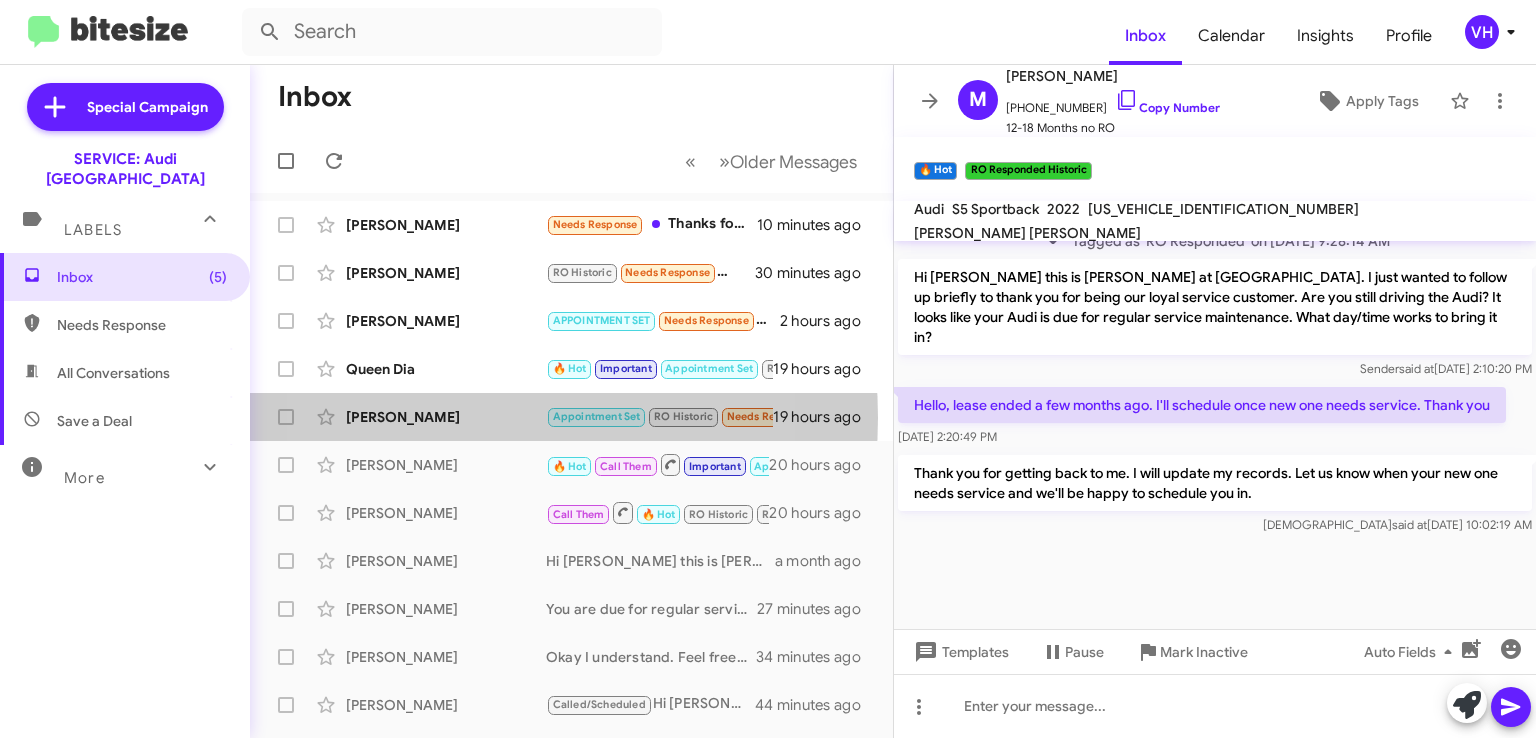 click on "[PERSON_NAME]" 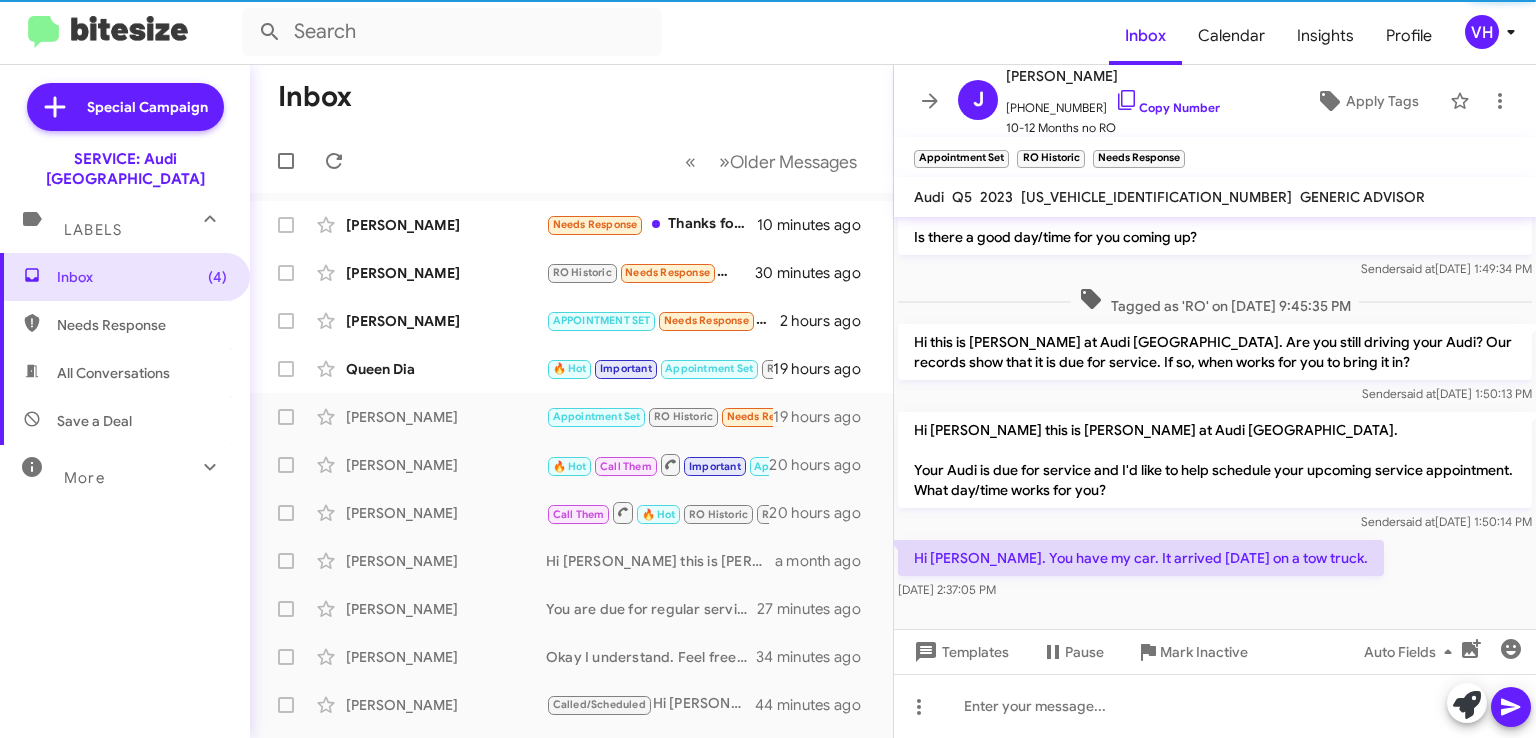 scroll, scrollTop: 331, scrollLeft: 0, axis: vertical 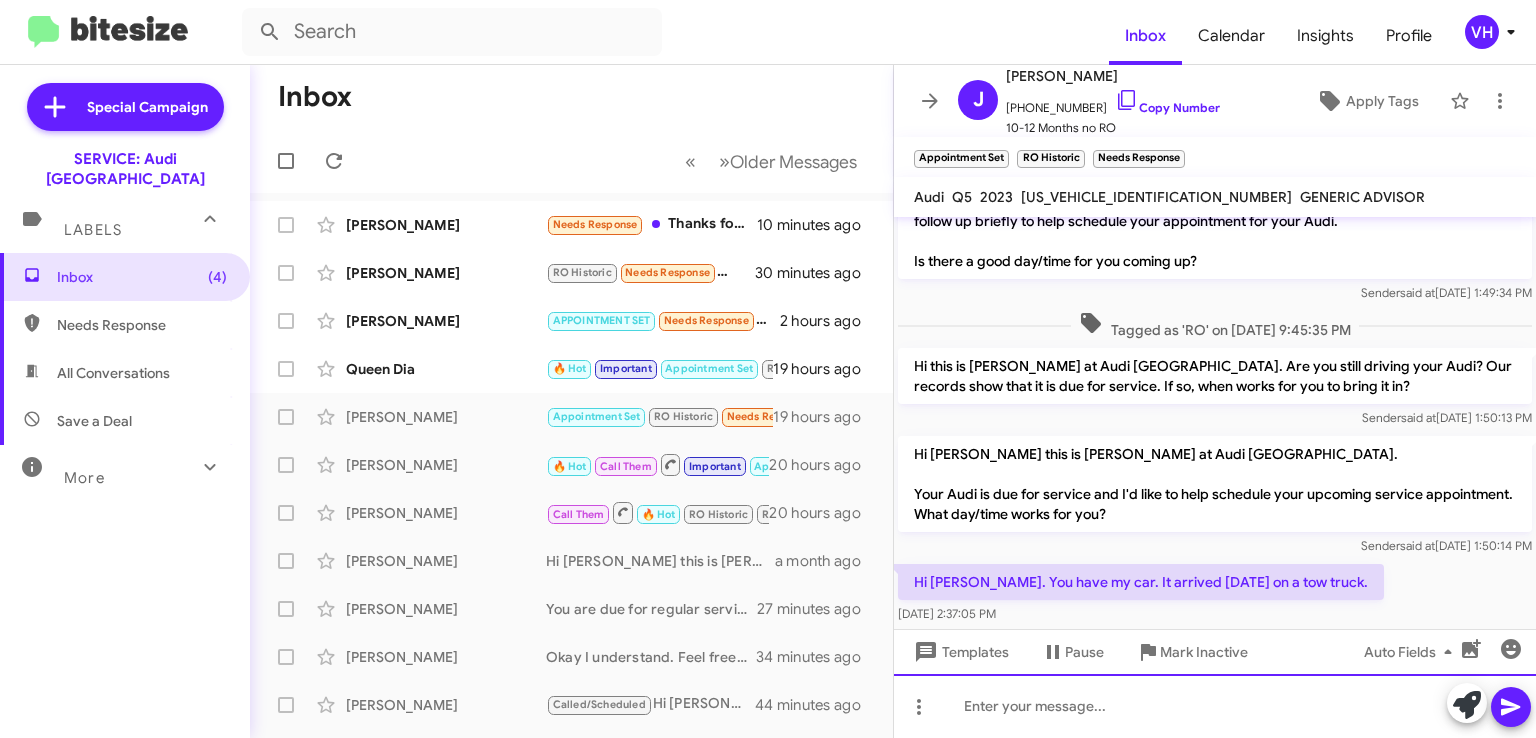 click 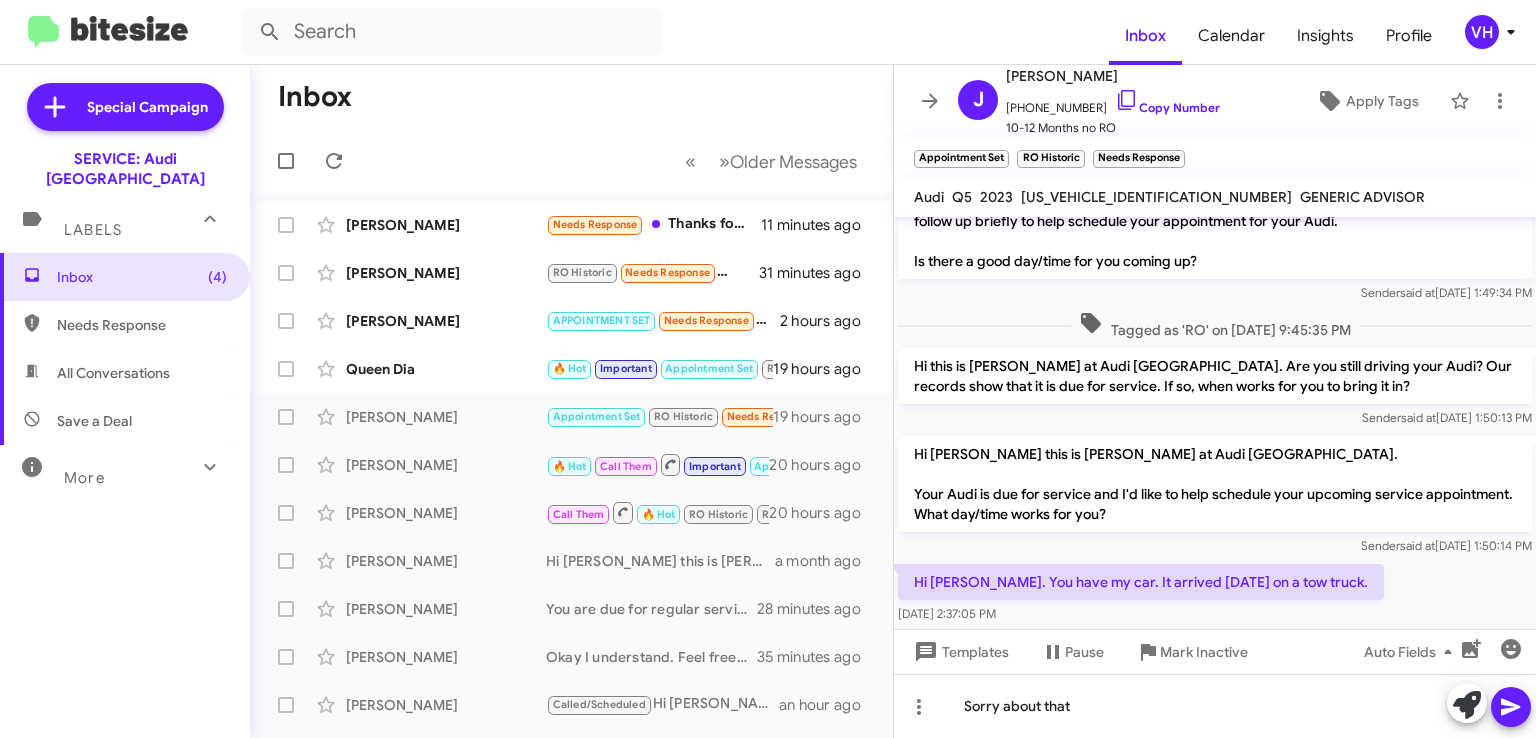 click on "WA1G2AFY3P2047298" 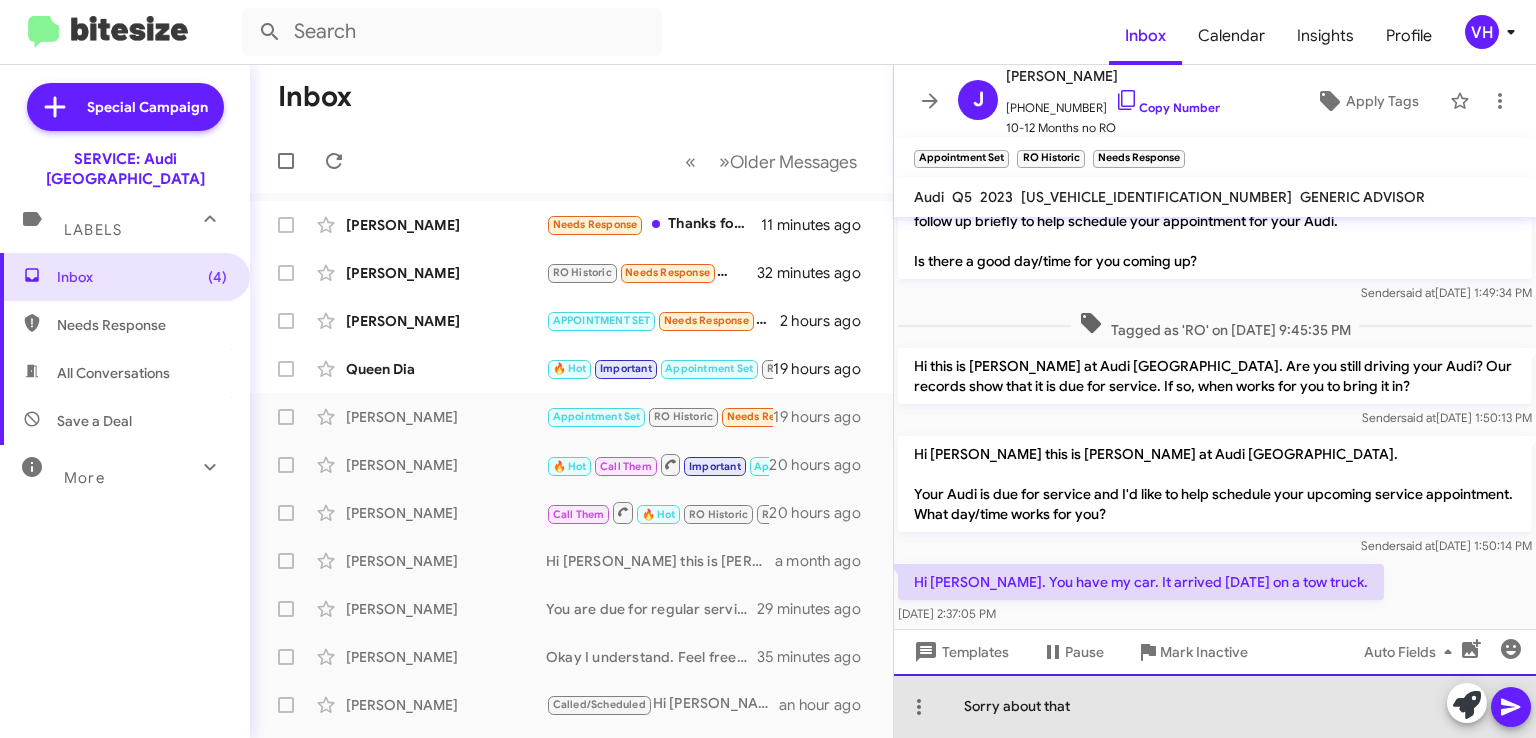 click on "Sorry about that" 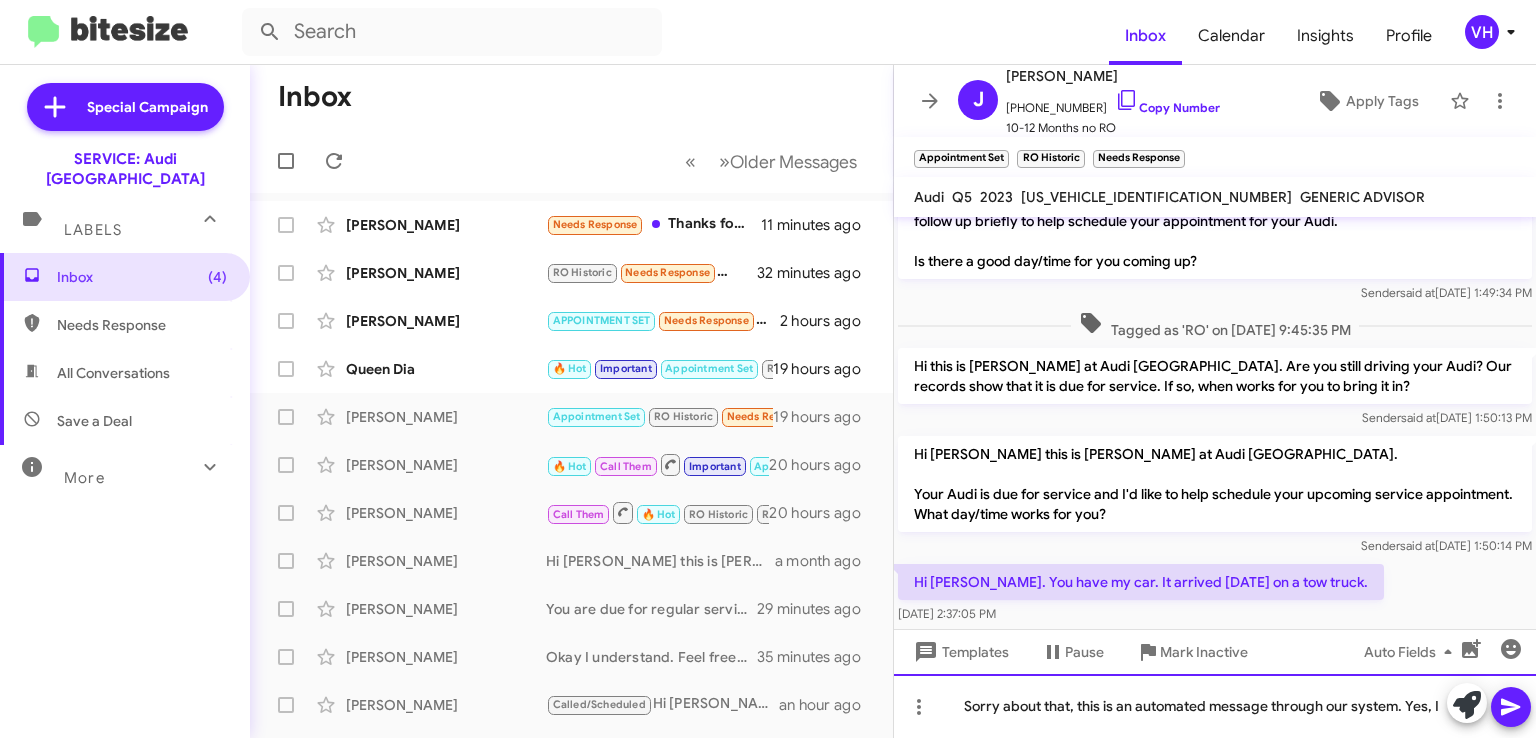 scroll, scrollTop: 351, scrollLeft: 0, axis: vertical 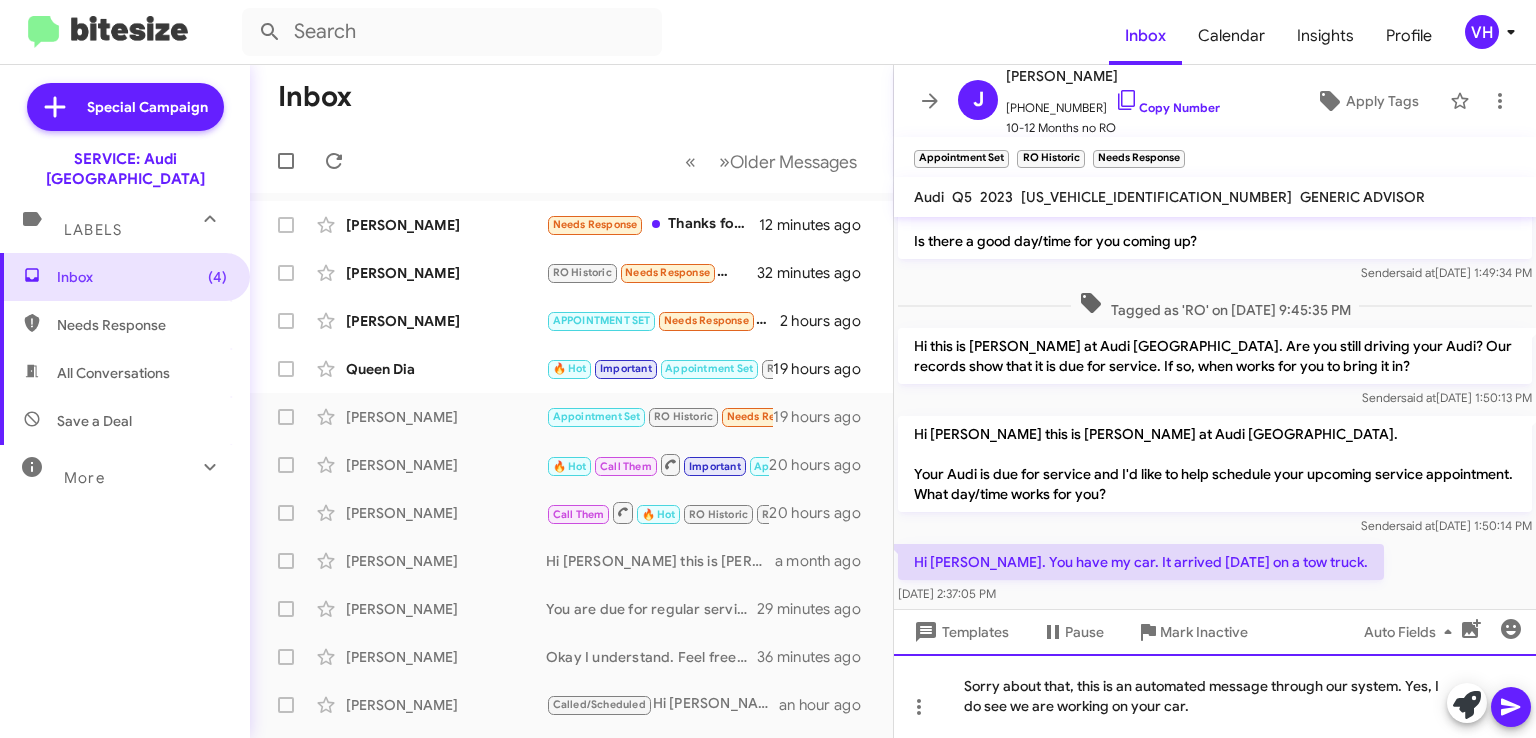 click on "Sorry about that, this is an automated message through our system. Yes, I do see we are working on your car." 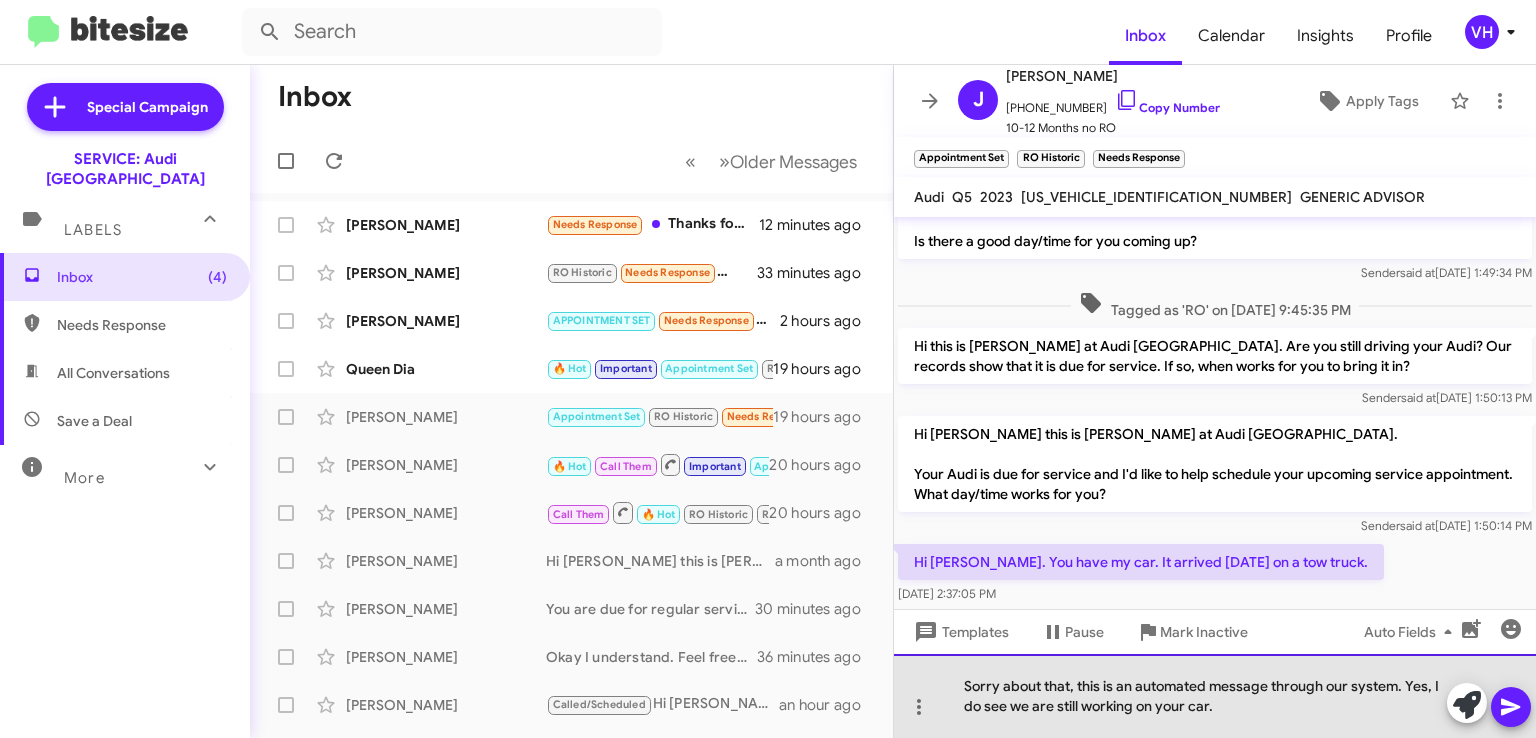 click on "Sorry about that, this is an automated message through our system. Yes, I do see we are still working on your car." 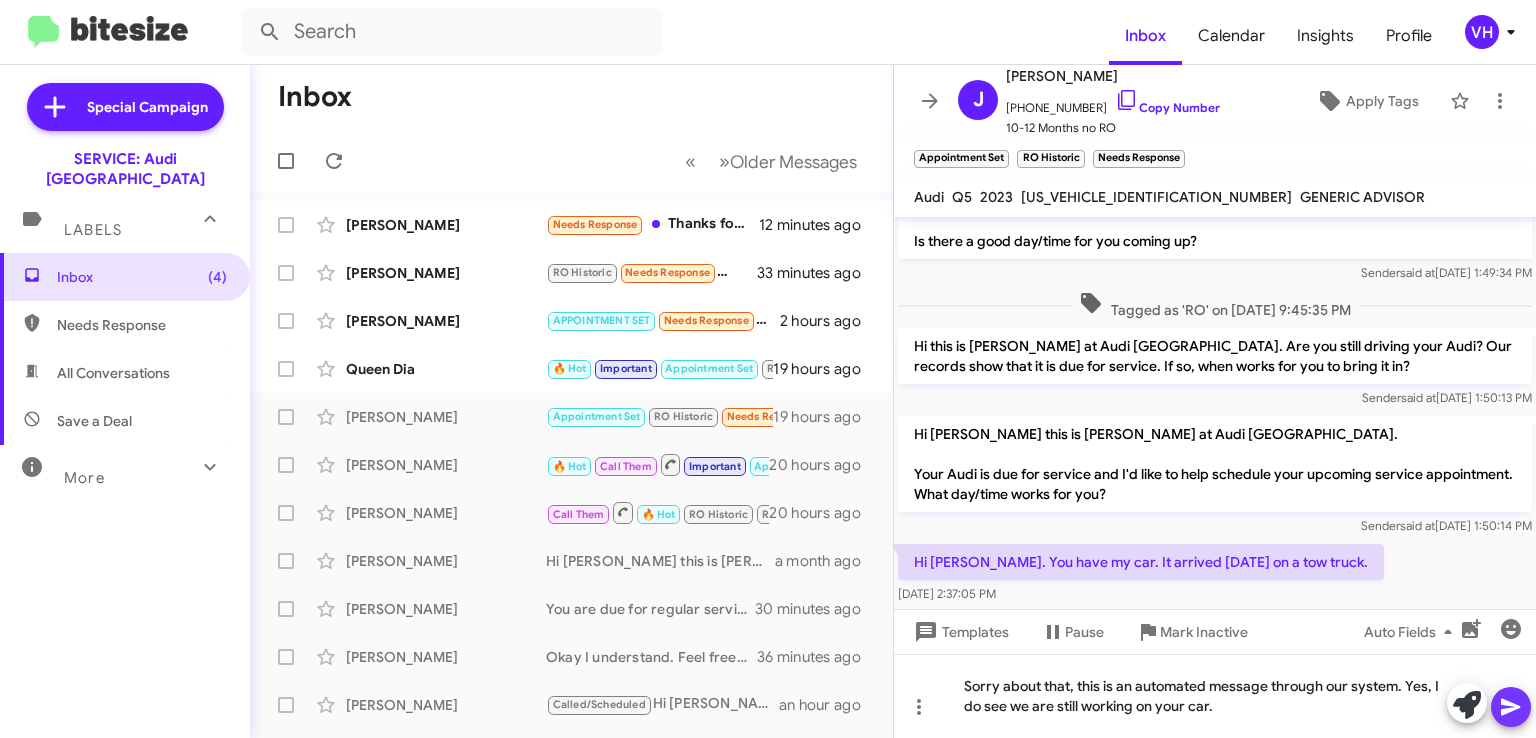 click 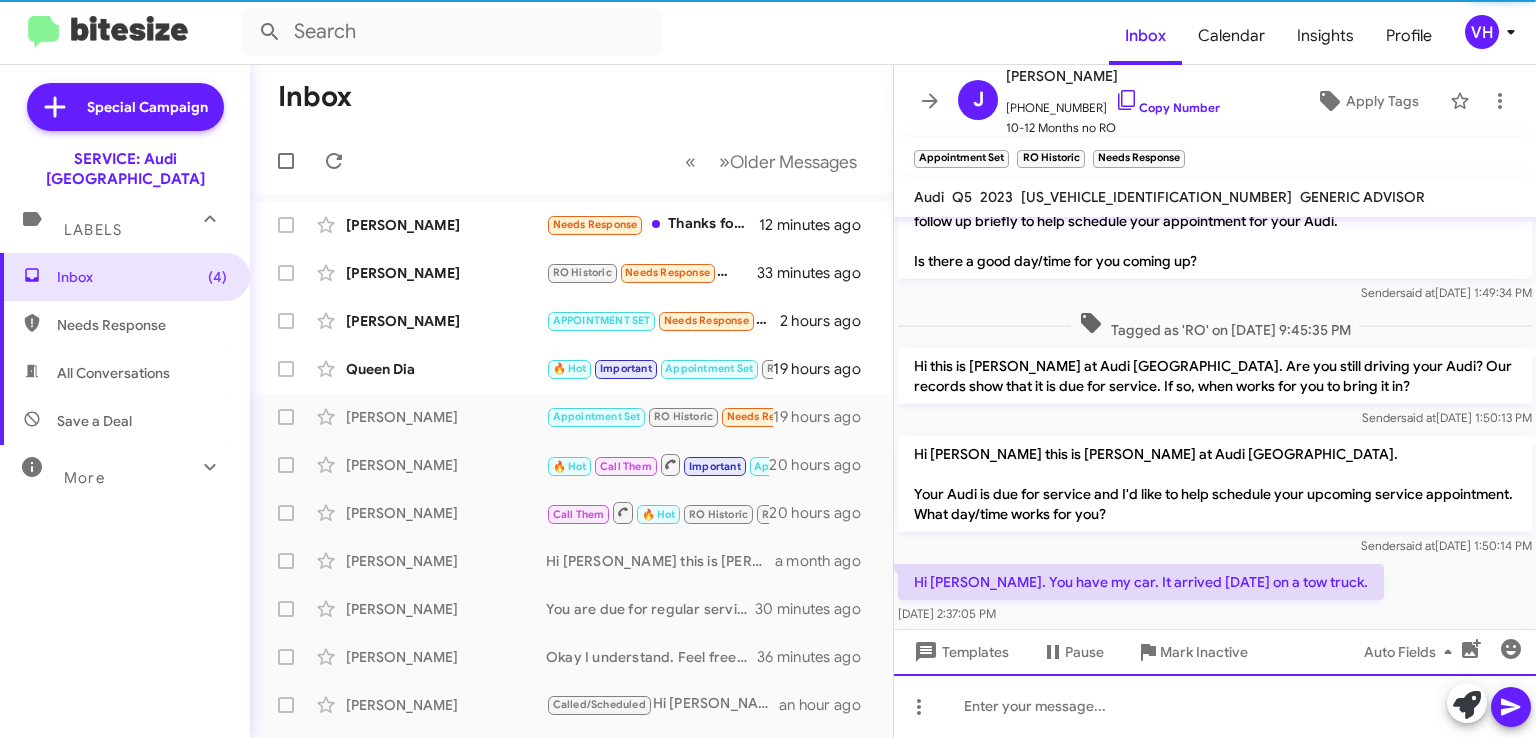 scroll, scrollTop: 0, scrollLeft: 0, axis: both 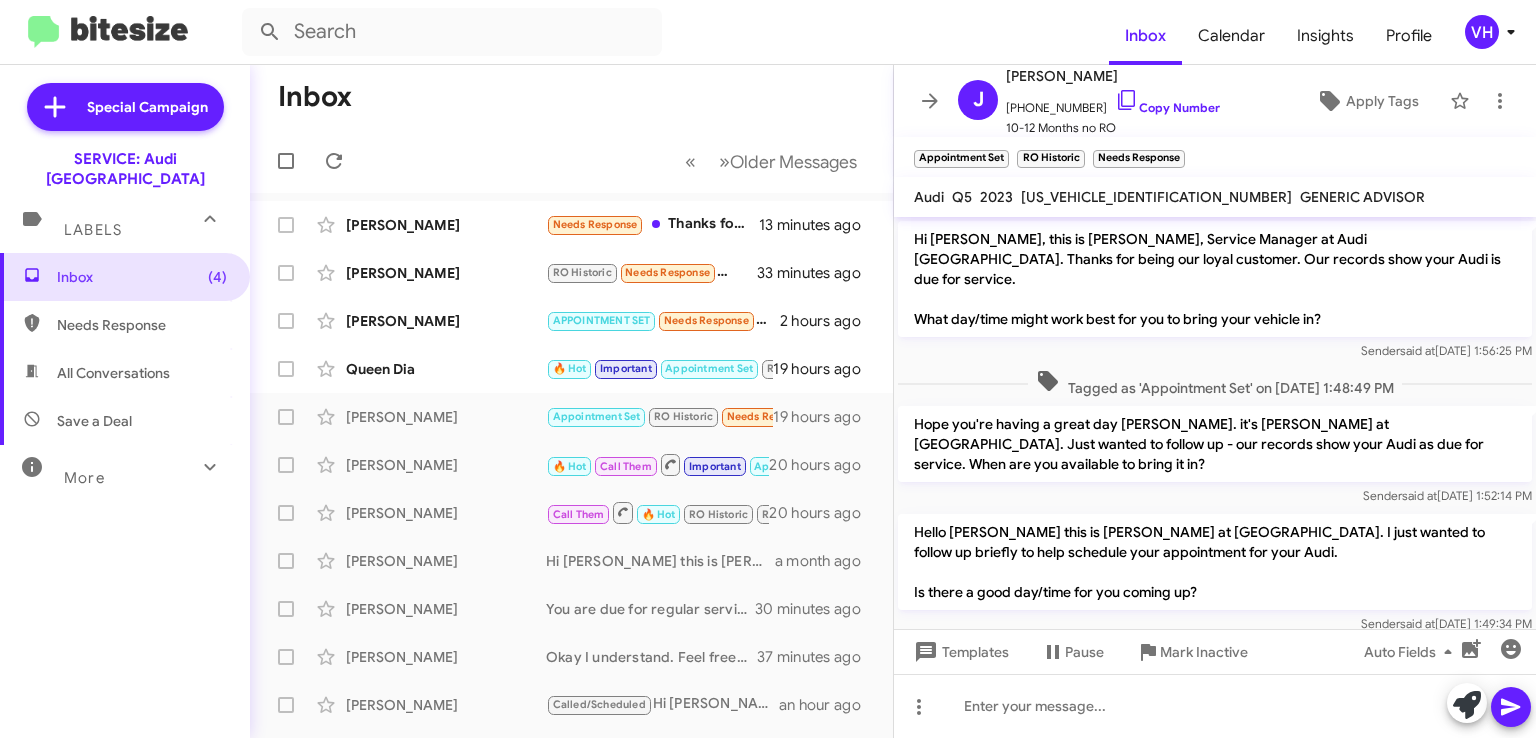 click on "Queen Dia" 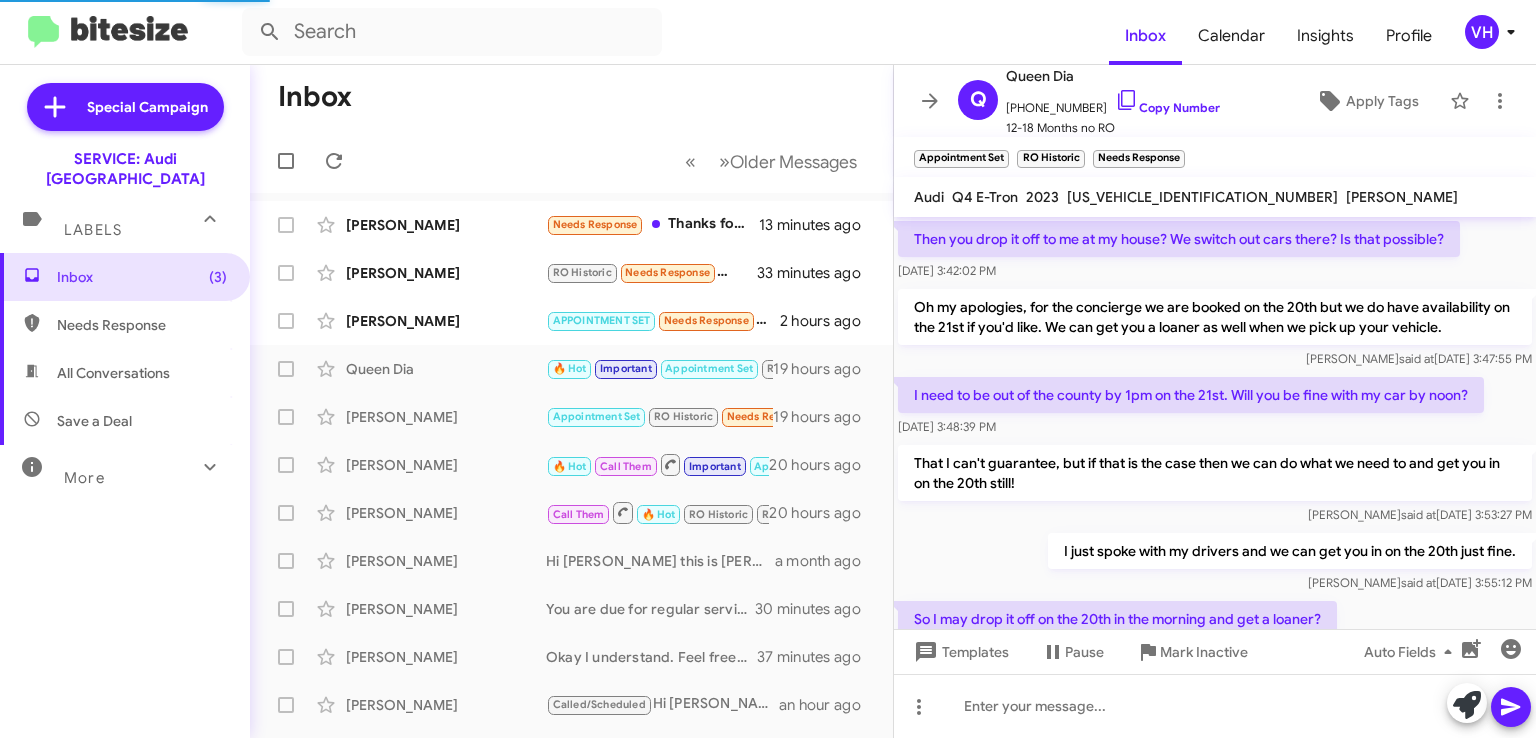 scroll, scrollTop: 1056, scrollLeft: 0, axis: vertical 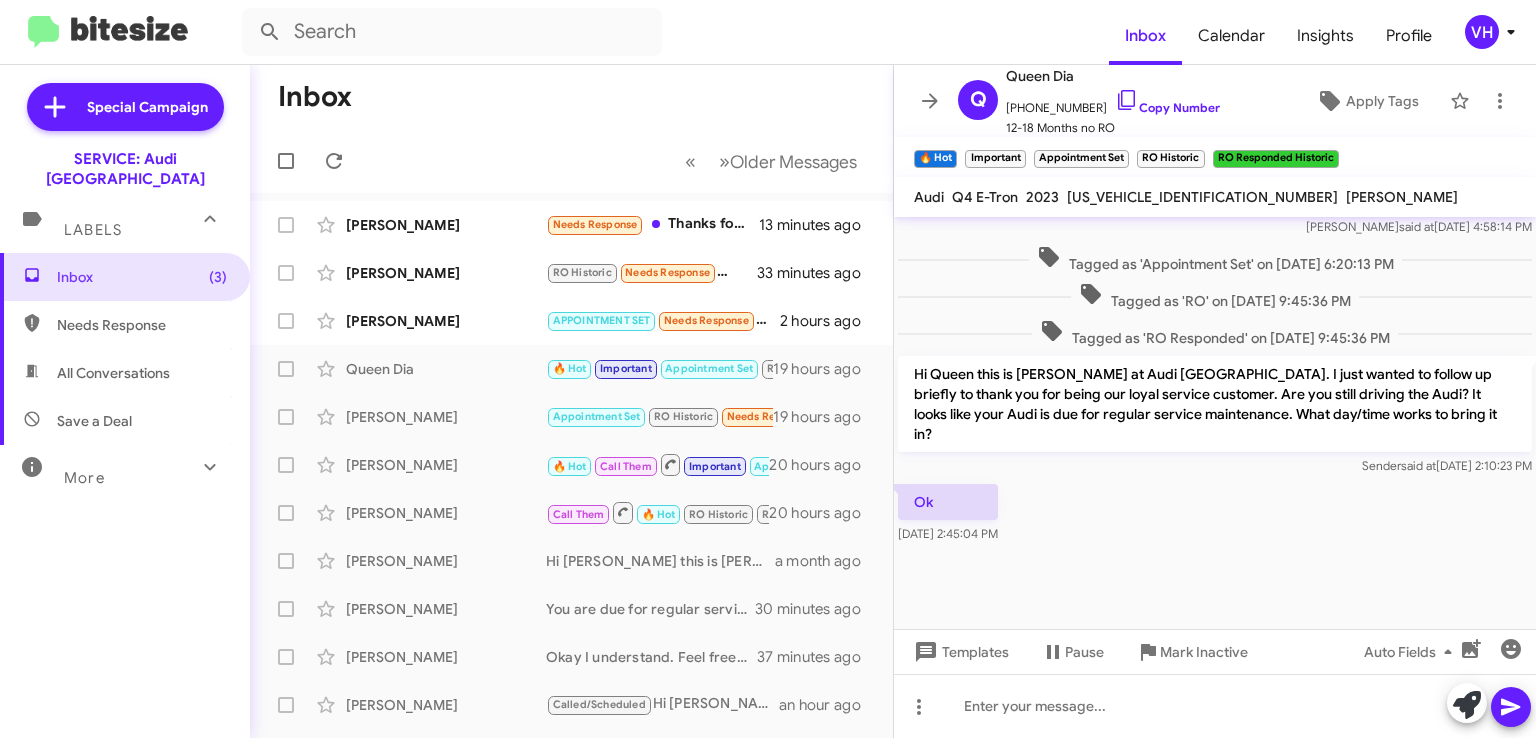 click on "WA1BCBFZ6PP004759" 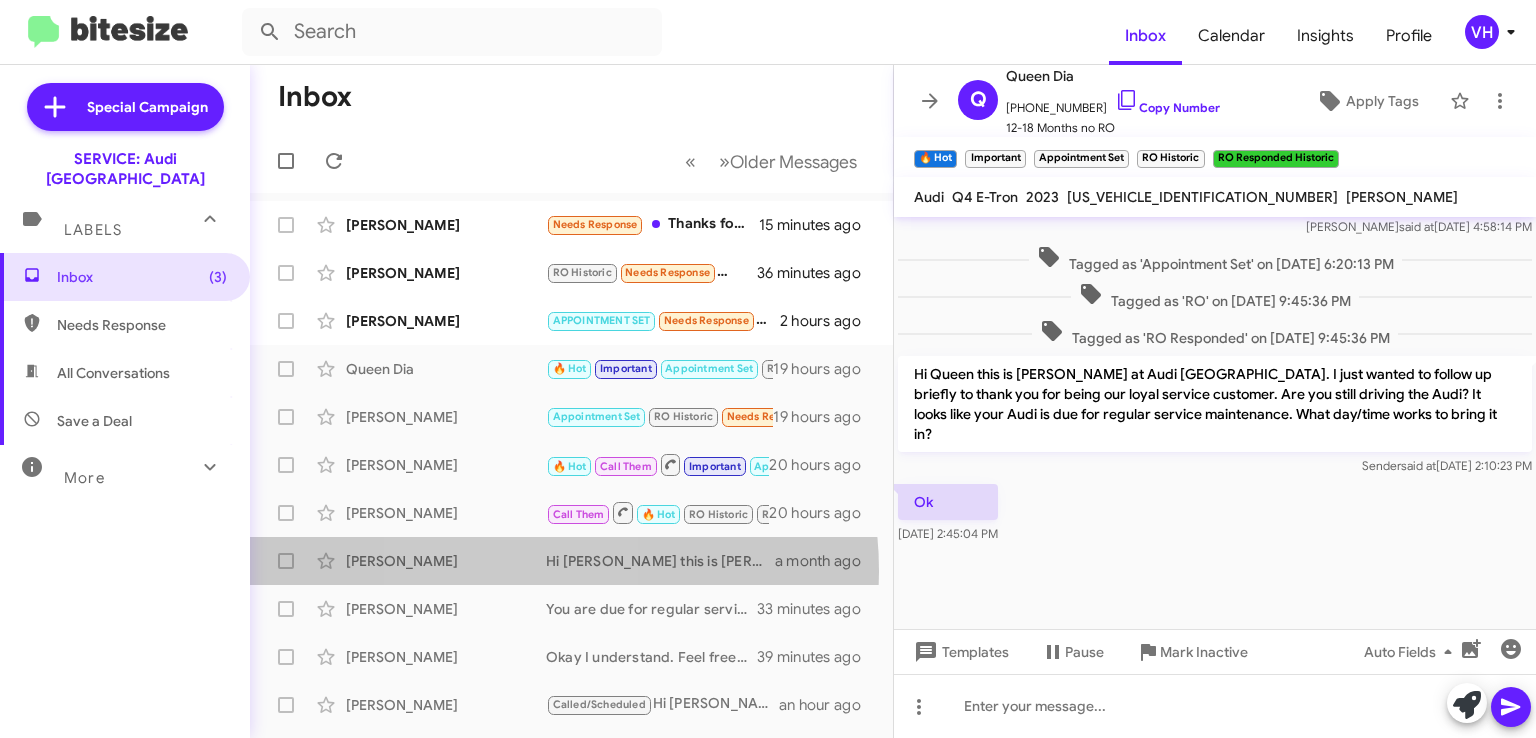 click on "Shaun Ghafouri  Hi Shaun this is Josh Spier at Audi Oakland. I wanted to check in with you about your Audi. We show it as due for service. Do you have any questions that I can answer for you?   a month ago" 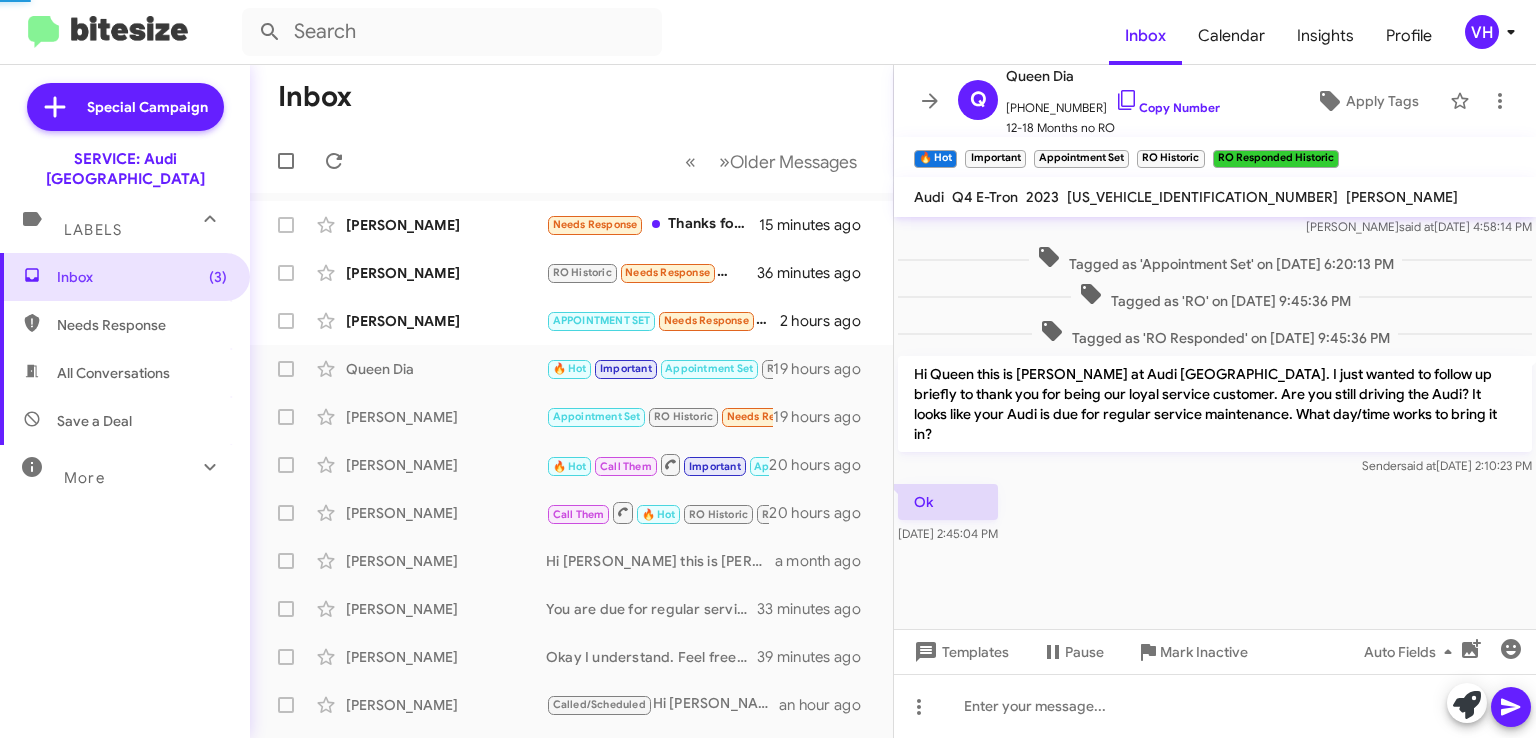 scroll, scrollTop: 0, scrollLeft: 0, axis: both 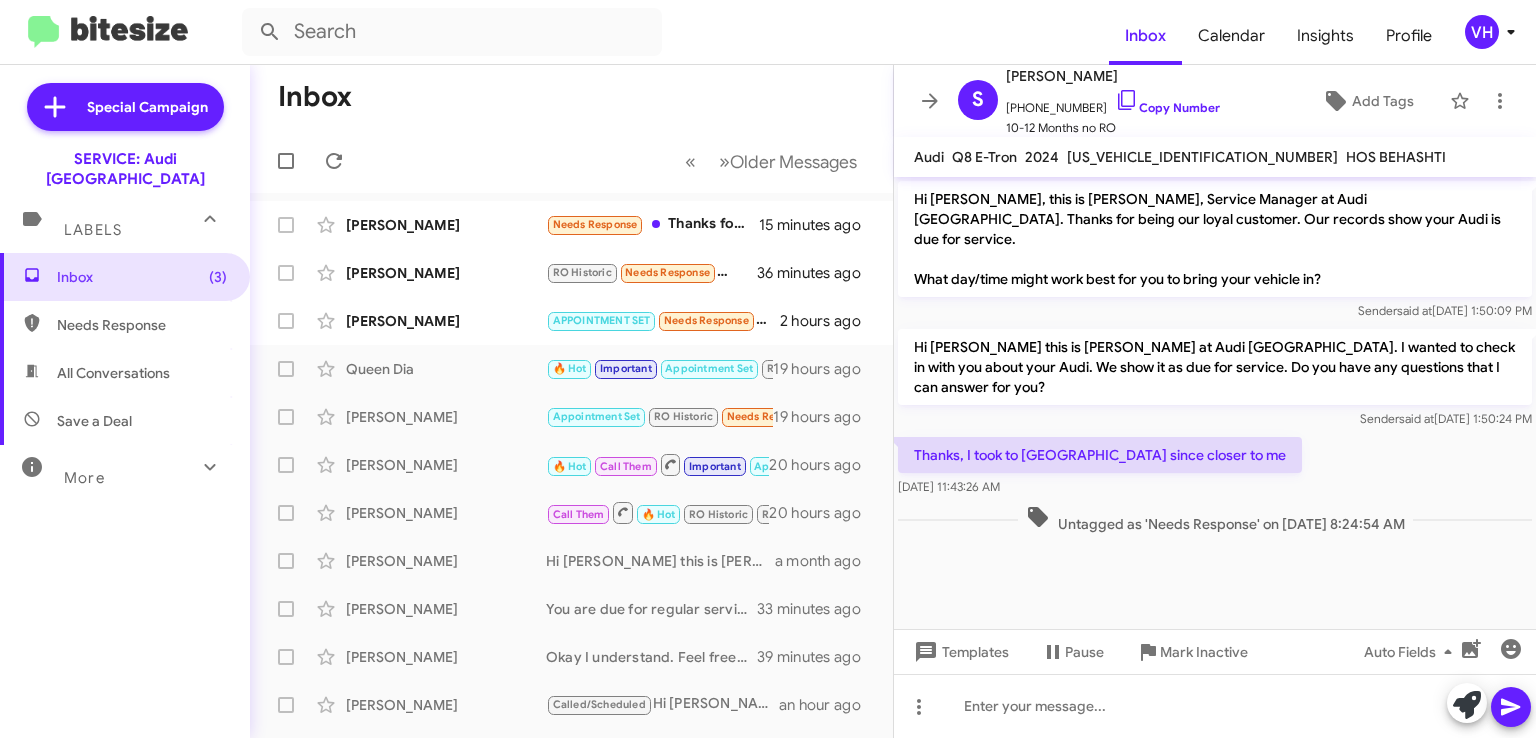 click on "[PERSON_NAME]" 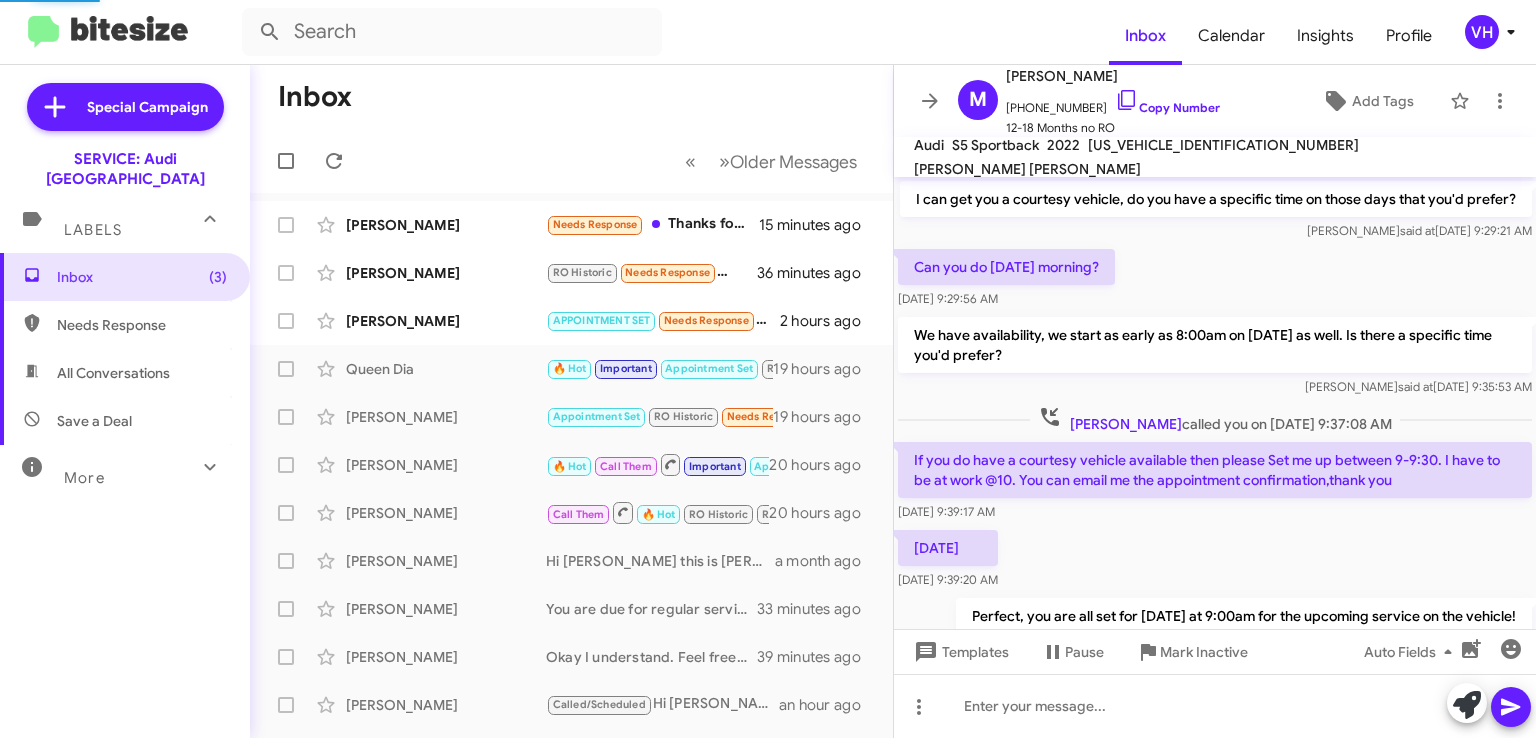 scroll, scrollTop: 854, scrollLeft: 0, axis: vertical 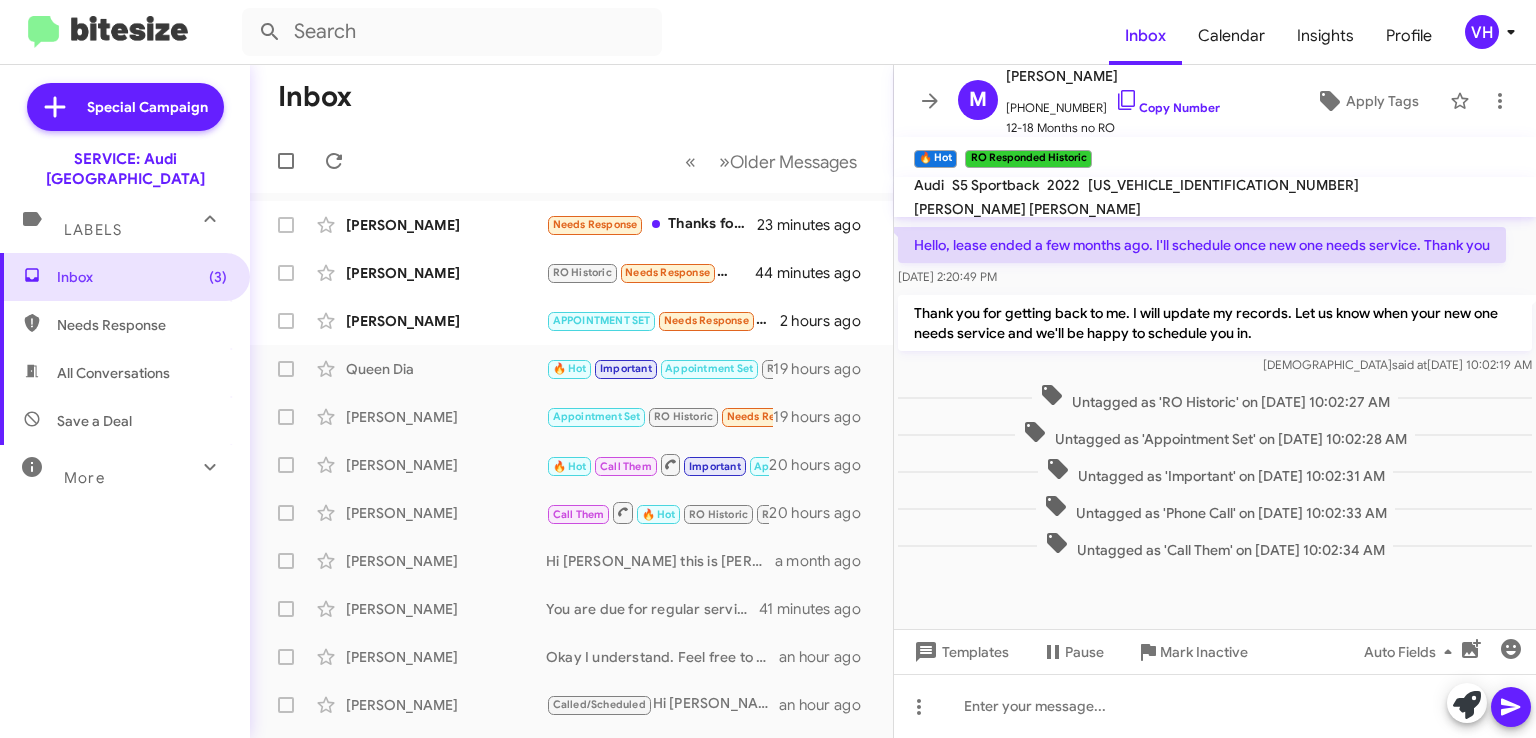 click on "WAUC4CF52NA034400" 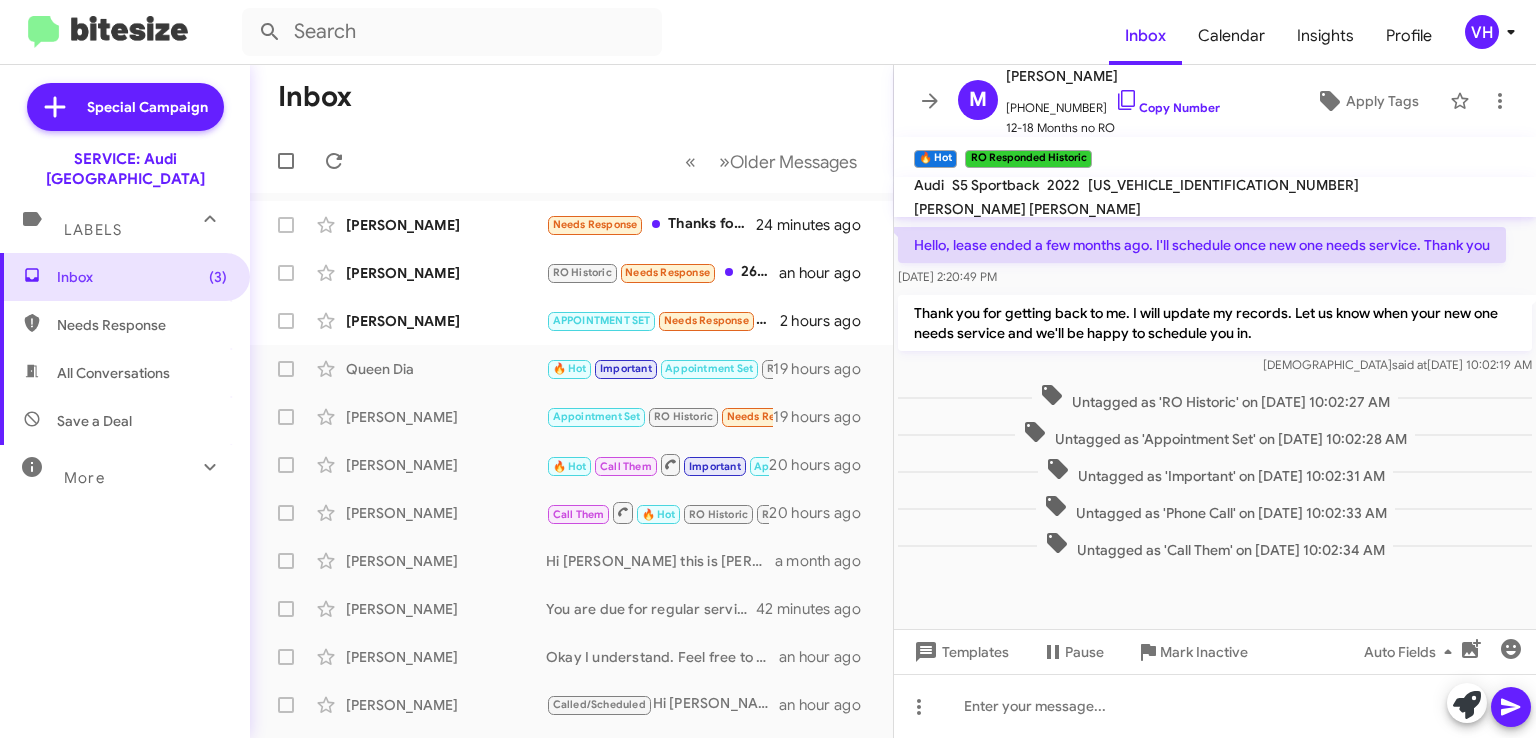 click 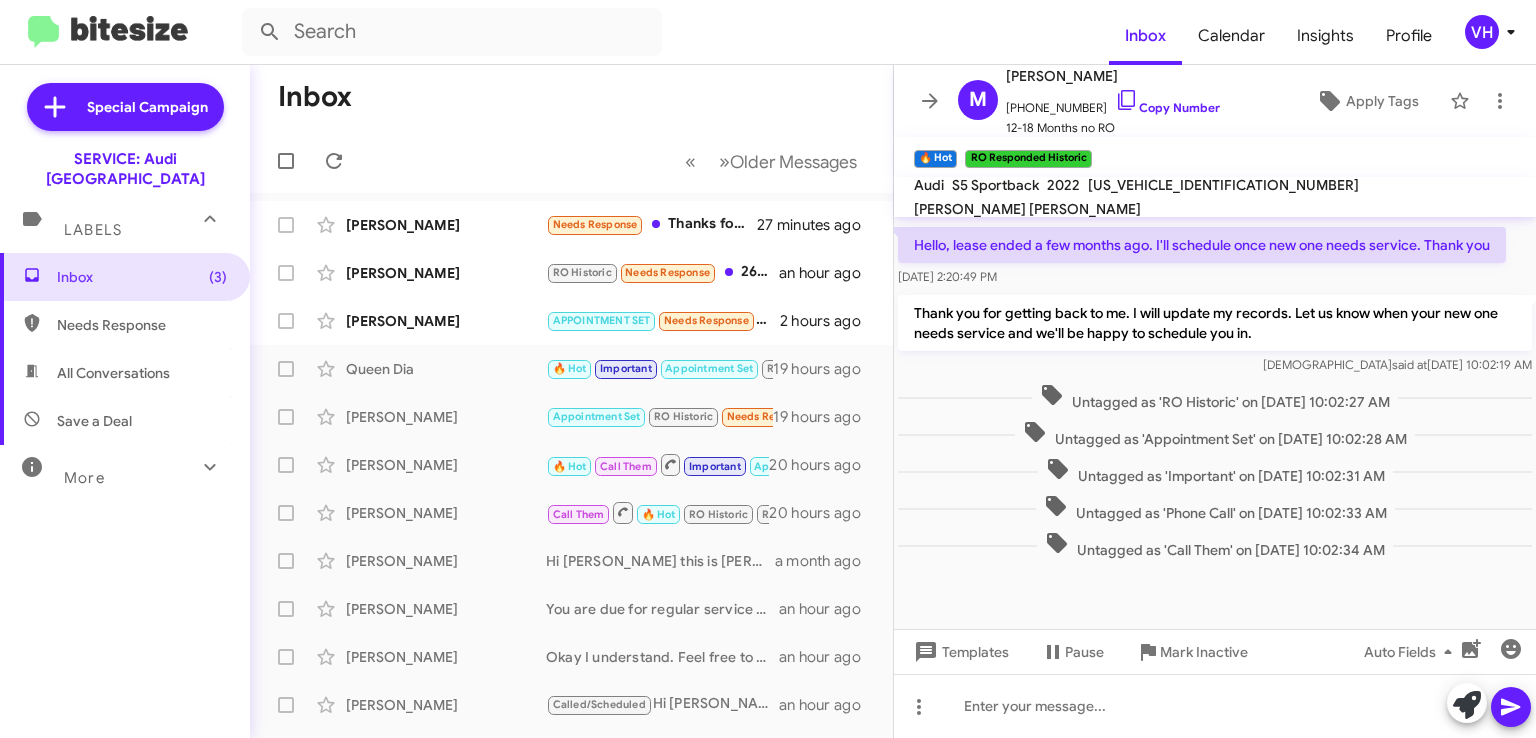 click on "×" 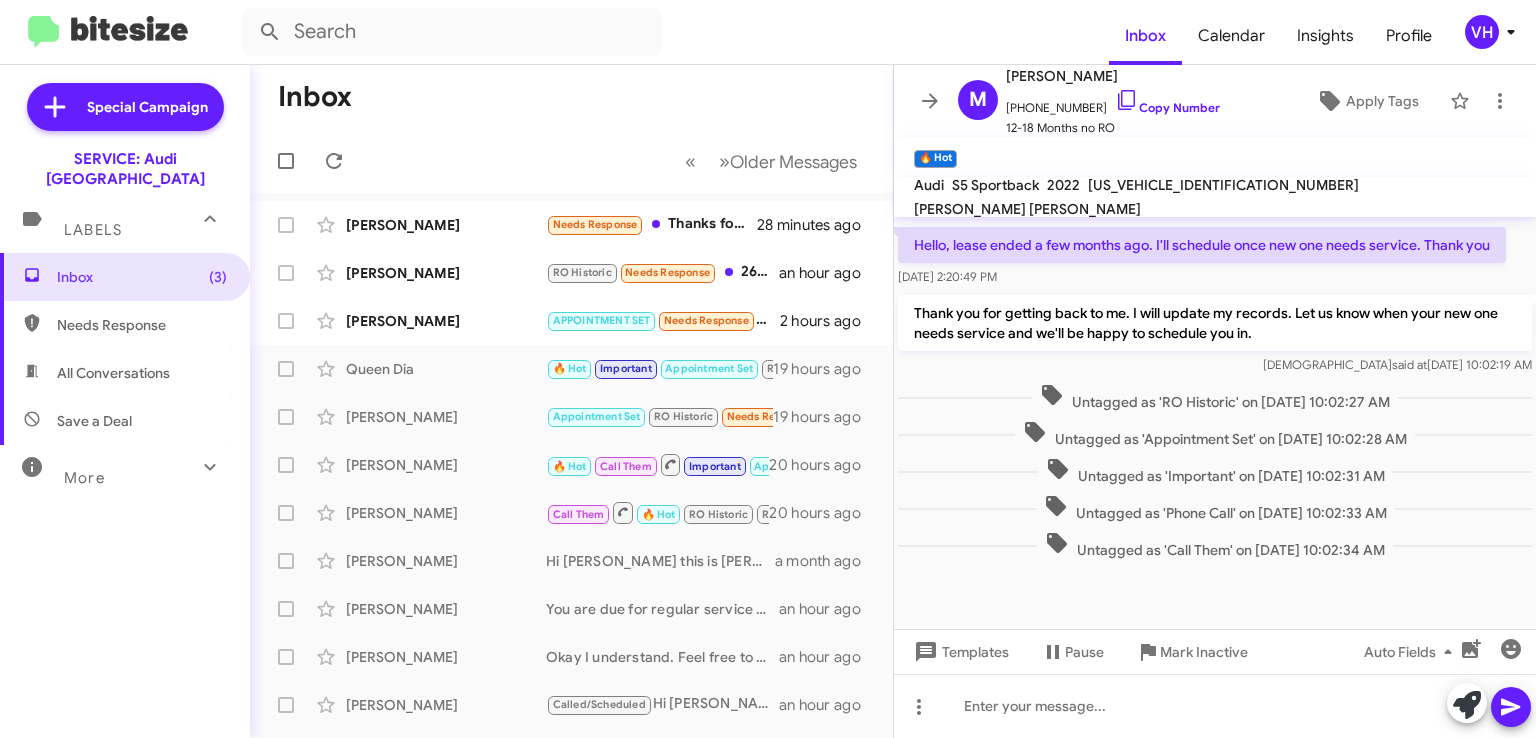 click on "×" 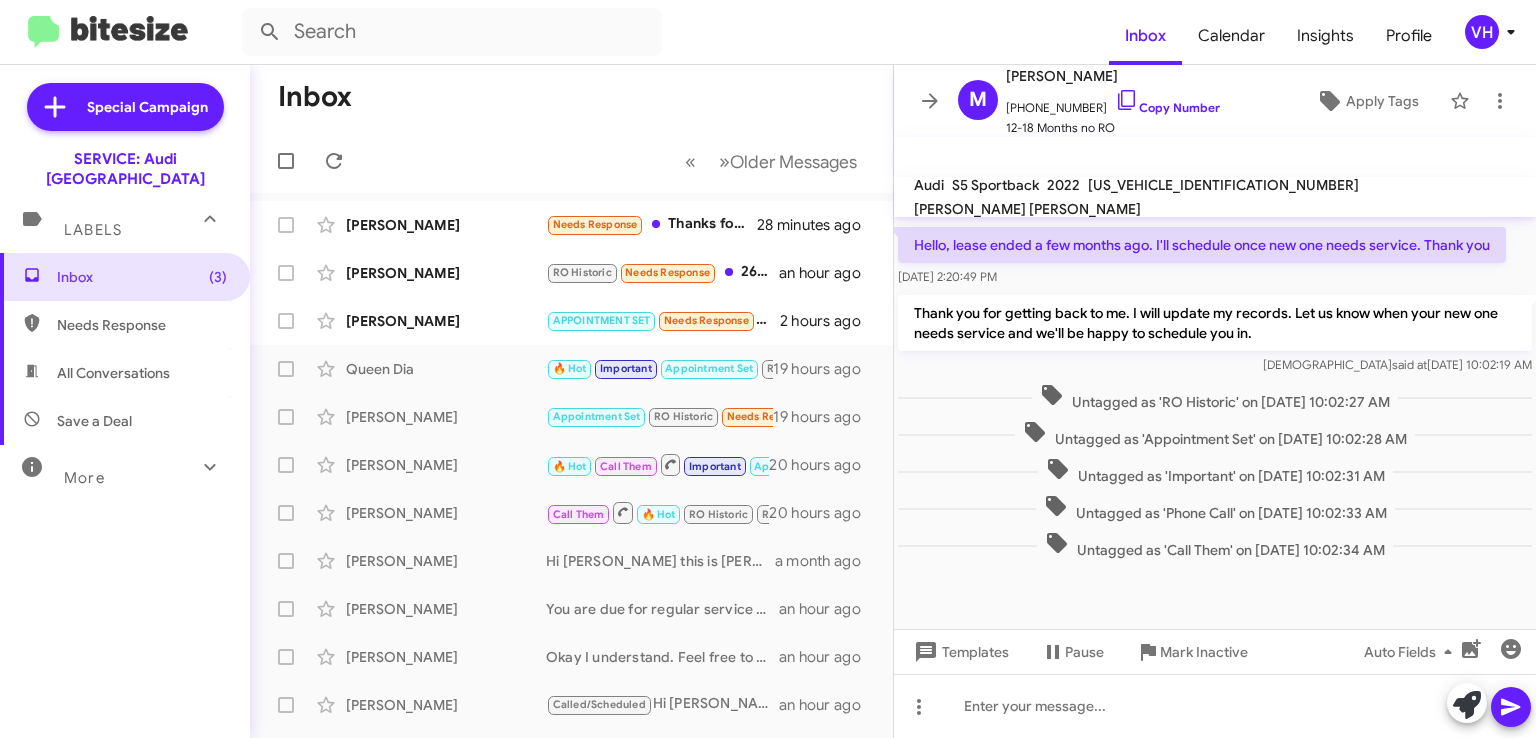 click on "Ron Eclarinal  APPOINTMENT SET   Needs Response   Good morn! My wife is running behind, she went to Concord Audi instead of Oakland. She's en route but won't arrive for at least 35-40 mins. Please lmk if it's an issue!   2 hours ago" 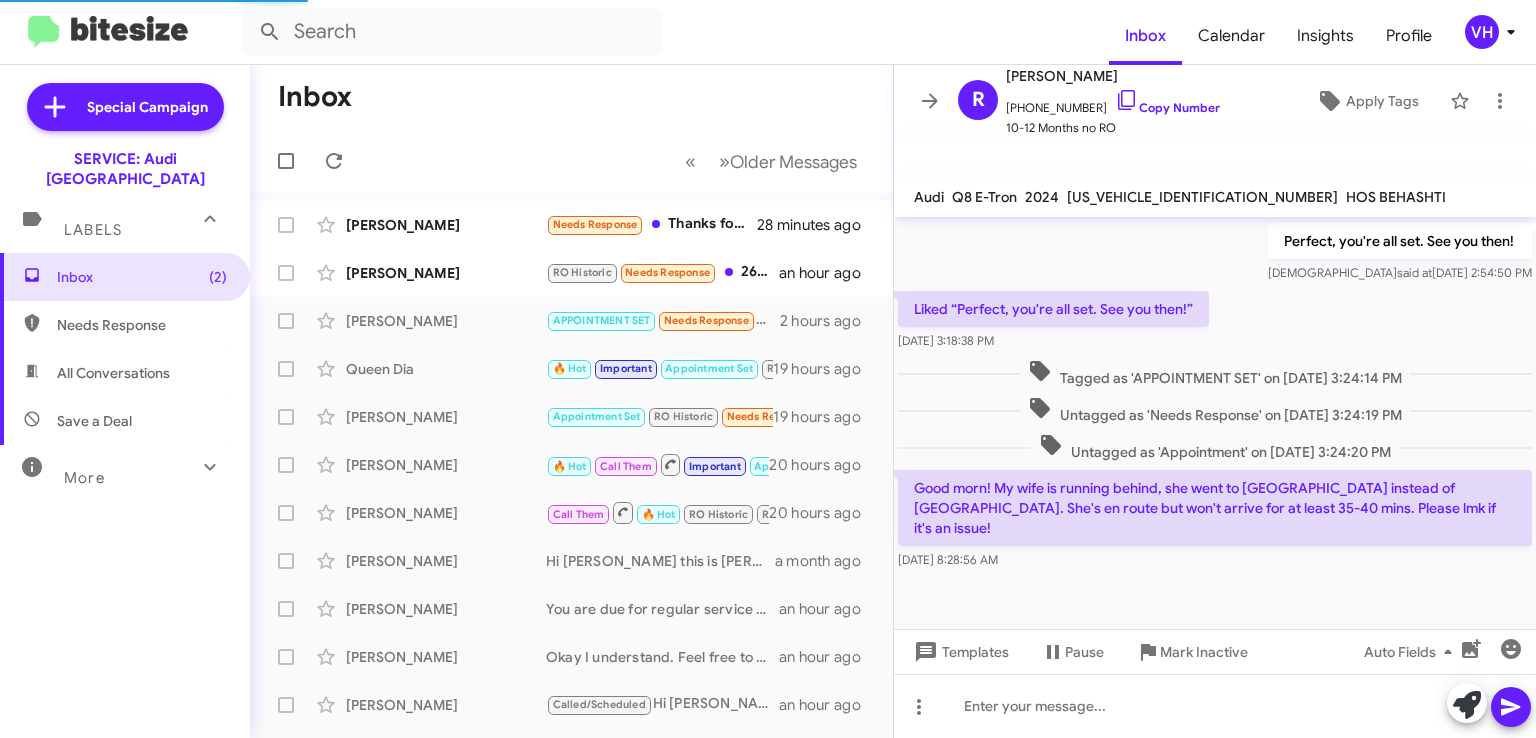 scroll, scrollTop: 380, scrollLeft: 0, axis: vertical 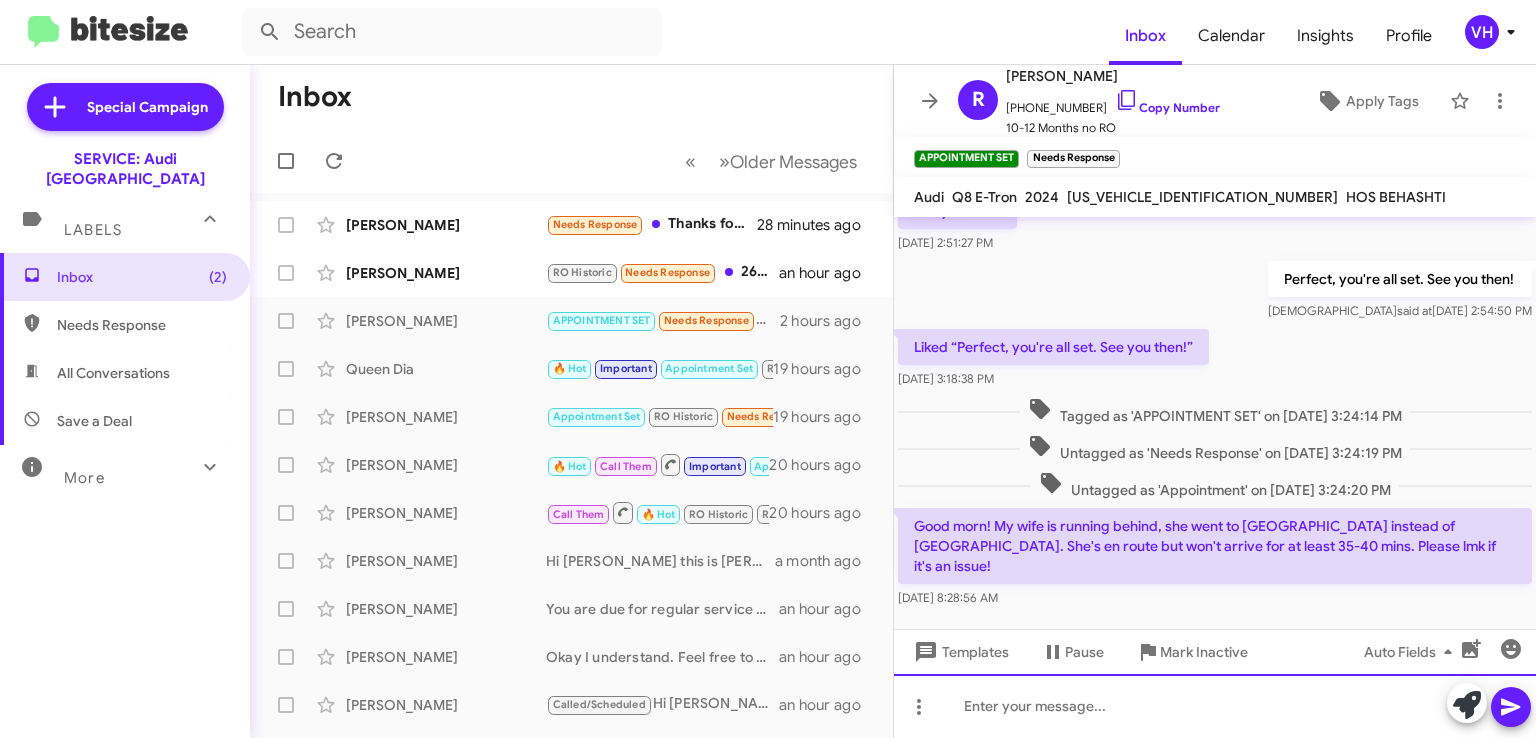 click 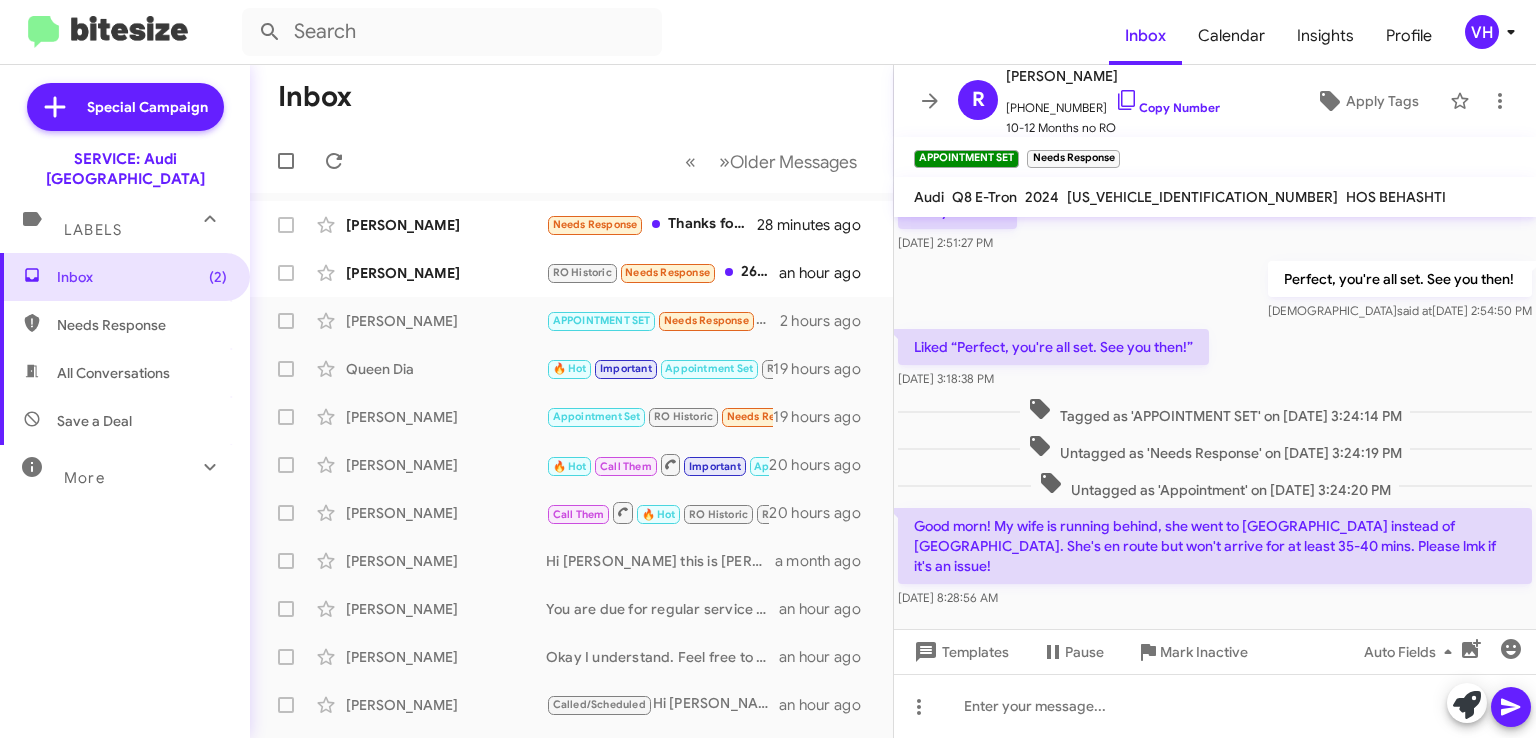 click on "WA15AAGE6RB015690" 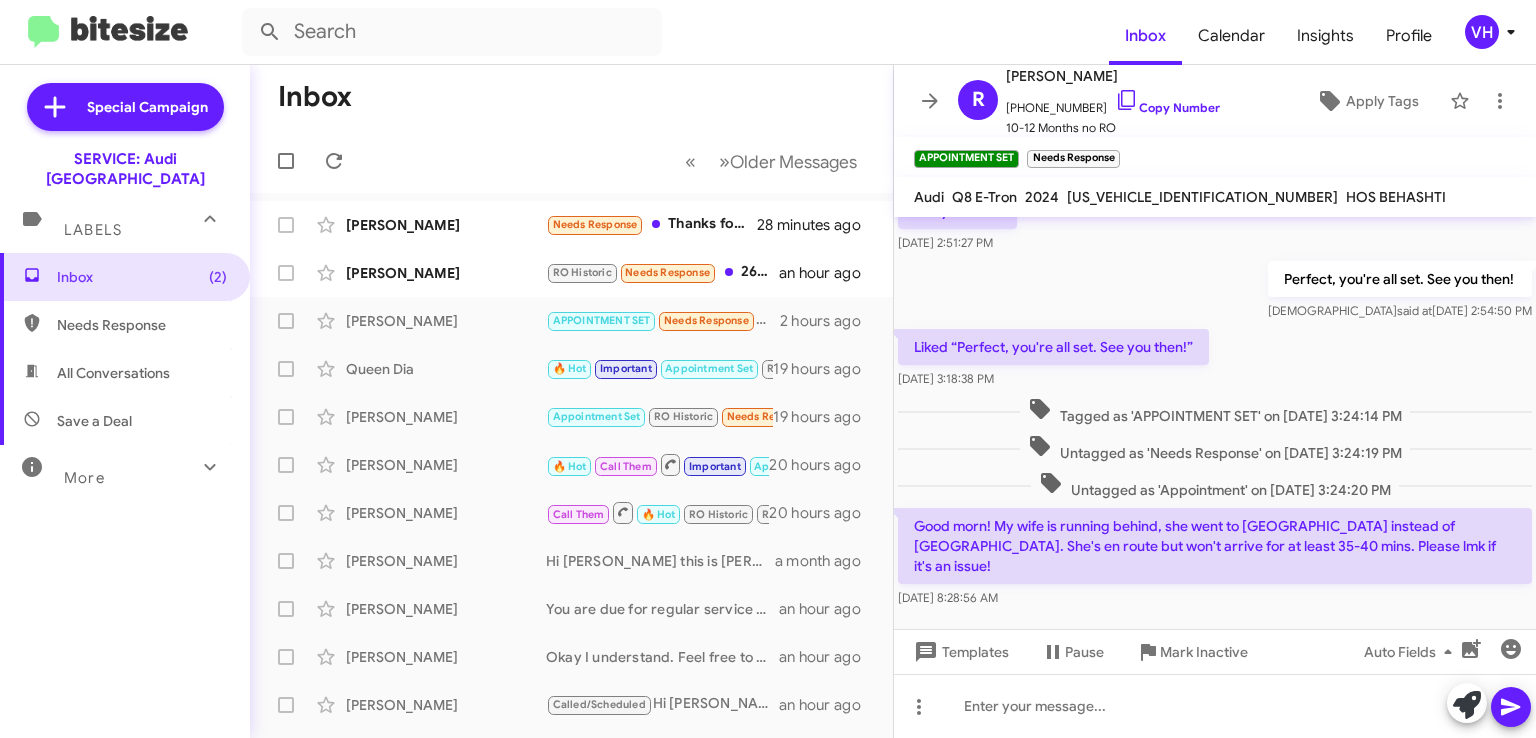 click on "WA15AAGE6RB015690" 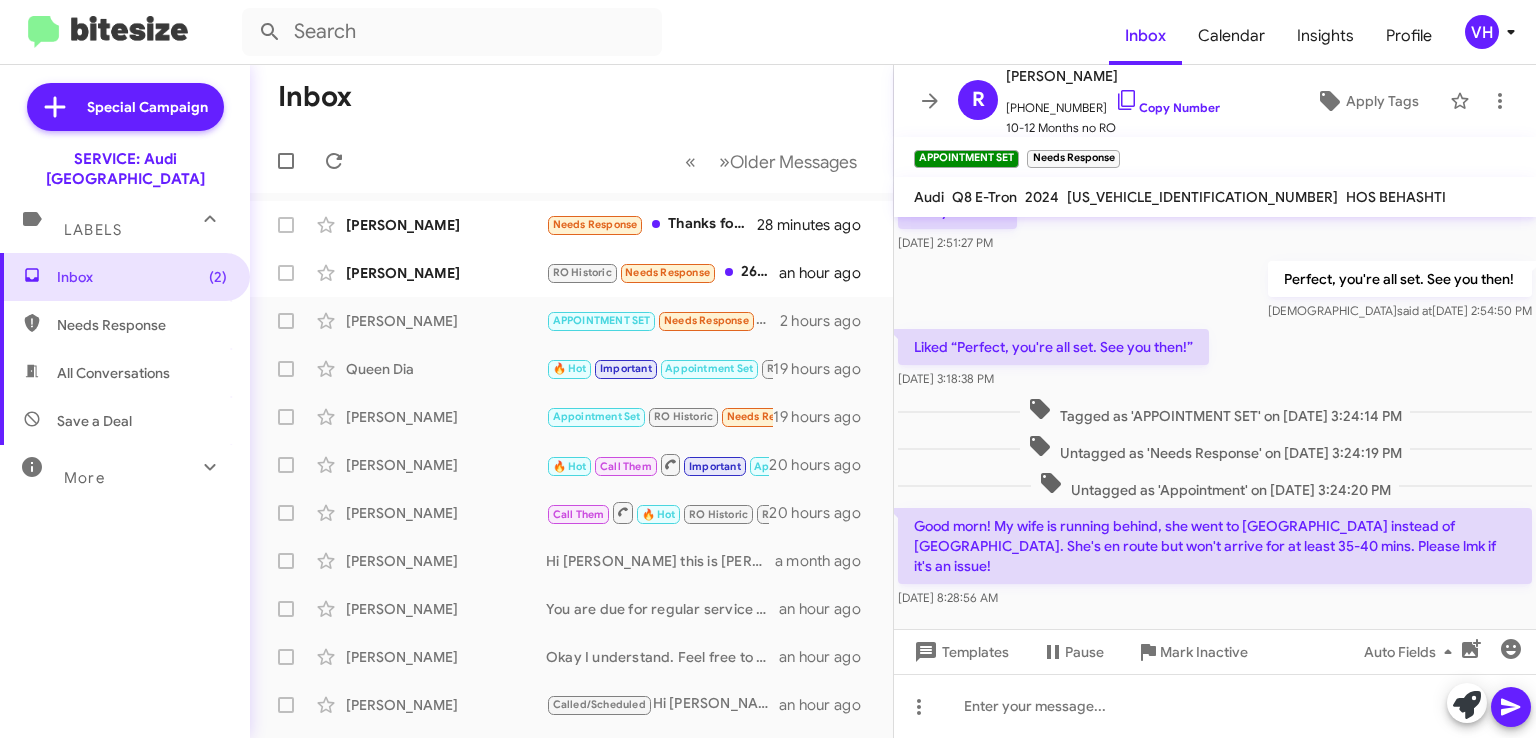 copy on "WA15AAGE6RB015690" 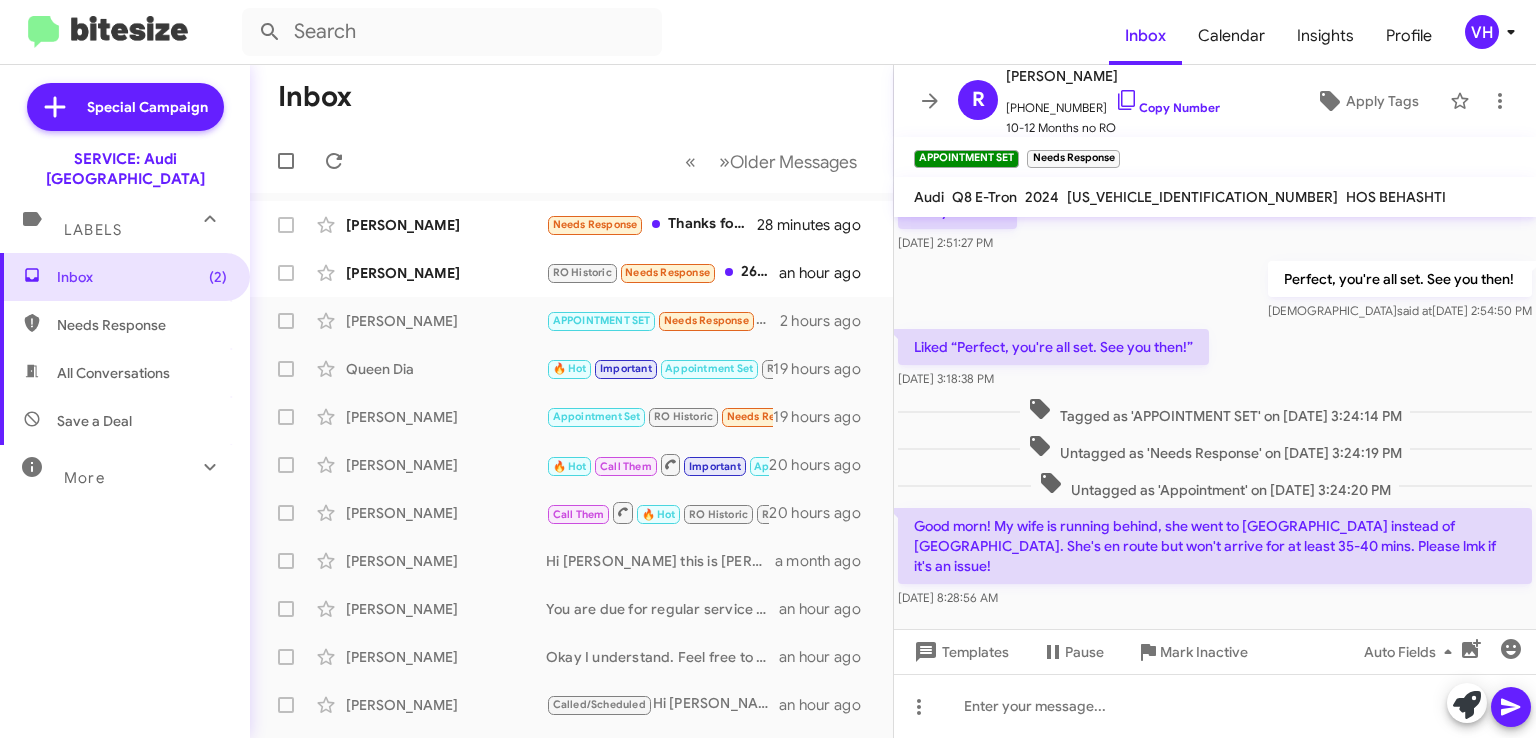 click on "Perfect, you're all set. See you then! Veda   said at   Jul 3, 2025, 2:54:50 PM" 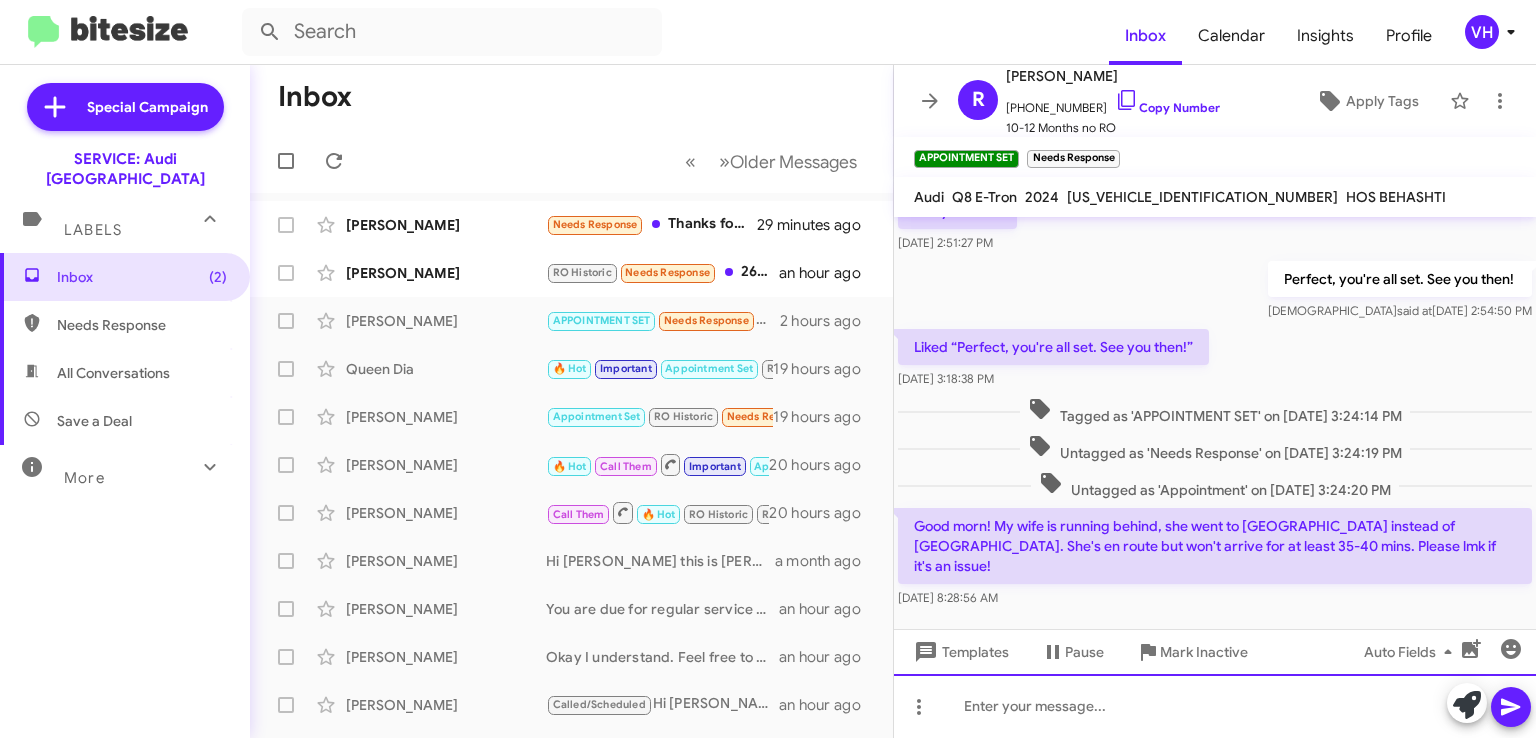 click 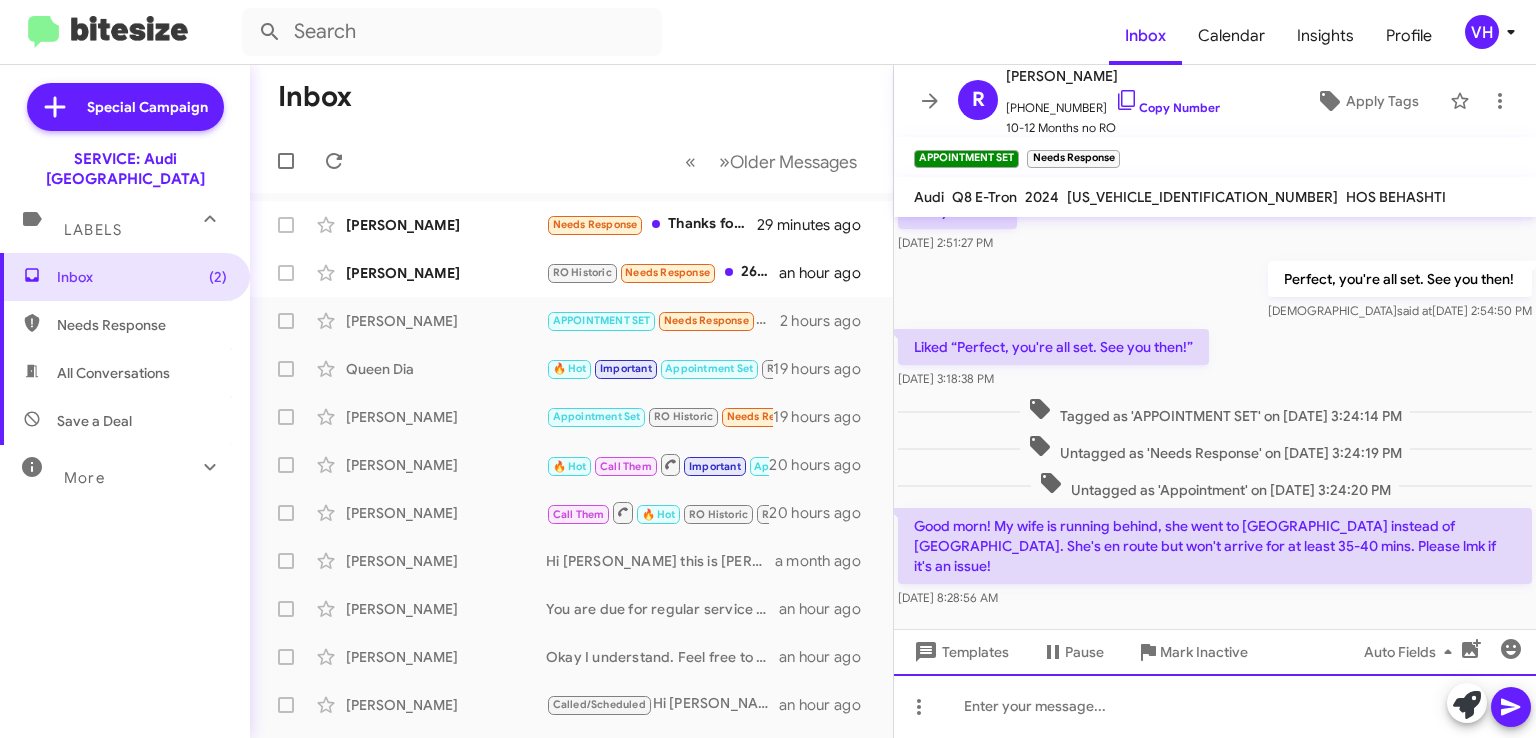 click 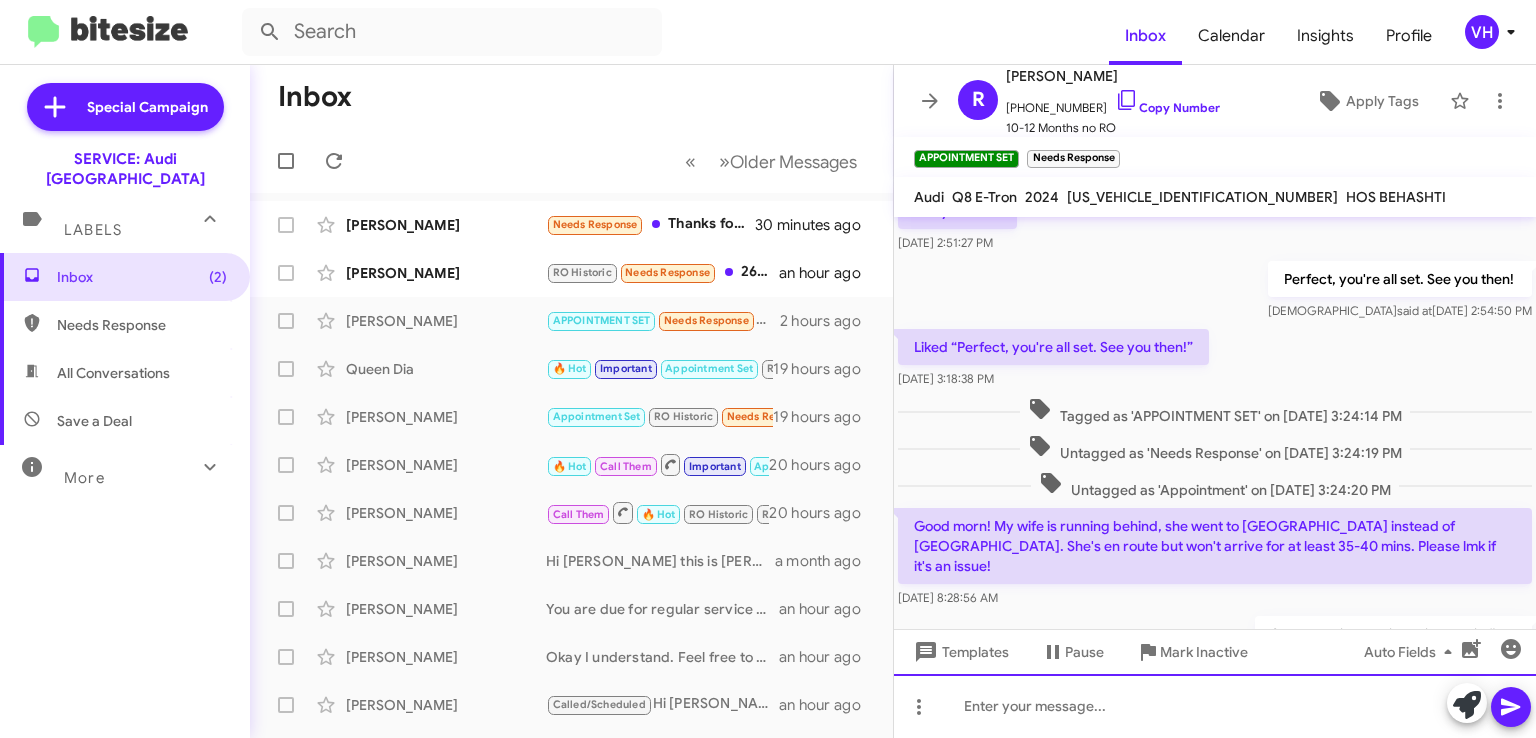 scroll, scrollTop: 452, scrollLeft: 0, axis: vertical 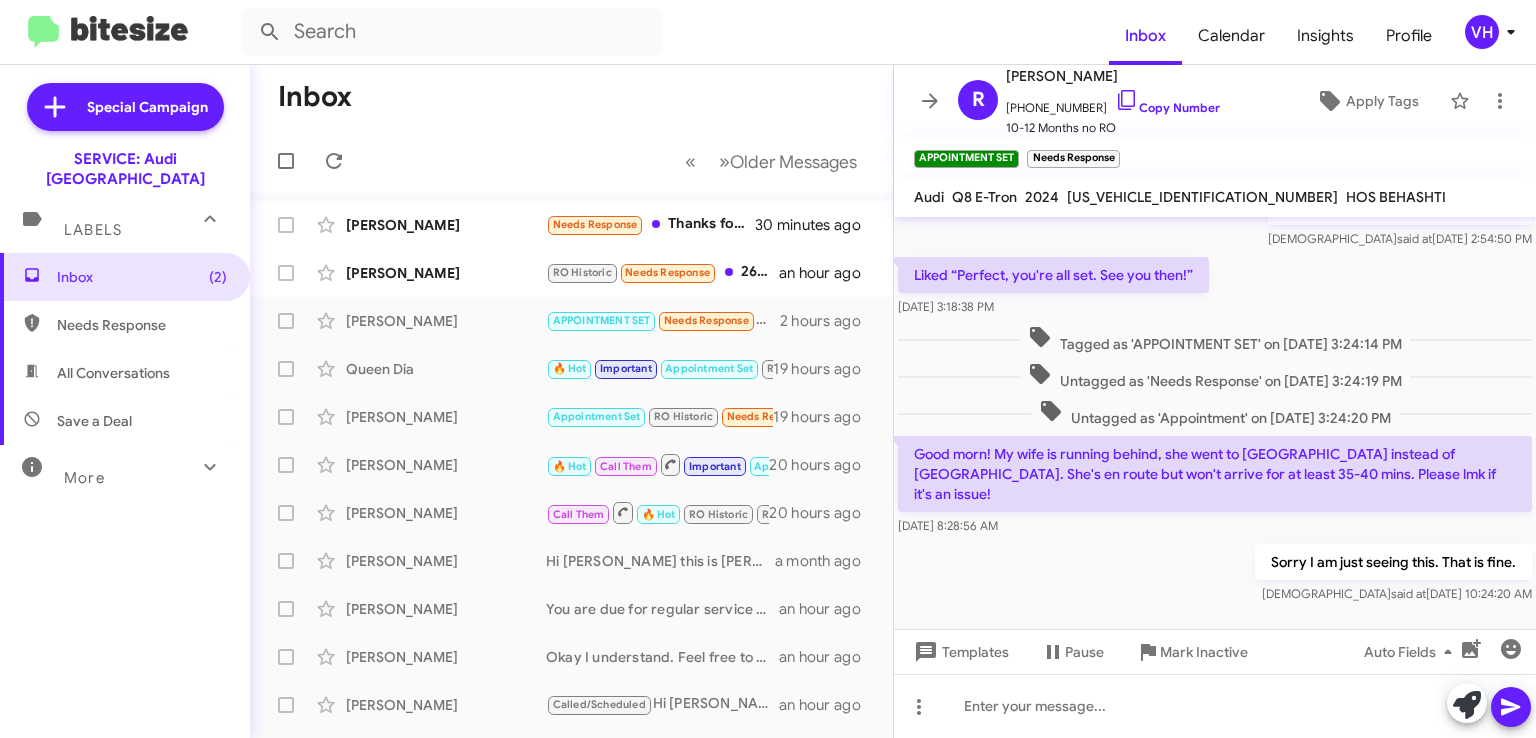 click on "[PERSON_NAME]" 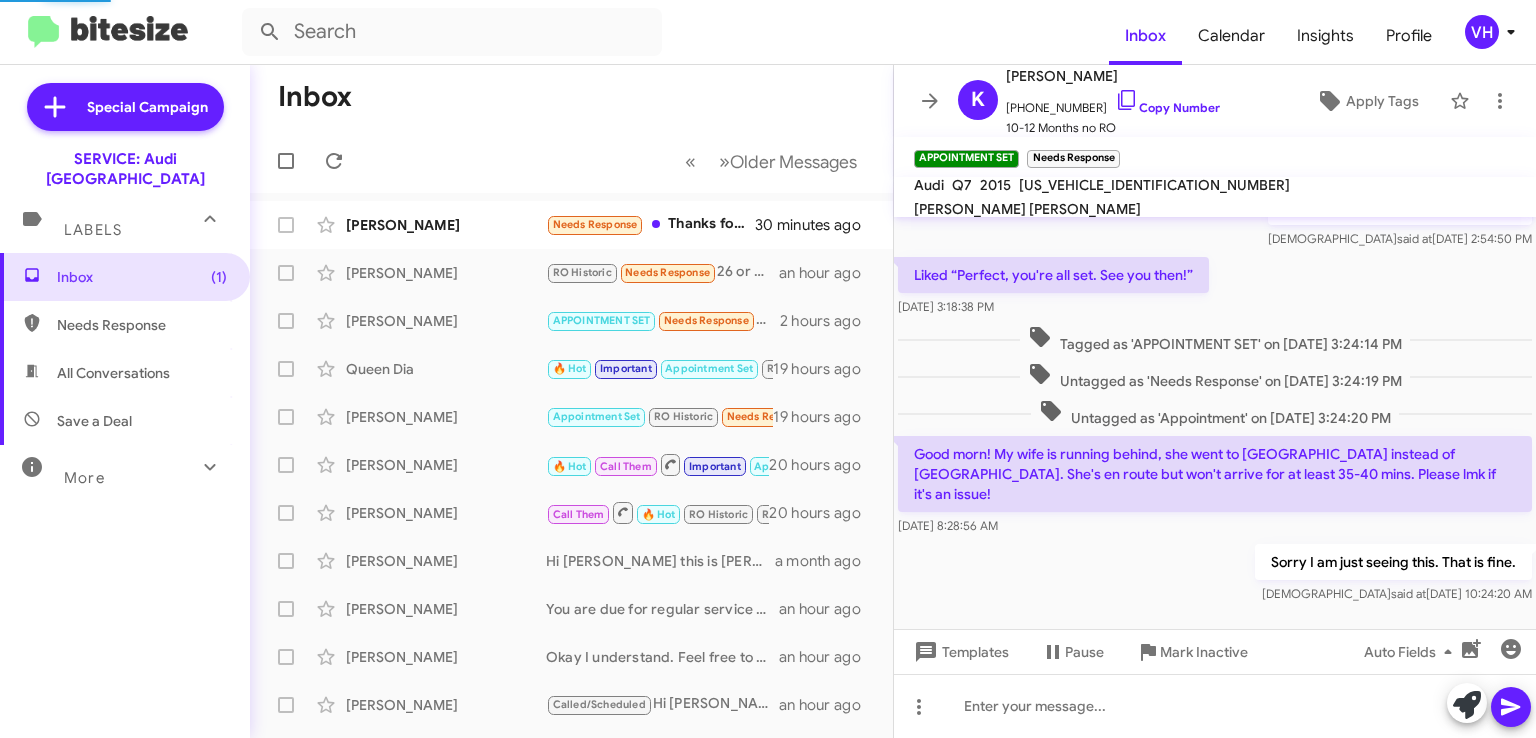 scroll, scrollTop: 408, scrollLeft: 0, axis: vertical 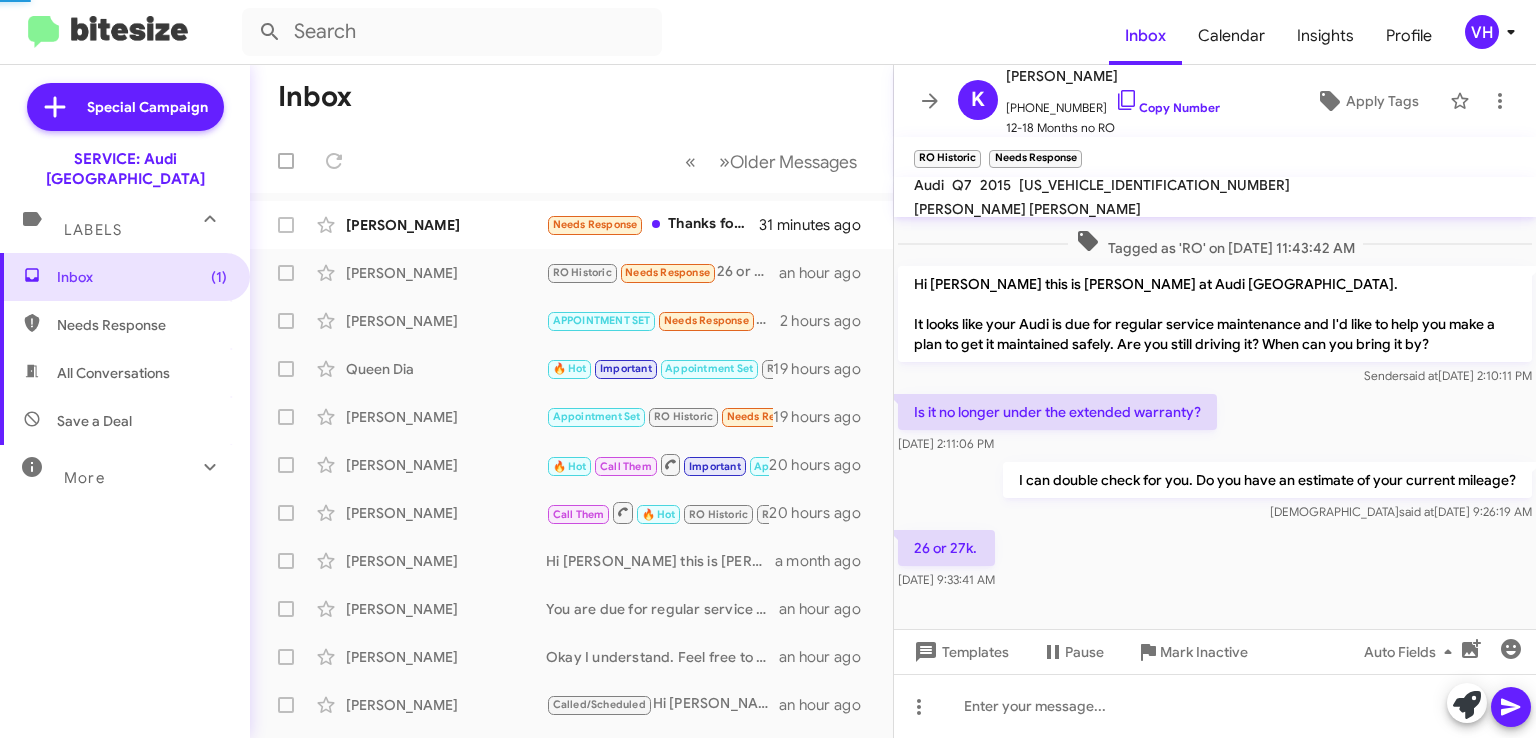 click on "WA1DGAFE8FD003116" 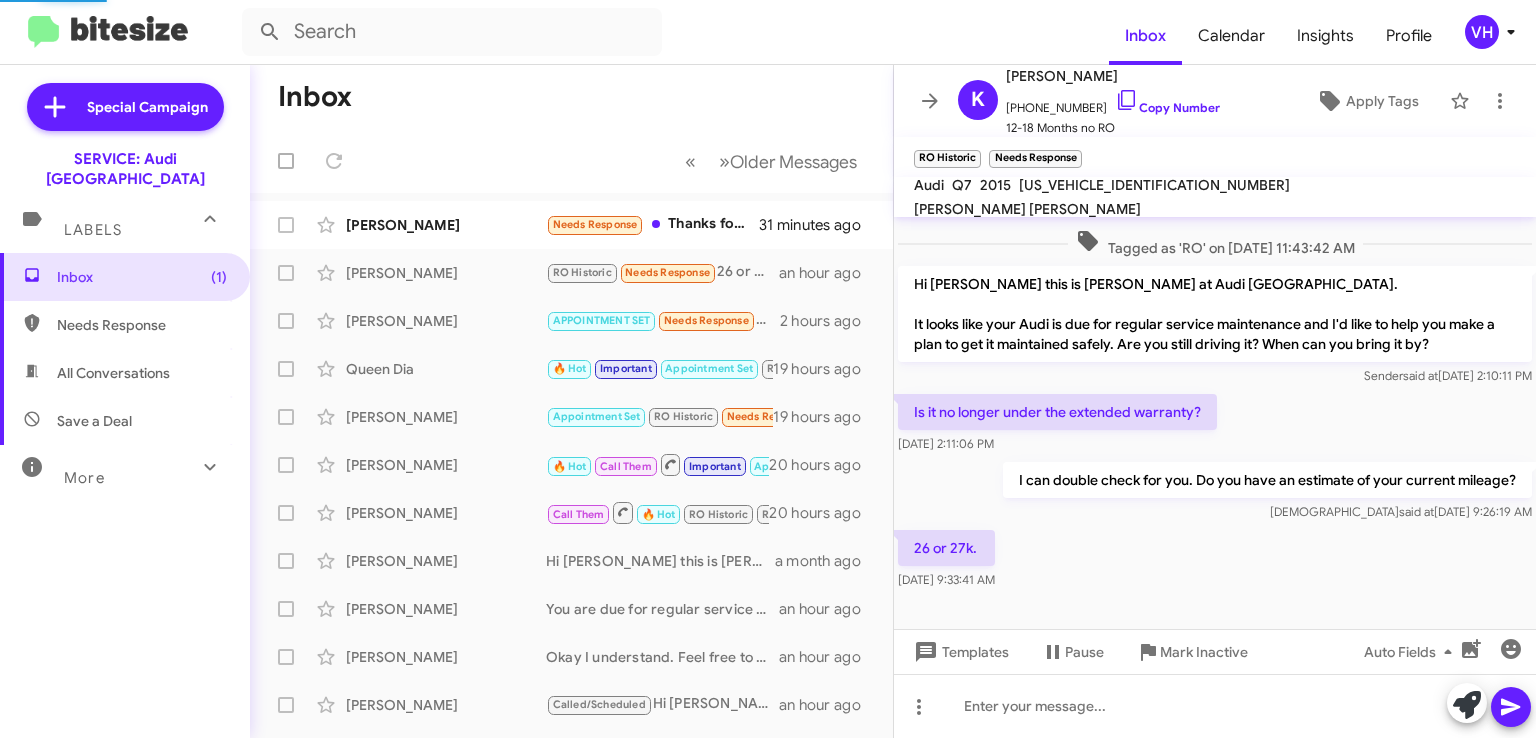 click on "WA1DGAFE8FD003116" 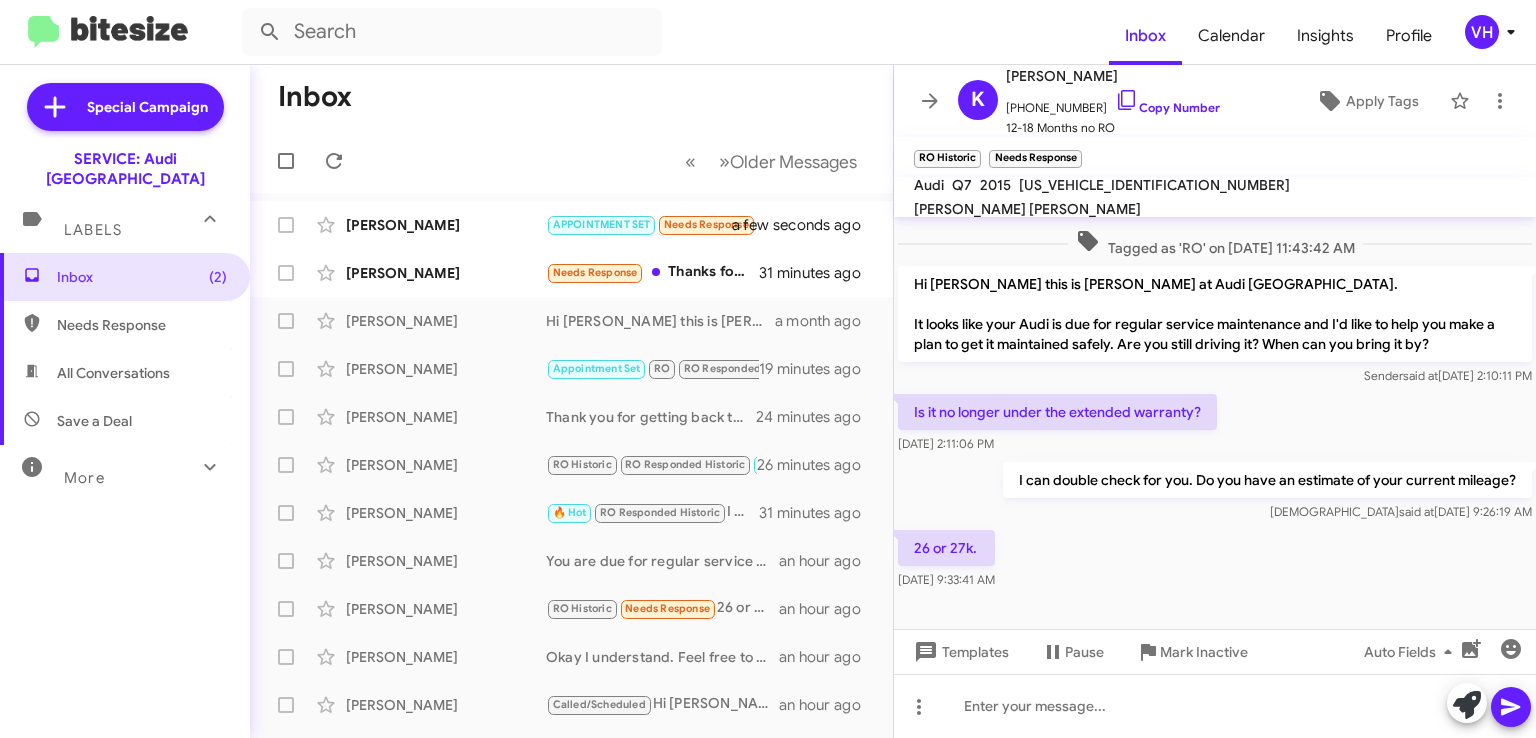 copy on "WA1DGAFE8FD003116" 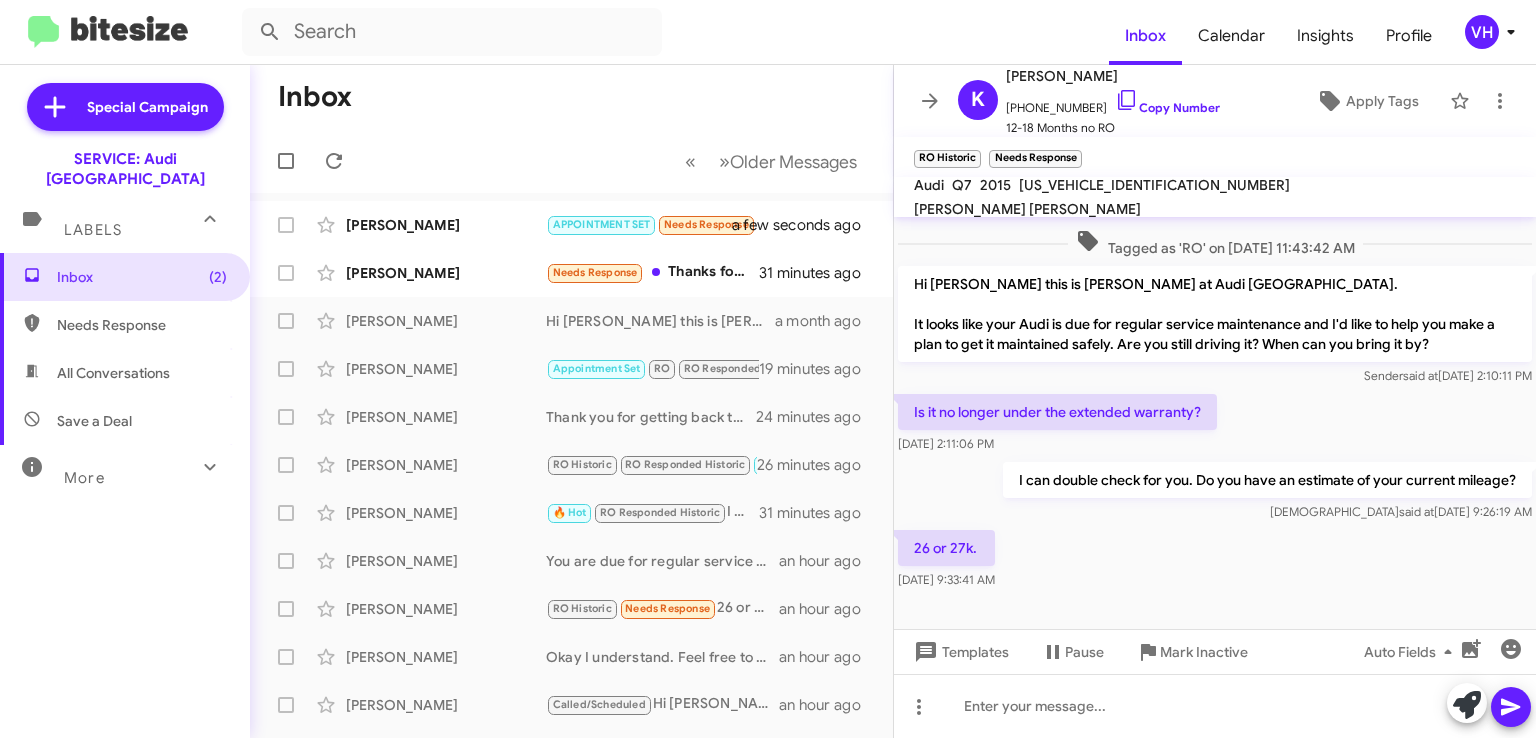 click on "[PERSON_NAME]" 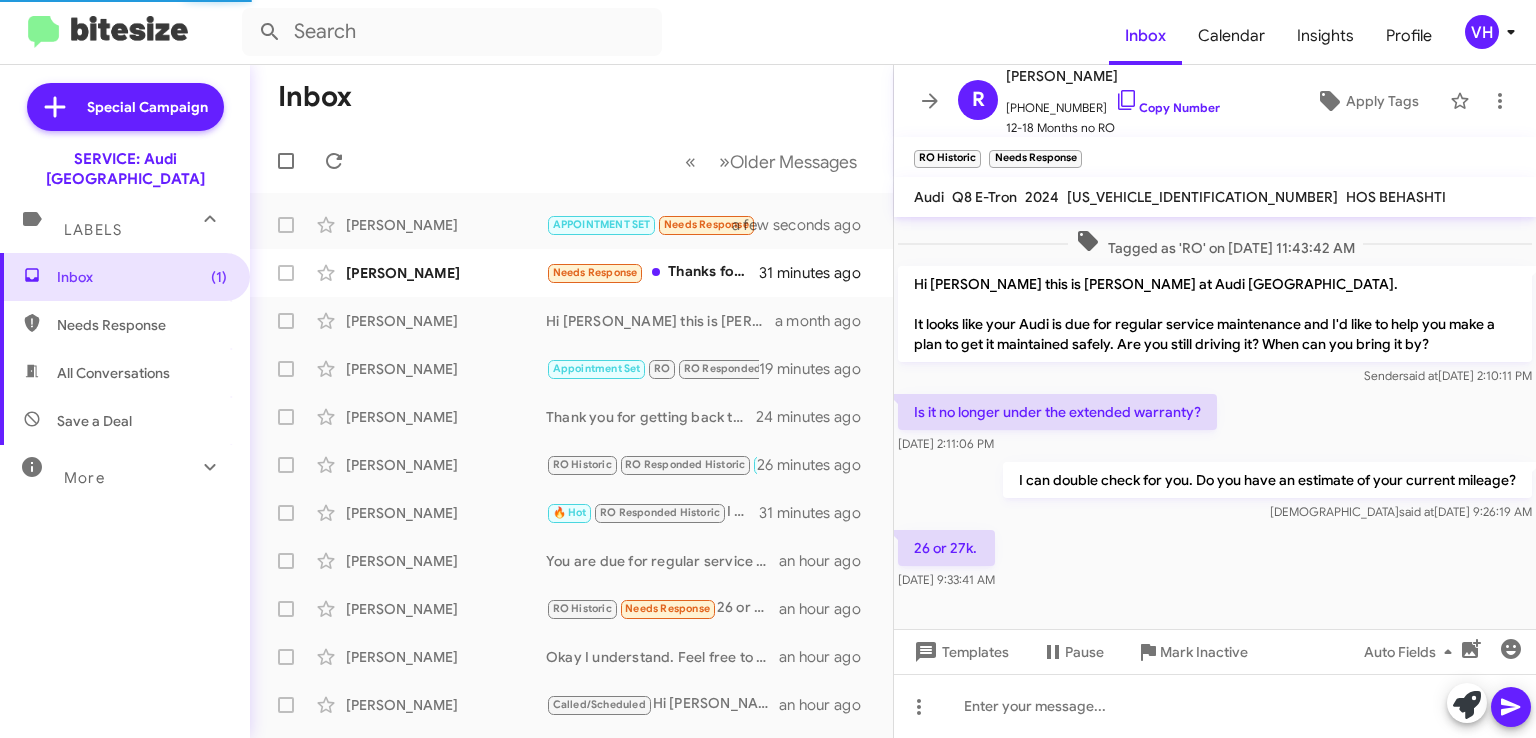 scroll, scrollTop: 525, scrollLeft: 0, axis: vertical 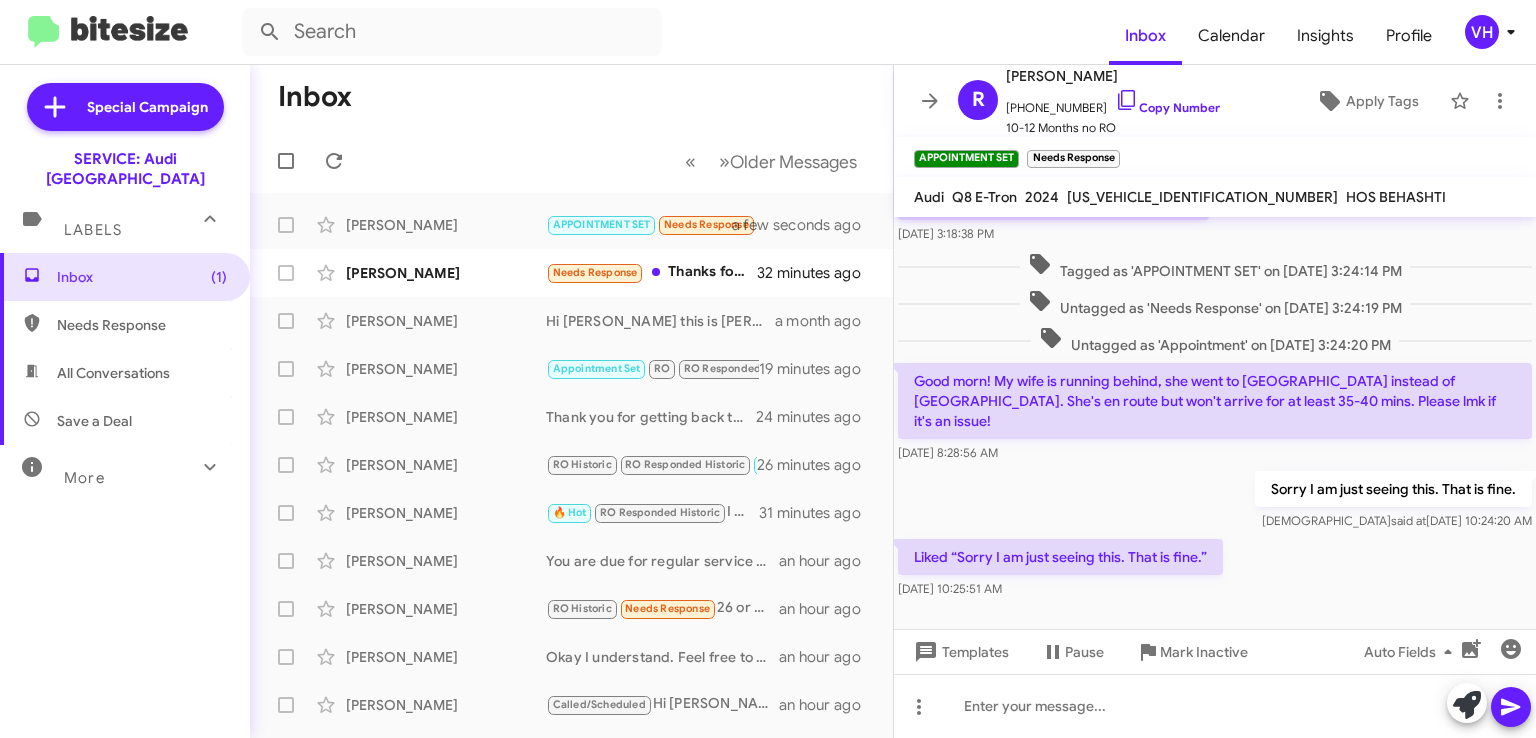 click on "[PERSON_NAME]" 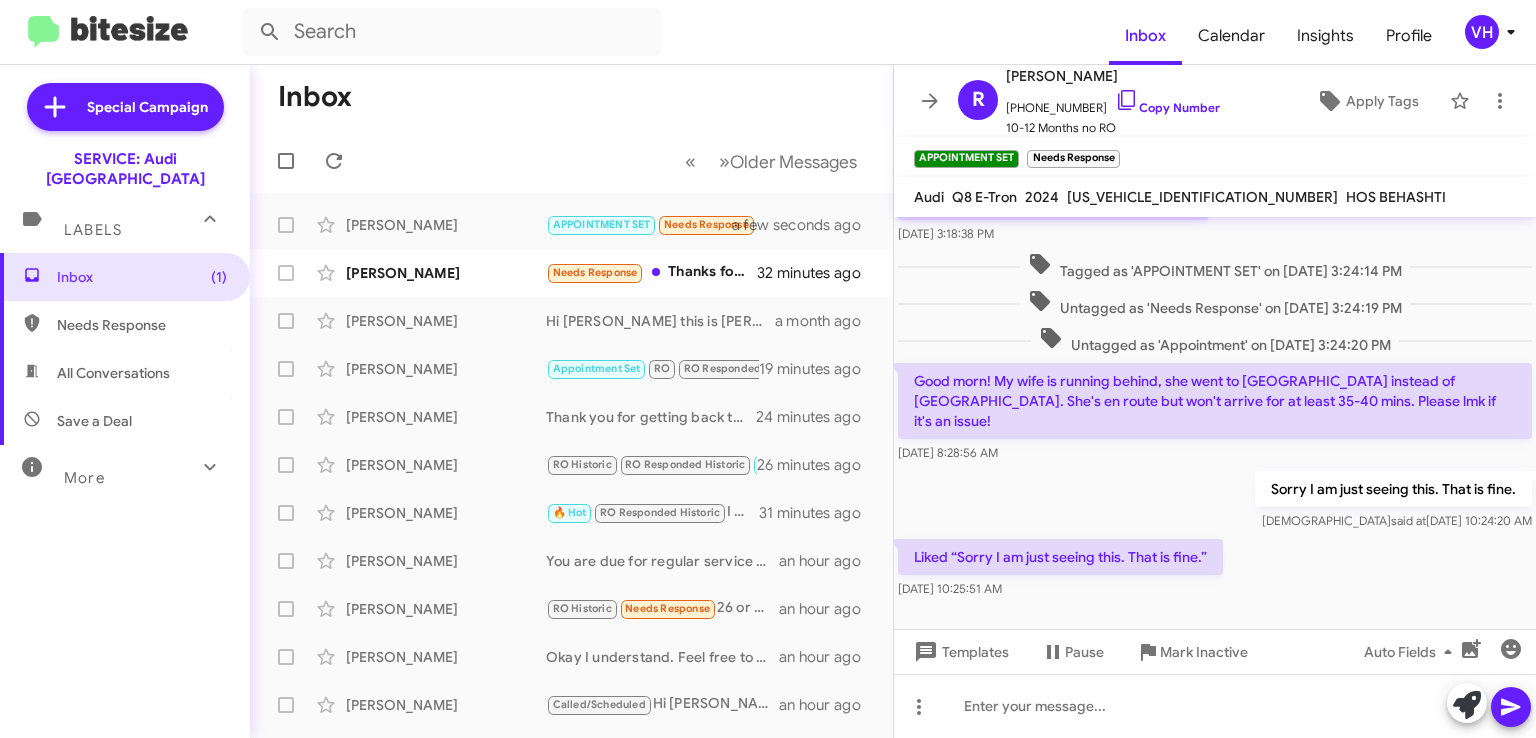 click on "WA15AAGE6RB015690" 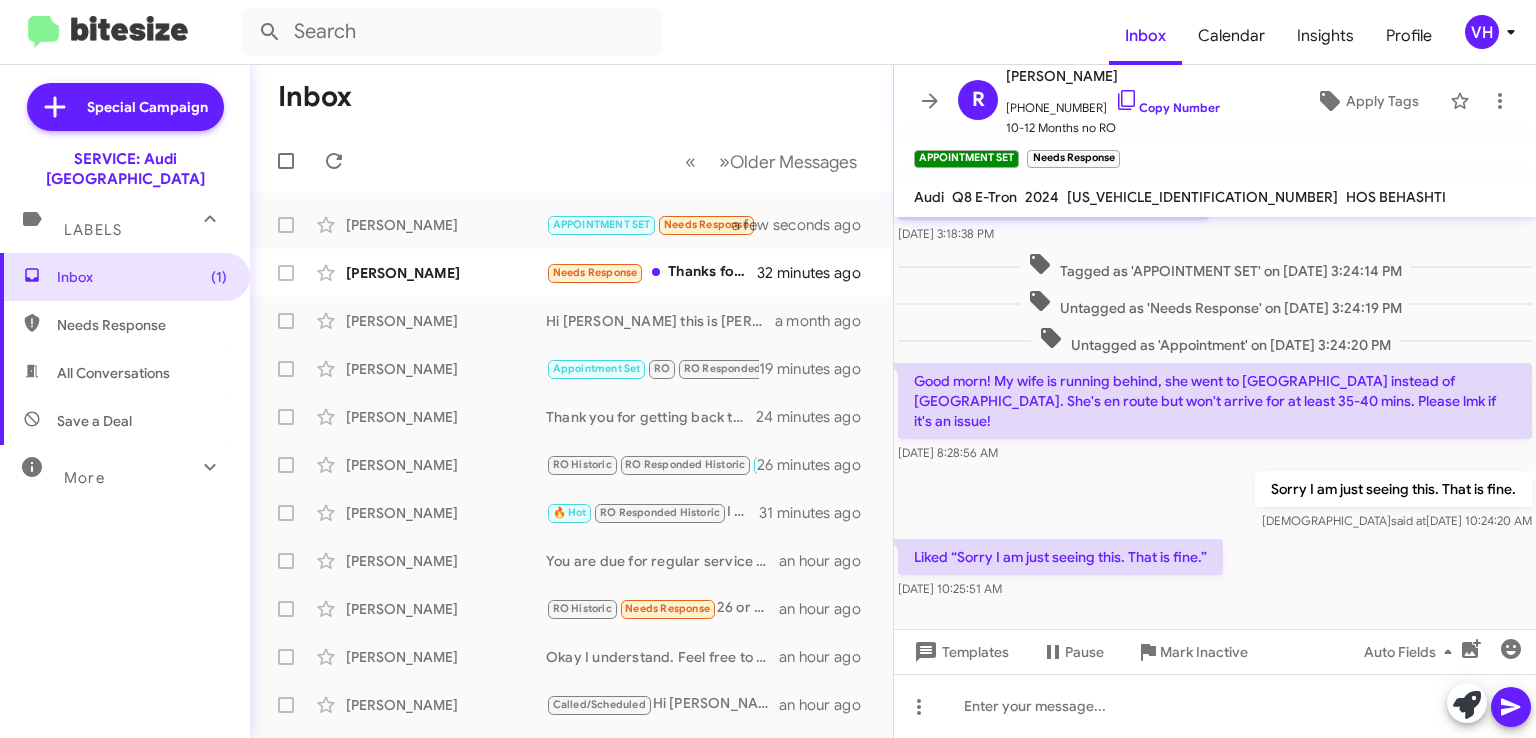 click on "WA15AAGE6RB015690" 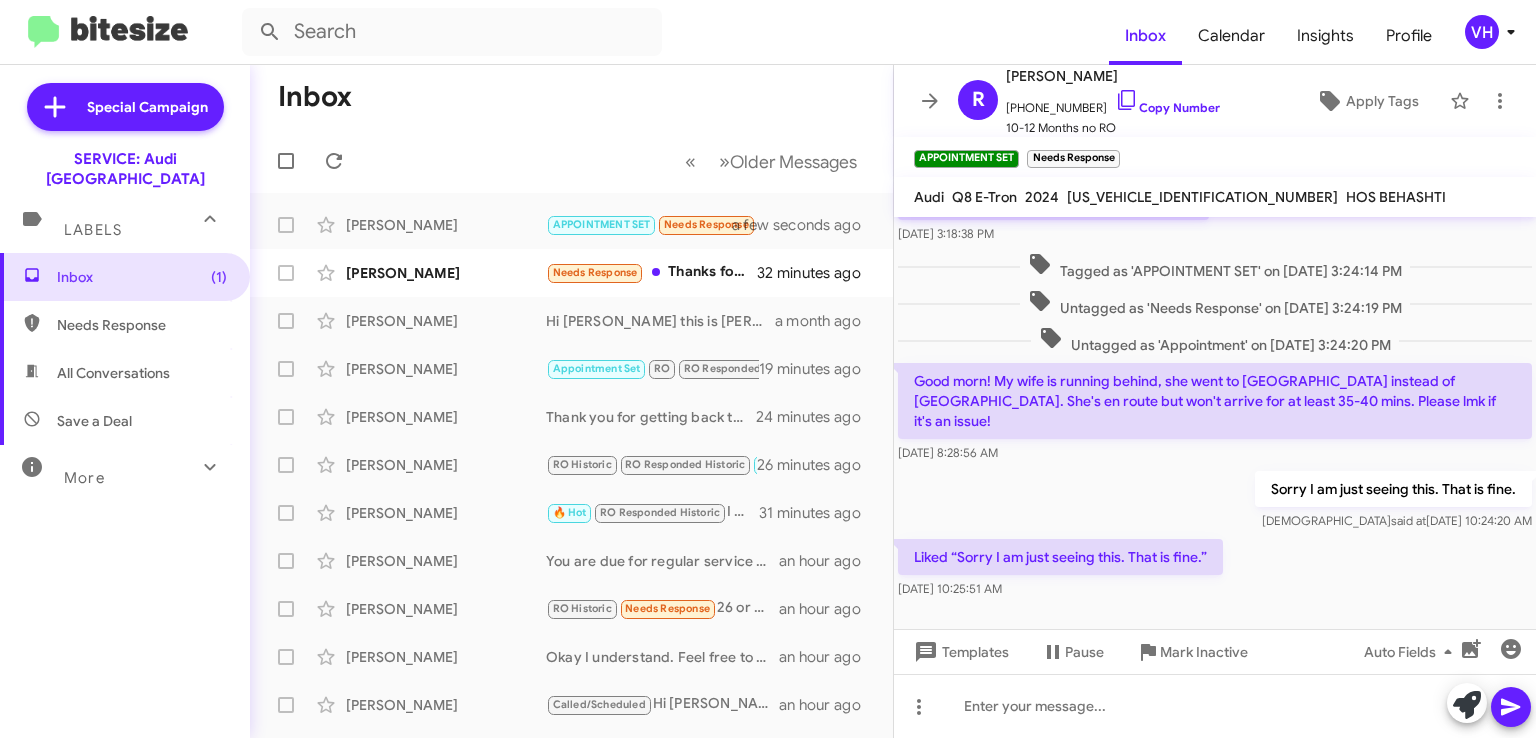 copy on "WA15AAGE6RB015690" 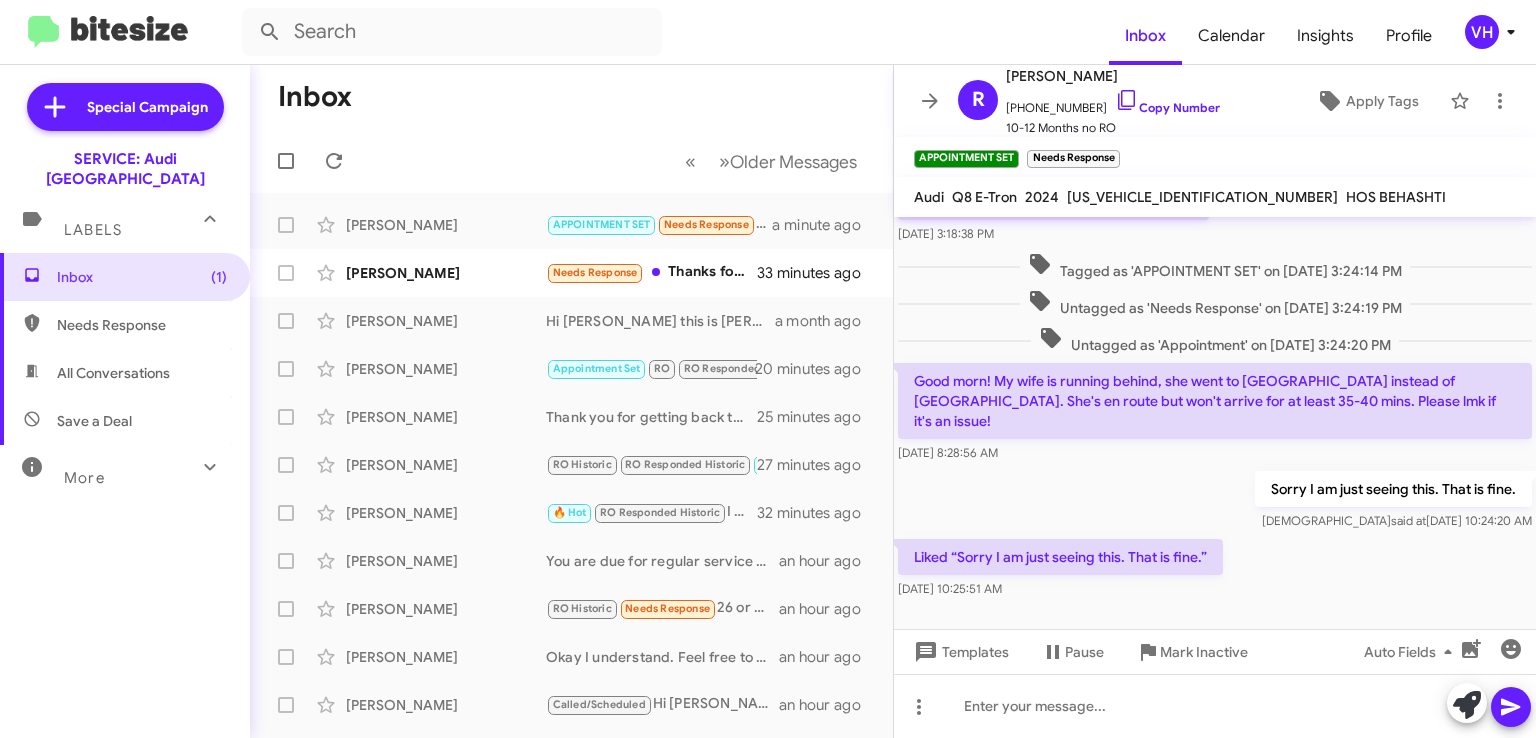 drag, startPoint x: 1424, startPoint y: 462, endPoint x: 1535, endPoint y: 444, distance: 112.44999 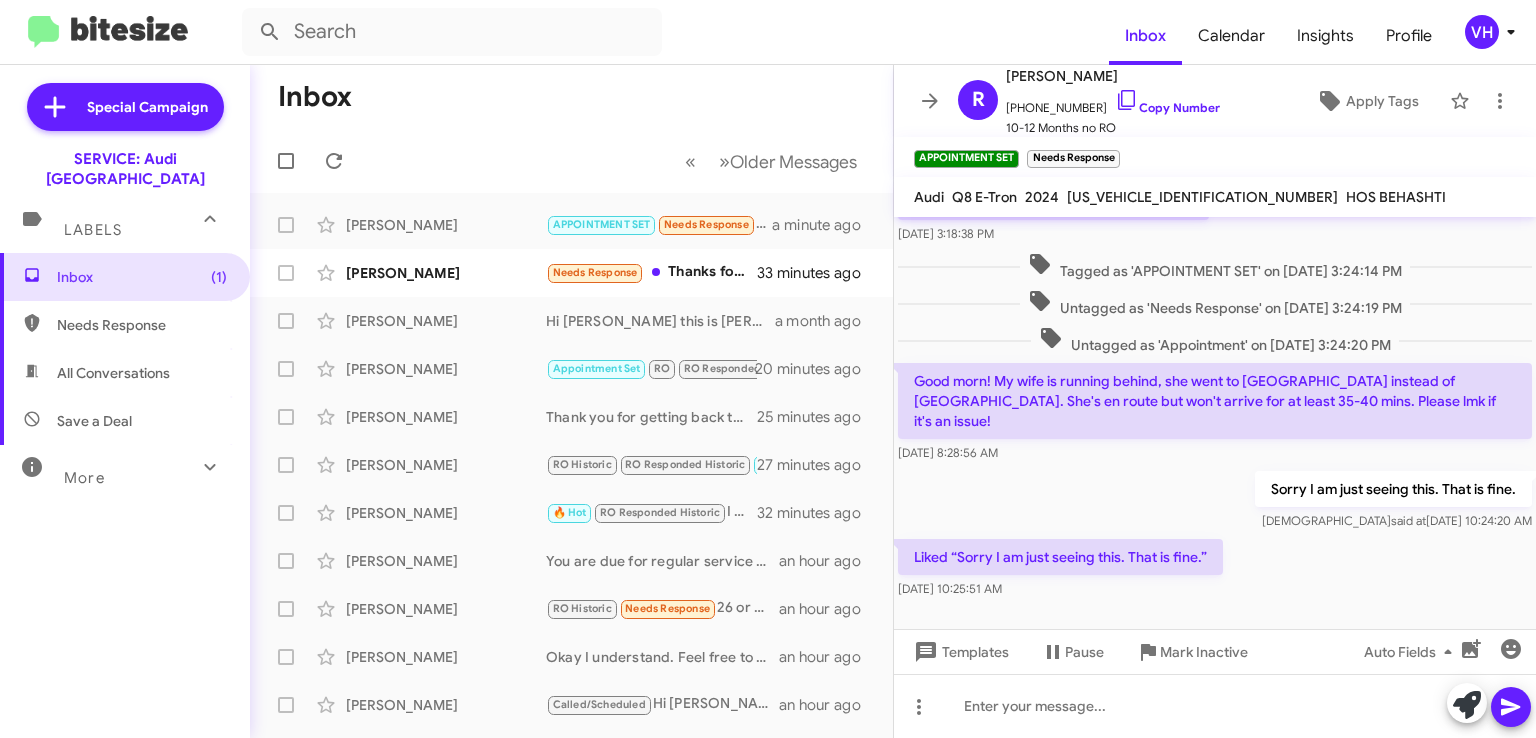 click on "Hi Ron, this is Steven Bainbridge, Service Manager at Audi Oakland. Thanks for being our loyal customer. Our records show your Audi is due for service.
What day/time might work best for you to bring your vehicle in? Sender   said at   Jul 2, 2025, 1:50:07 PM  Hi there! Does 7/08 or 7/09 work?  Morning is preferred.    Jul 3, 2025, 1:52:30 PM  Yes! How about Wednesday 7/9 at 8:30am? Veda   said at   Jul 3, 2025, 2:49:31 PM  That works!    Jul 3, 2025, 2:51:23 PM  See you then!    Jul 3, 2025, 2:51:27 PM  Perfect, you're all set. See you then! Veda   said at   Jul 3, 2025, 2:54:50 PM  Liked “Perfect, you're all set. See you then!”    Jul 3, 2025, 3:18:38 PM   Tagged as 'APPOINTMENT SET' on Jul 3, 2025 - 3:24:14 PM   Untagged as 'Needs Response' on Jul 3, 2025 - 3:24:19 PM   Untagged as 'Appointment' on Jul 3, 2025 - 3:24:20 PM  Good morn! My wife is running behind, she went to Concord Audi instead of Oakland. She's en route but won't arrive for at least 35-40 mins. Please lmk if it's an issue!   Veda" 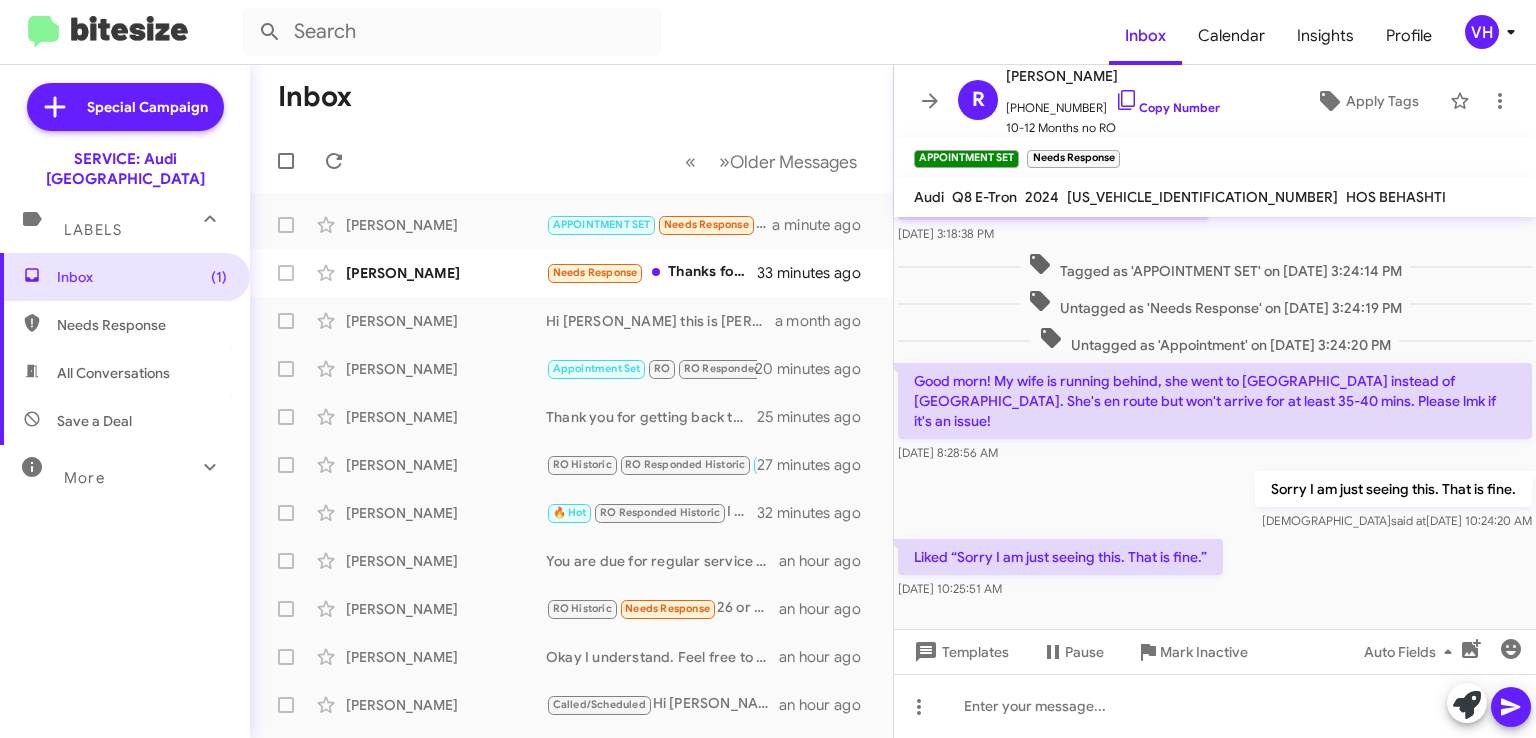 click on "Sorry I am just seeing this. That is fine. Veda   said at   Jul 9, 2025, 10:24:20 AM" 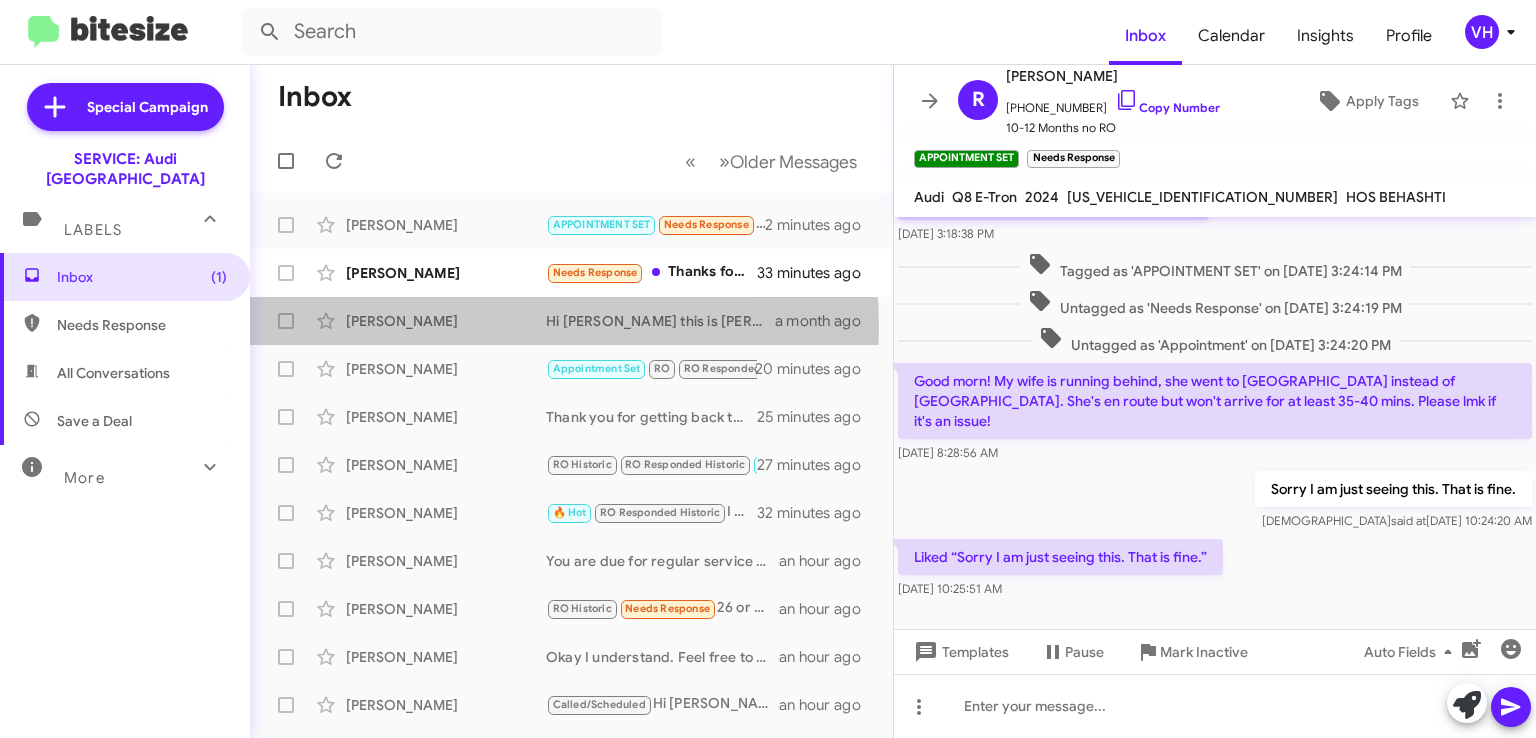 click on "[PERSON_NAME]" 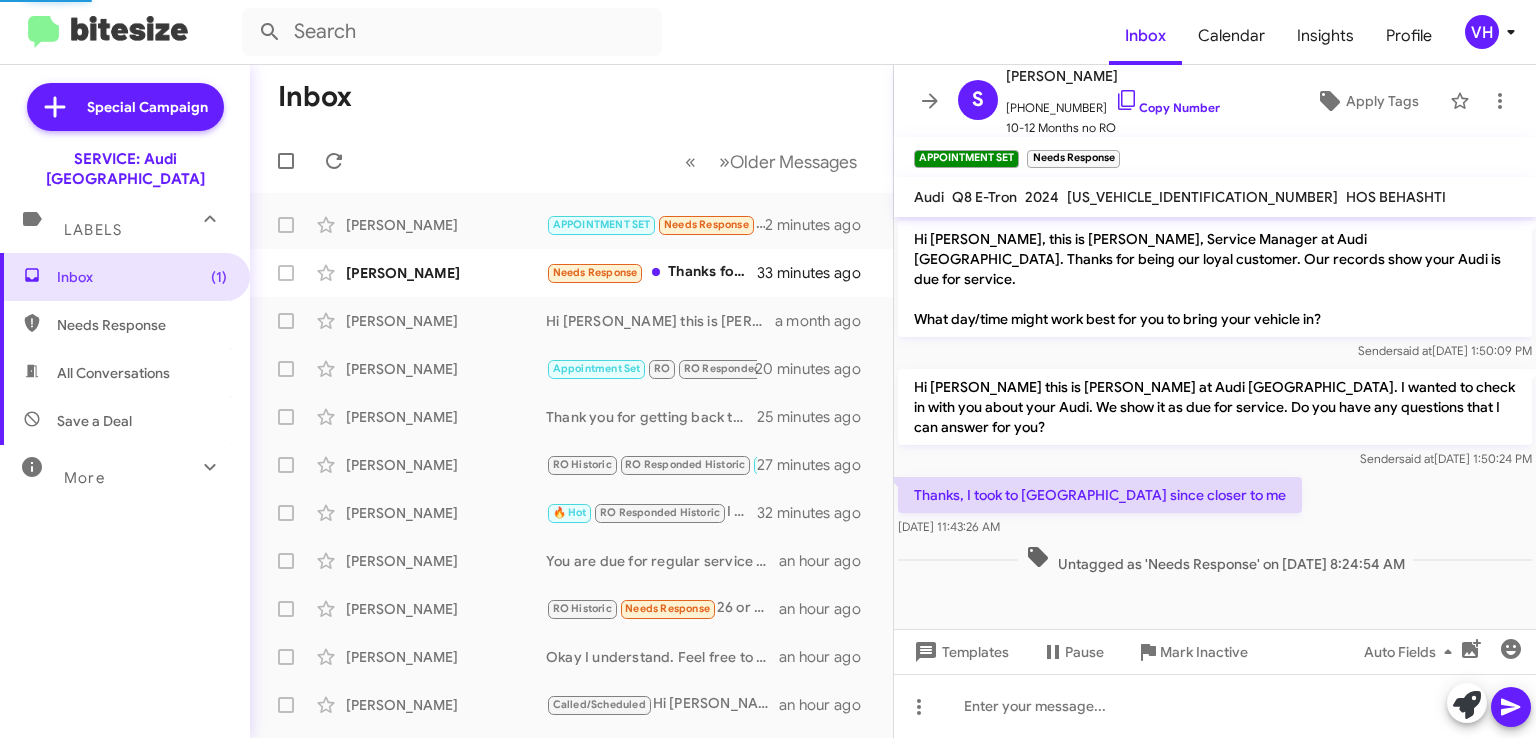 scroll, scrollTop: 0, scrollLeft: 0, axis: both 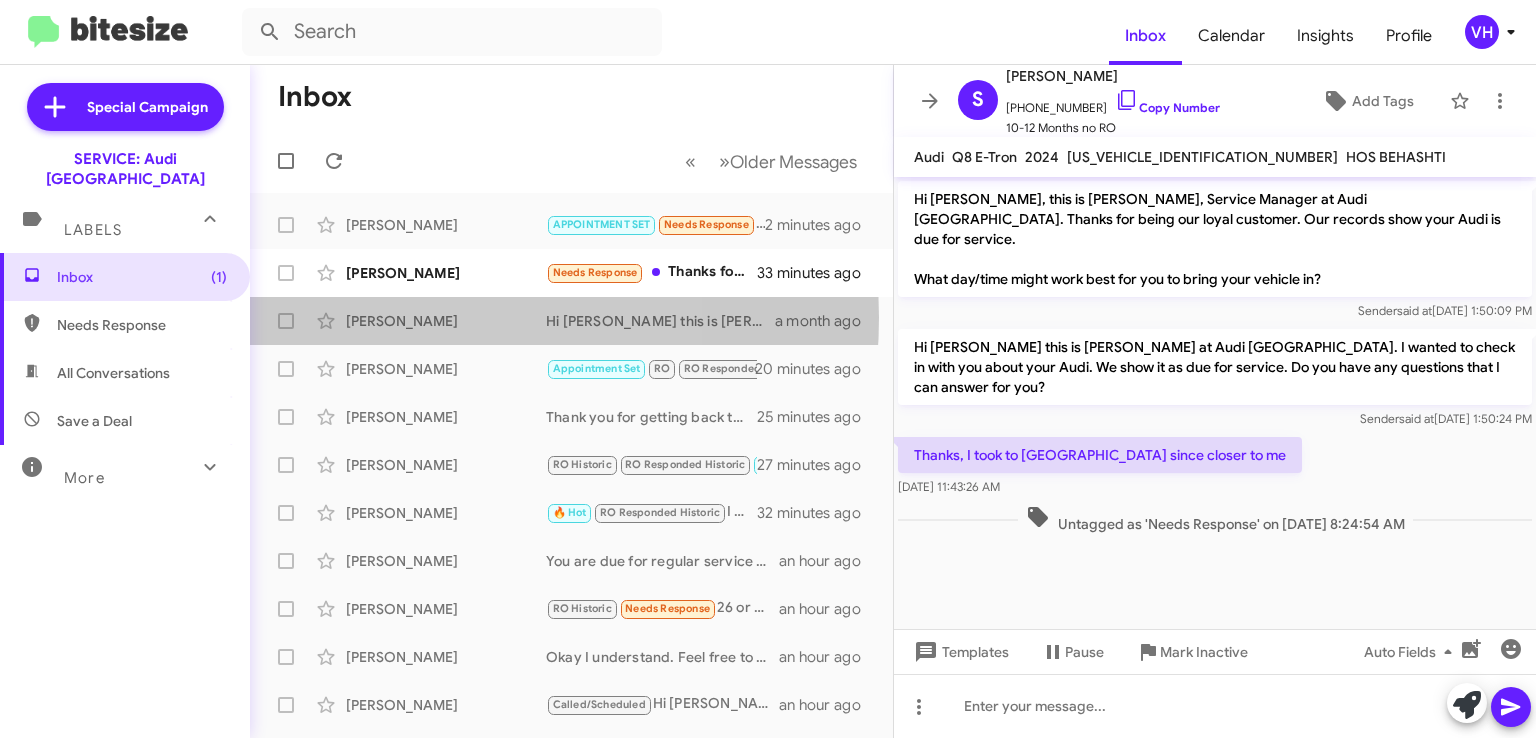 click on "[PERSON_NAME]" 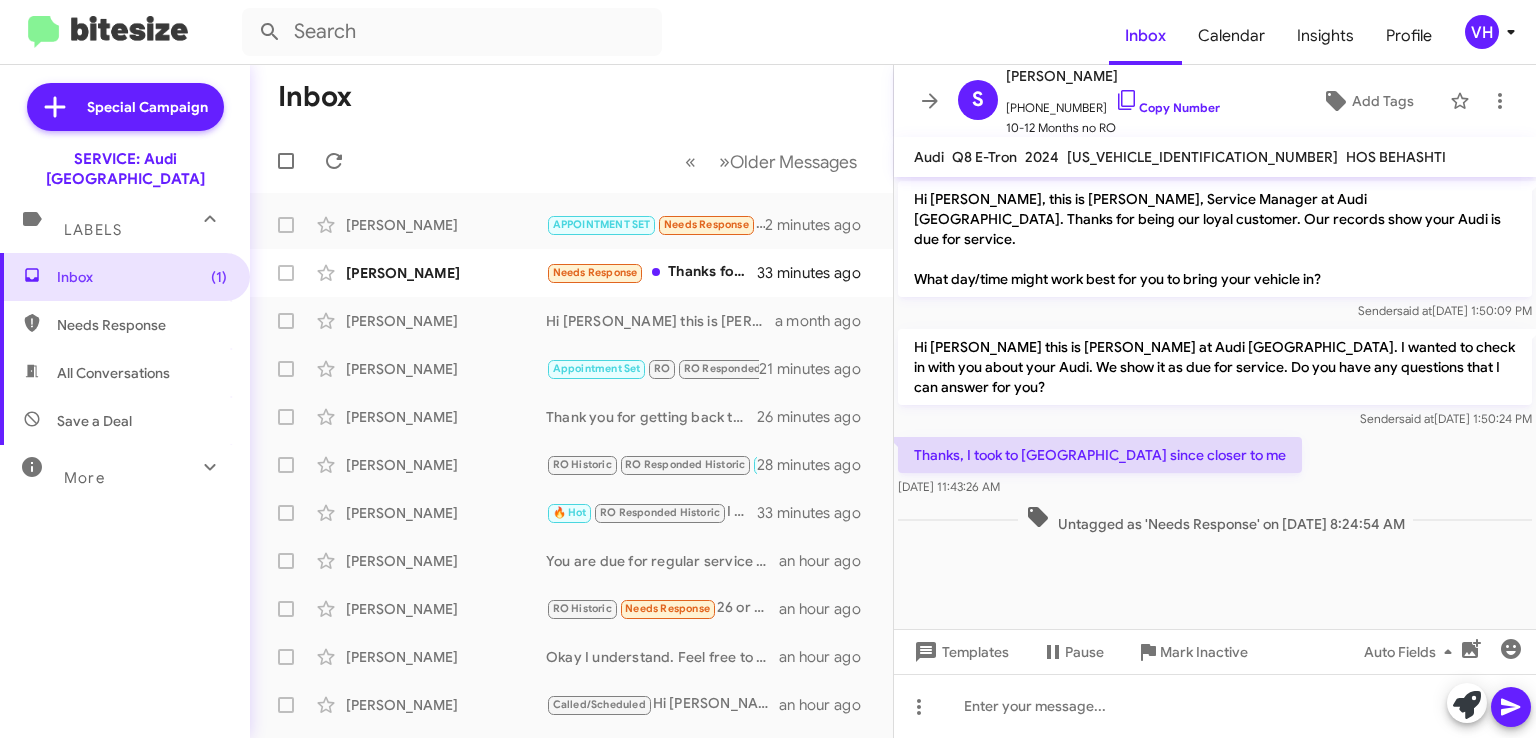 click on "[PERSON_NAME]" 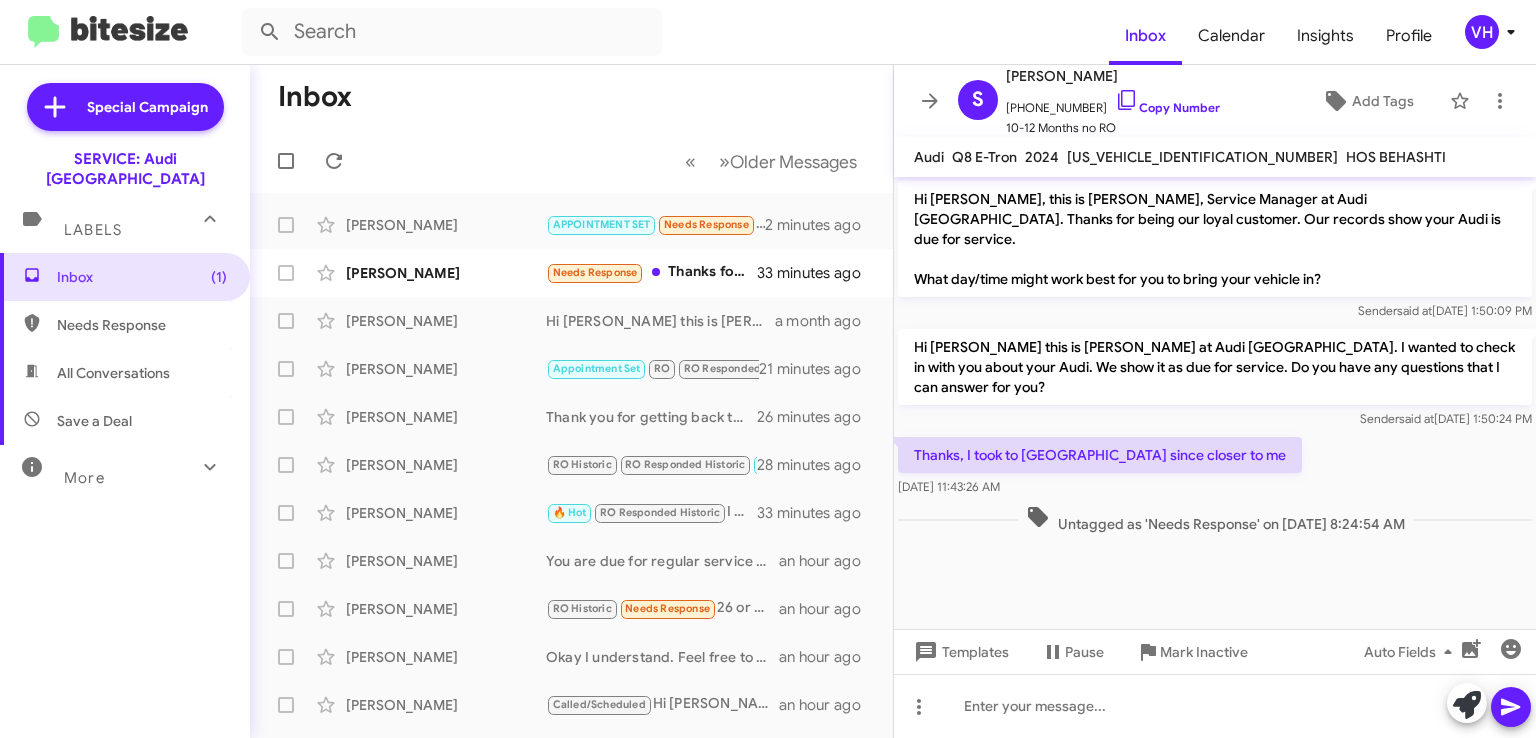 click on "Jodie Sigmond  Needs Response   Thanks for checking in!   33 minutes ago" 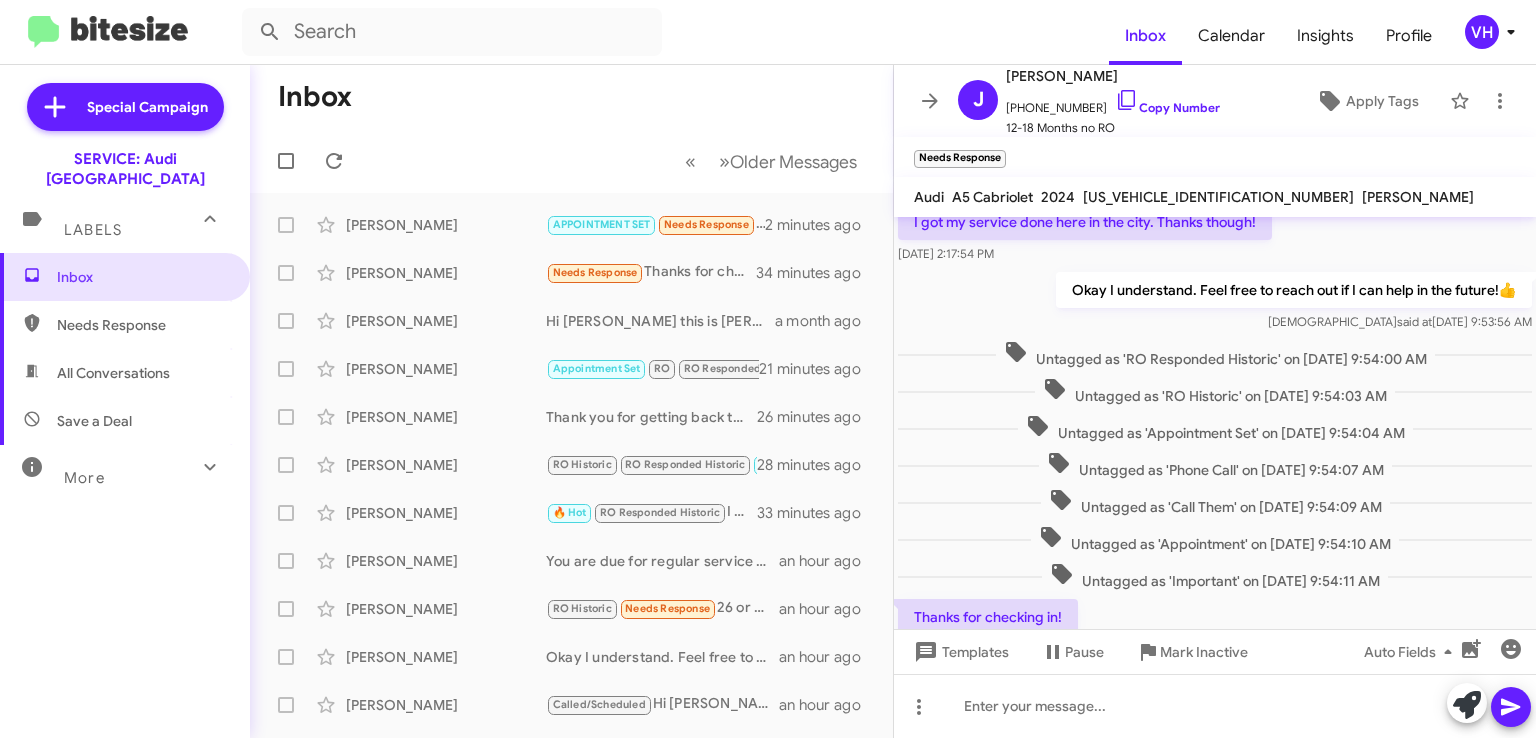 scroll, scrollTop: 773, scrollLeft: 0, axis: vertical 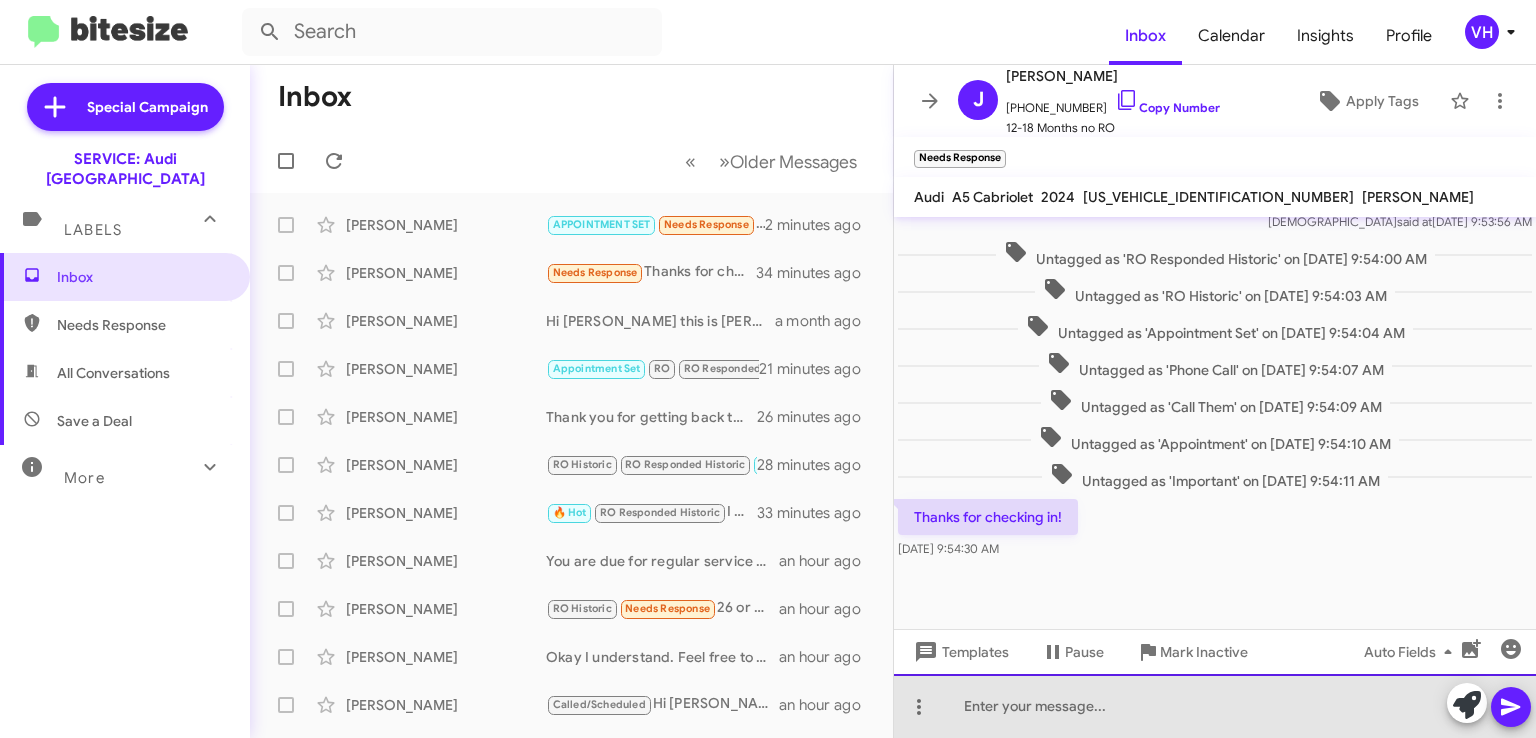 click 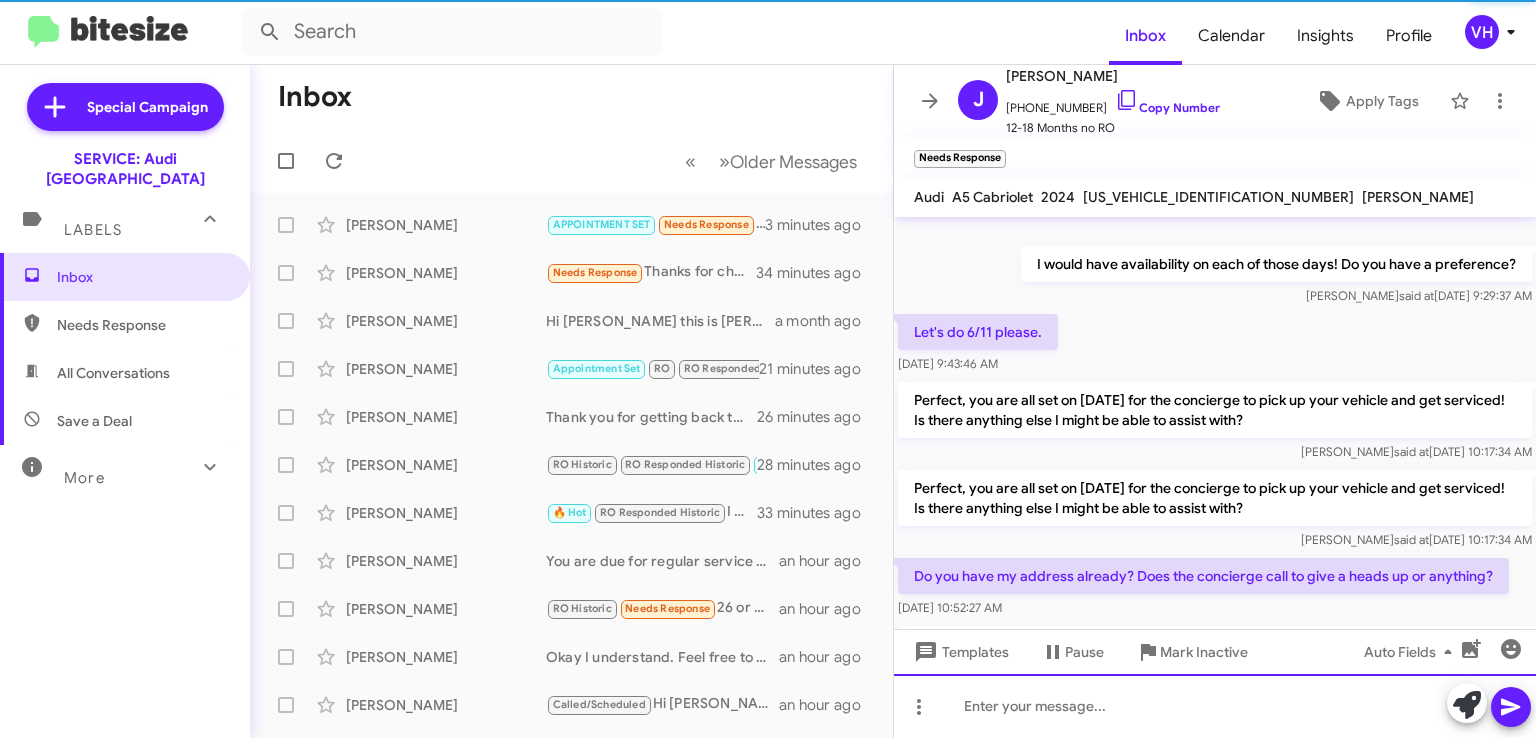 scroll, scrollTop: 135, scrollLeft: 0, axis: vertical 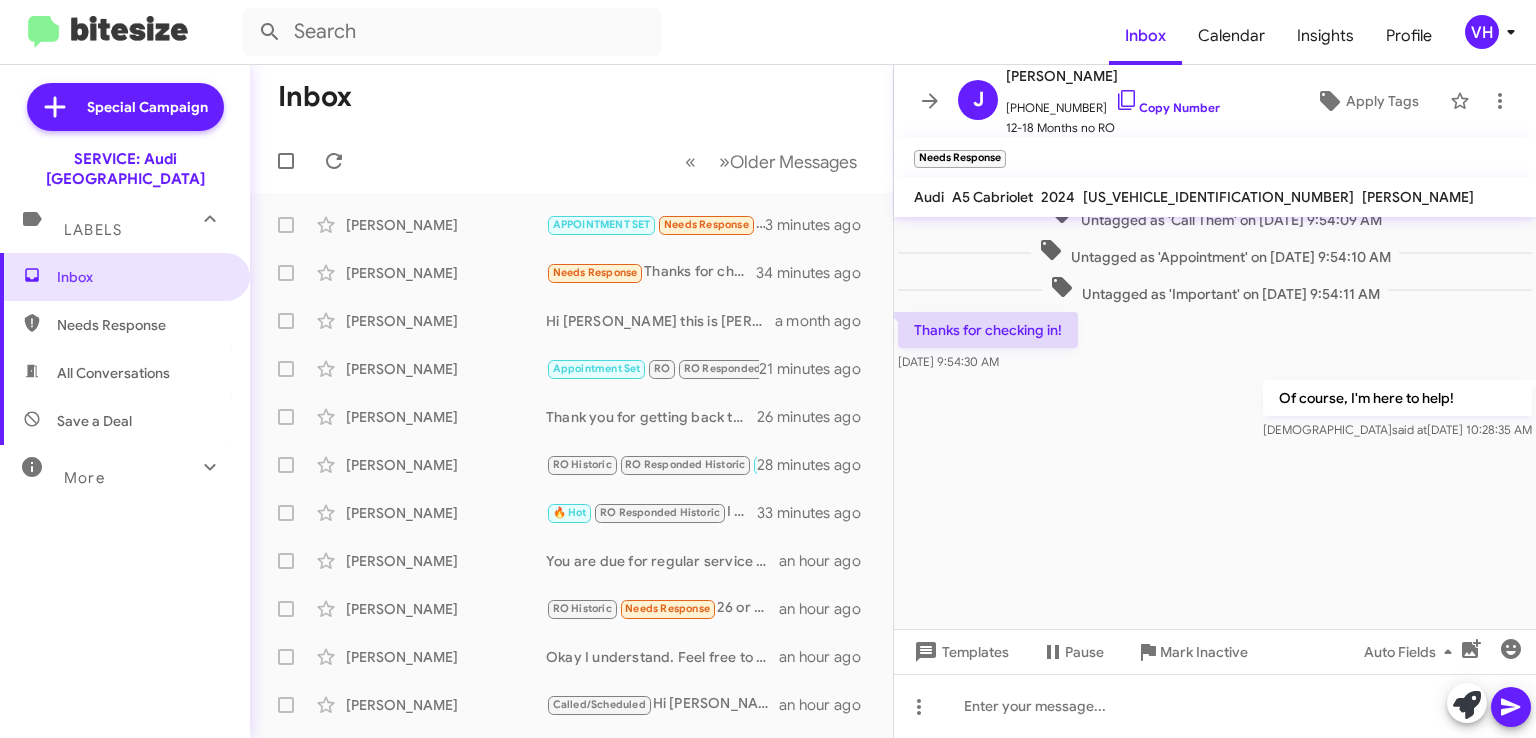 click on "[PERSON_NAME]" 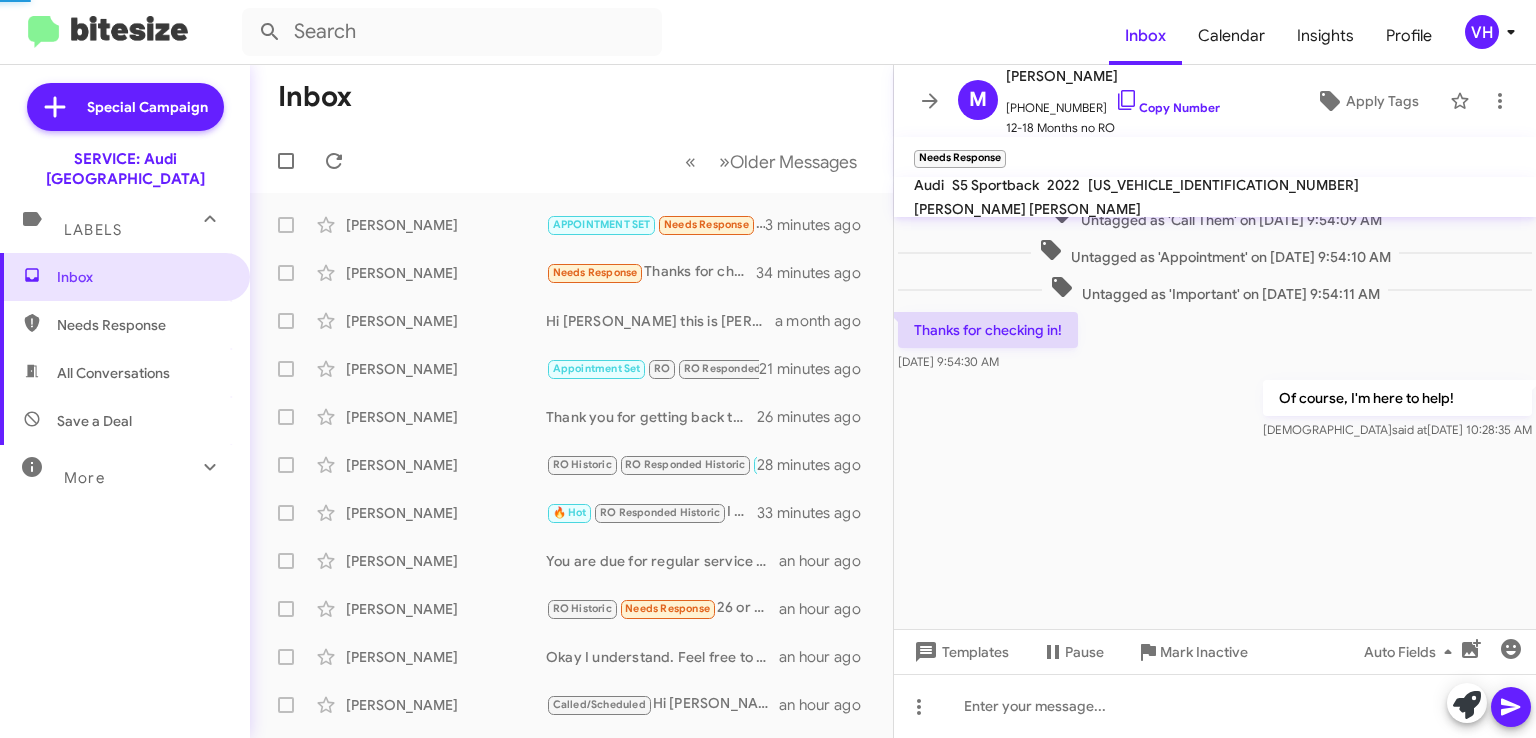 scroll, scrollTop: 773, scrollLeft: 0, axis: vertical 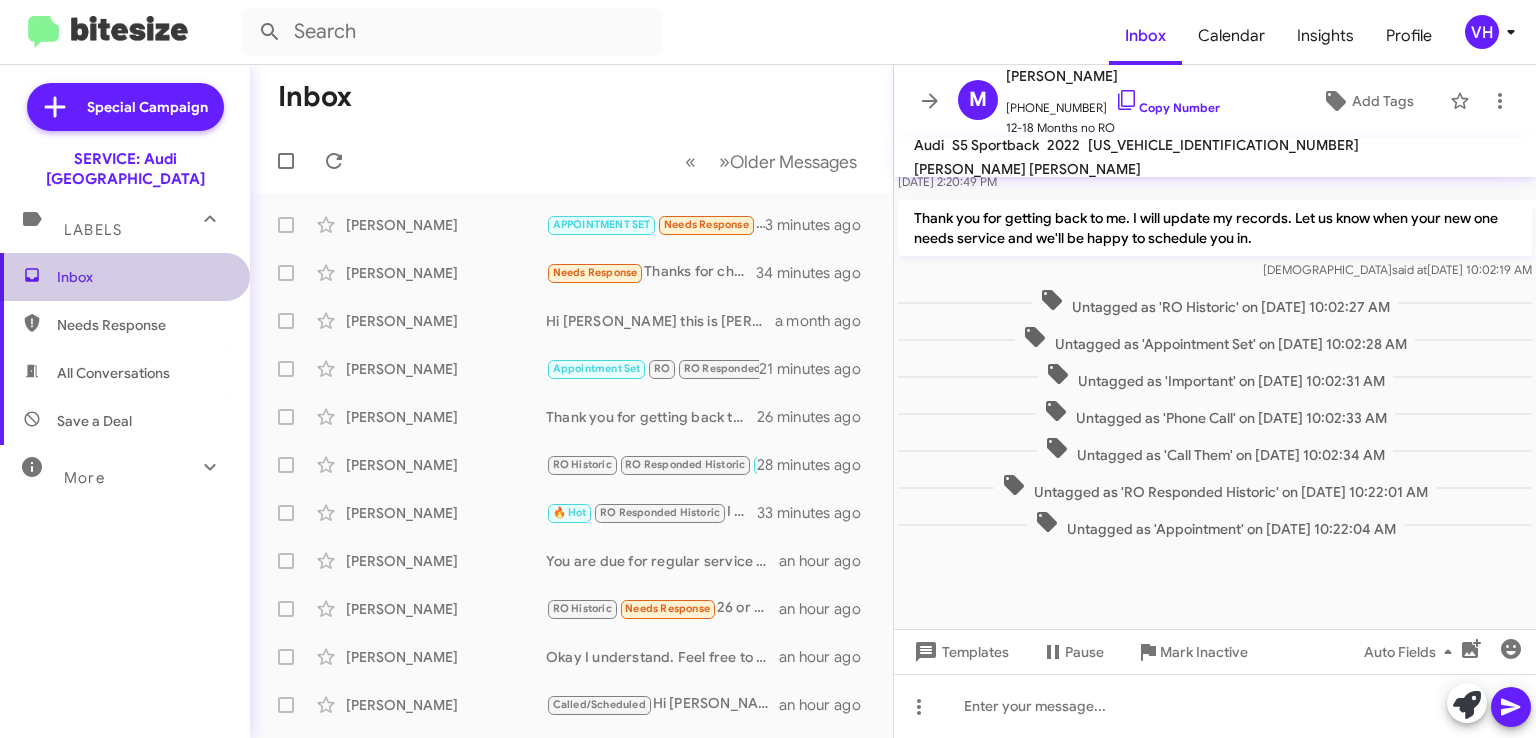 click on "Inbox" at bounding box center [142, 277] 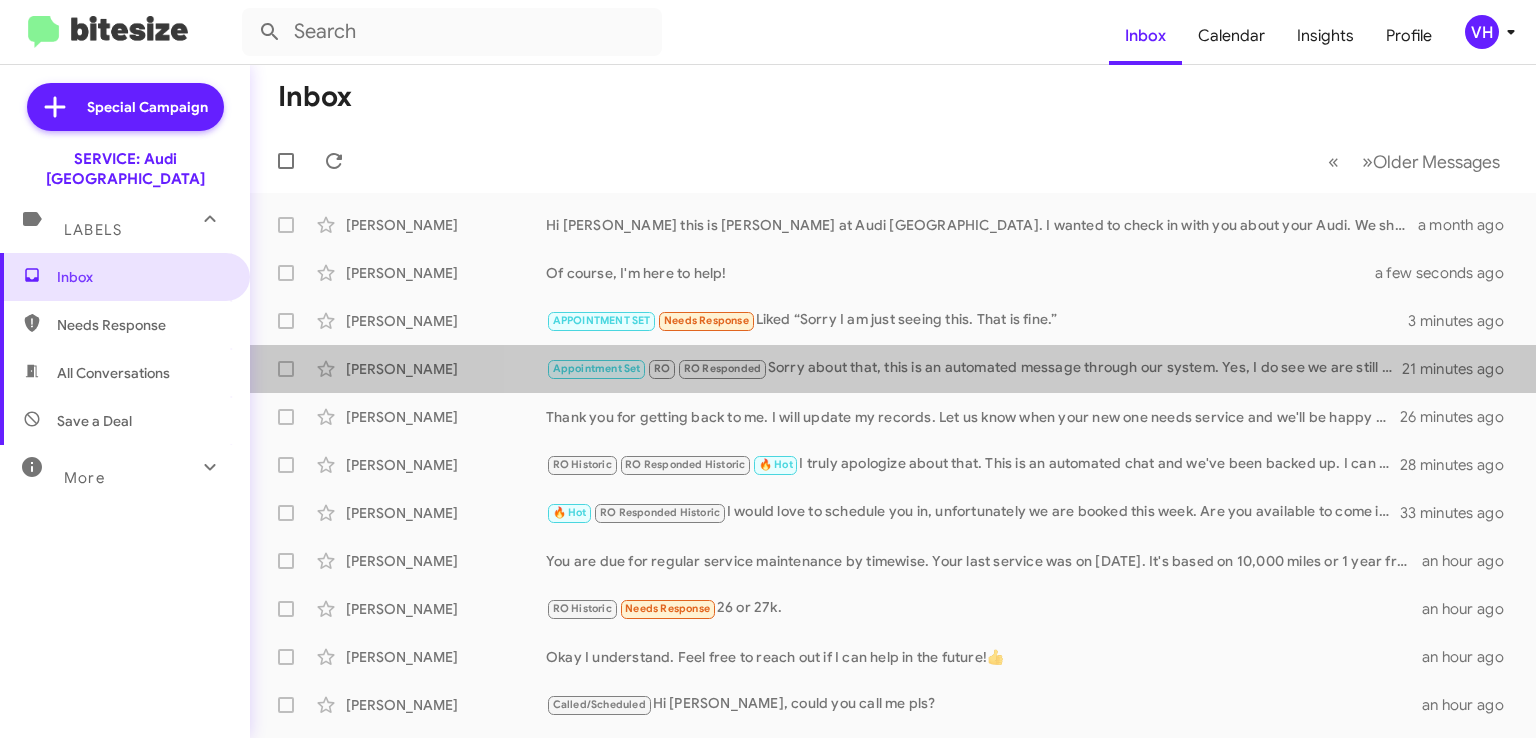 click on "Appointment Set   RO   RO Responded   Sorry about that, this is an automated message through our system. Yes, I do see we are still working on your car." 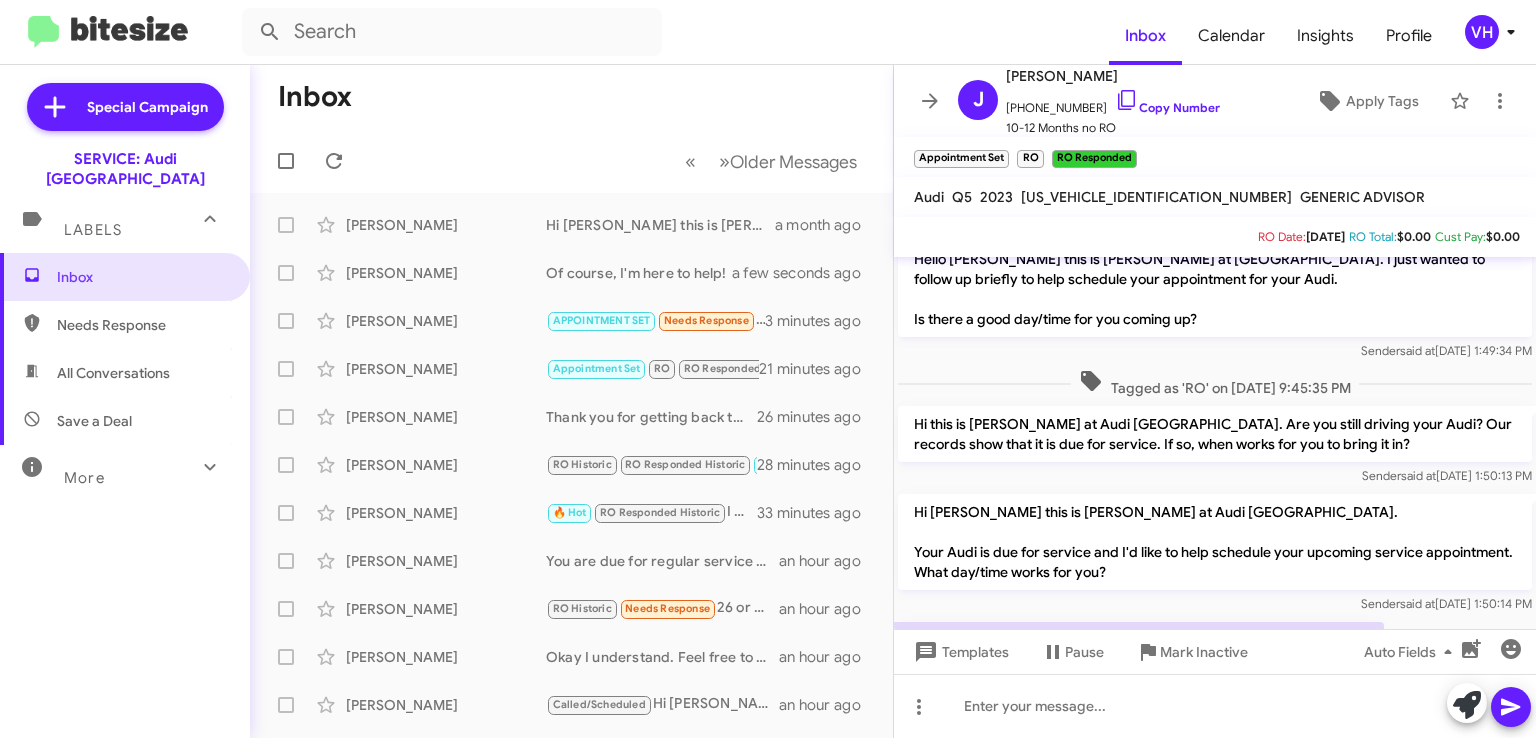scroll, scrollTop: 249, scrollLeft: 0, axis: vertical 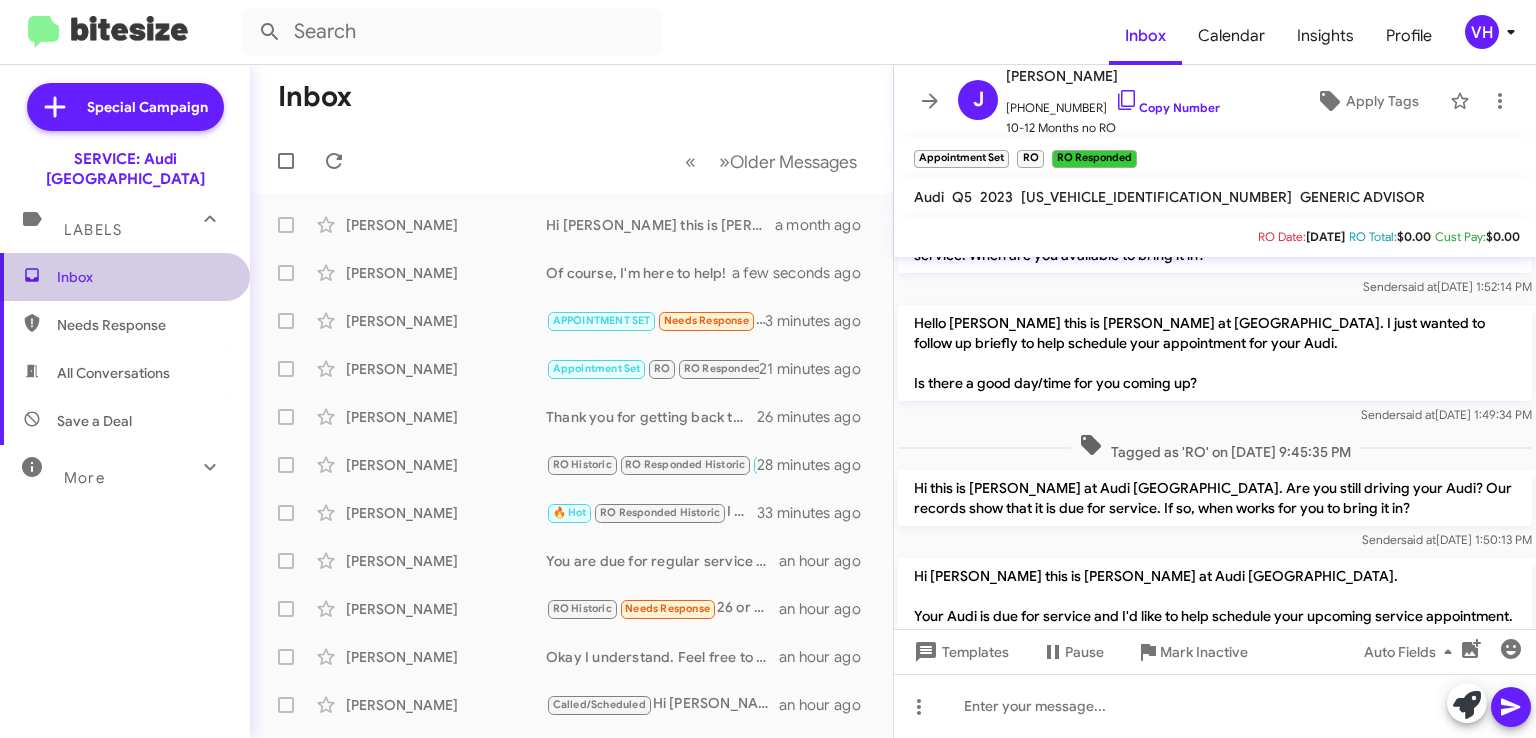 click on "Inbox" at bounding box center (142, 277) 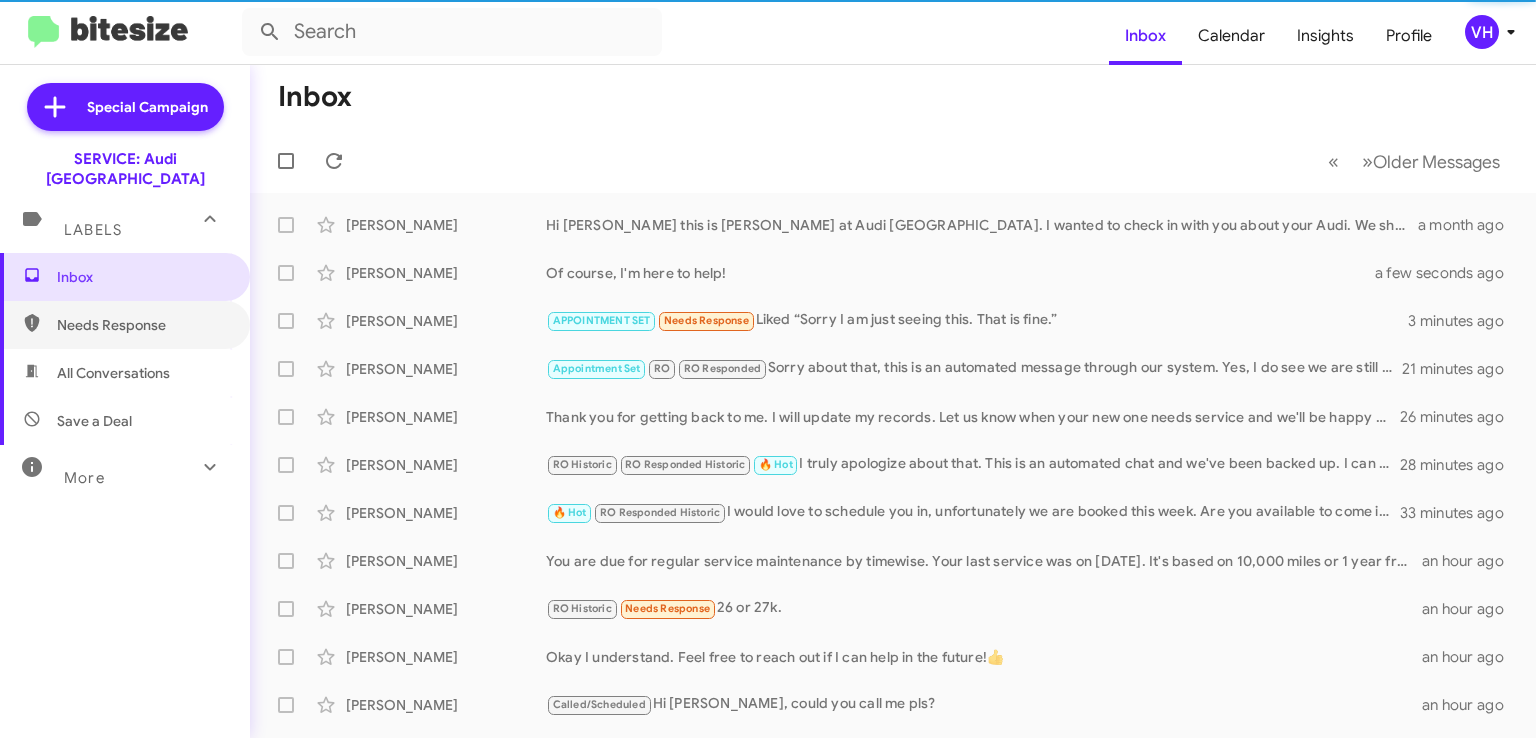 click on "Needs Response" at bounding box center [142, 325] 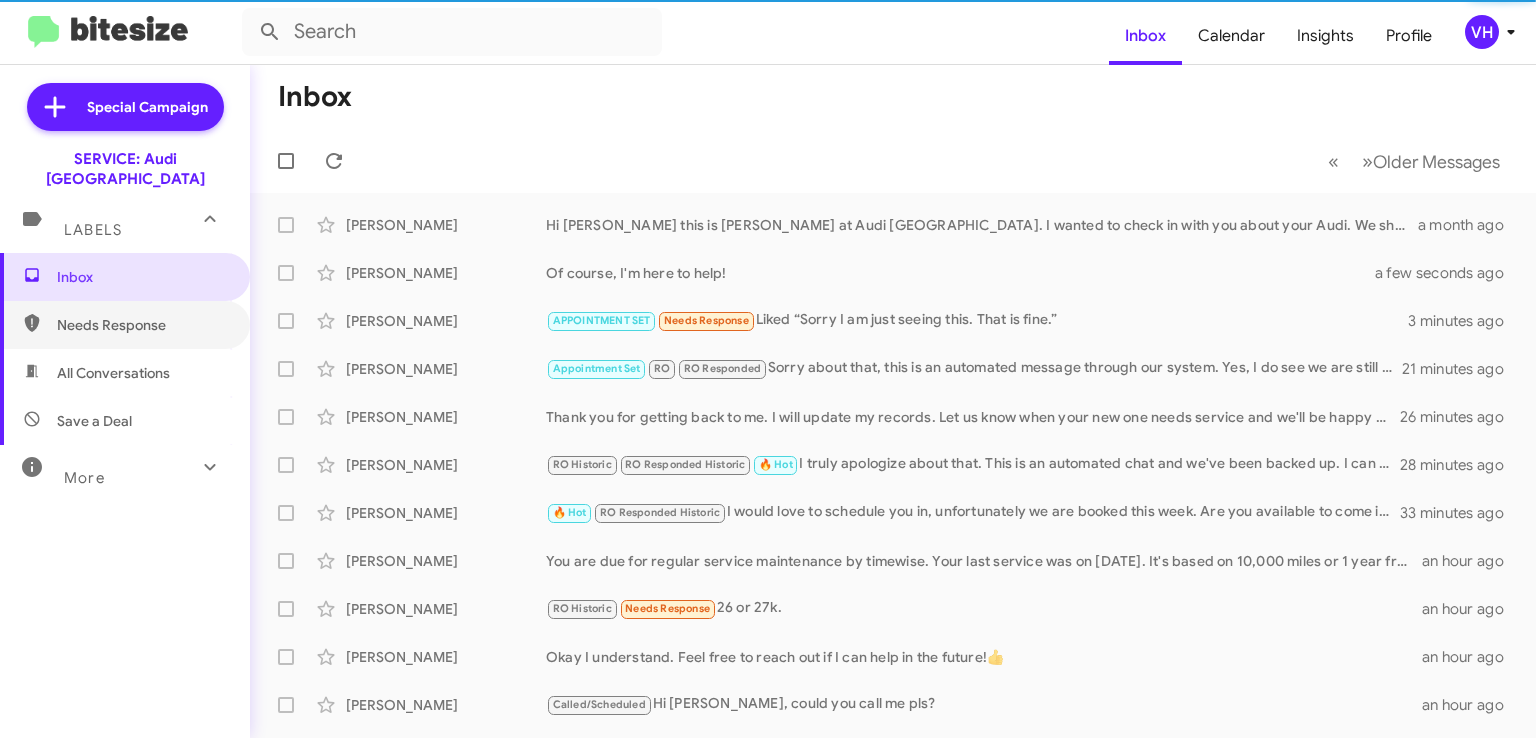 type on "in:needs-response" 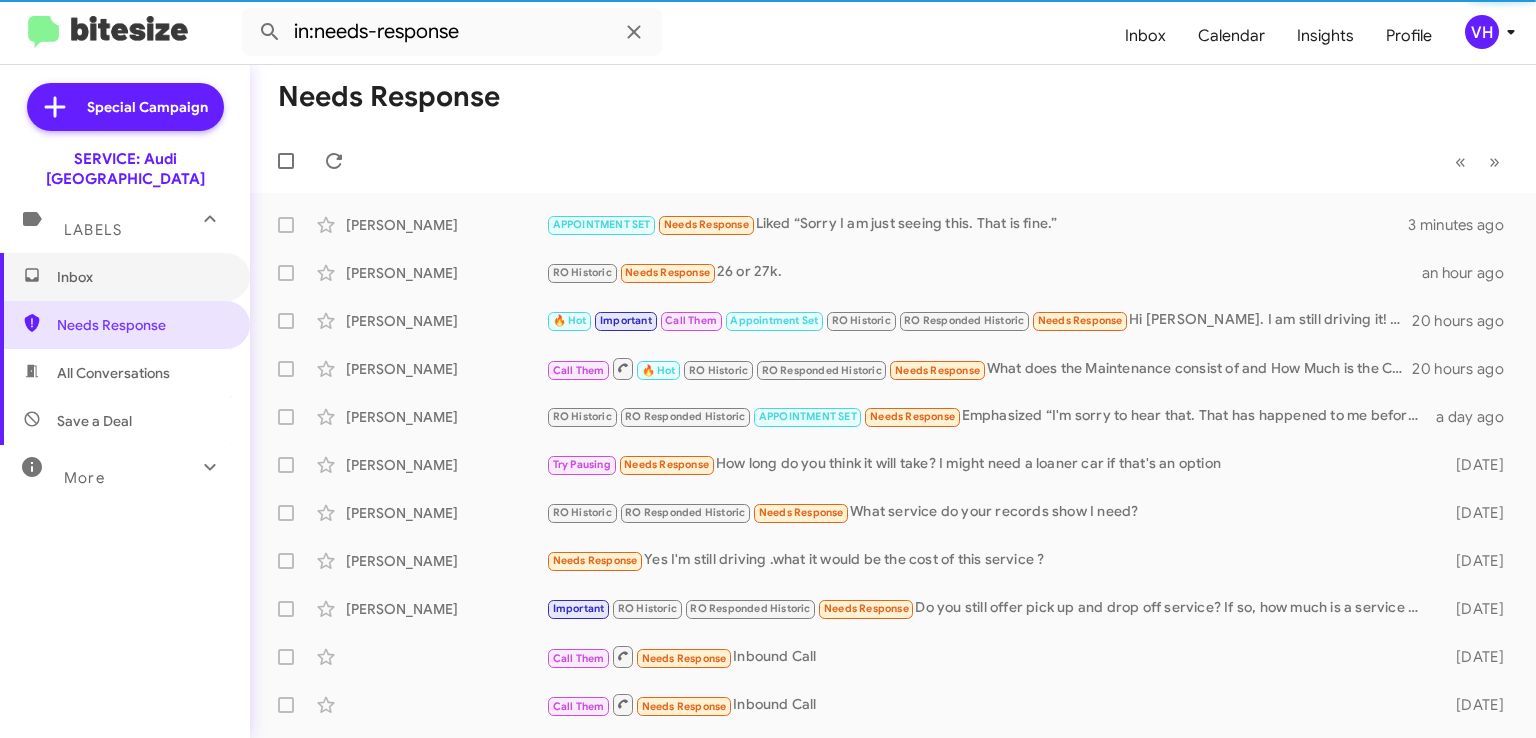 click on "Inbox" at bounding box center (142, 277) 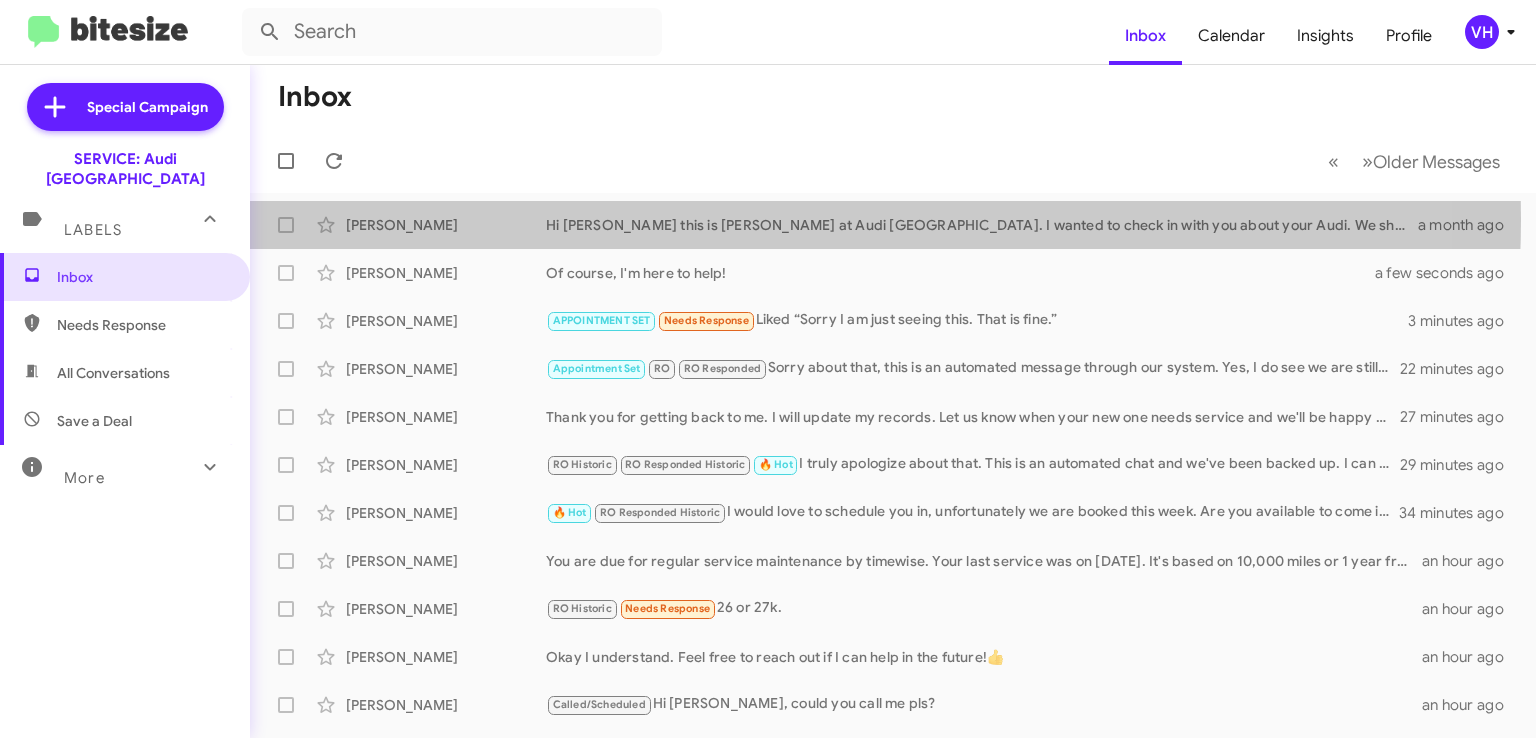 click on "Hi [PERSON_NAME] this is [PERSON_NAME] at Audi [GEOGRAPHIC_DATA]. I wanted to check in with you about your Audi. We show it as due for service. Do you have any questions that I can answer for you?" 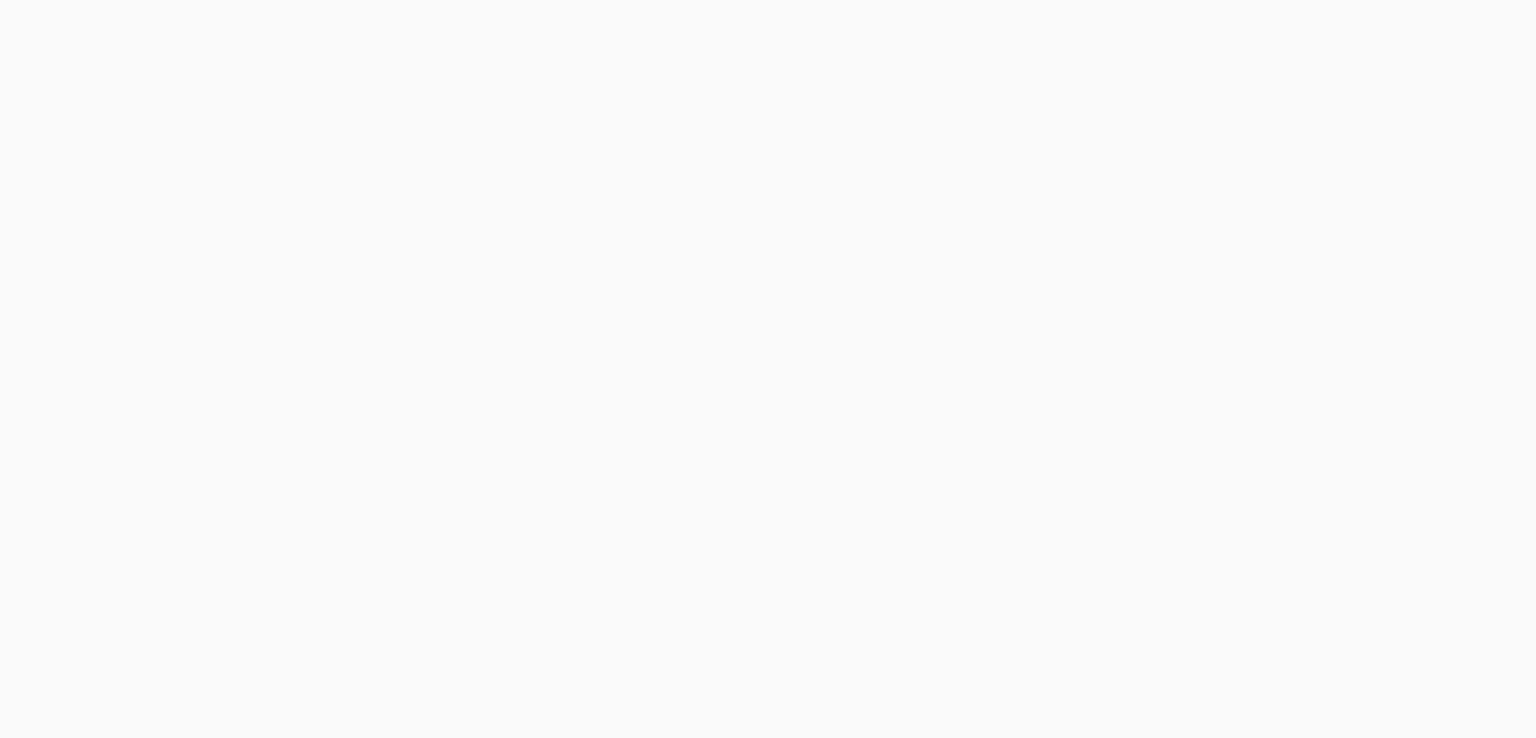 scroll, scrollTop: 0, scrollLeft: 0, axis: both 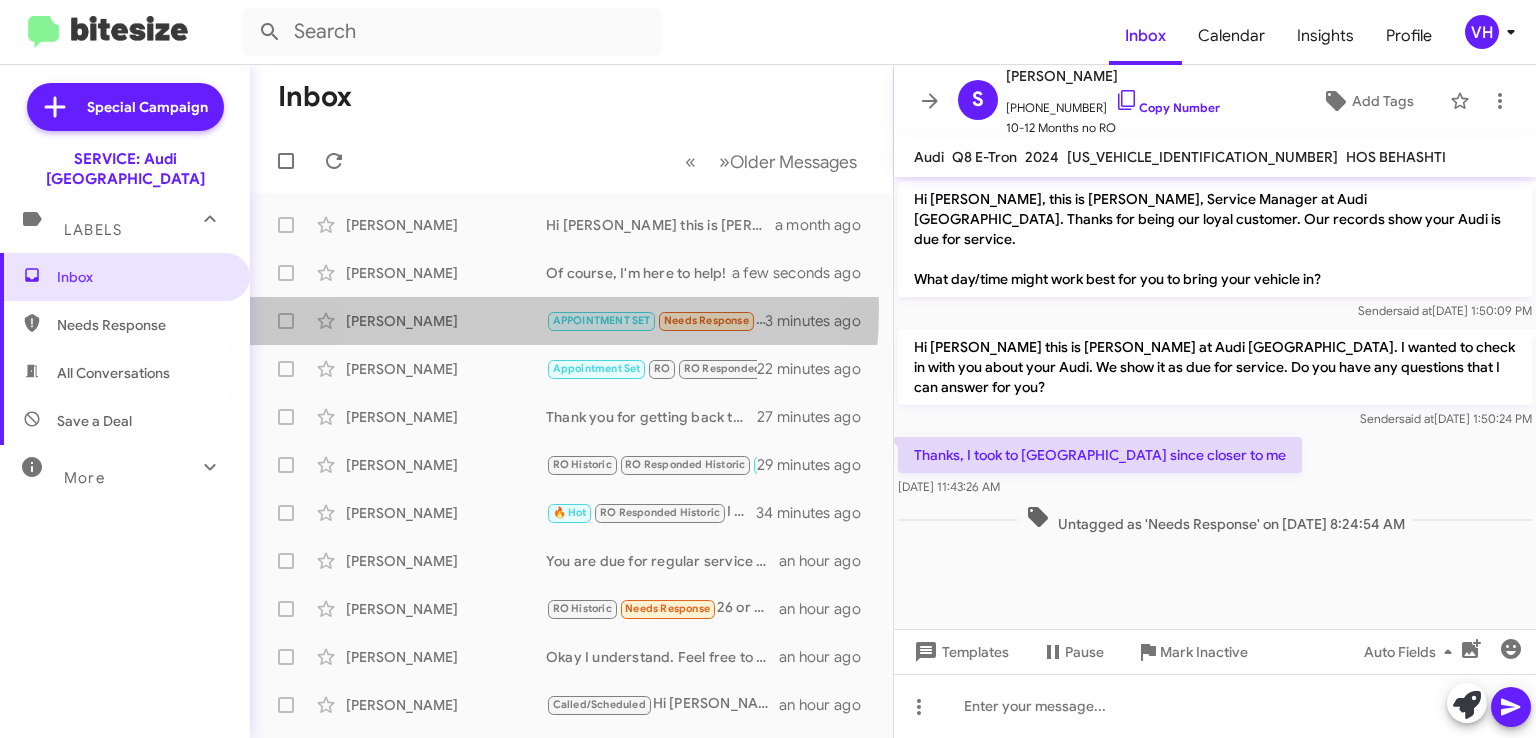 click on "[PERSON_NAME]  APPOINTMENT SET   Needs Response   Liked “Sorry I am just seeing this. That is fine.”   3 minutes ago" 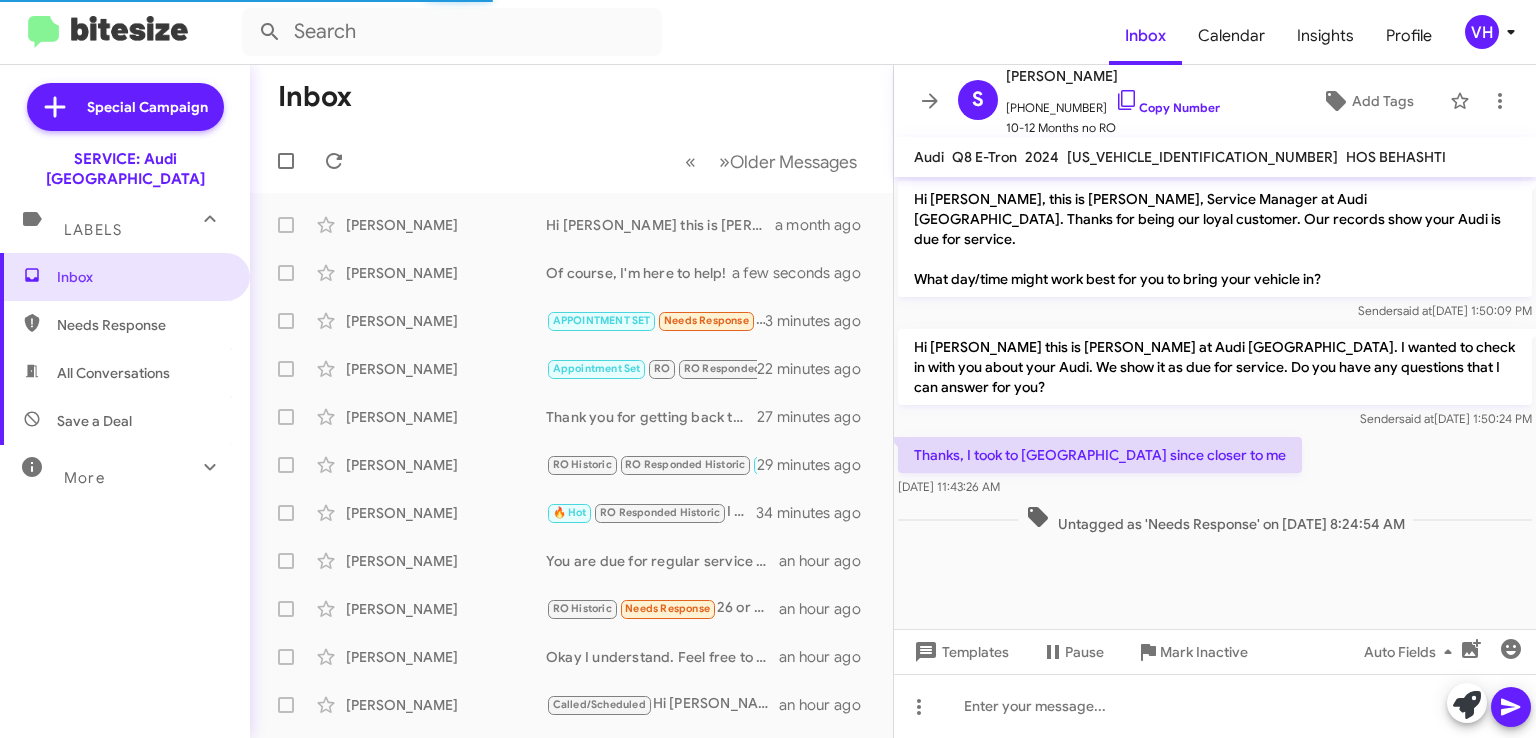 scroll, scrollTop: 485, scrollLeft: 0, axis: vertical 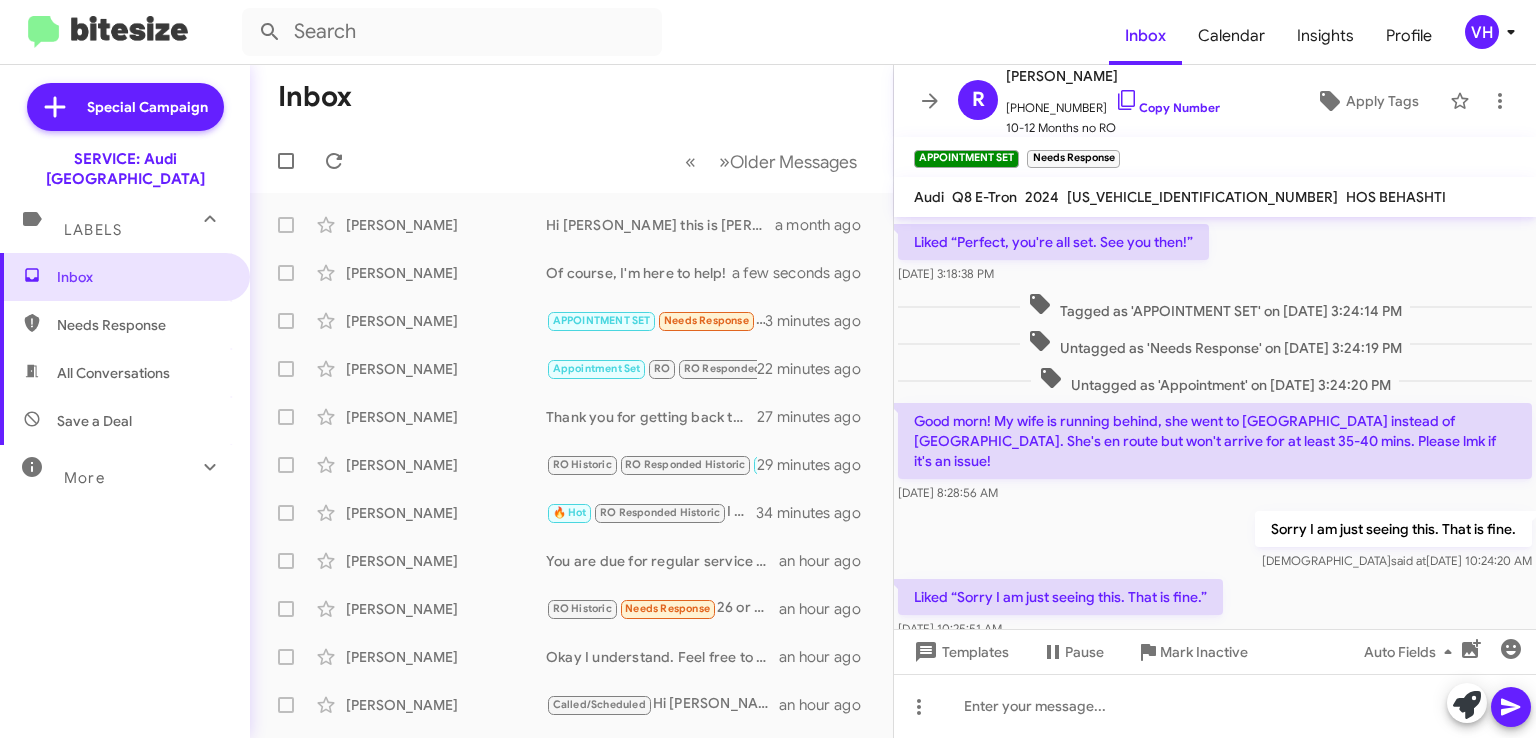 click on "×" 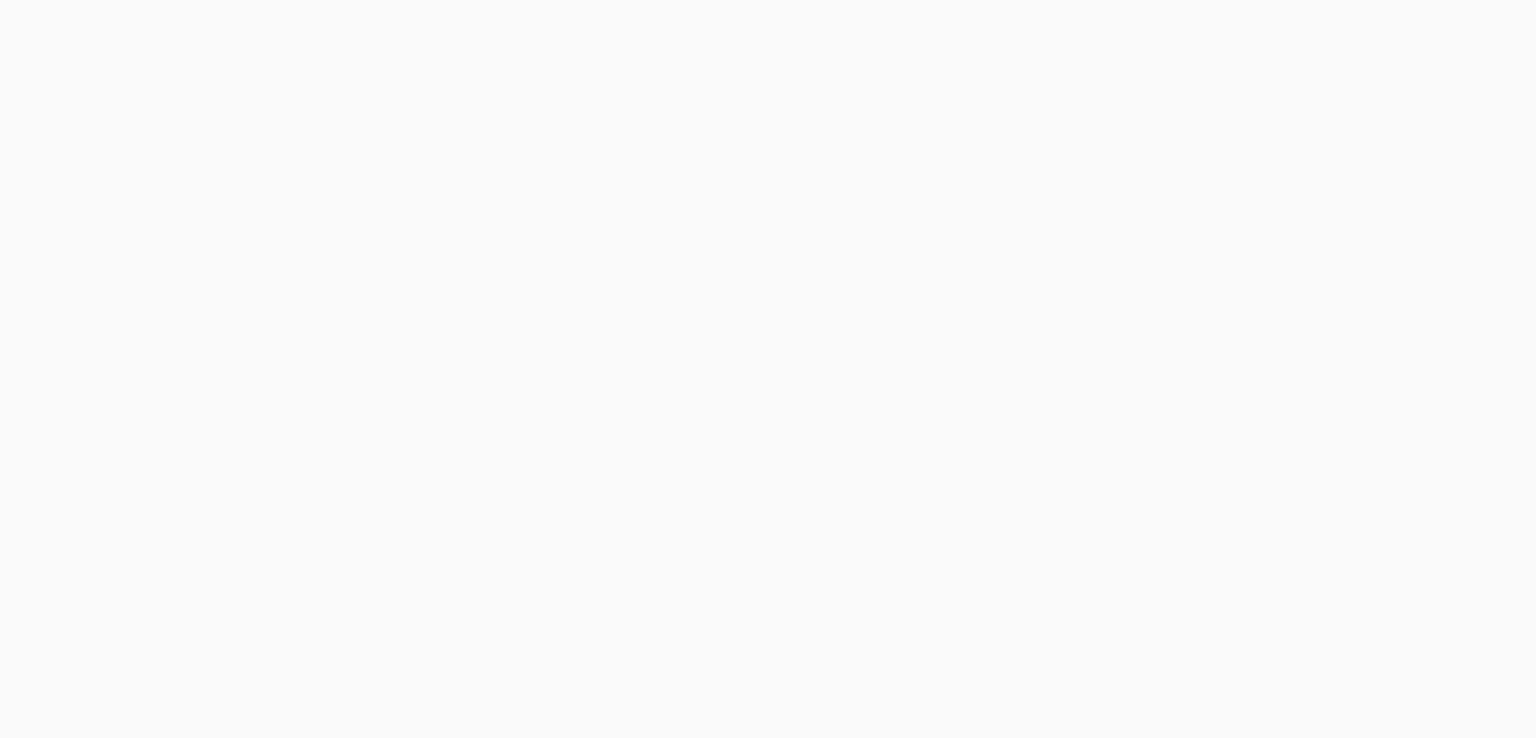 scroll, scrollTop: 0, scrollLeft: 0, axis: both 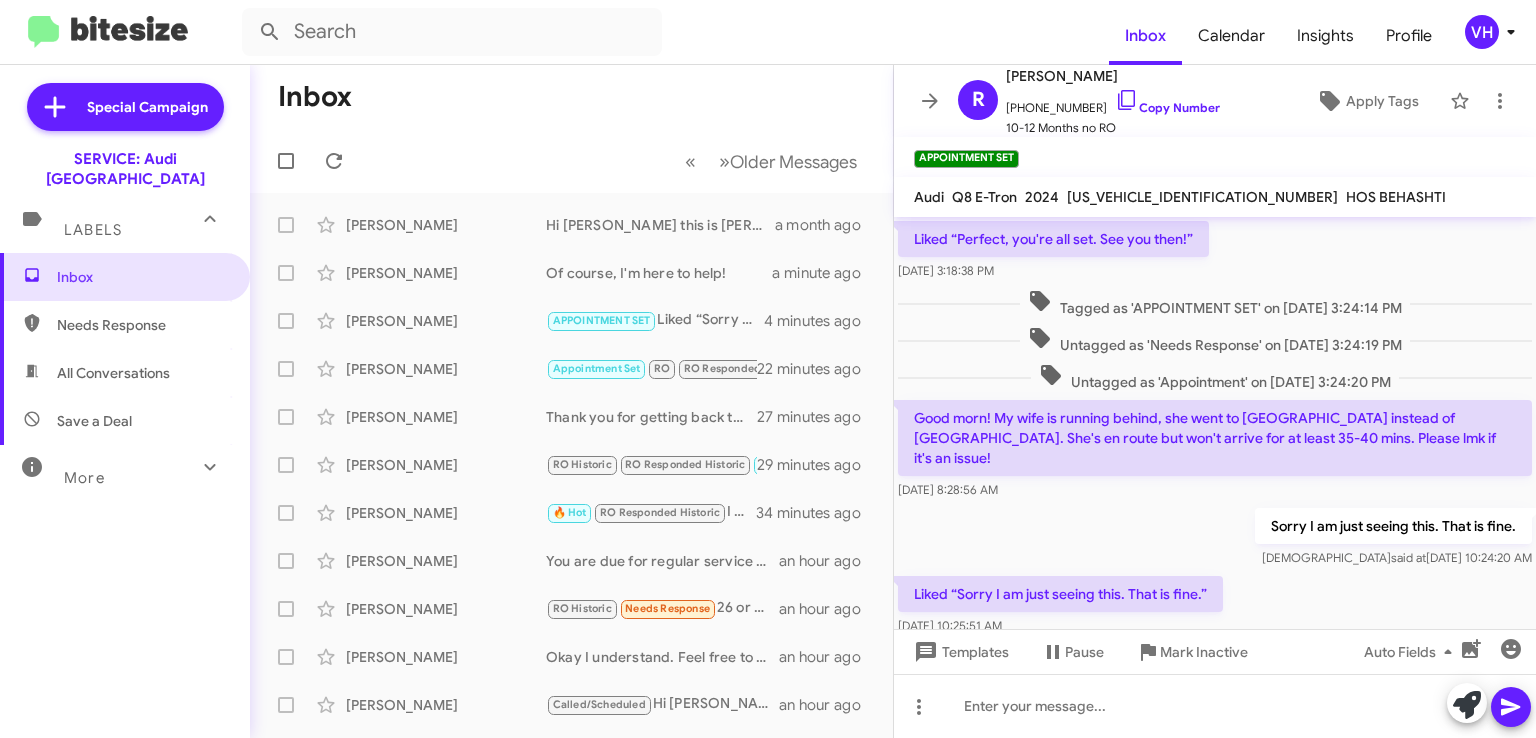 click on "[PERSON_NAME]" 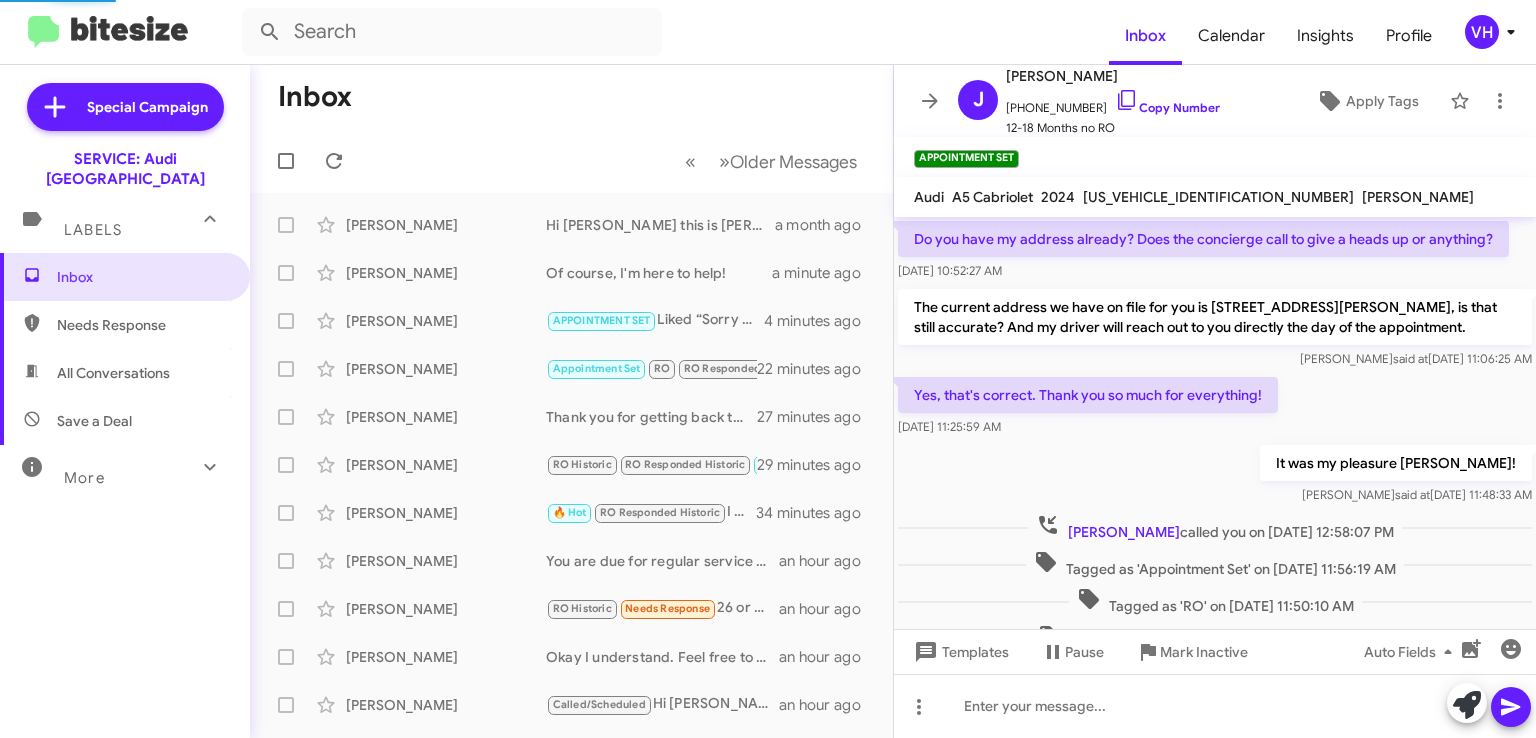 scroll, scrollTop: 100, scrollLeft: 0, axis: vertical 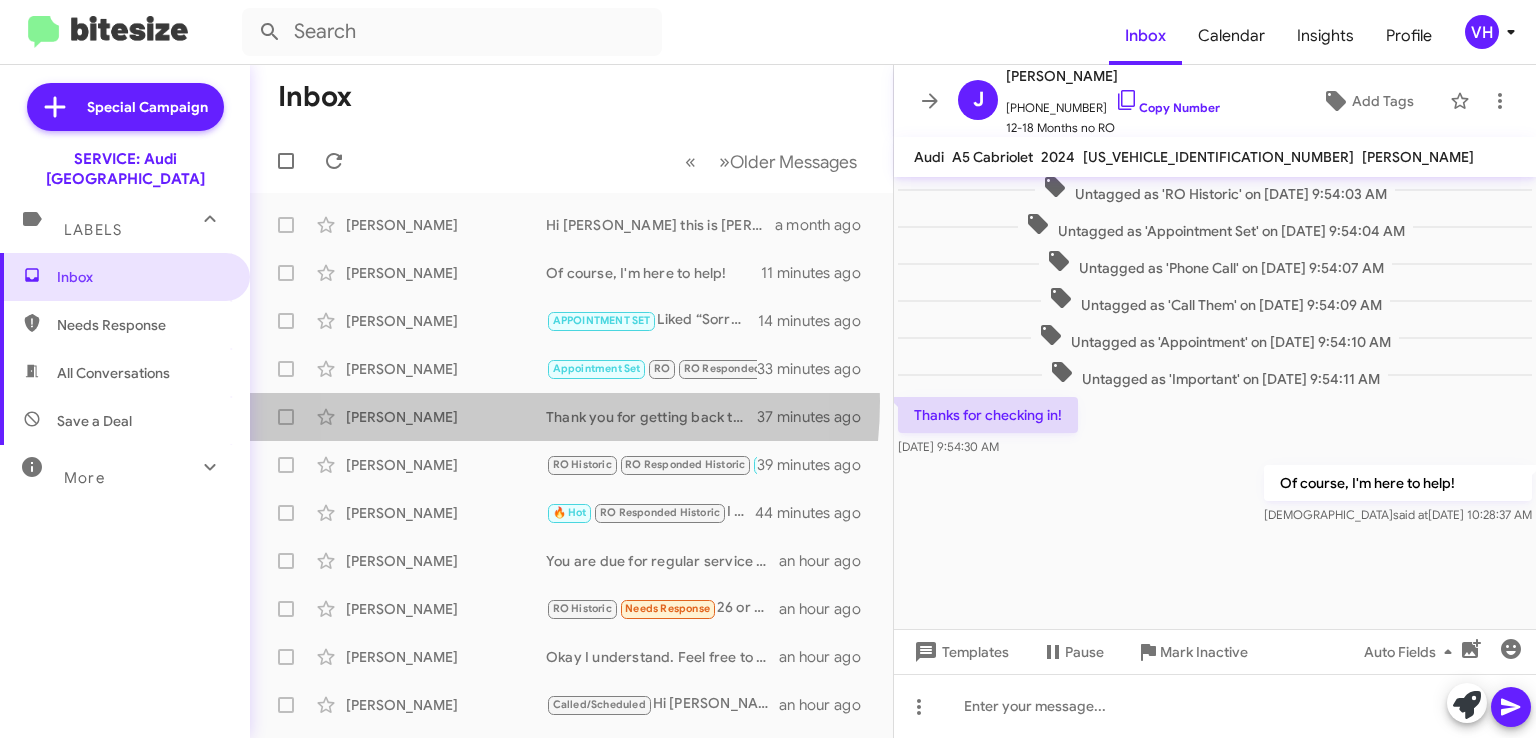 click on "Moises Lopez  Thank you for getting back to me. I will update my records. Let us know when your new one needs service and we'll be happy to schedule you in.   37 minutes ago" 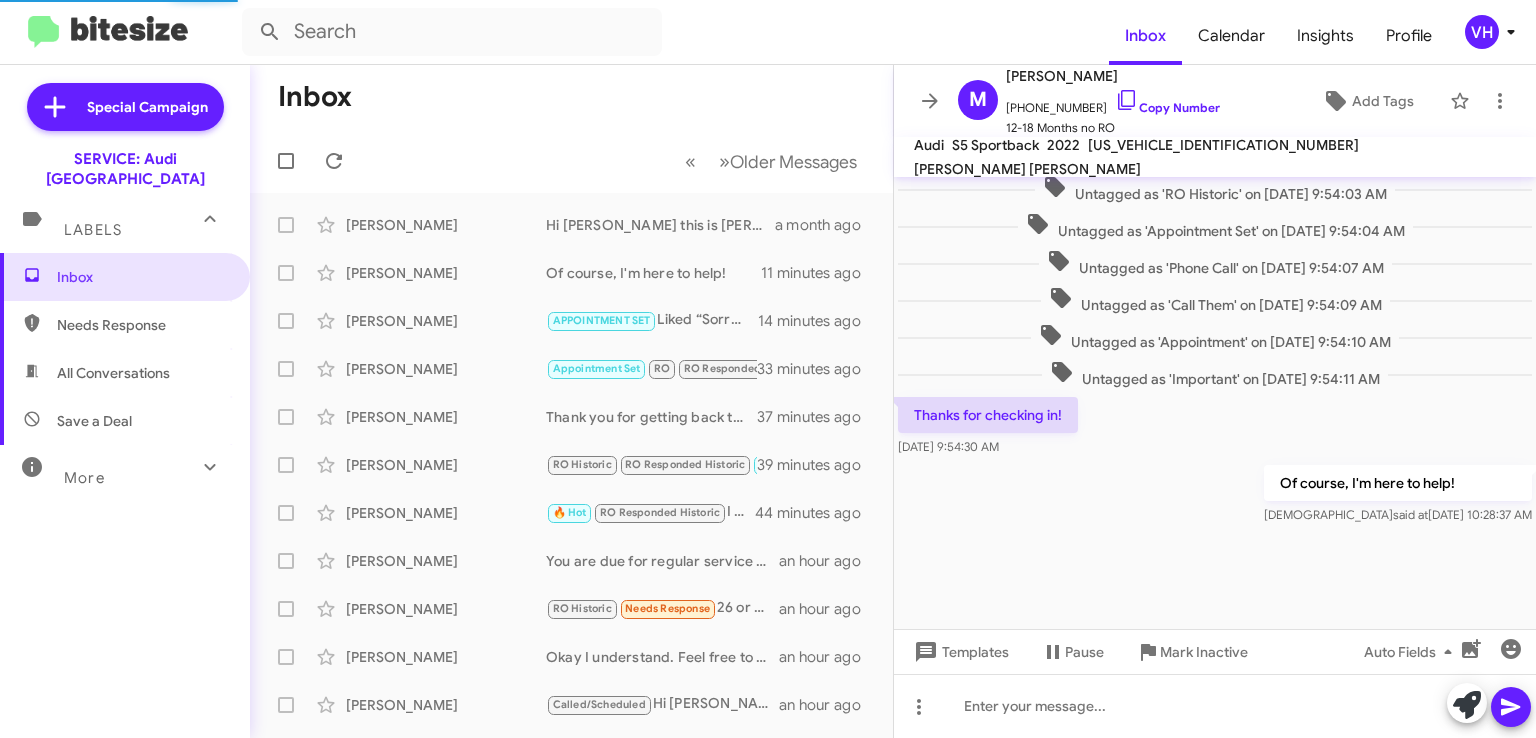 scroll, scrollTop: 773, scrollLeft: 0, axis: vertical 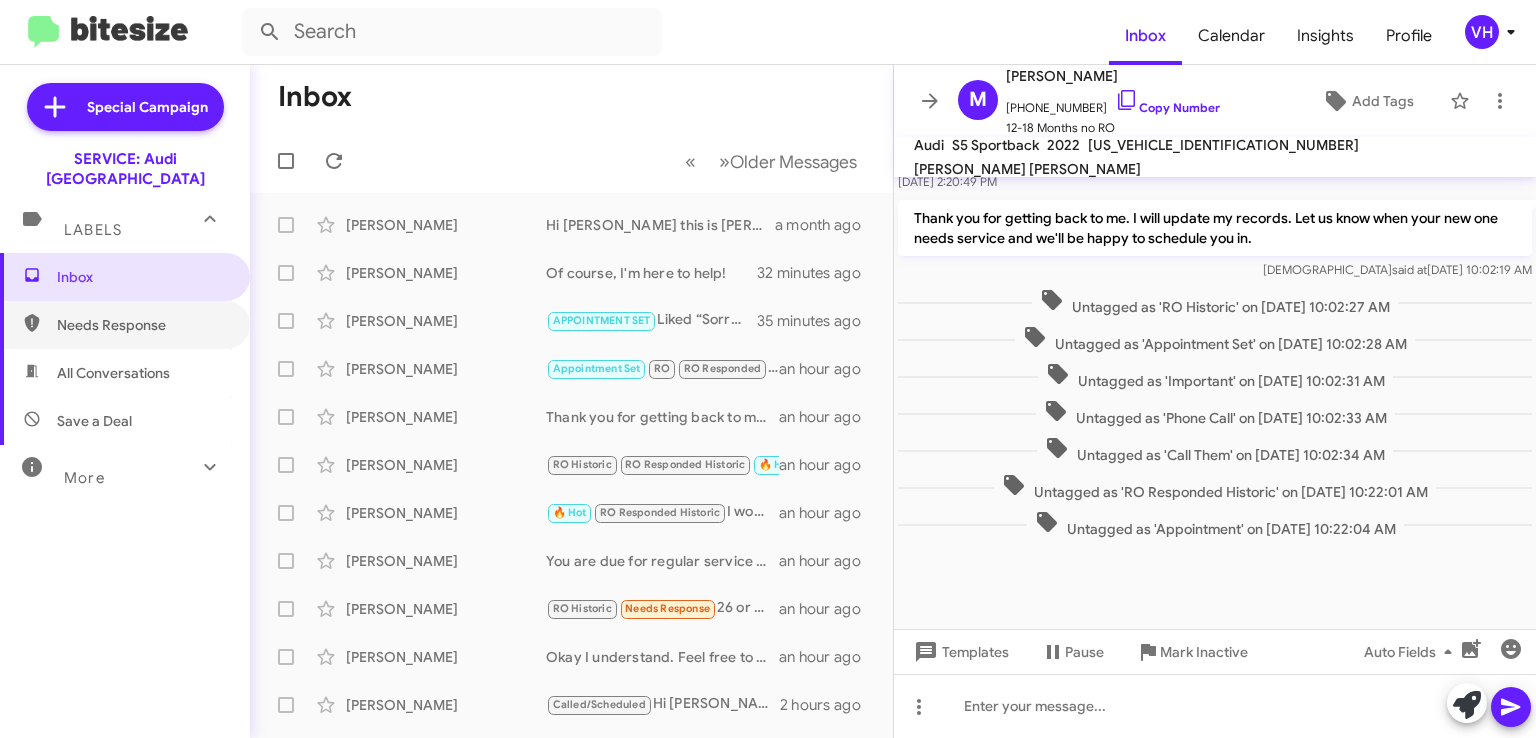 click on "Needs Response" at bounding box center [142, 325] 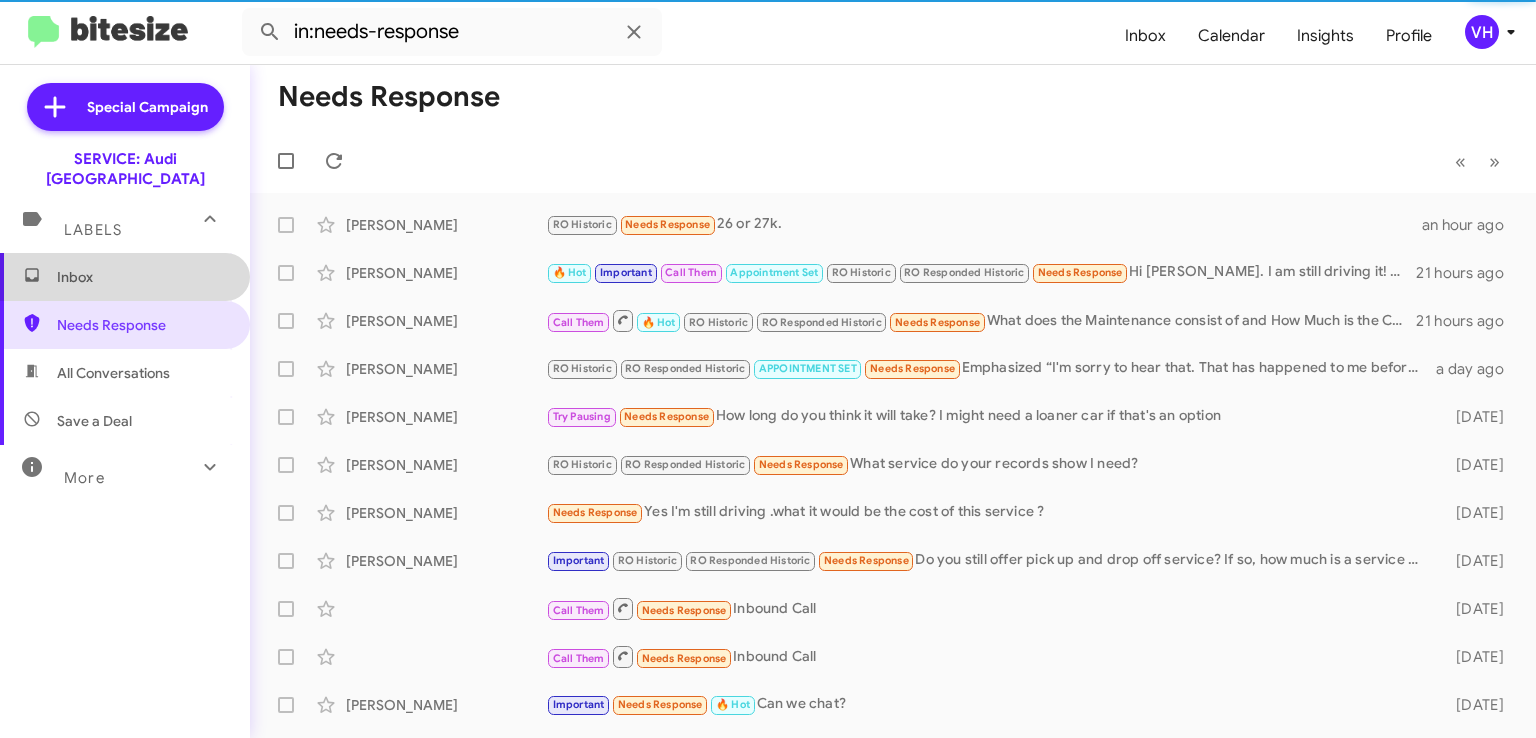 click on "Inbox" at bounding box center [125, 277] 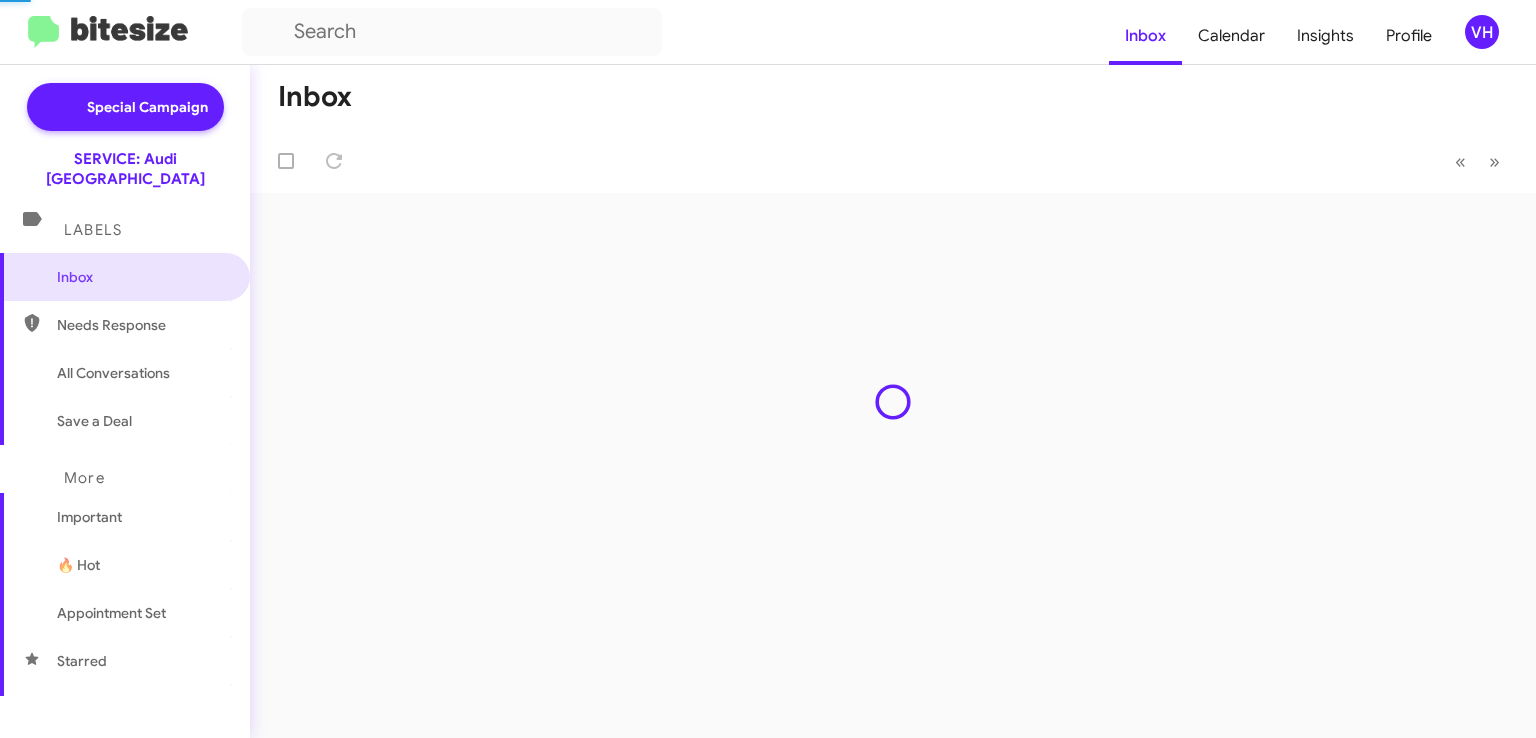 scroll, scrollTop: 0, scrollLeft: 0, axis: both 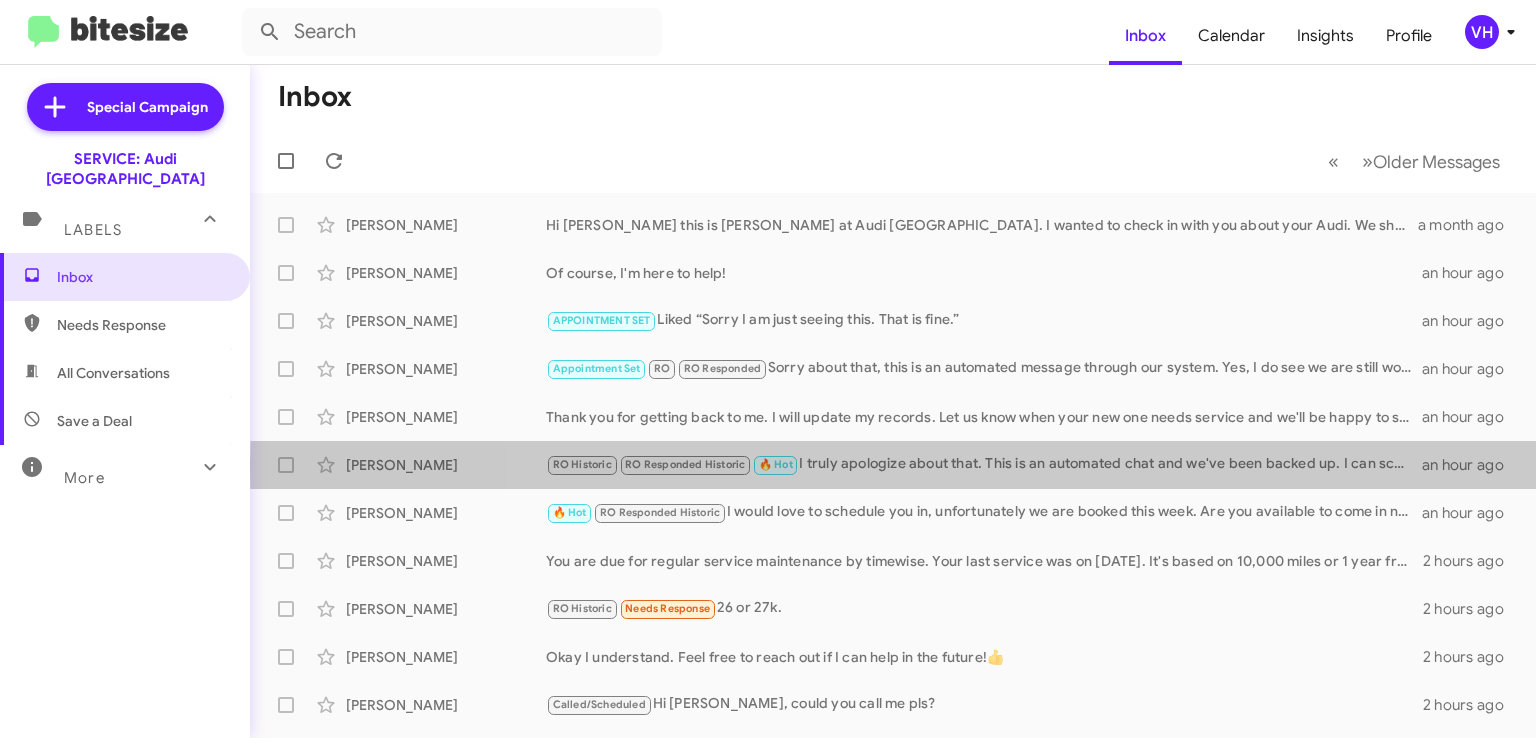 click on "RO Historic   RO Responded Historic   🔥 Hot   I truly apologize about that. This is an automated chat and we've been backed up. I can schedule you in now if it's a good time. I do see you have 2 recalls as well that we can take care of in the same service appointment." 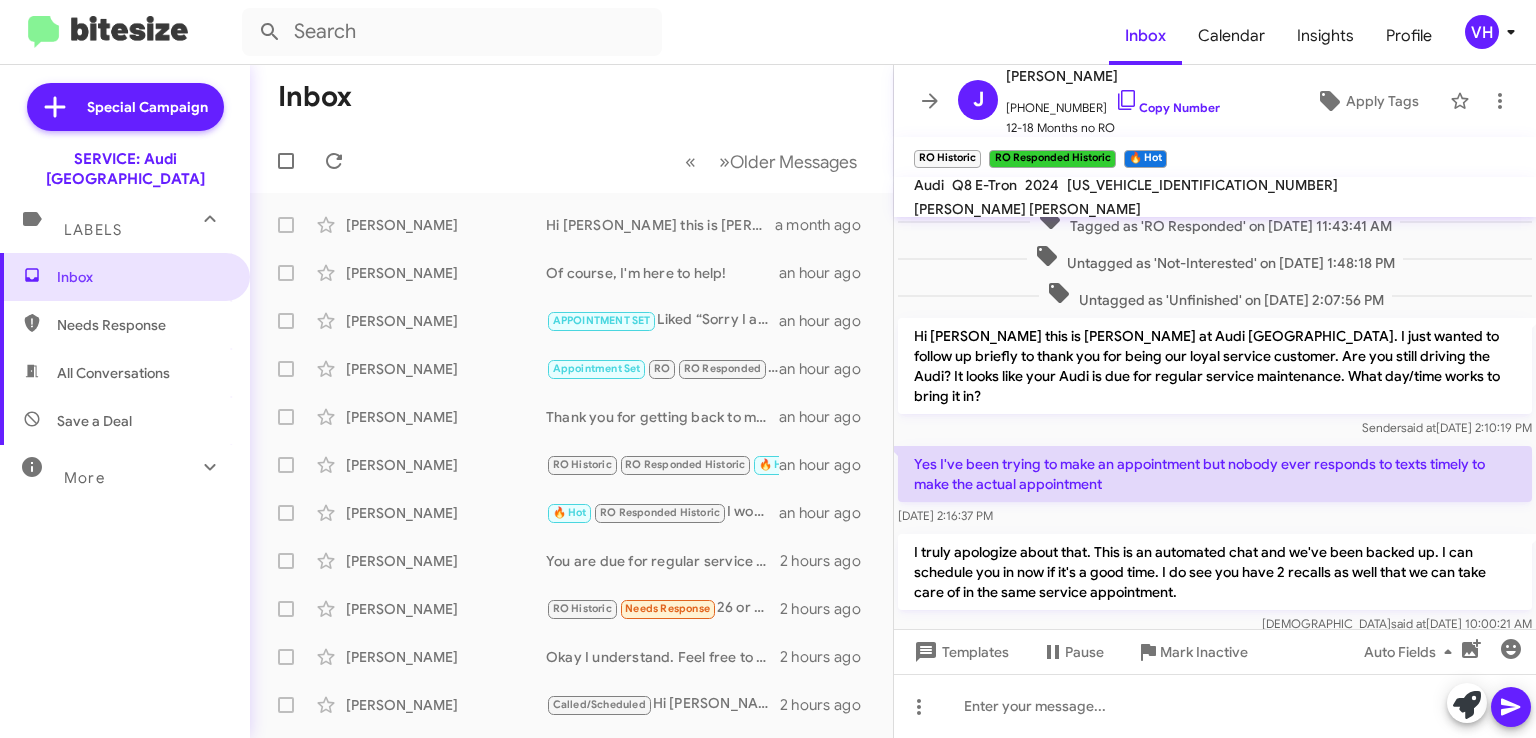 scroll, scrollTop: 406, scrollLeft: 0, axis: vertical 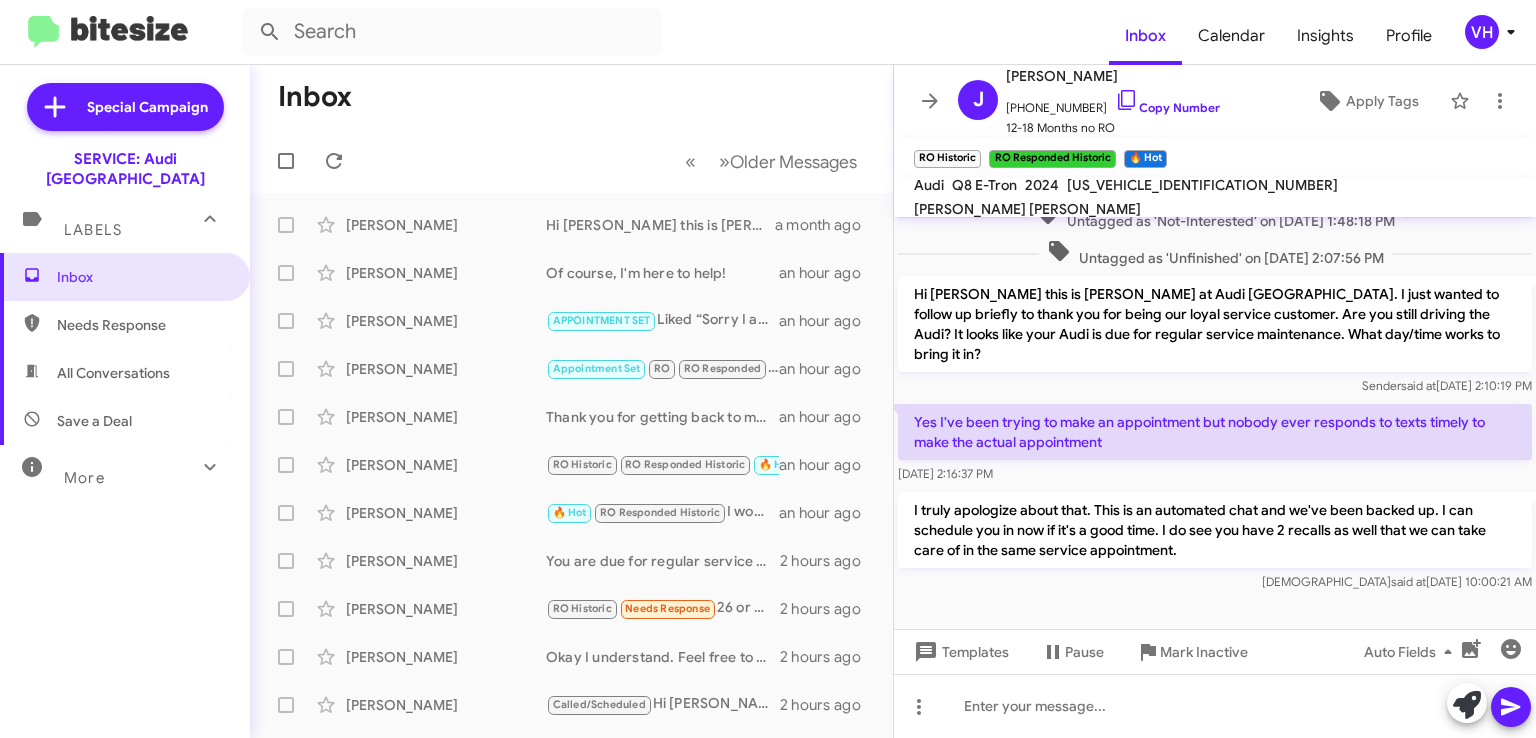 click on "Yes I've been trying to make an appointment but nobody ever responds to texts timely to make the actual appointment    [DATE] 2:16:37 PM" 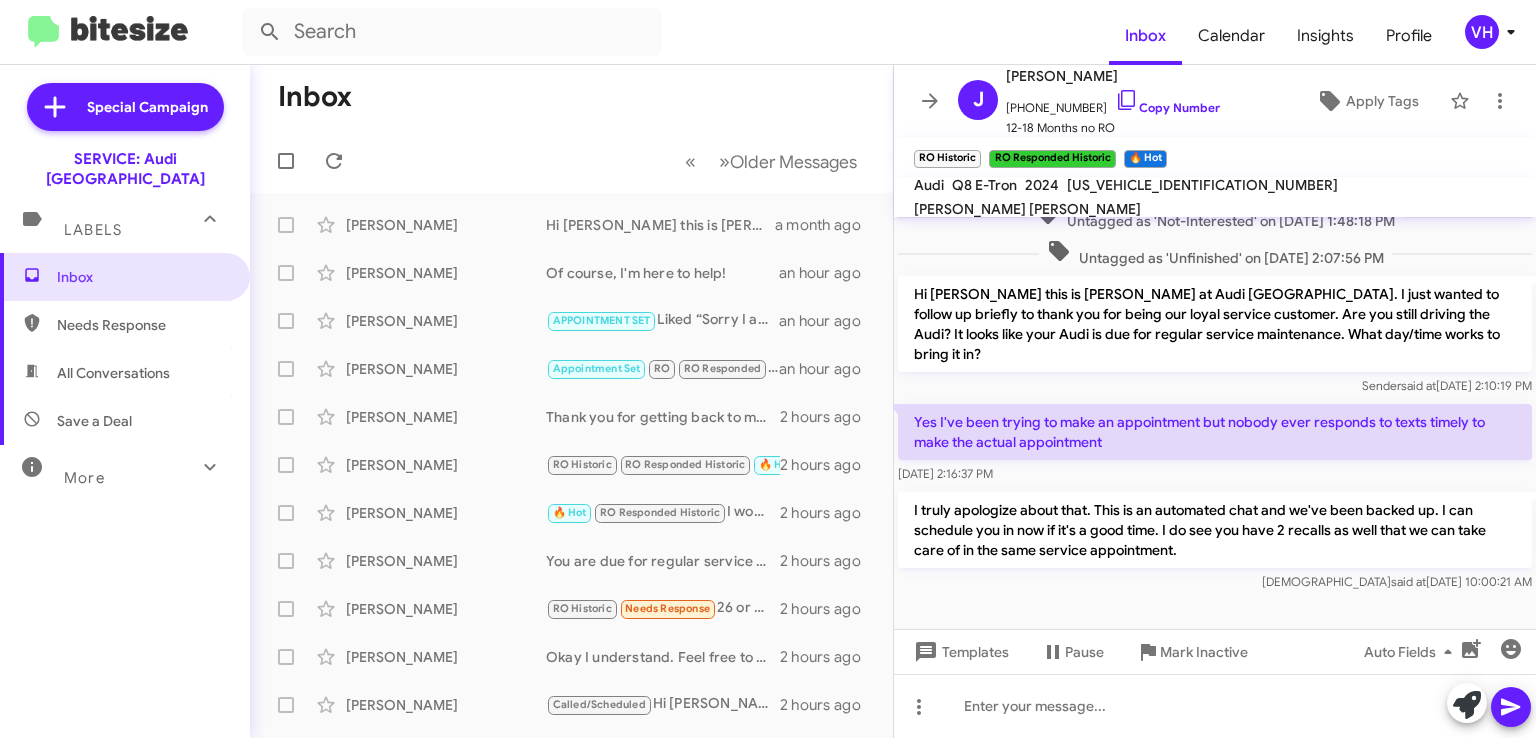 click on "Yes I've been trying to make an appointment but nobody ever responds to texts timely to make the actual appointment    [DATE] 2:16:37 PM" 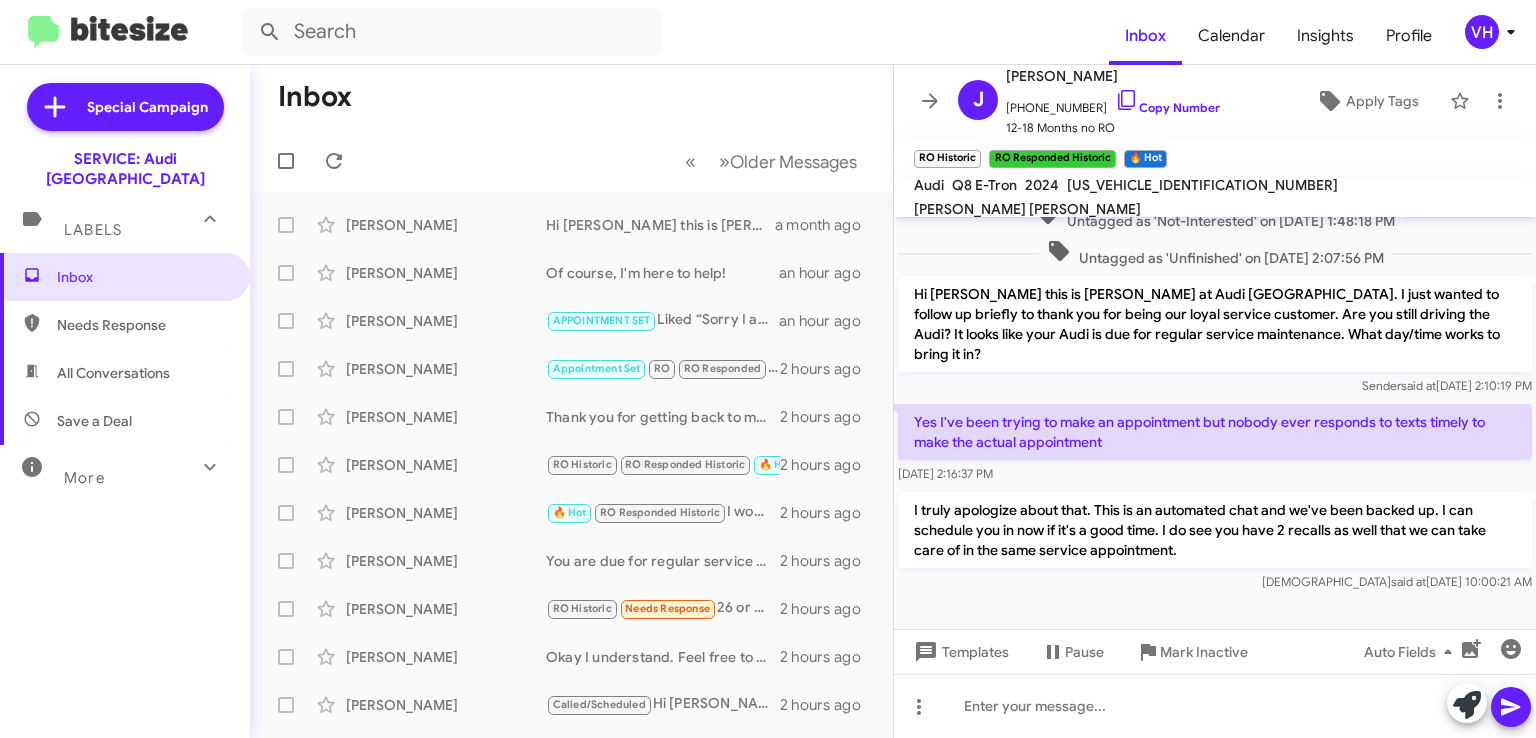 click on "[DATE] 2:16:37 PM" 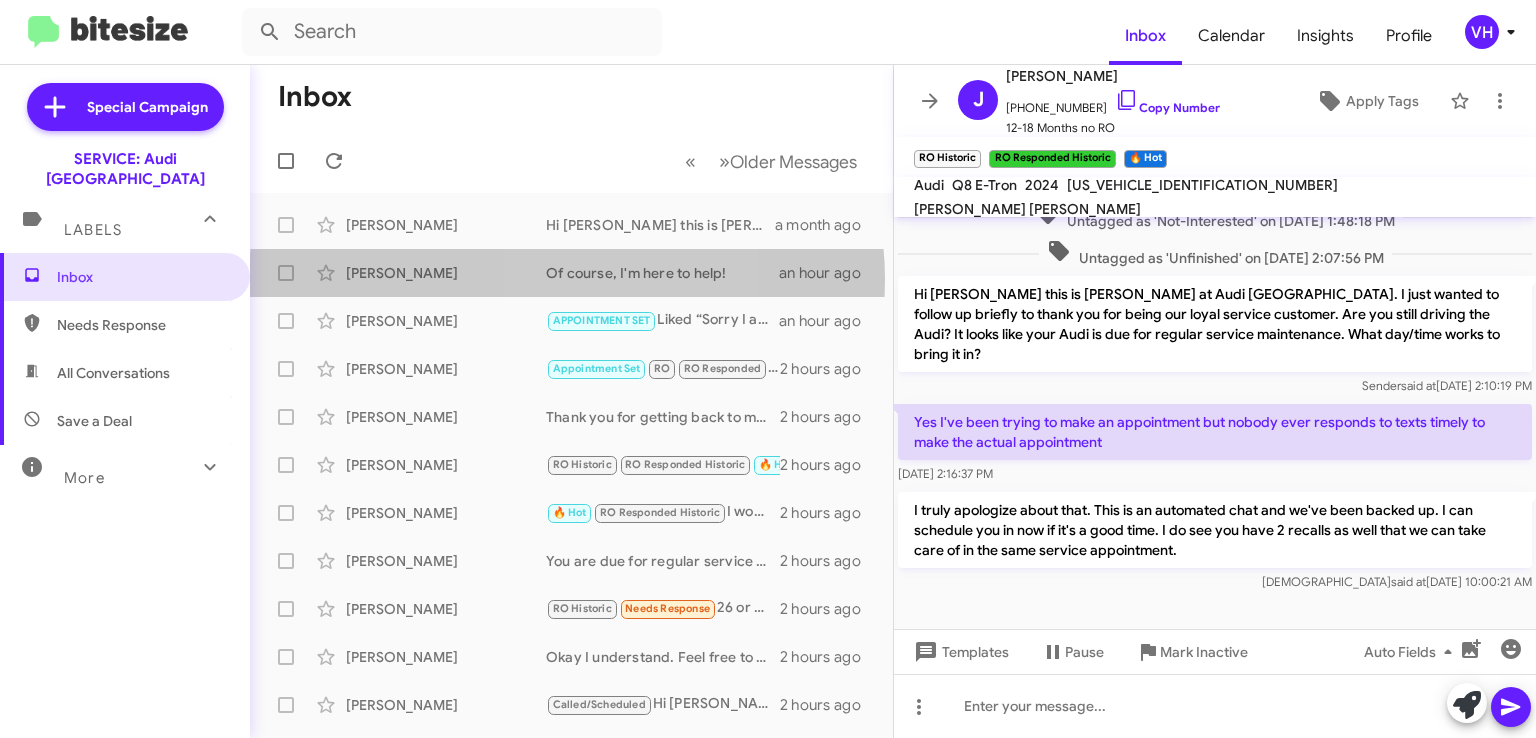 click on "Of course, I'm here to help!" 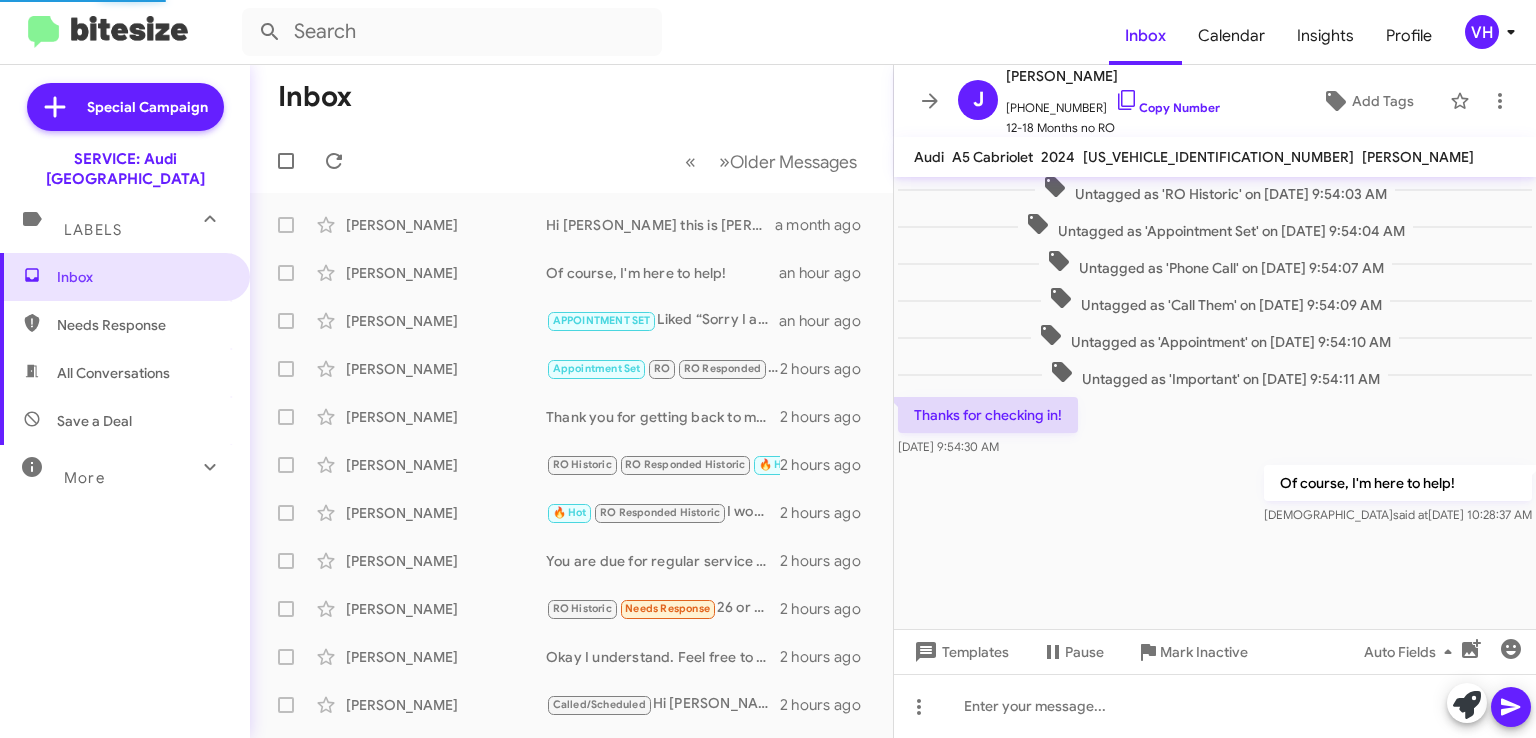scroll, scrollTop: 753, scrollLeft: 0, axis: vertical 